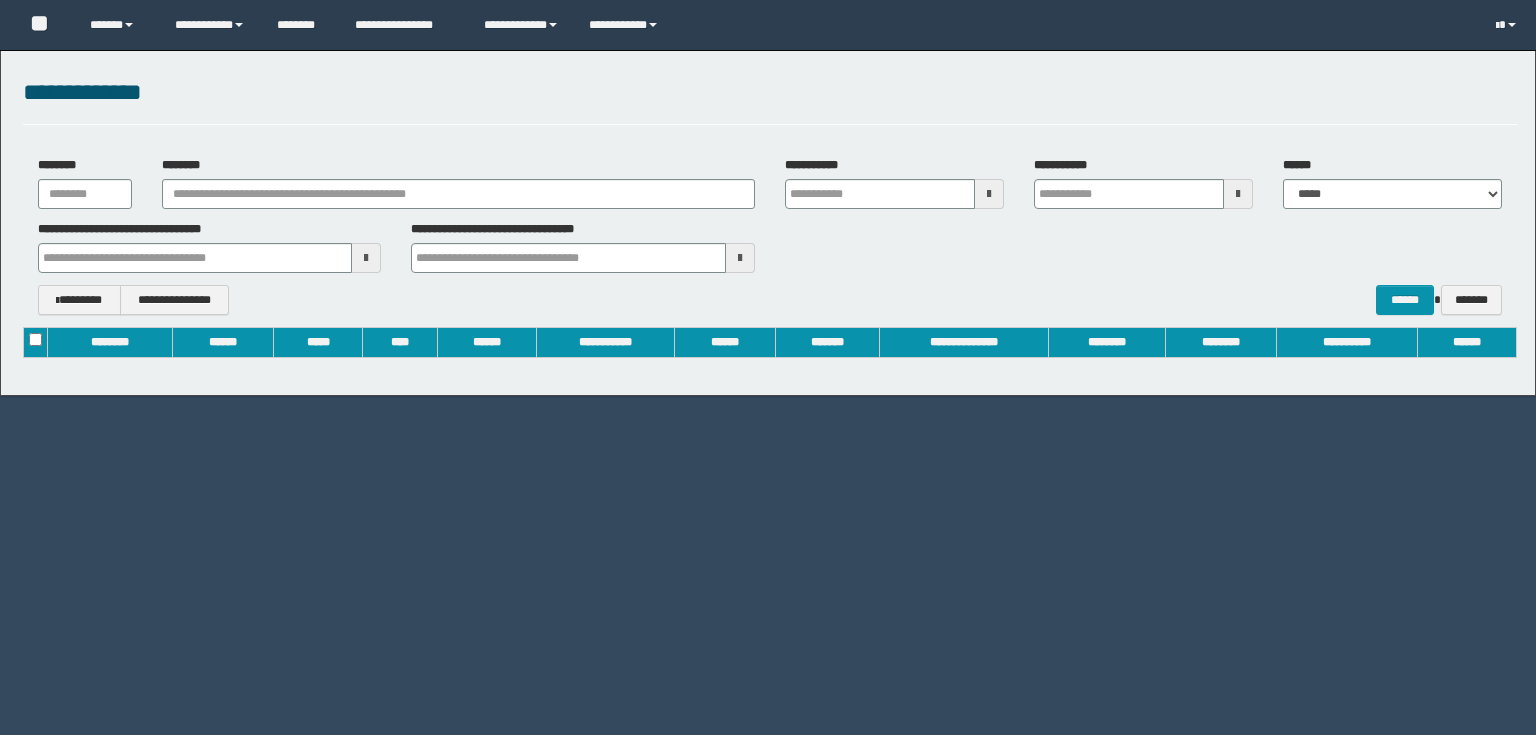 scroll, scrollTop: 0, scrollLeft: 0, axis: both 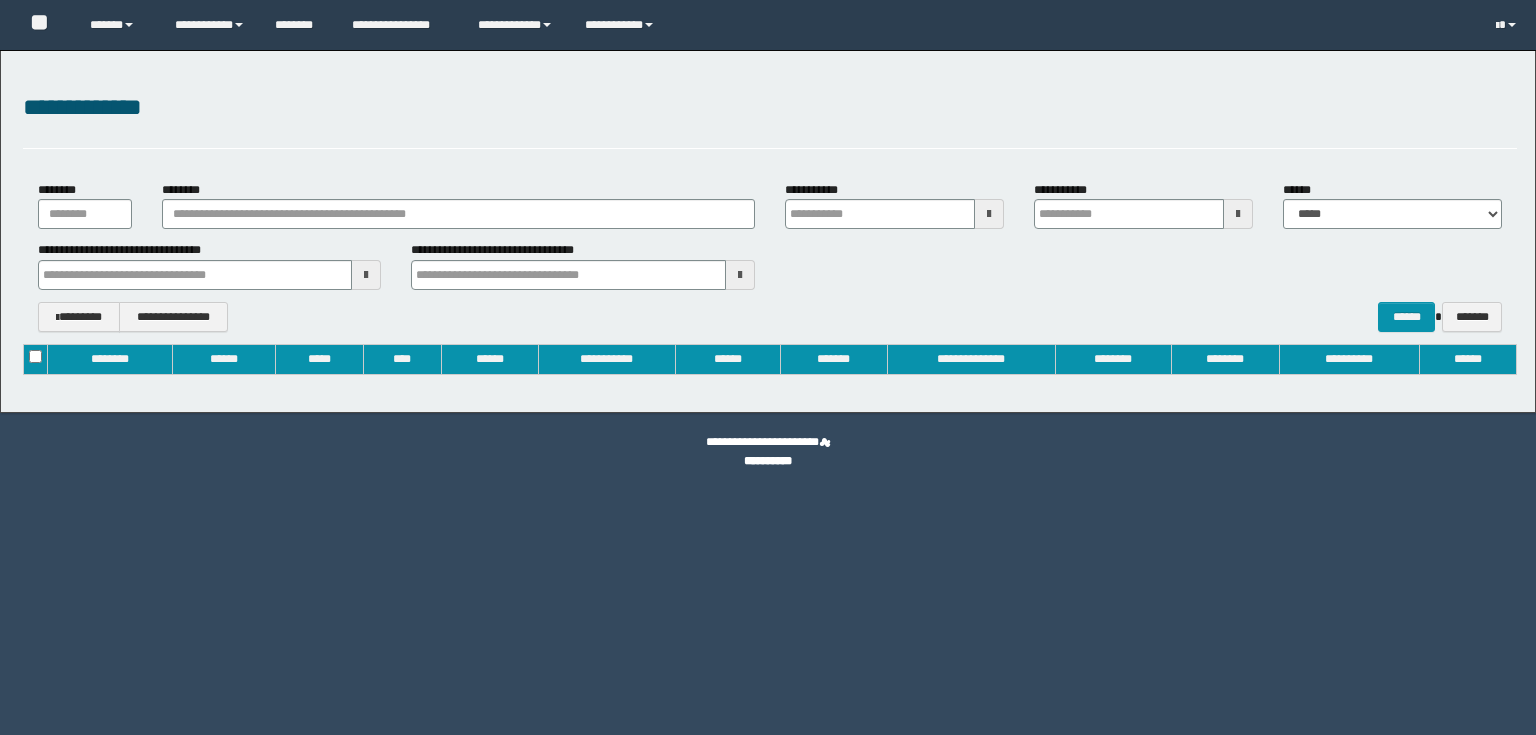 type on "**********" 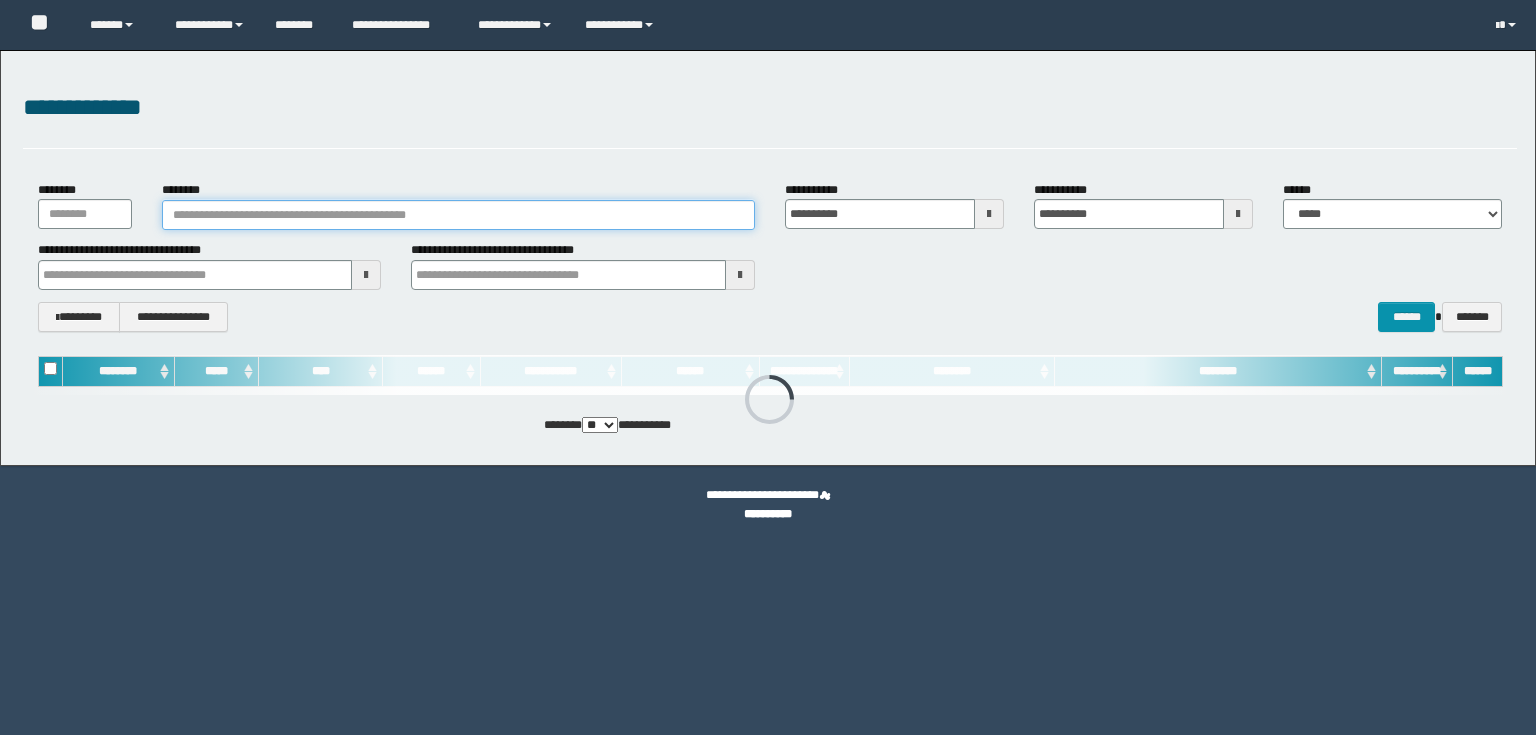 click on "********" at bounding box center [458, 215] 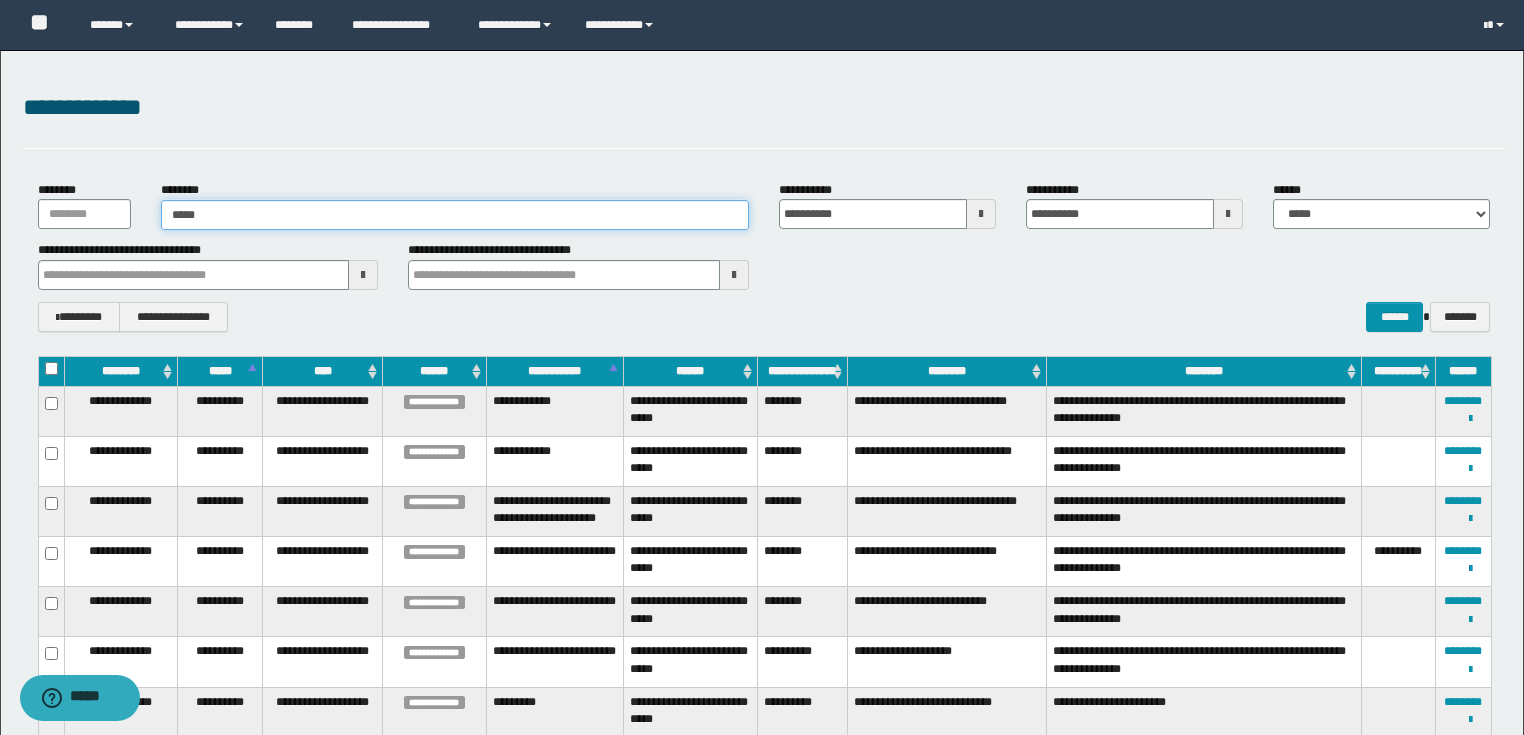 type on "******" 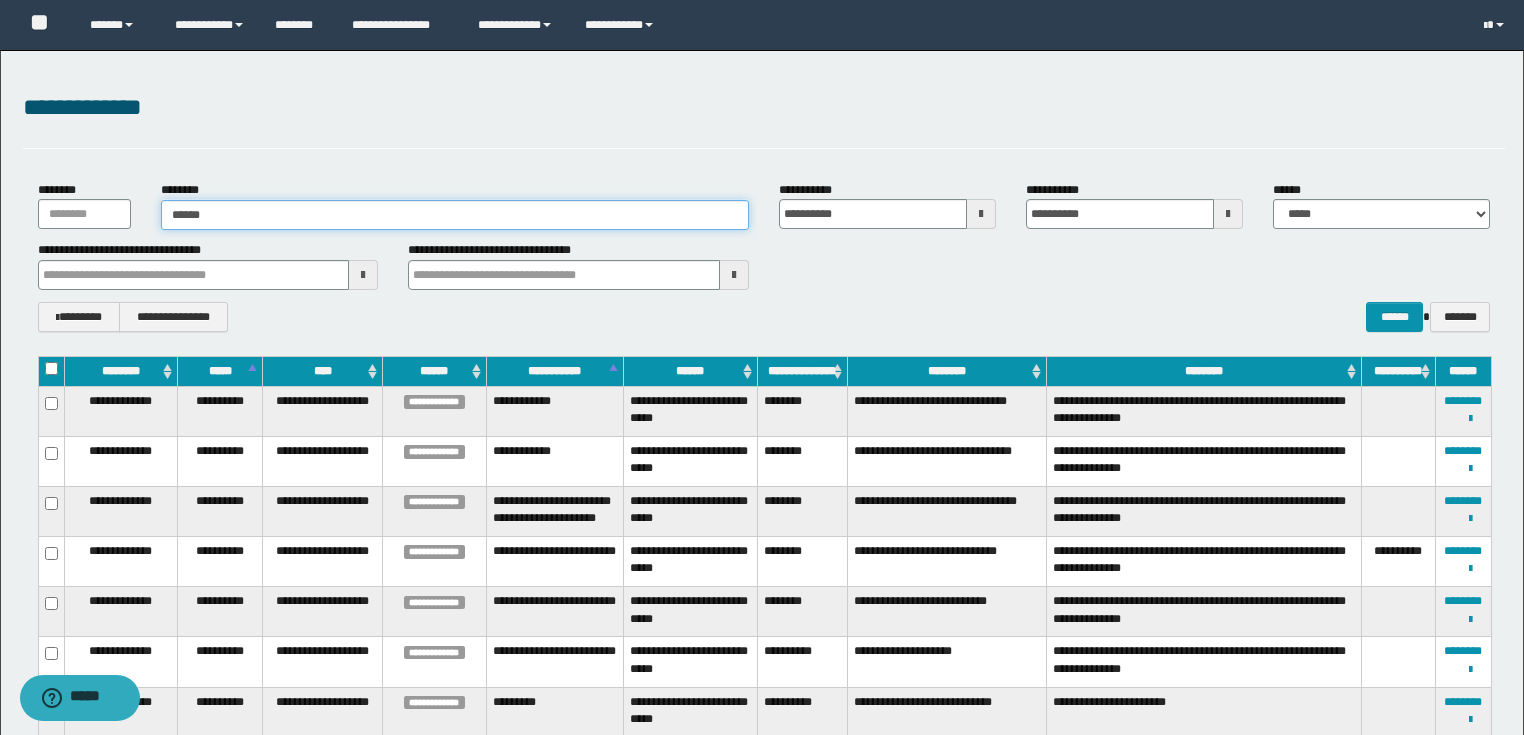type on "******" 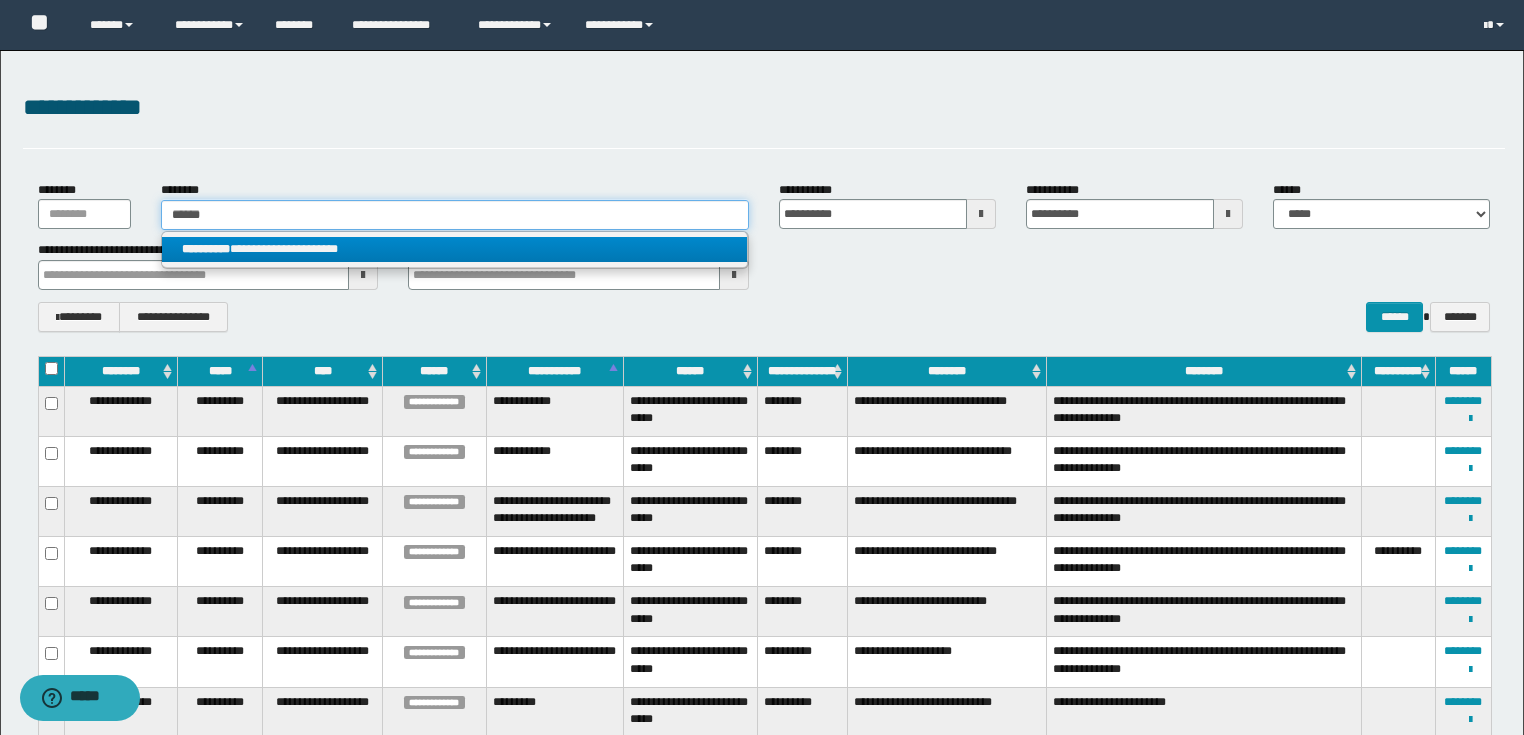 type on "******" 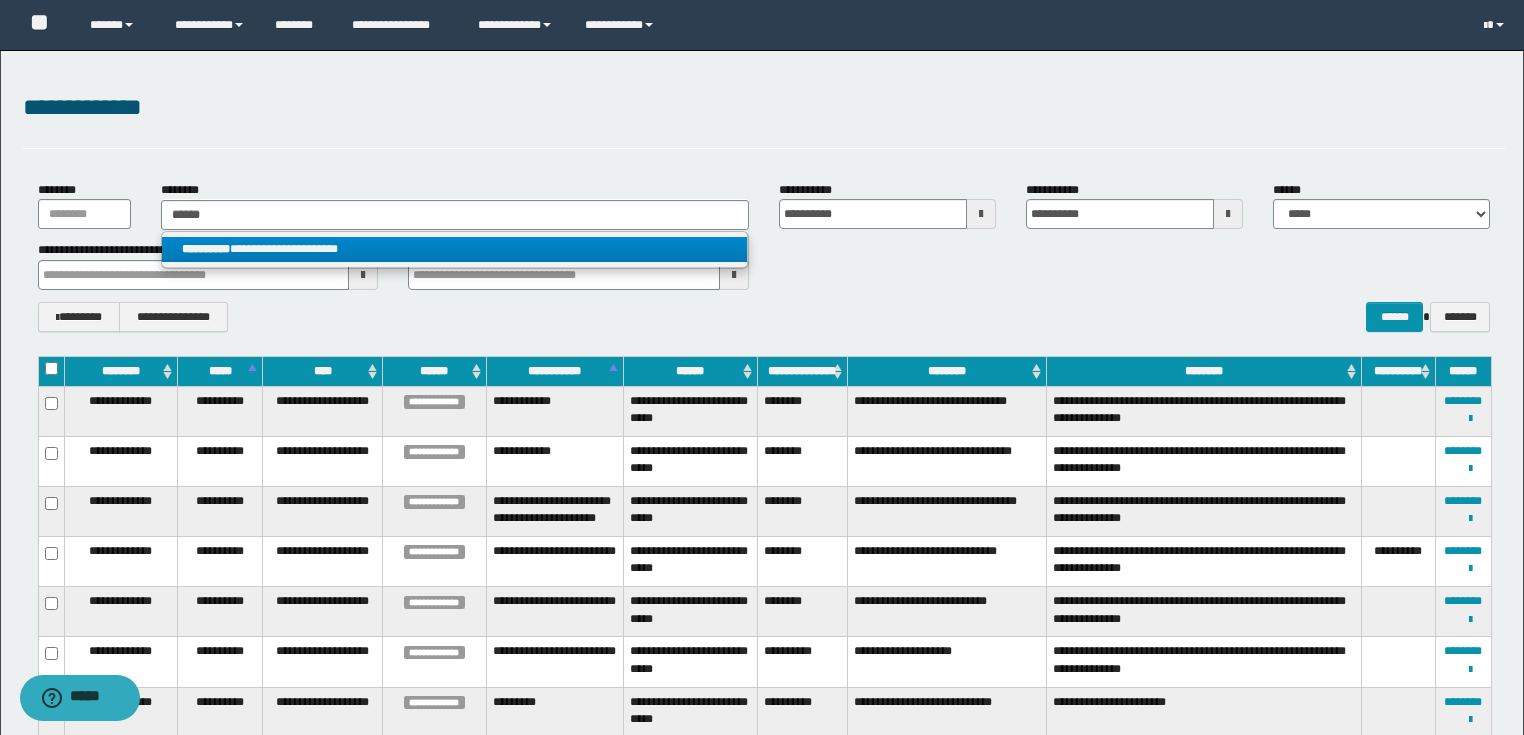 click on "**********" at bounding box center (454, 249) 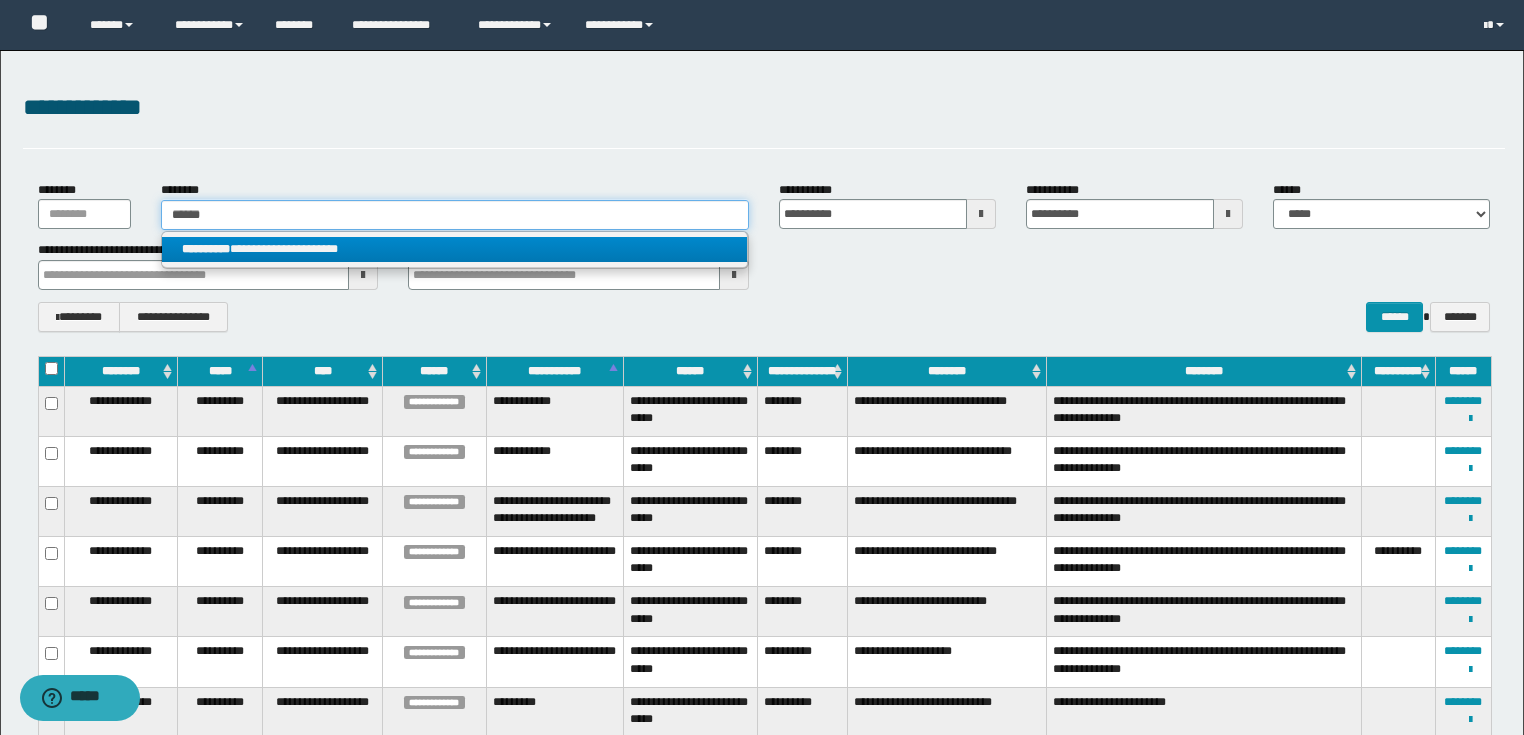 type 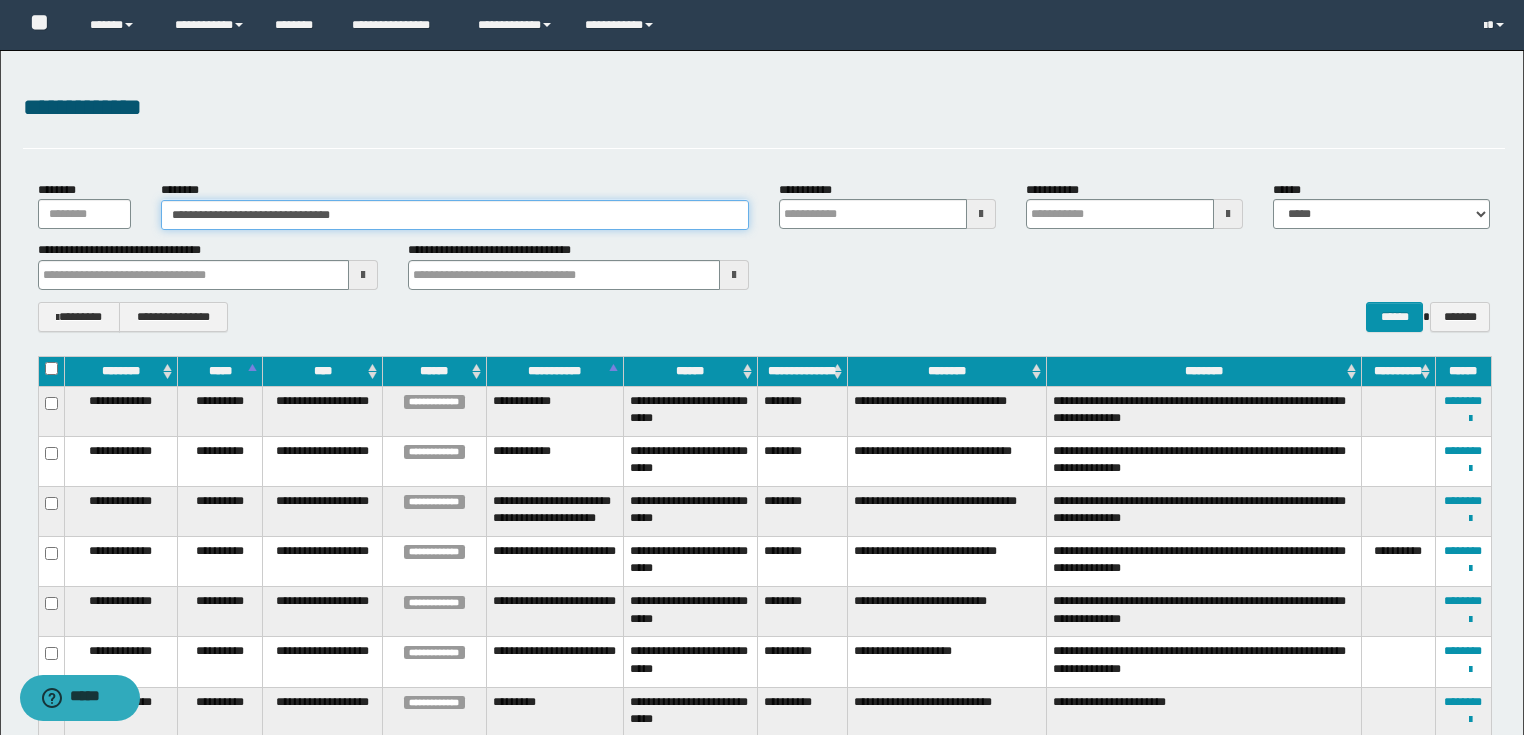 type 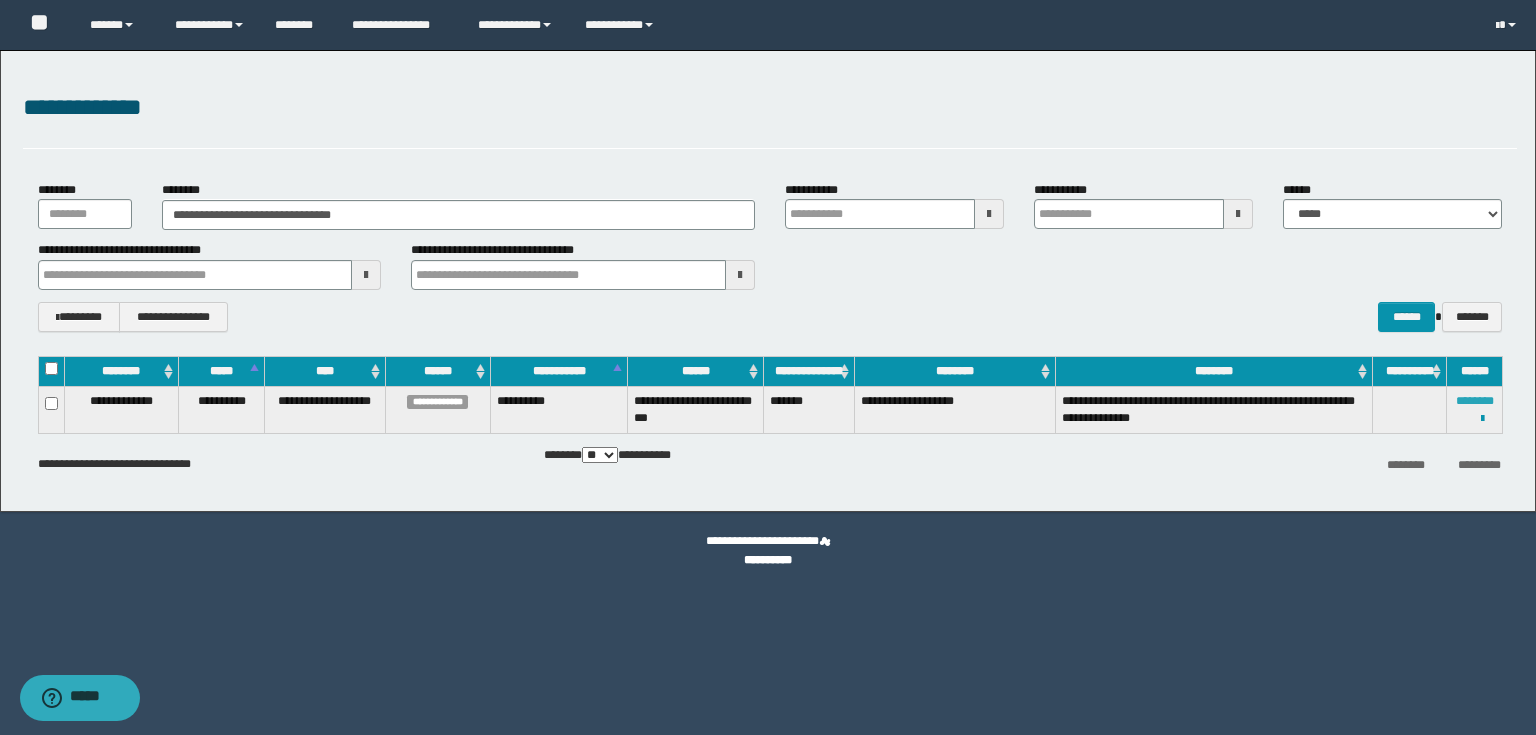 click on "********" at bounding box center (1475, 401) 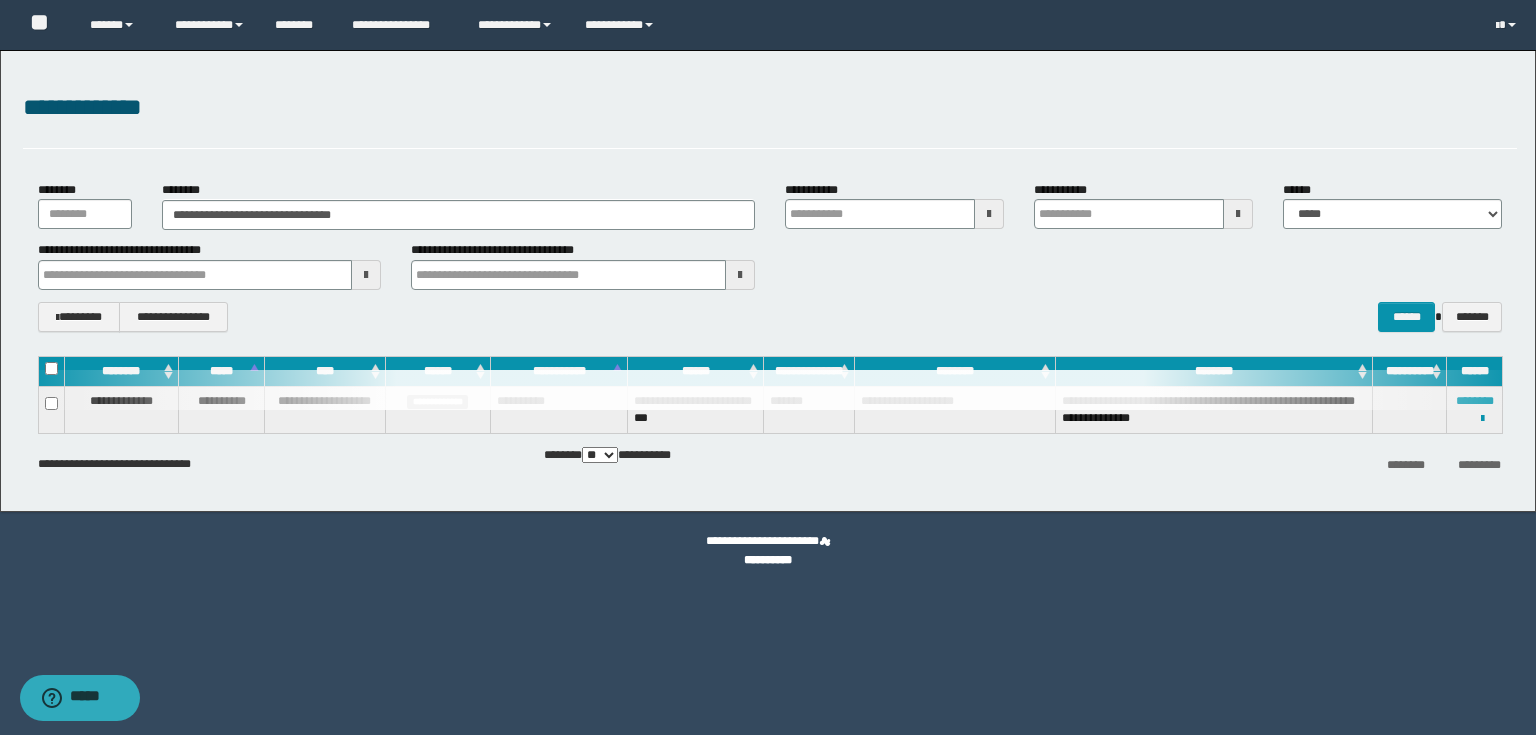 type 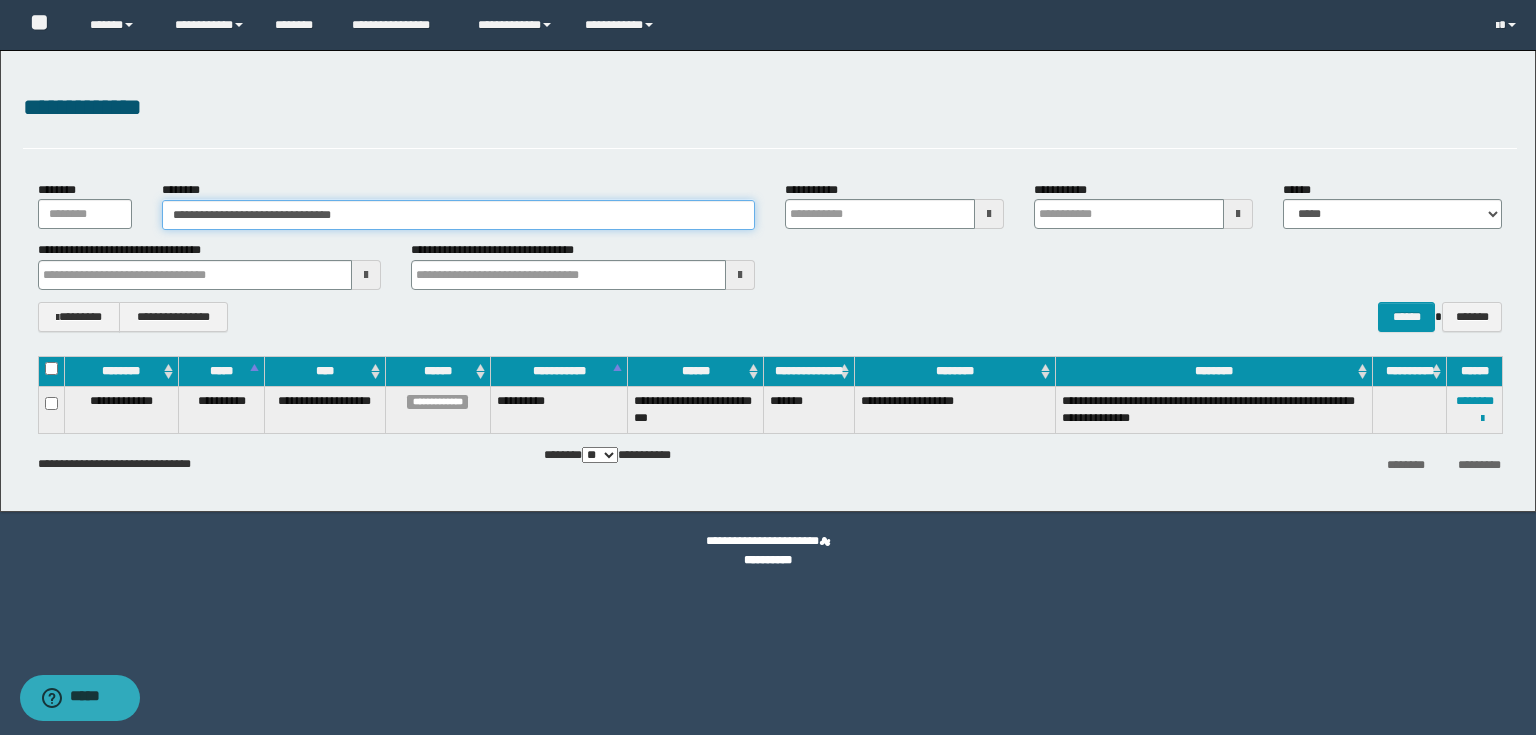drag, startPoint x: 385, startPoint y: 220, endPoint x: 0, endPoint y: 208, distance: 385.18698 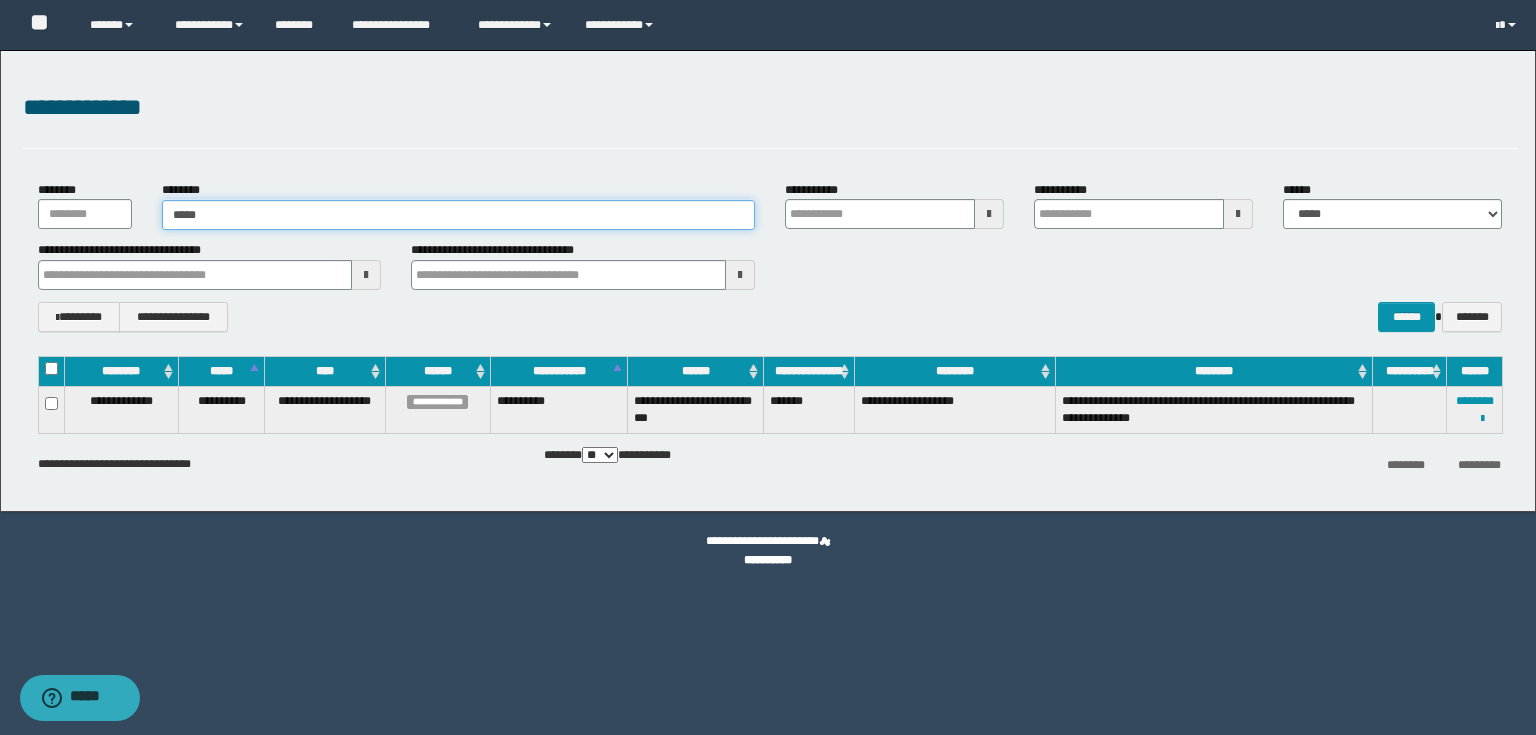 type on "******" 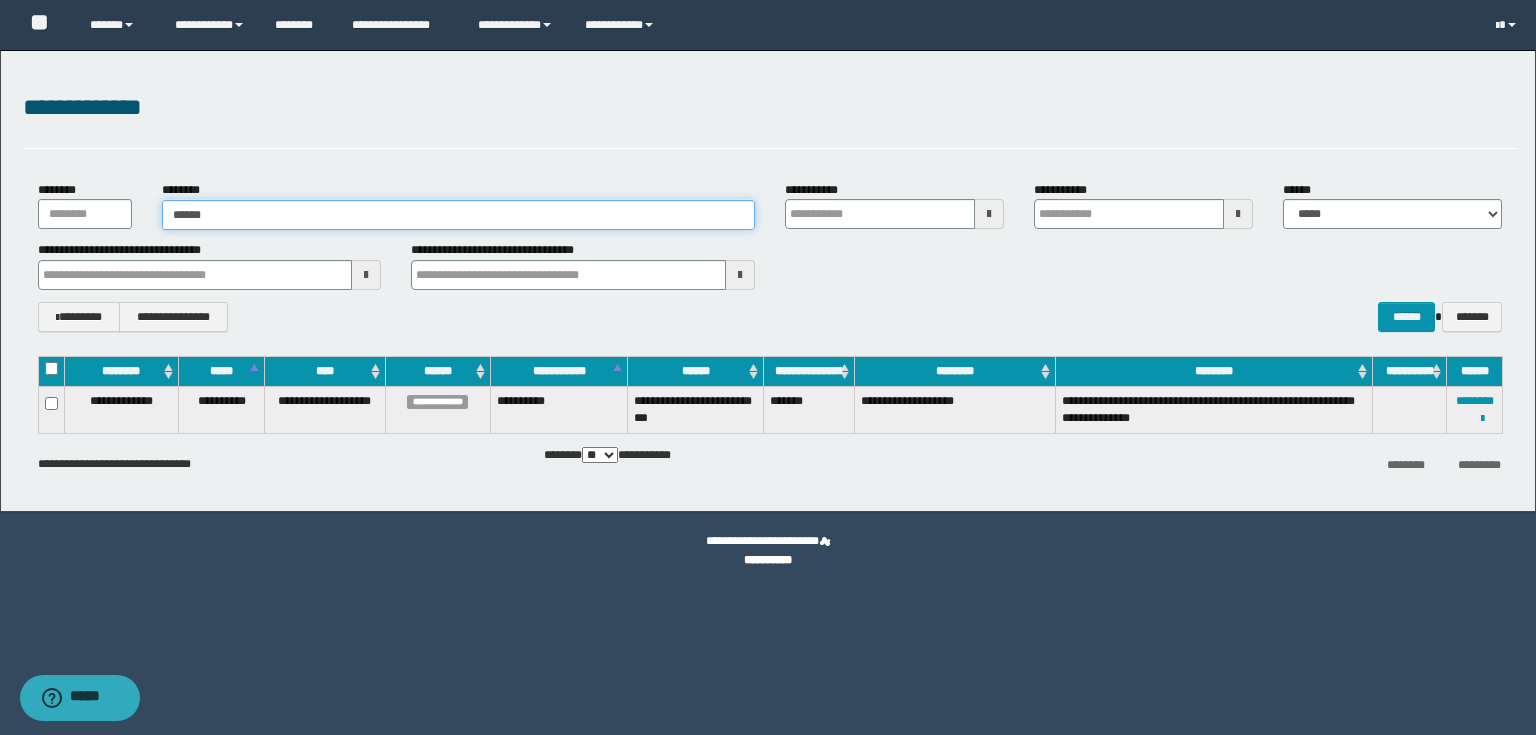 type on "******" 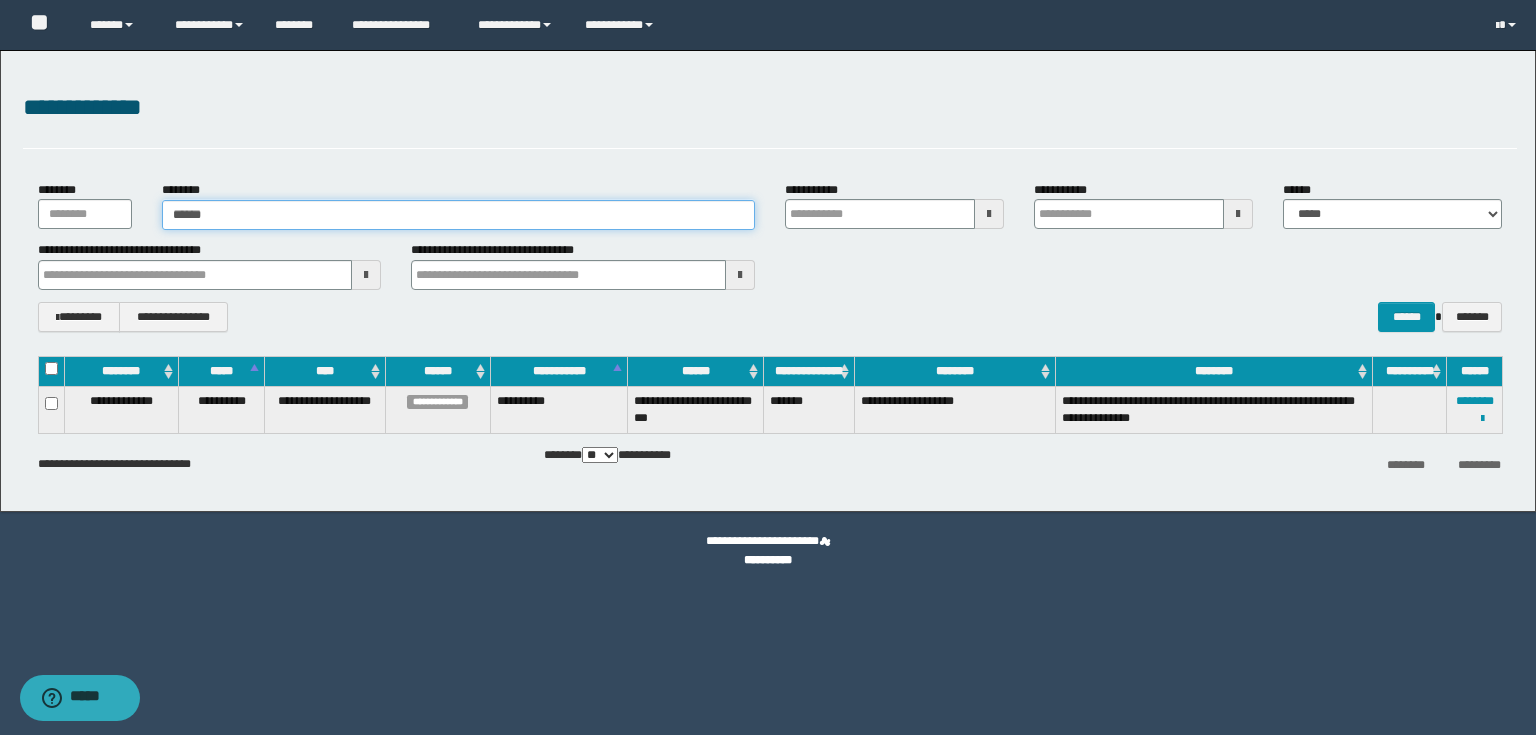 type 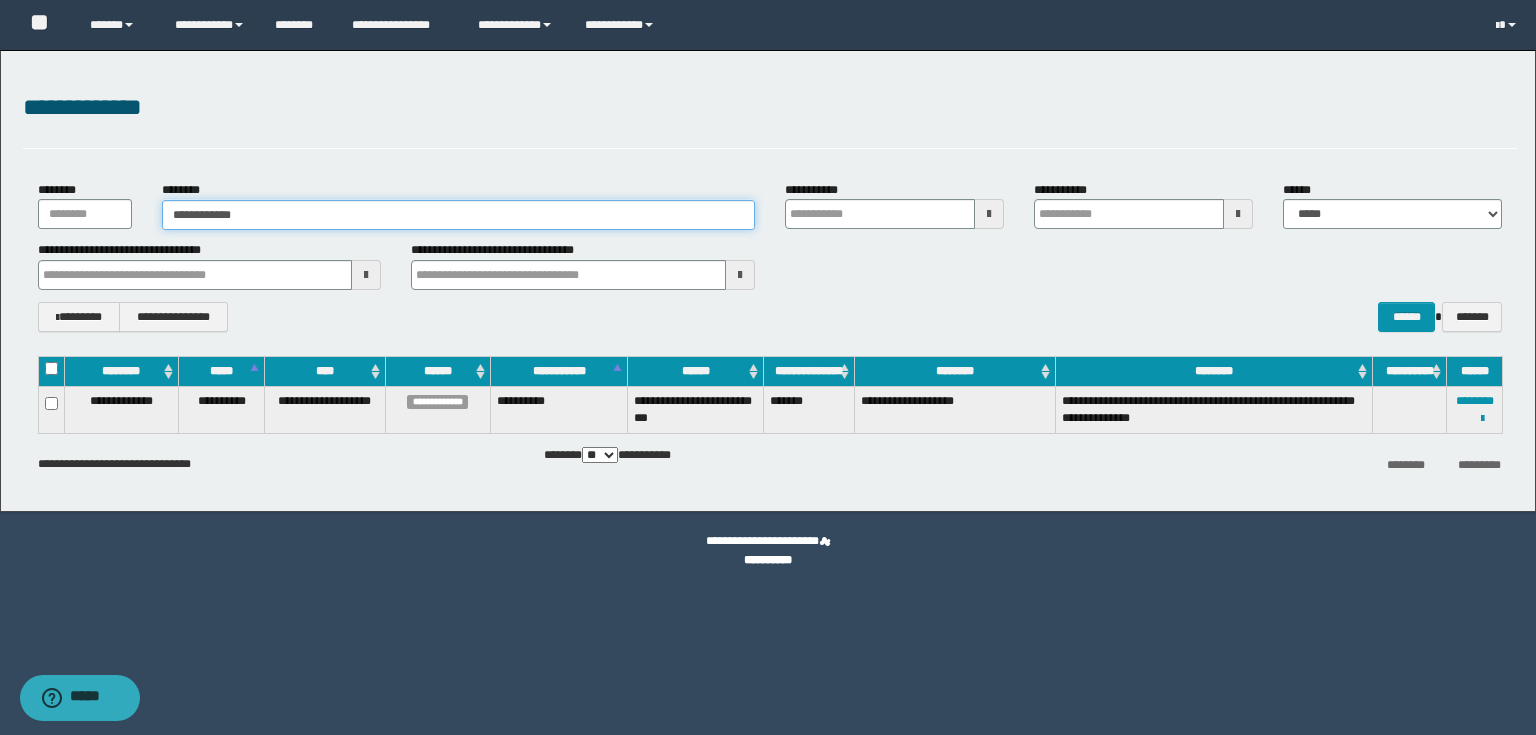type on "**********" 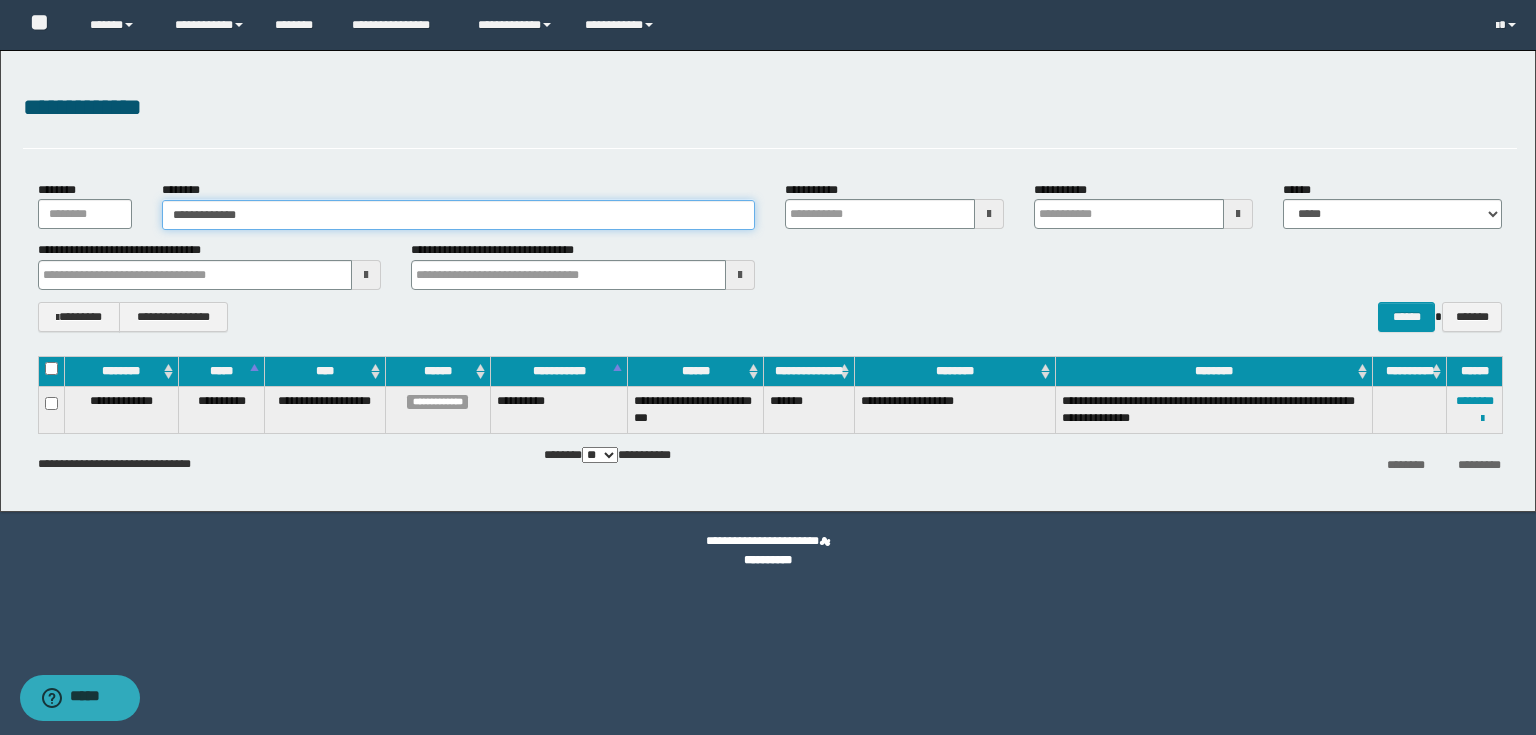 type on "**********" 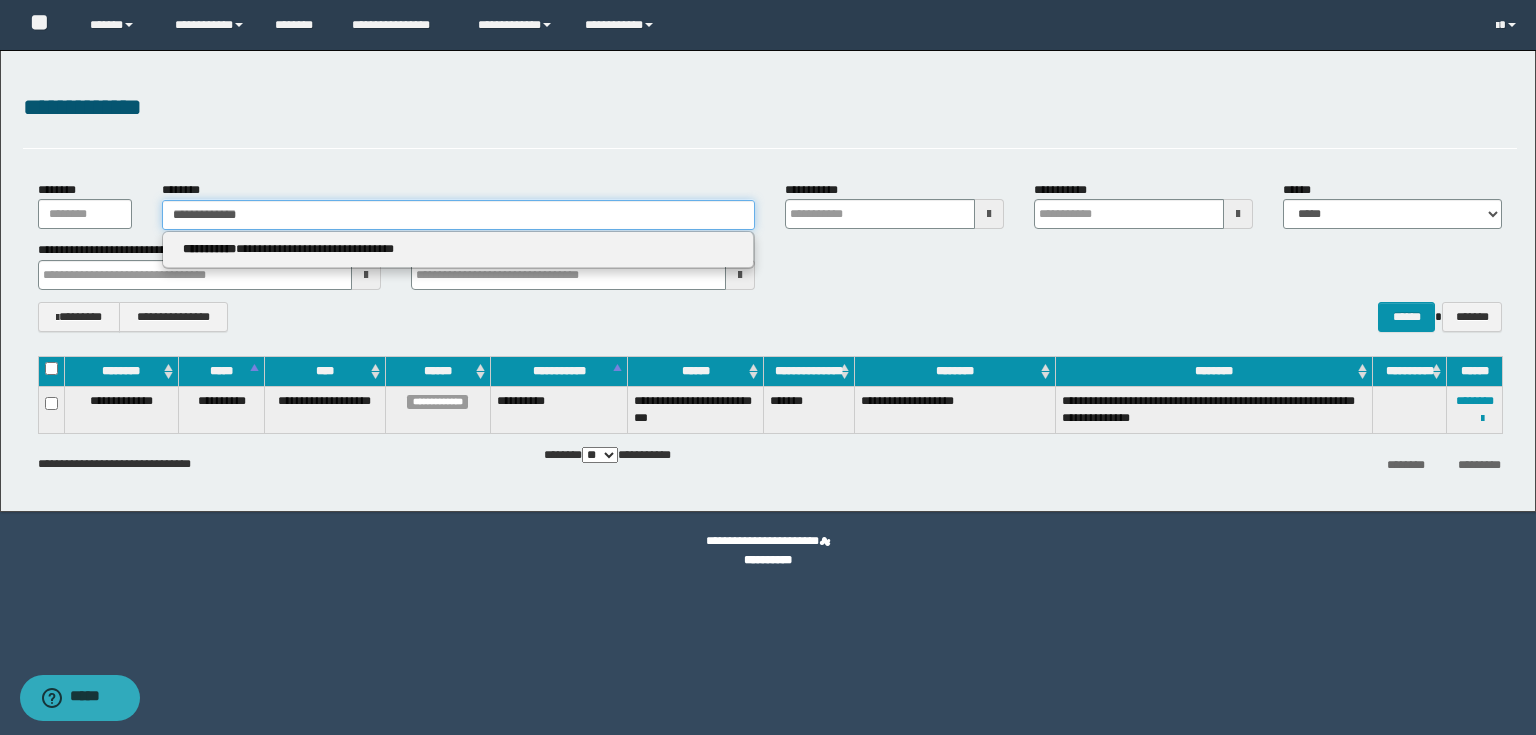type 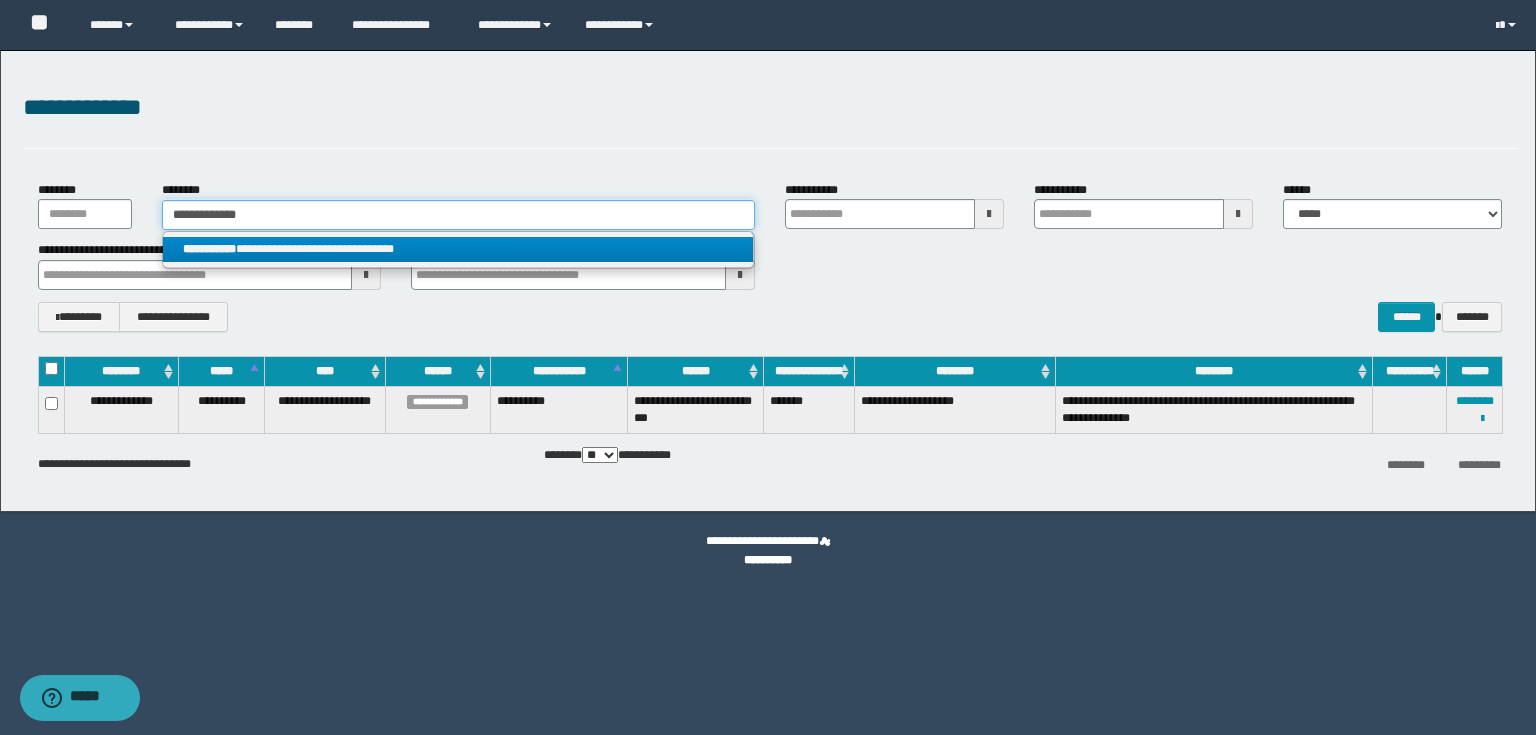 type on "**********" 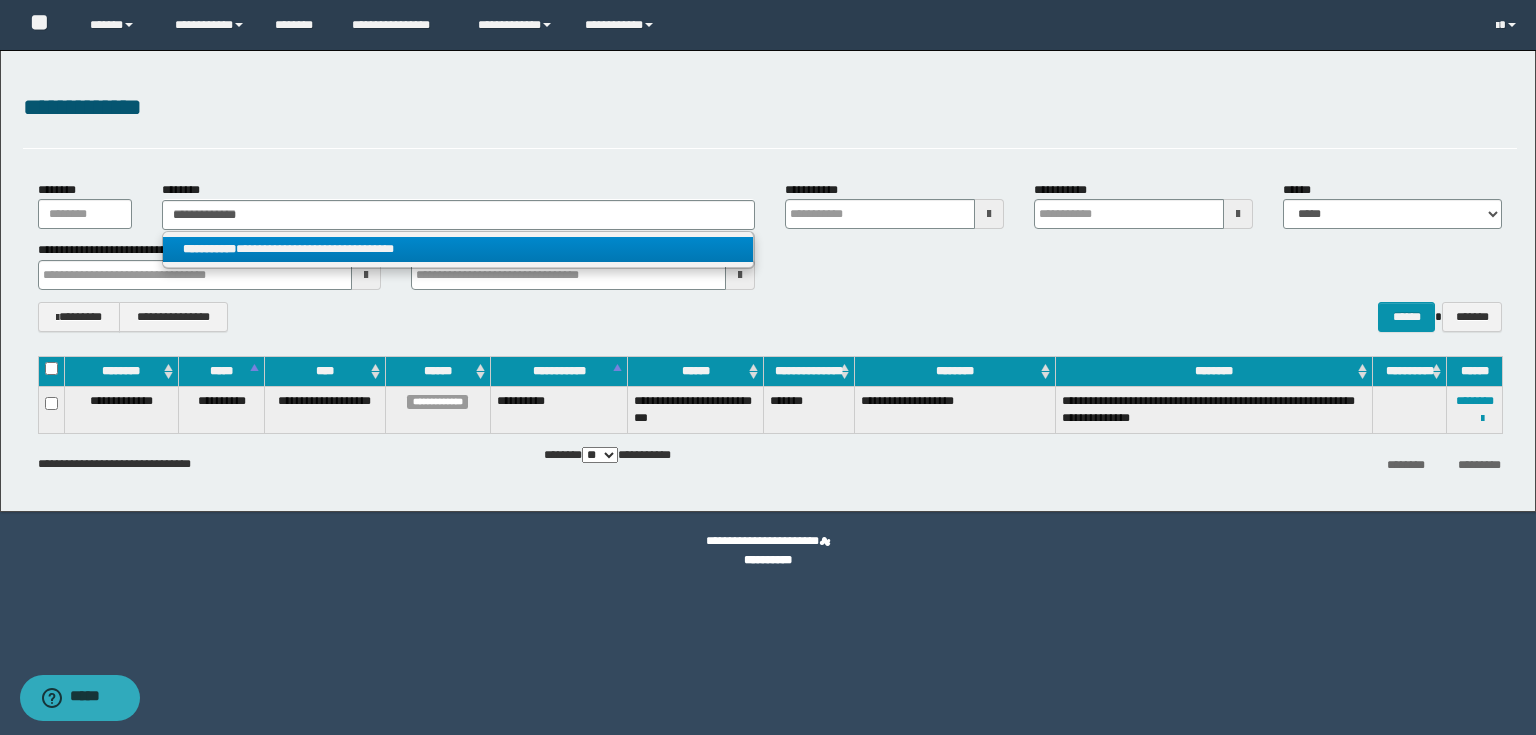 click on "**********" at bounding box center (458, 249) 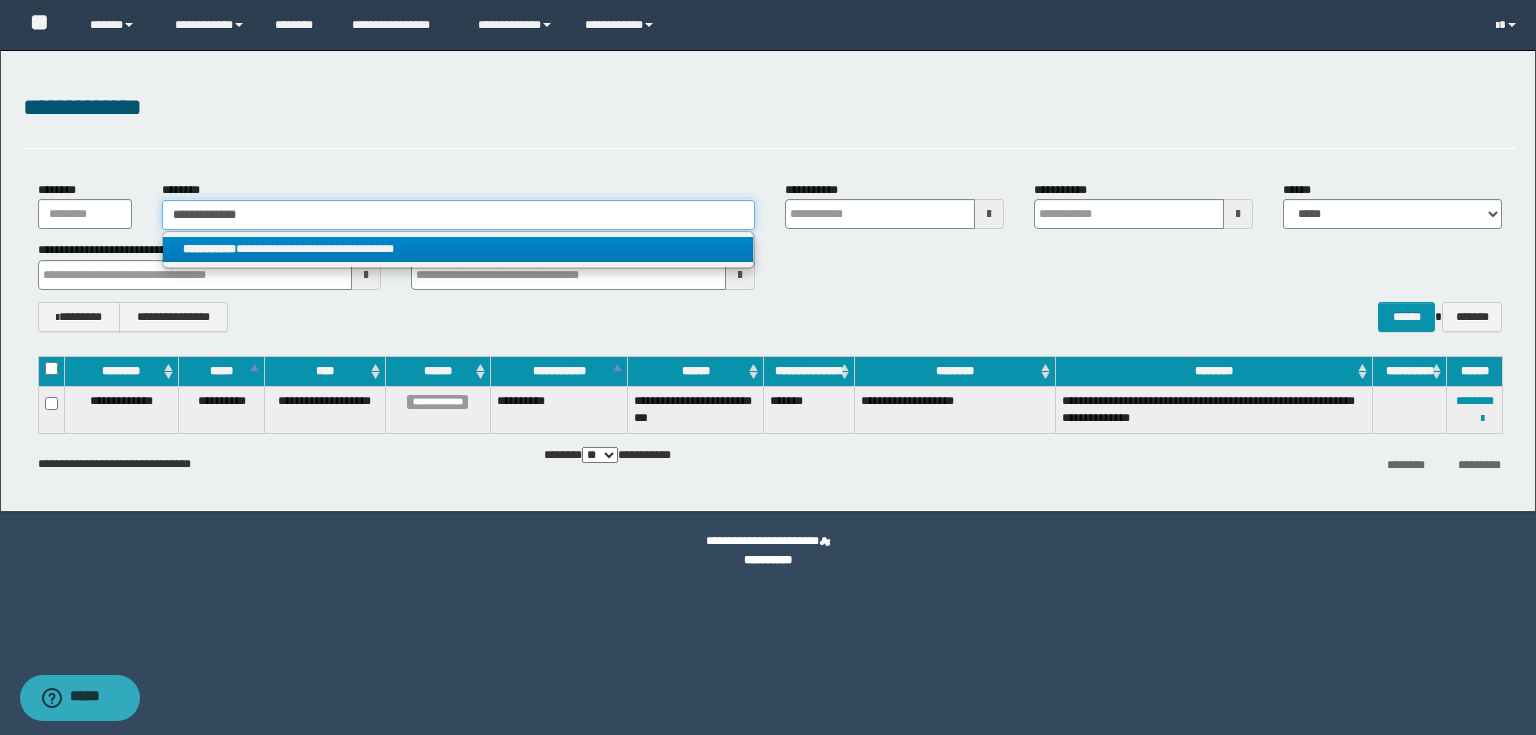 type 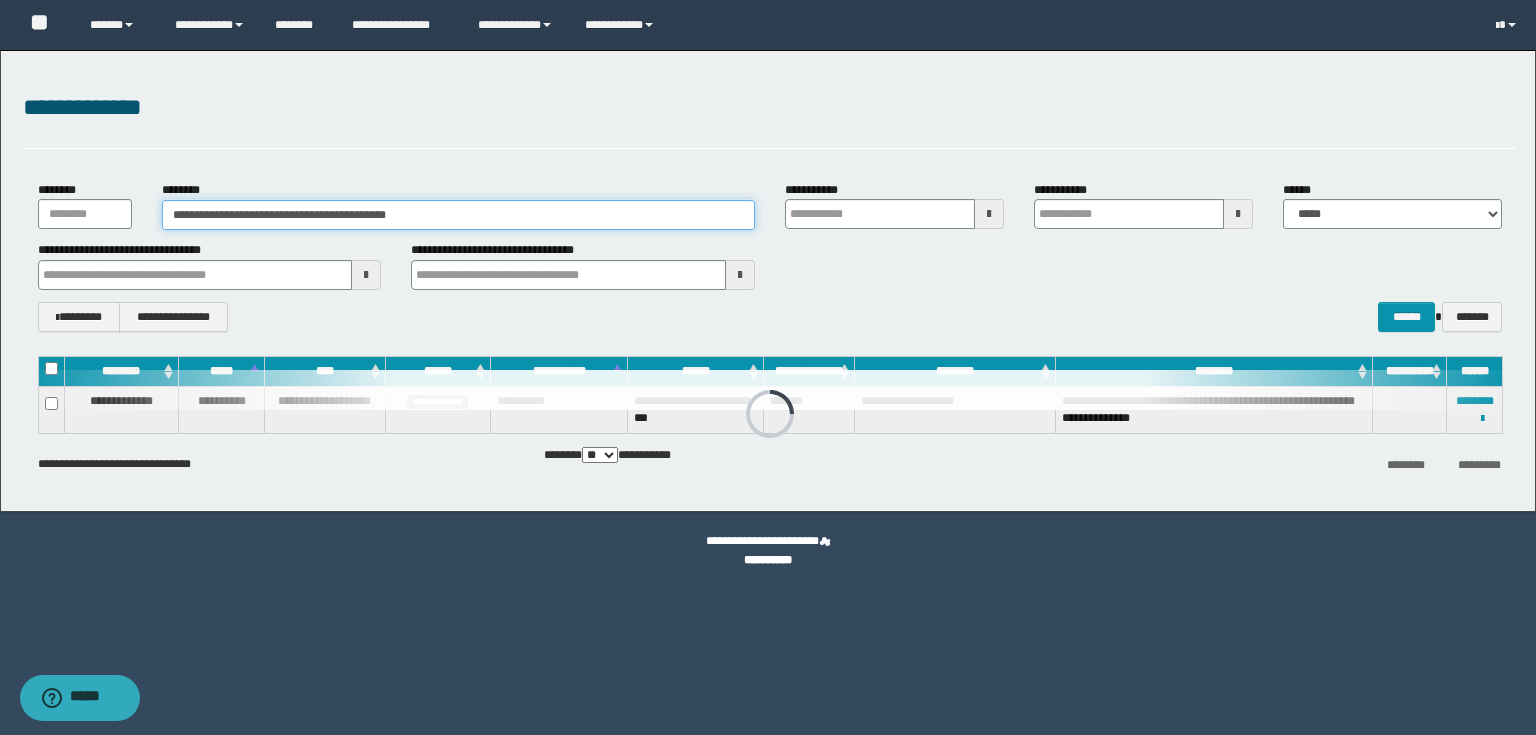 type 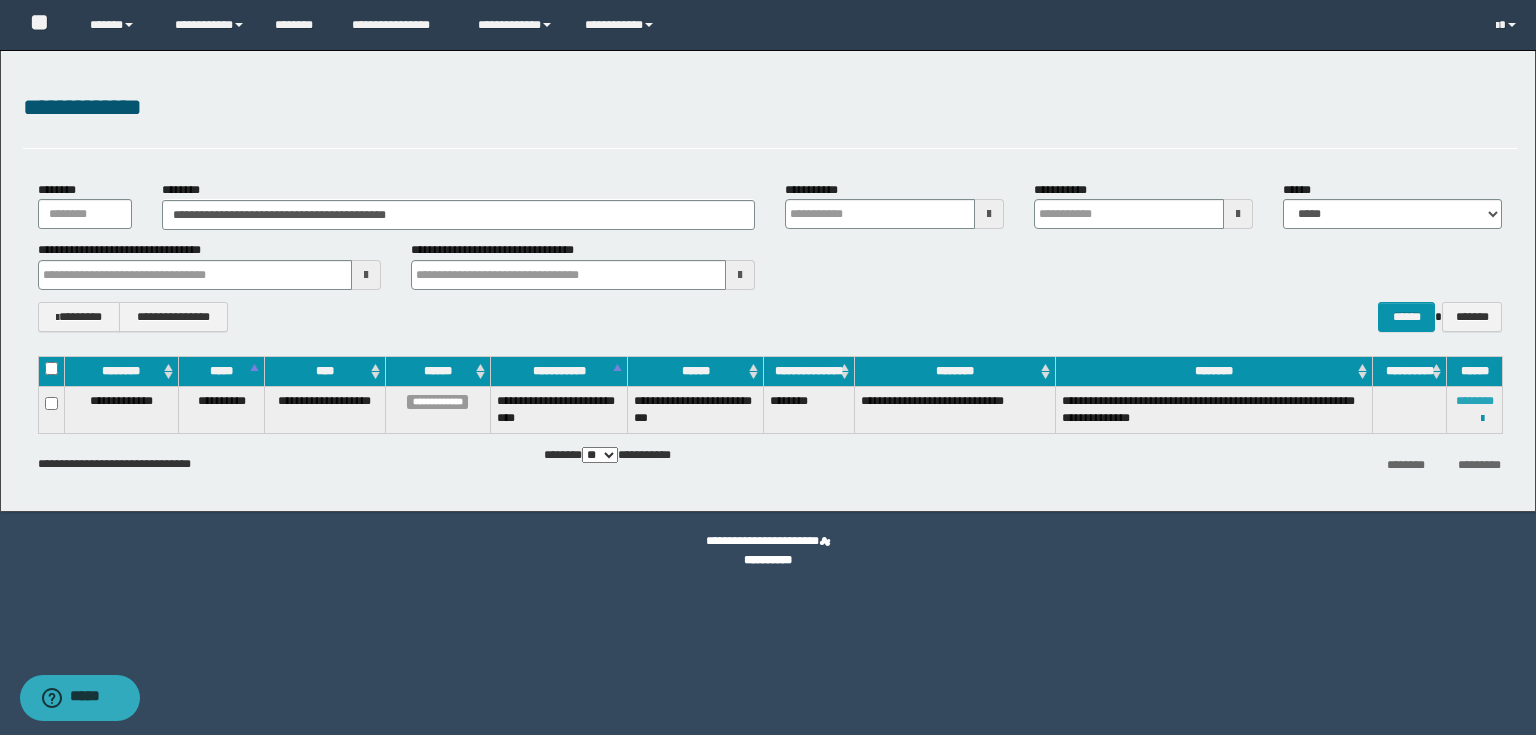click on "********" at bounding box center [1475, 401] 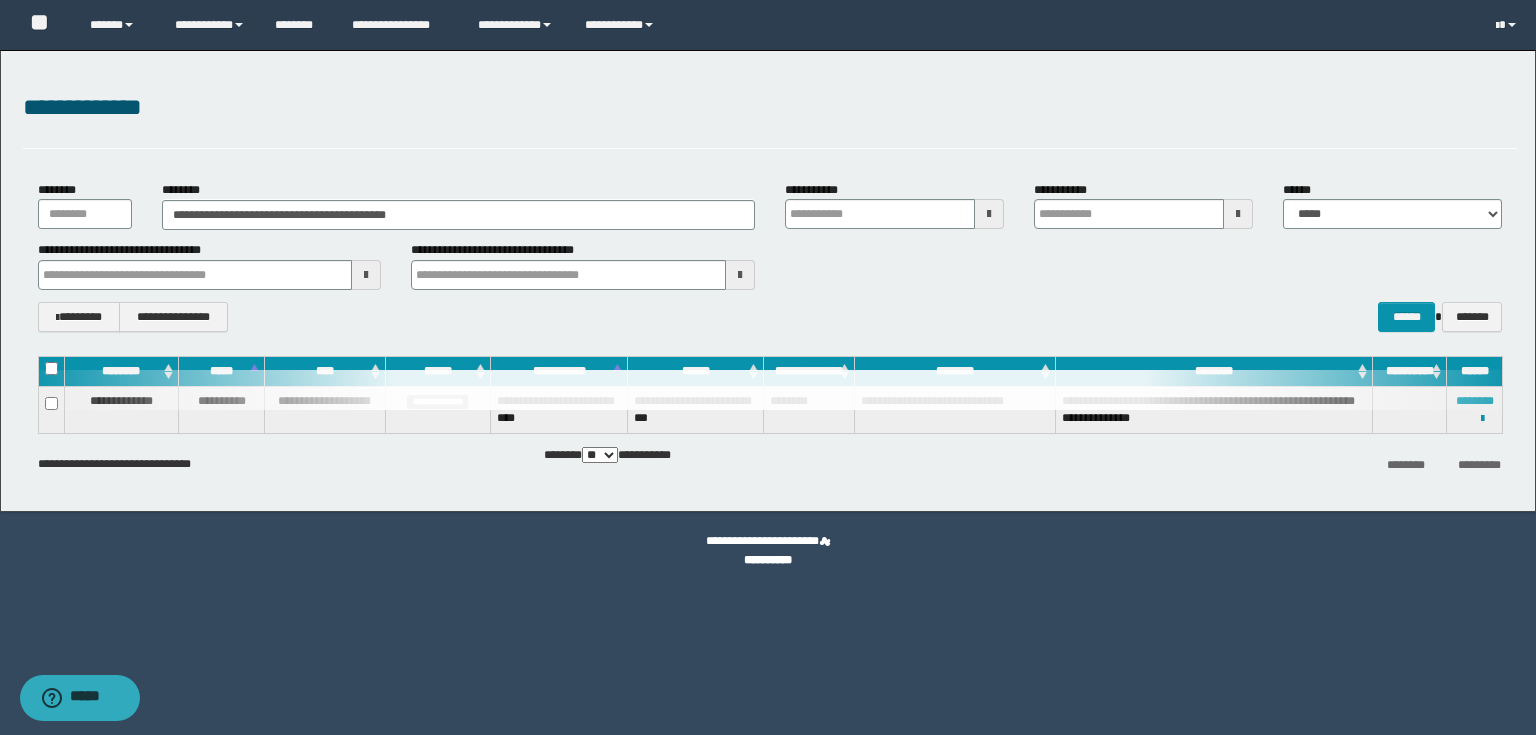 type 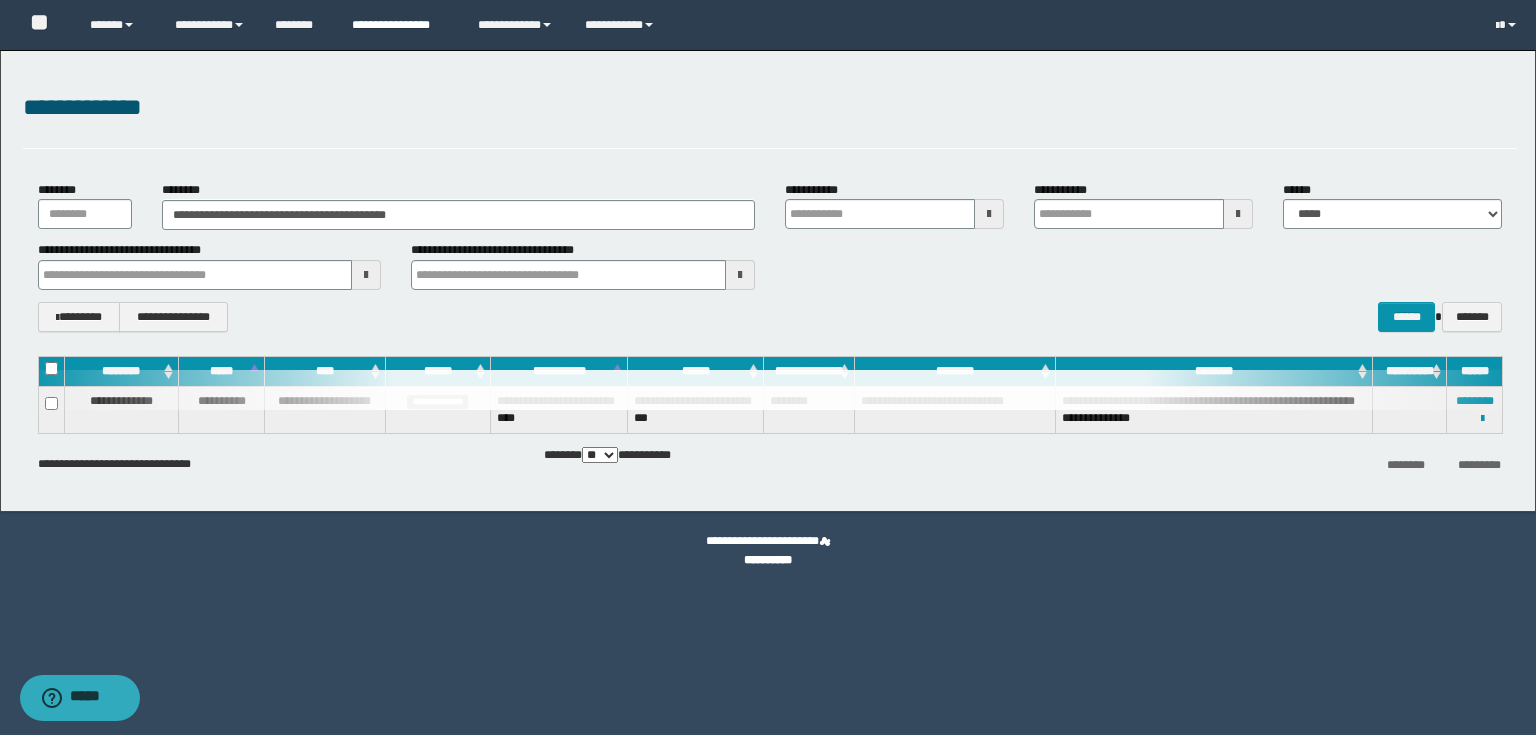type 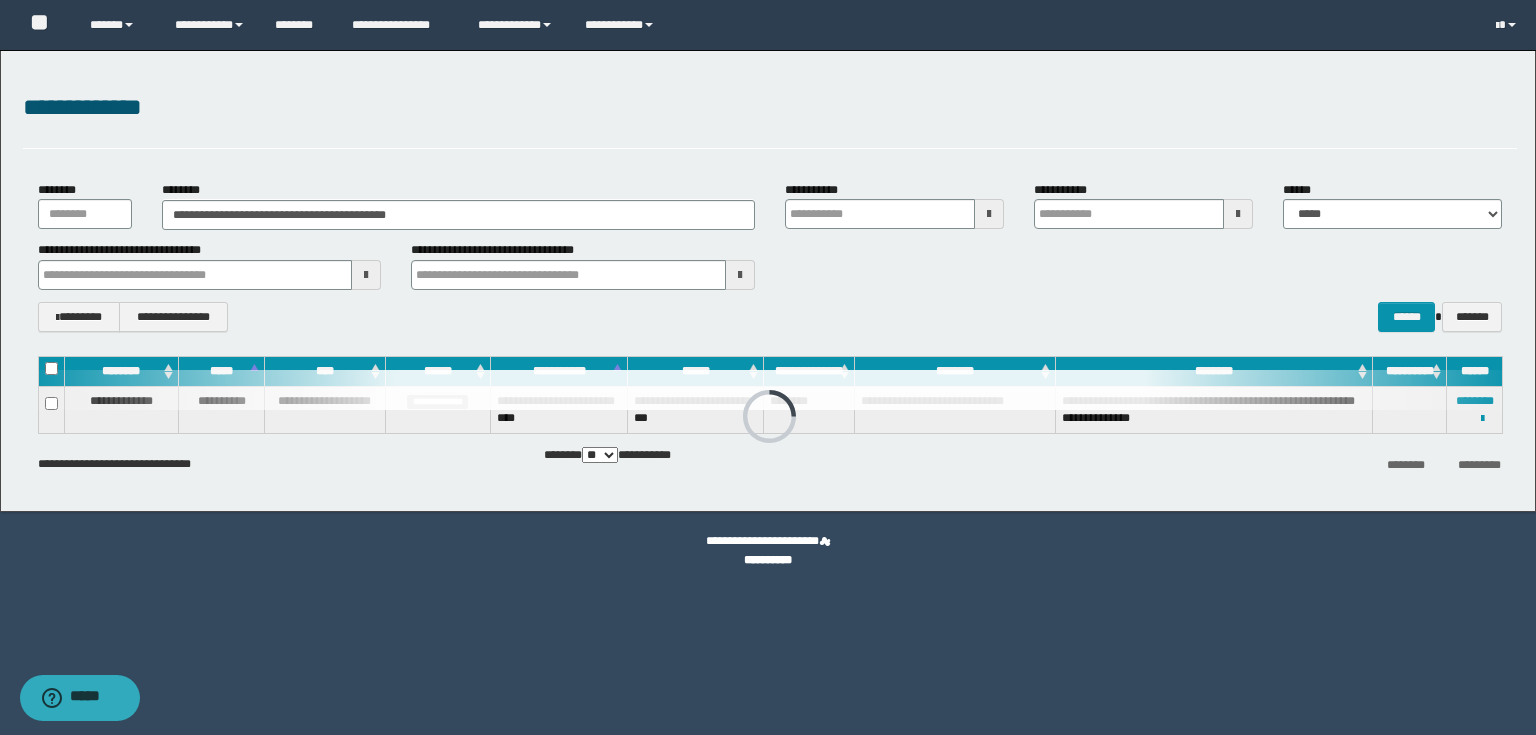 type 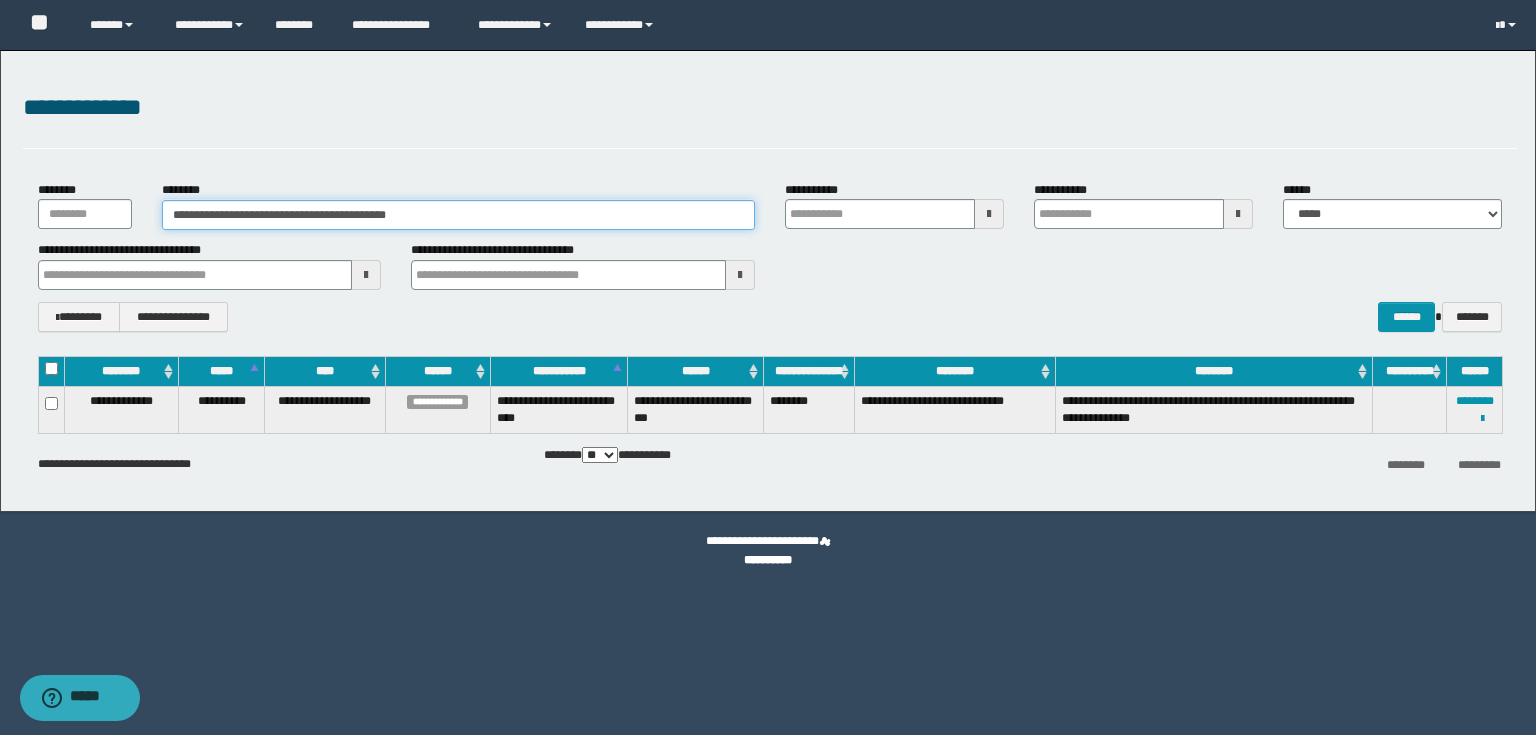 drag, startPoint x: 474, startPoint y: 222, endPoint x: 0, endPoint y: 212, distance: 474.10547 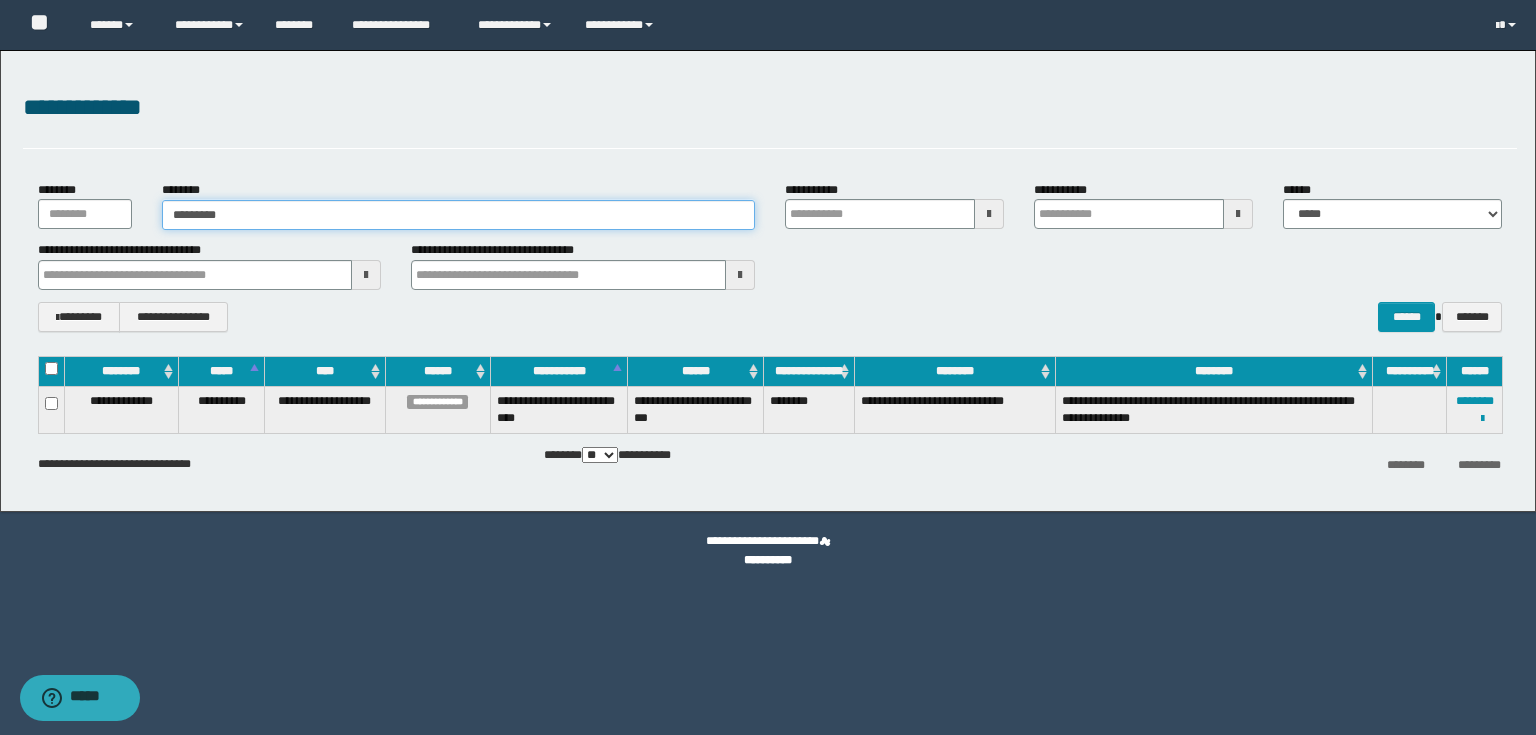 click on "*********" at bounding box center (458, 215) 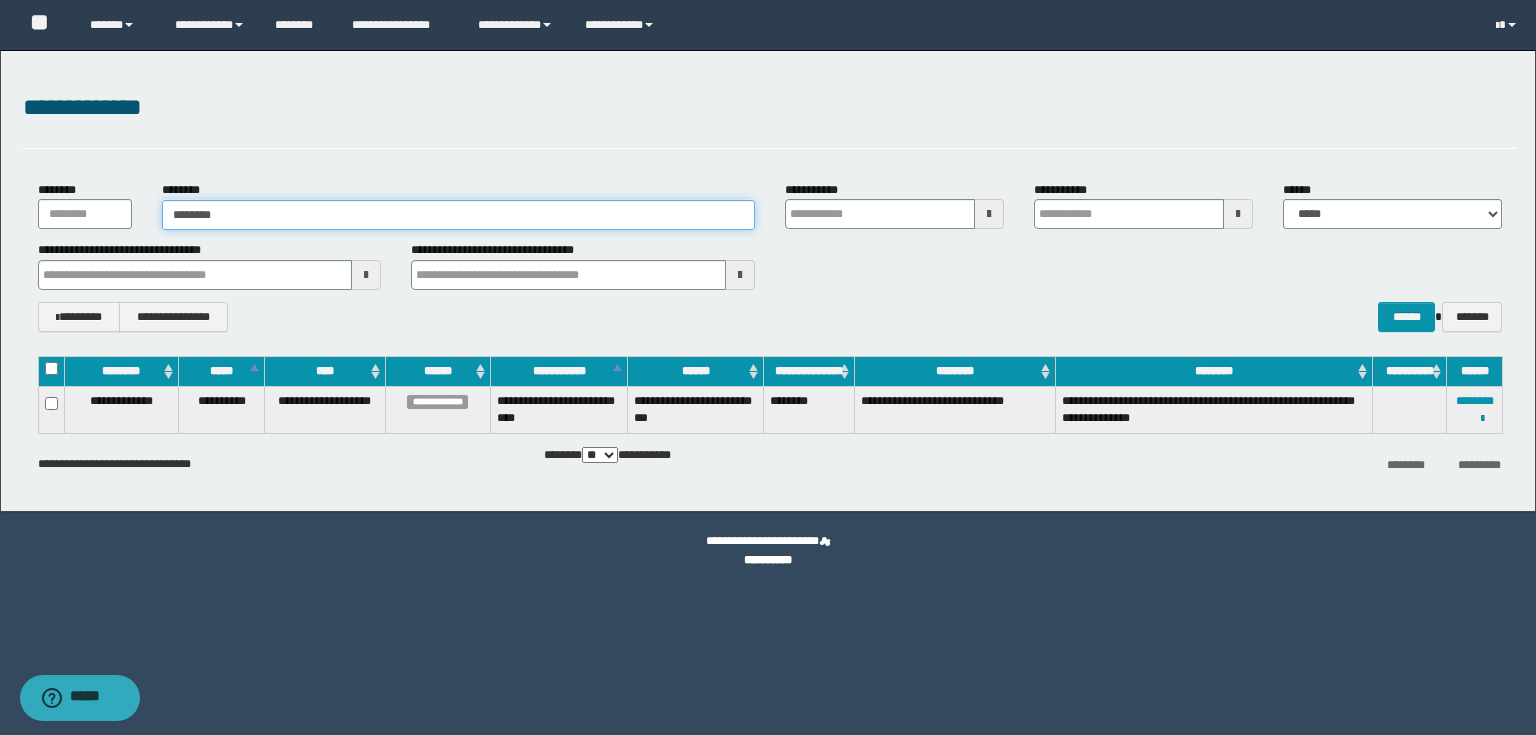 type on "*********" 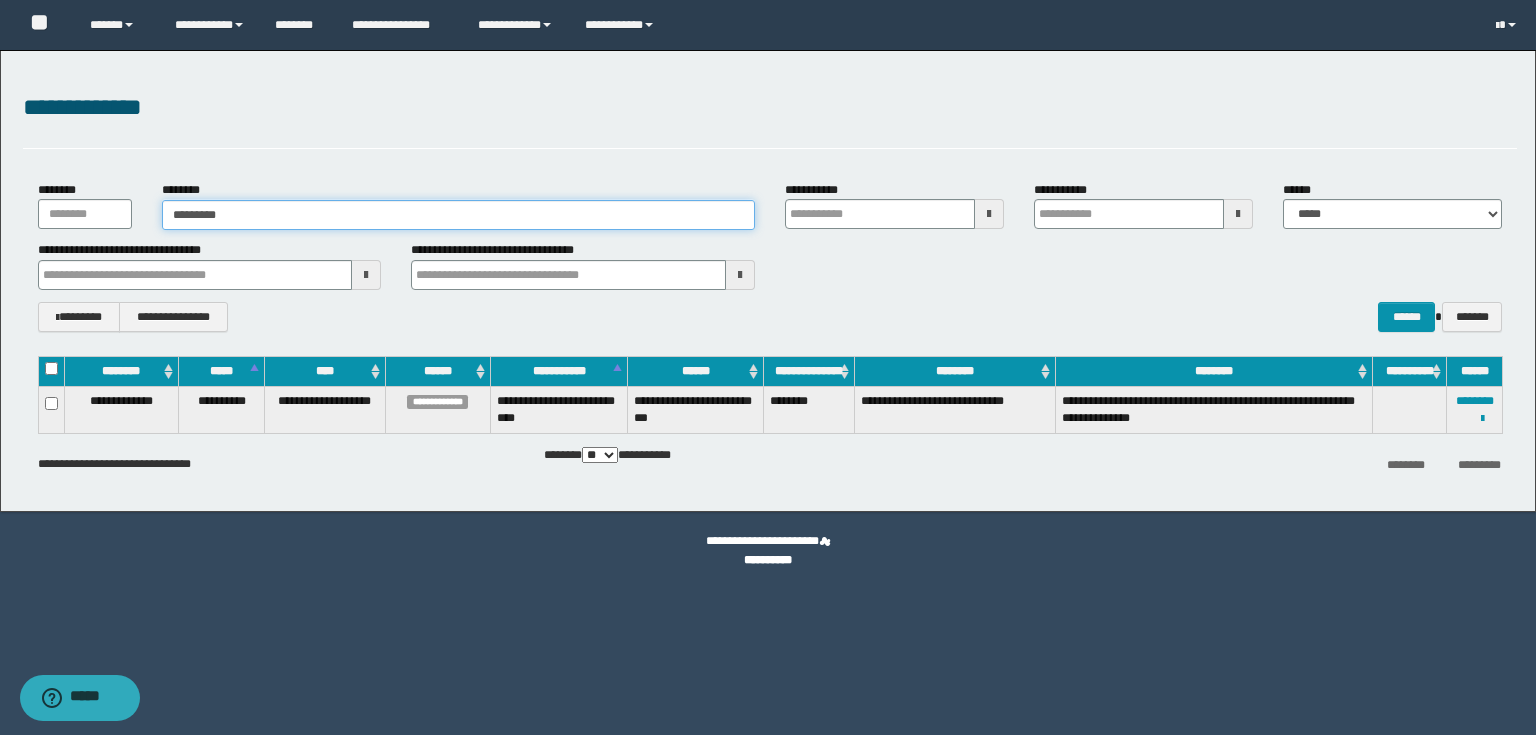 type on "*********" 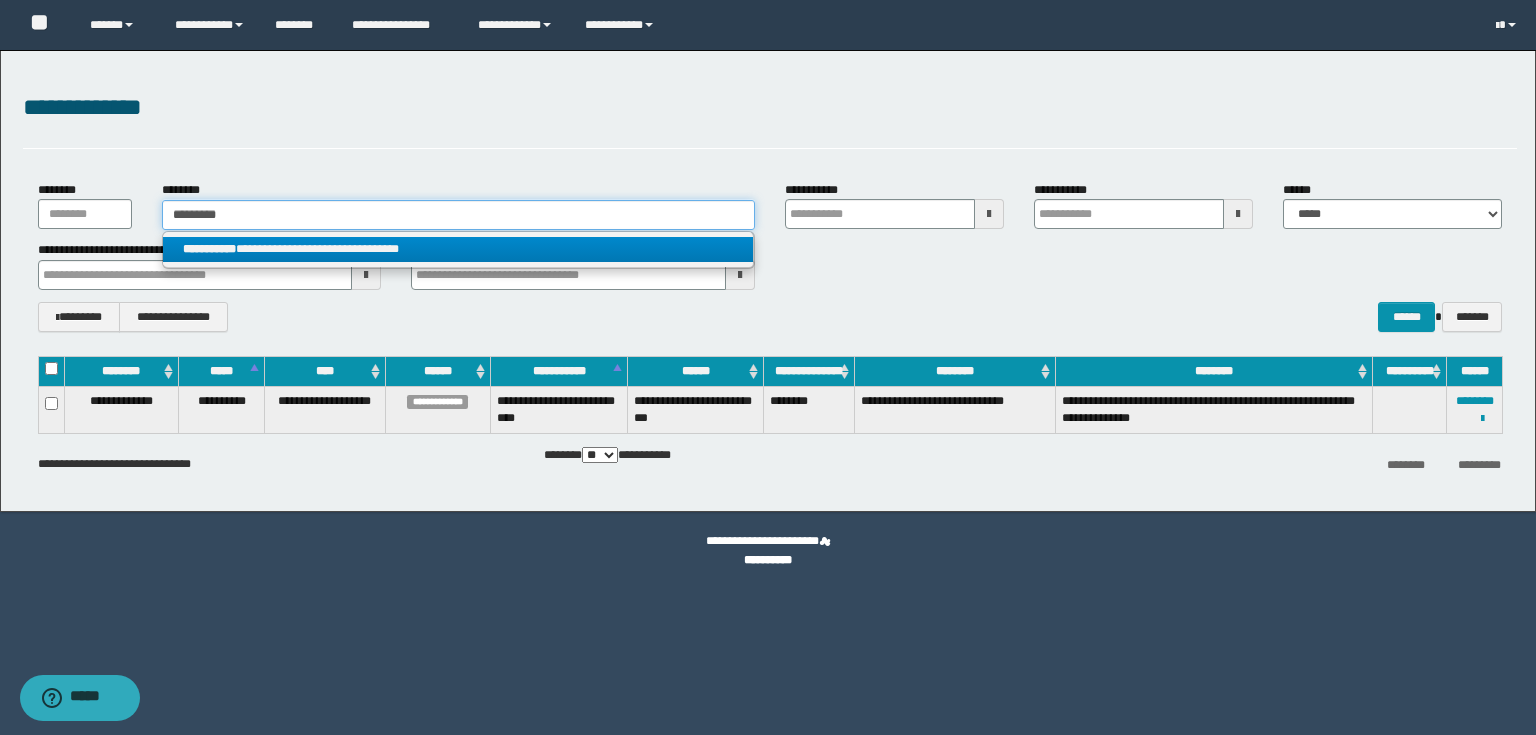 type on "*********" 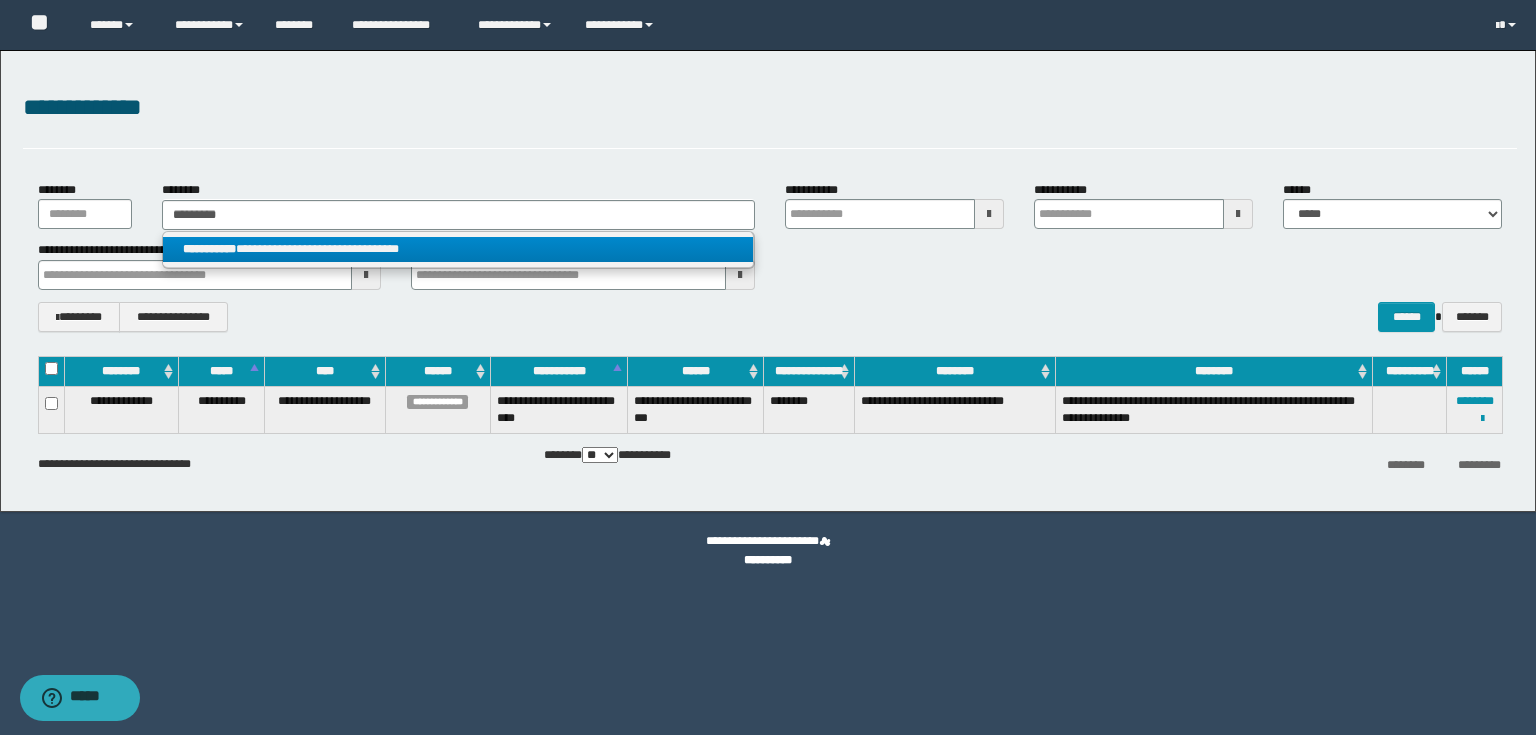 click on "**********" at bounding box center (458, 249) 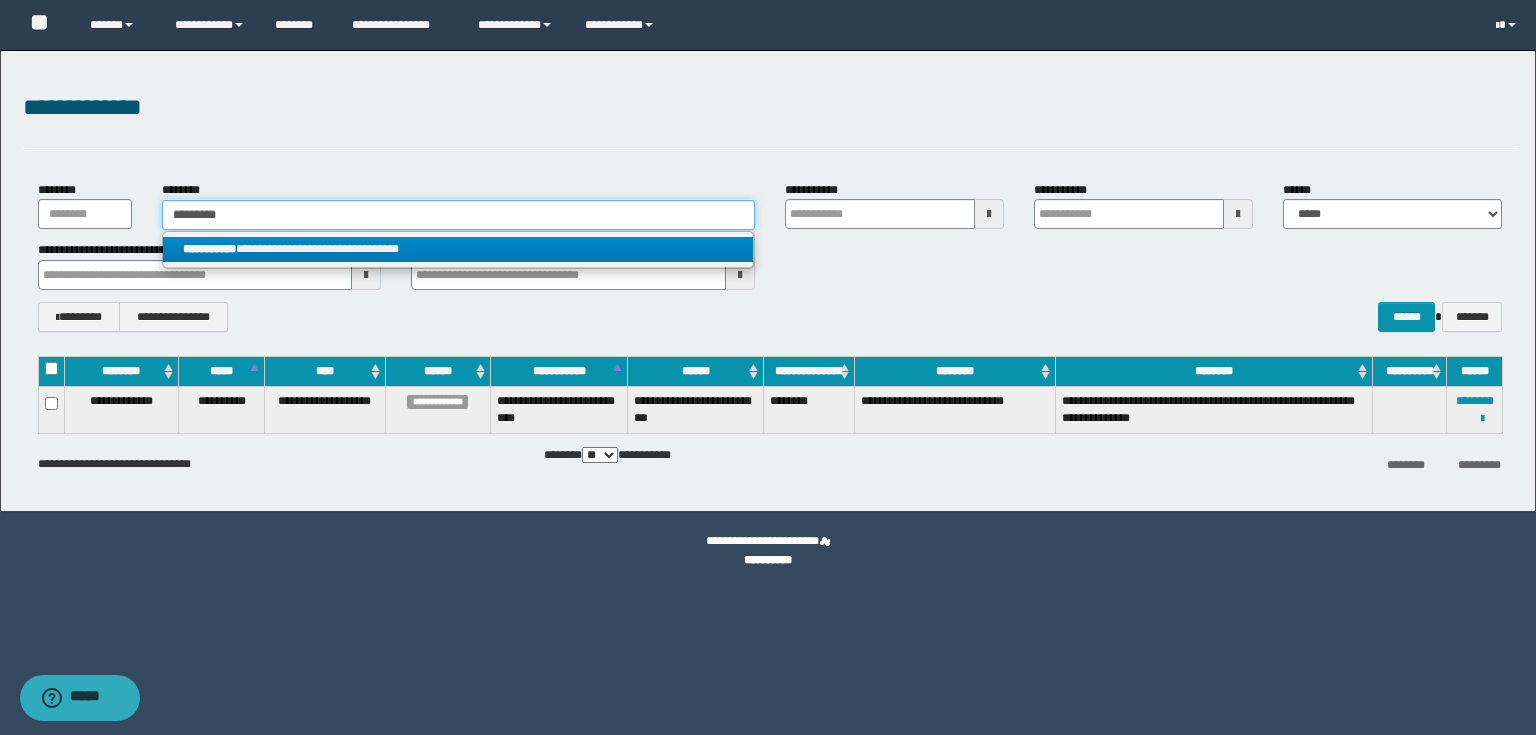 type 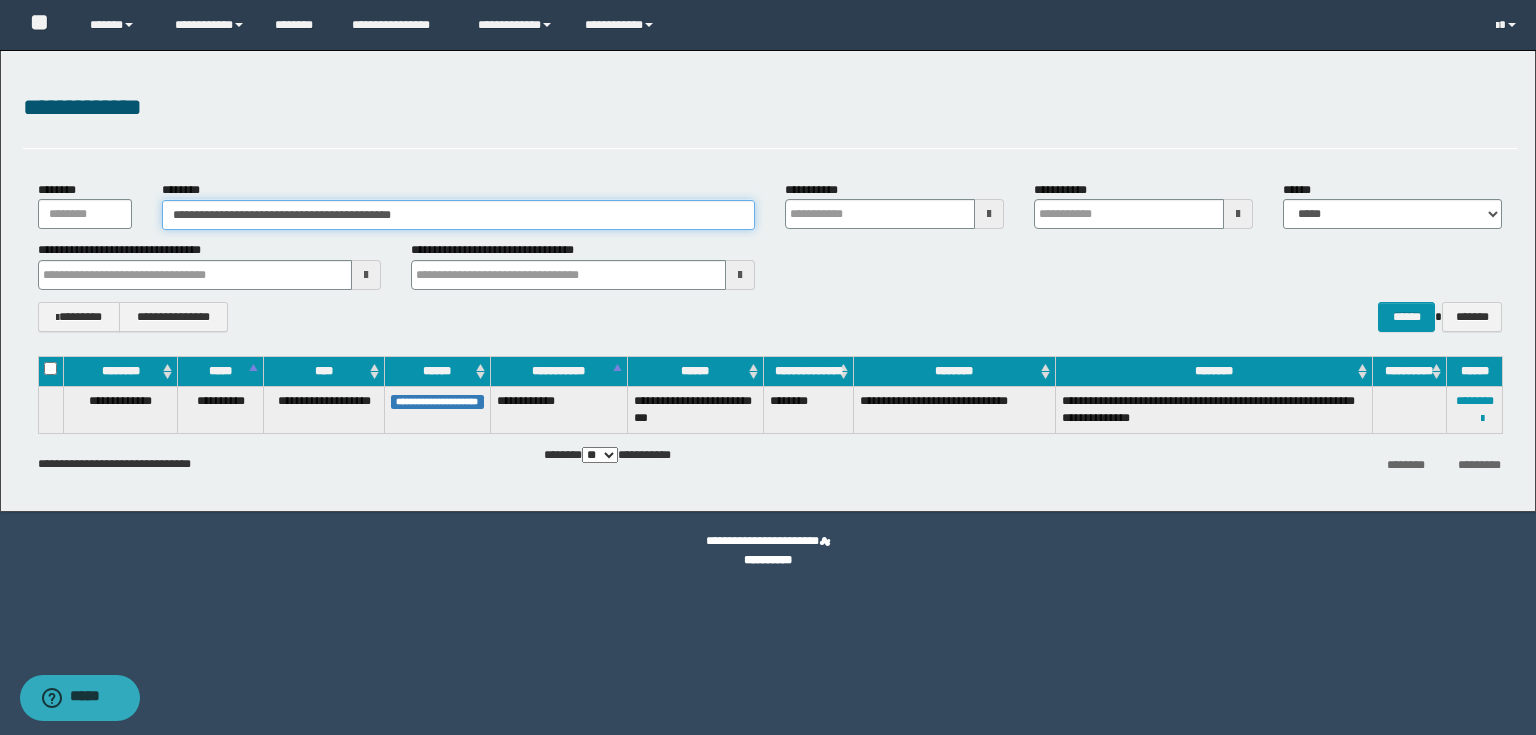 type 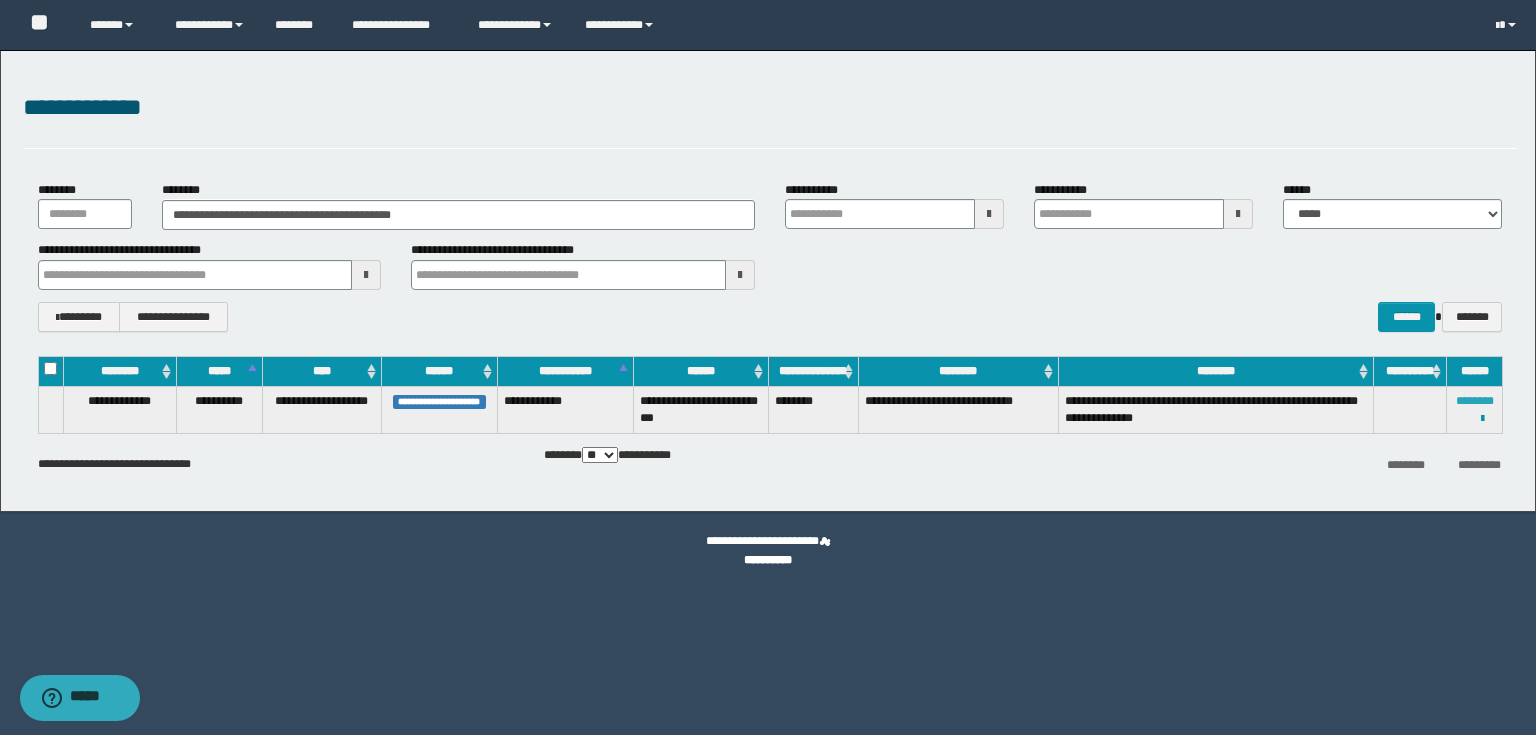 click on "********" at bounding box center [1475, 401] 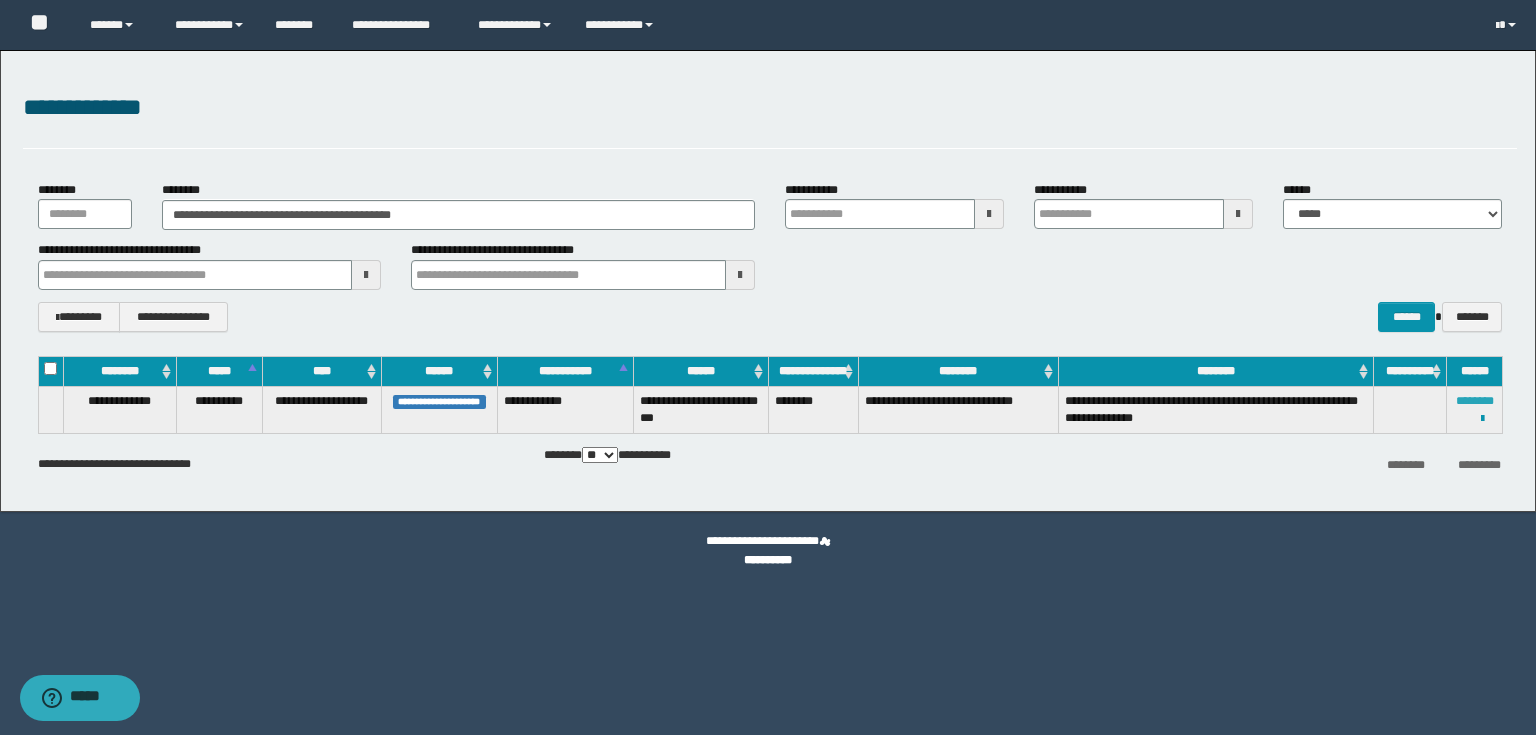 type 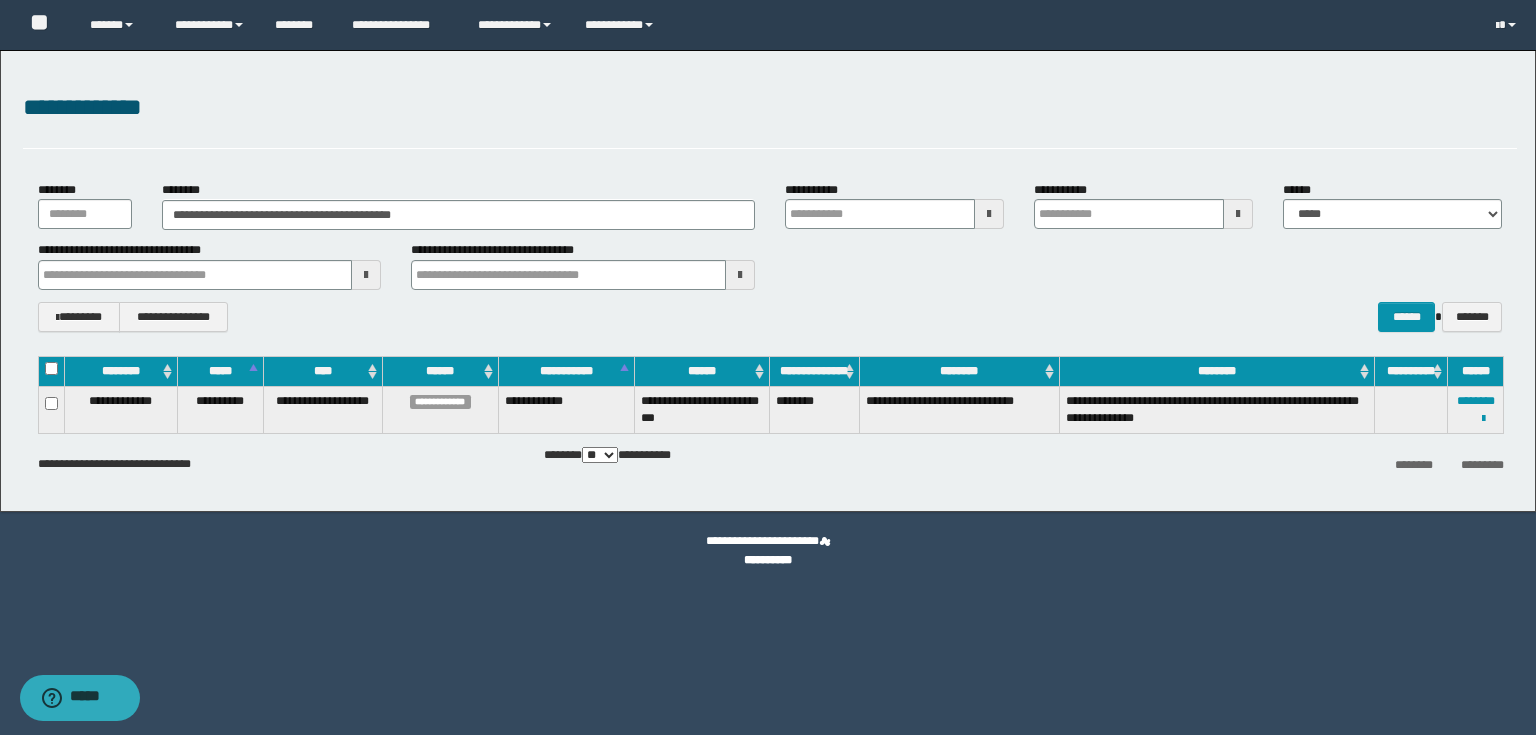 type 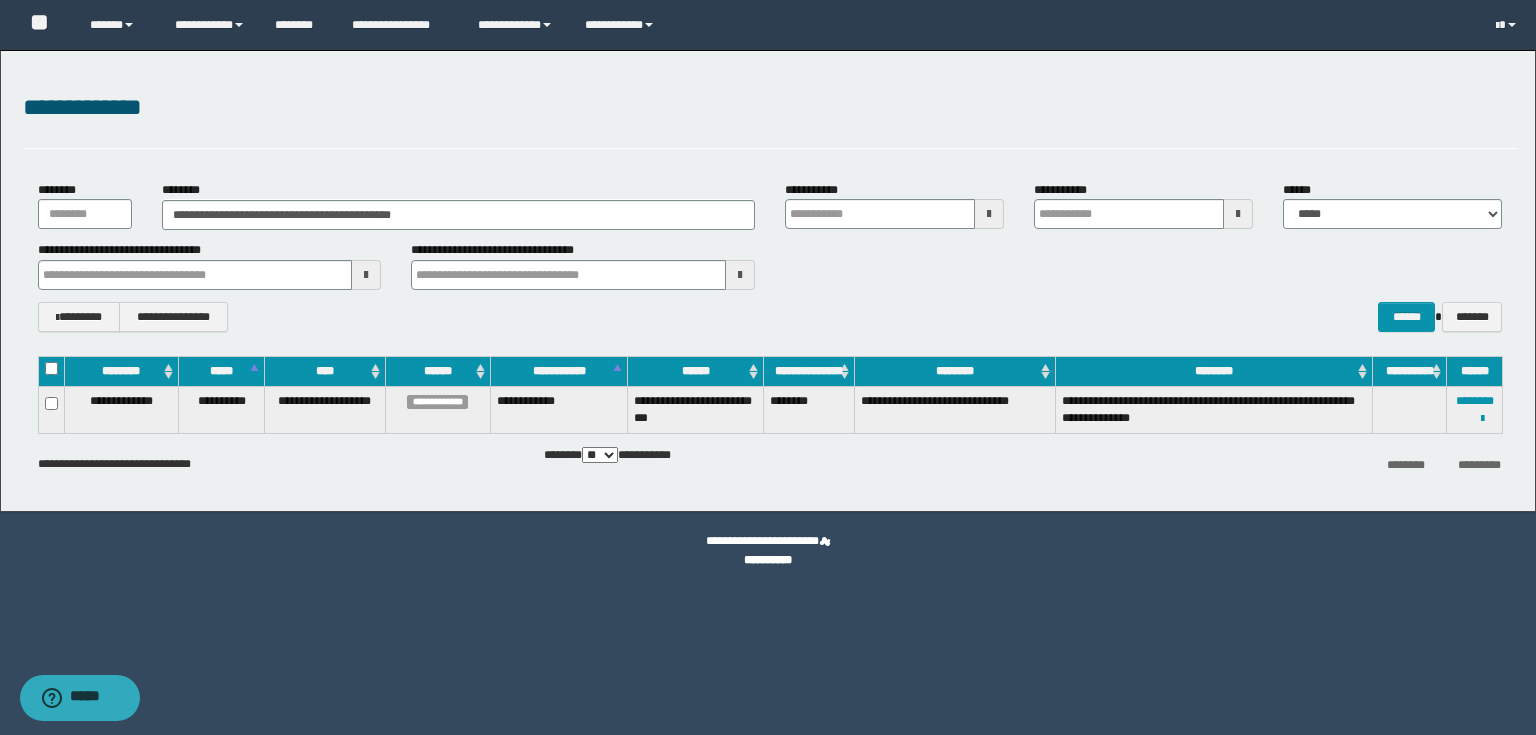 type 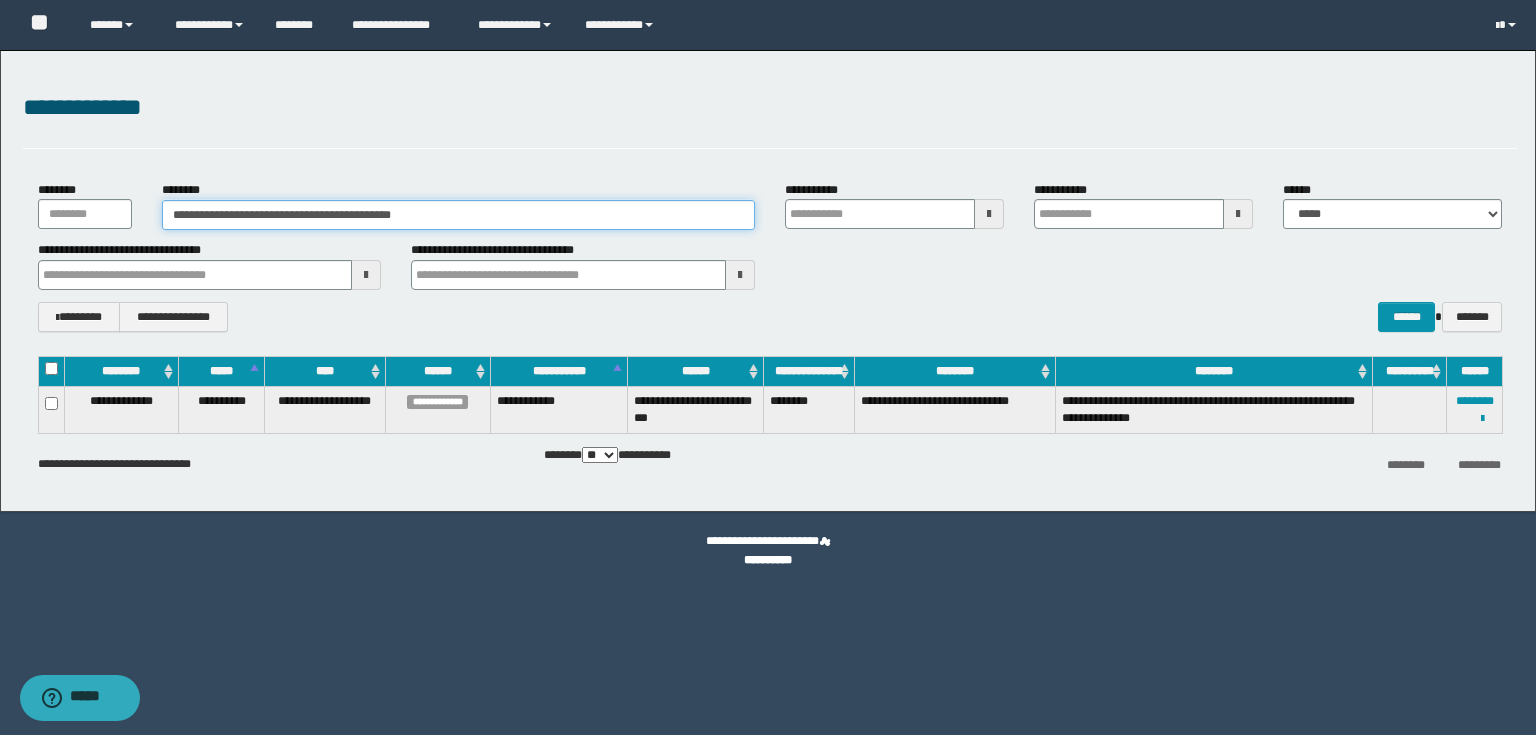 click on "**********" at bounding box center (458, 215) 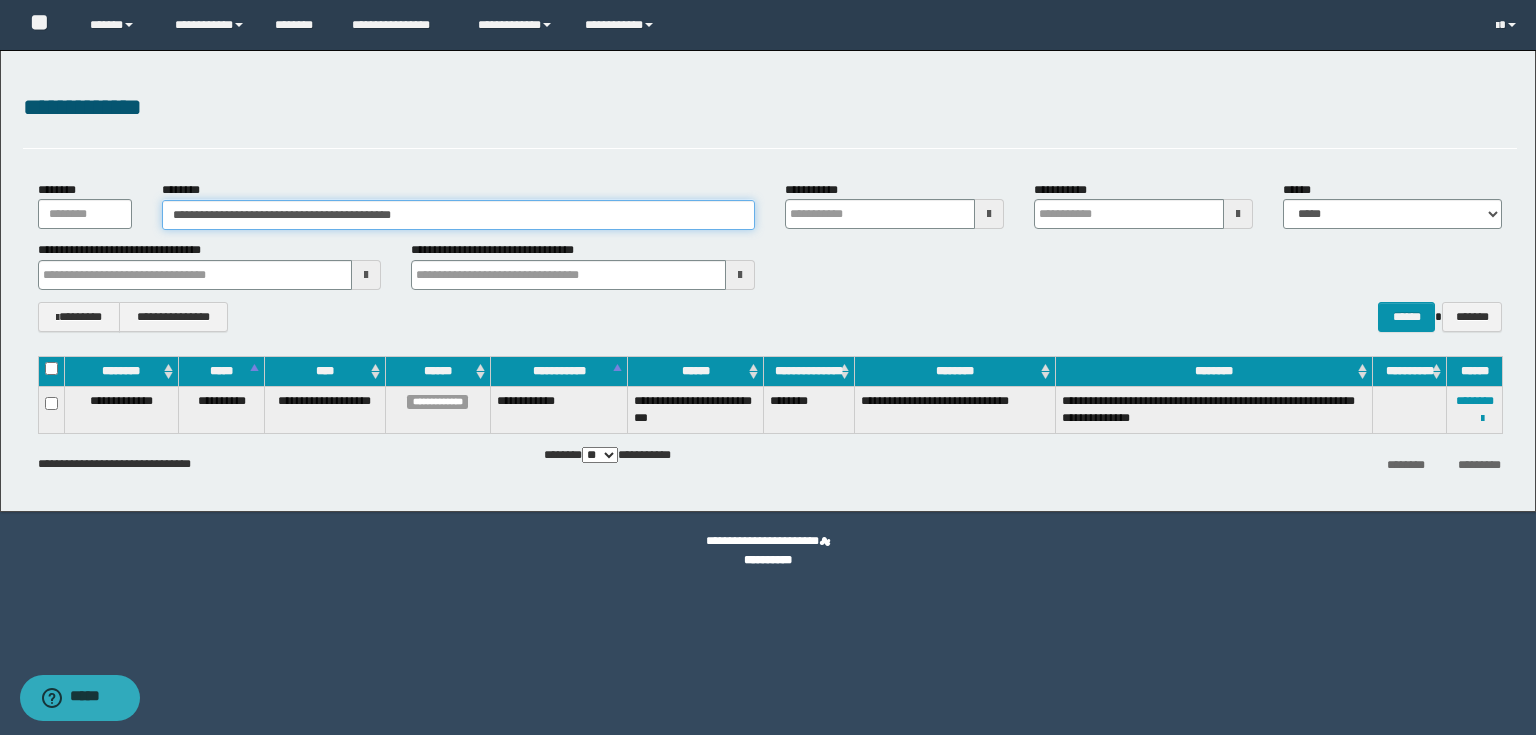 click on "**********" at bounding box center (458, 215) 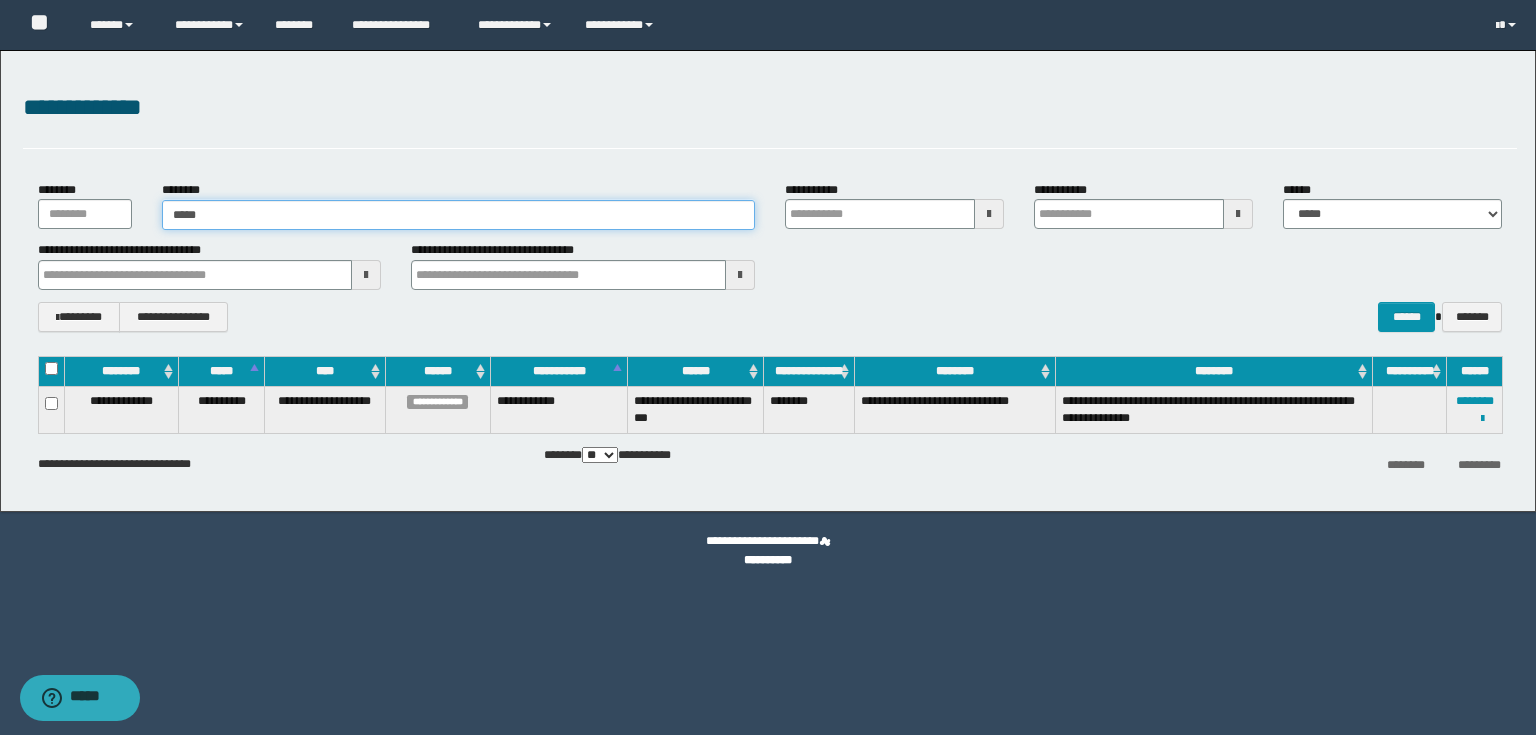 type on "******" 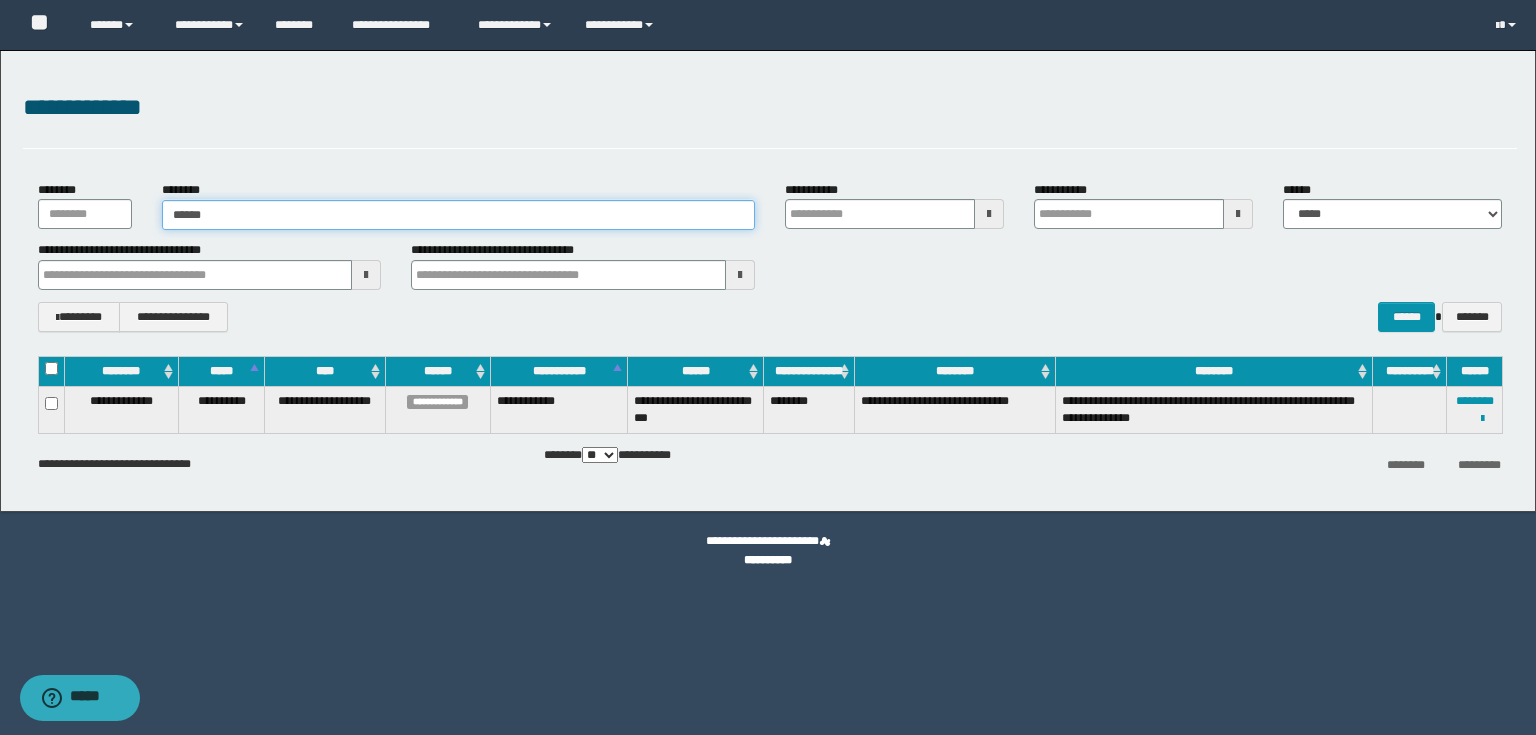 type on "******" 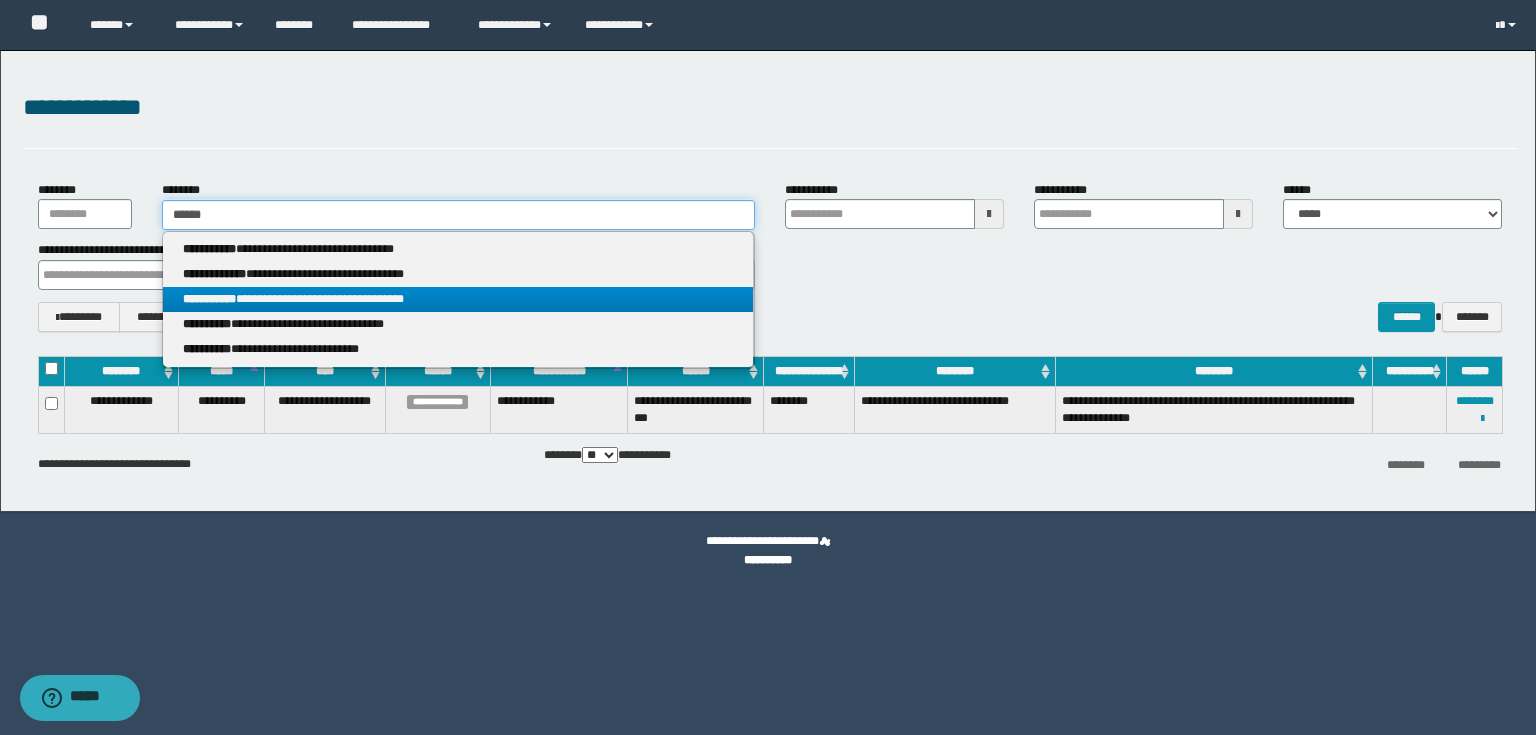 type on "******" 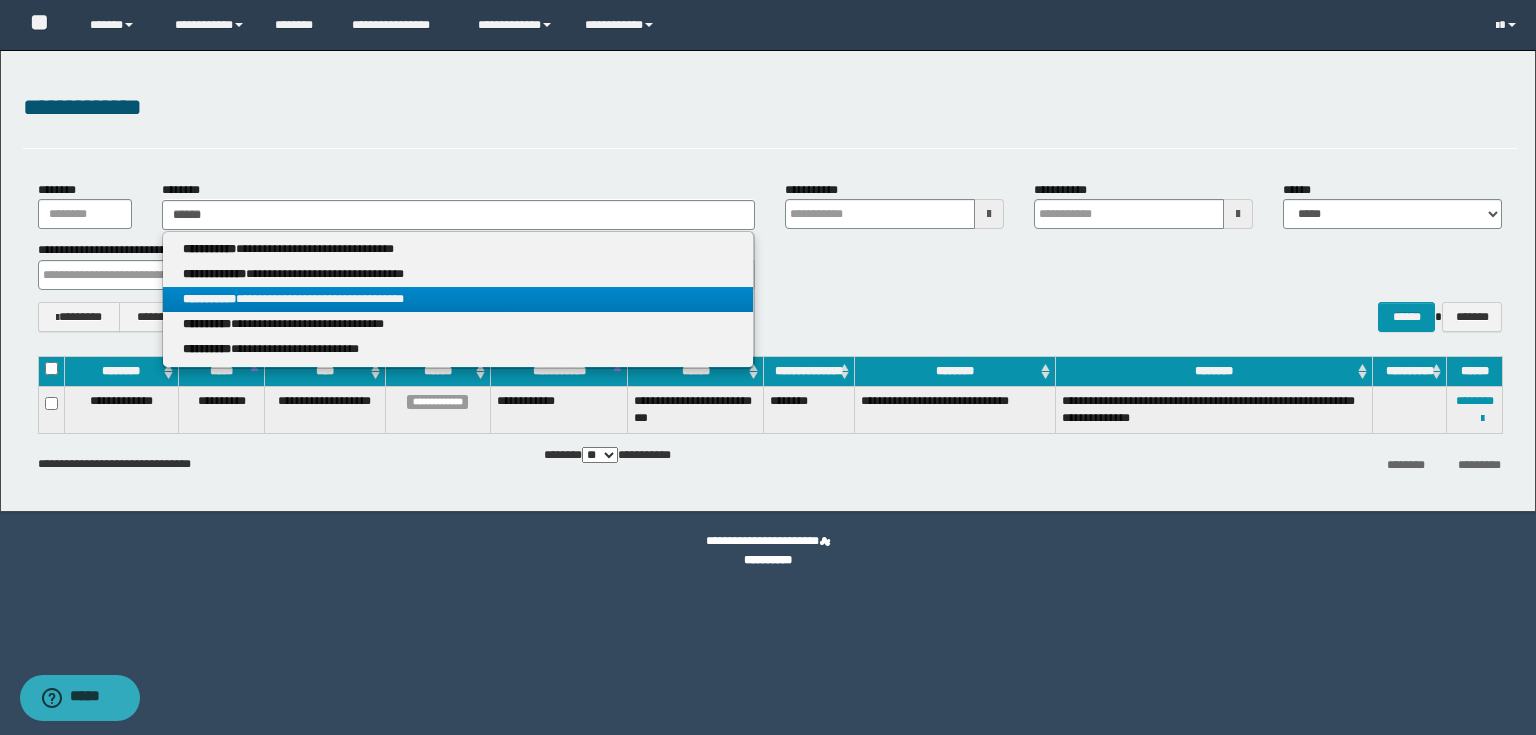 click on "**********" at bounding box center (458, 299) 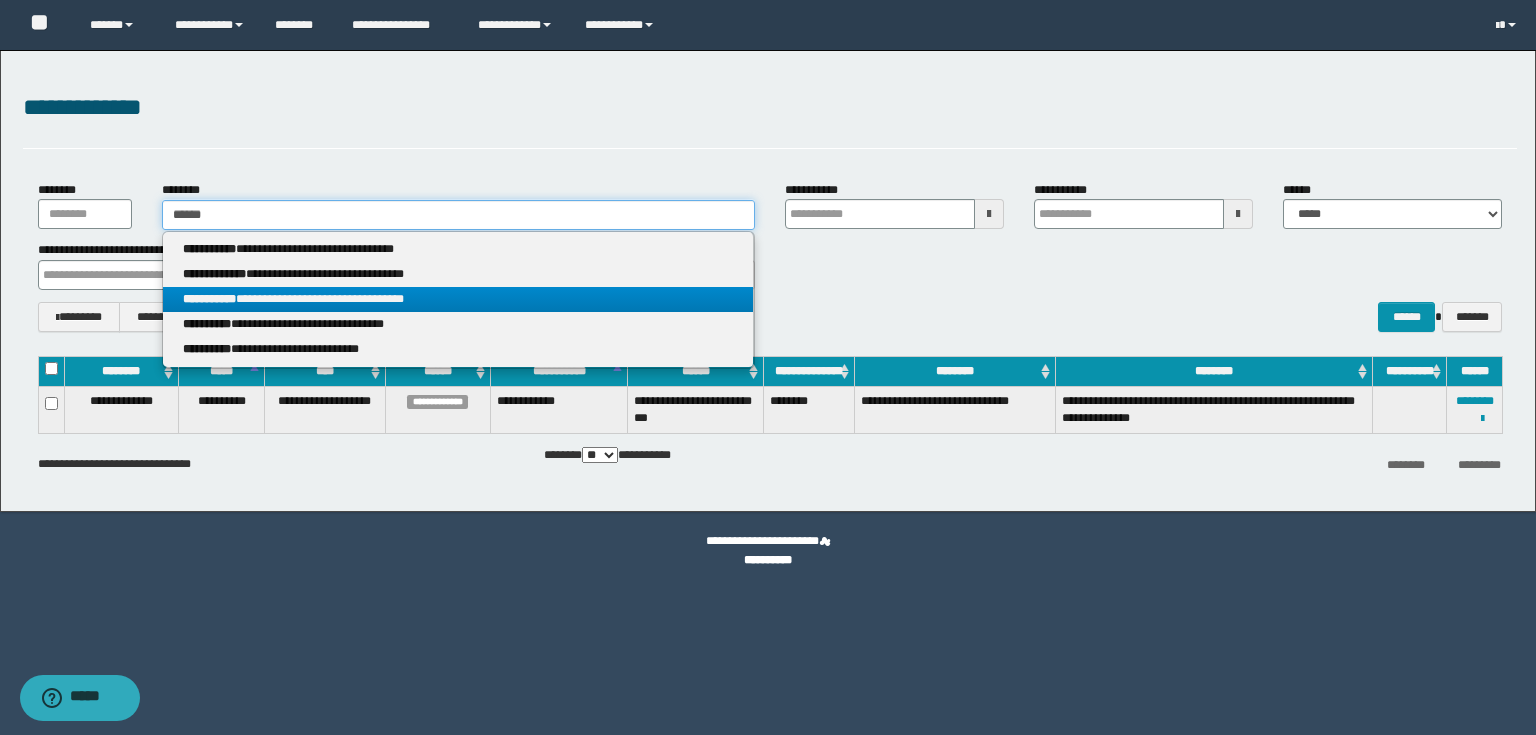 type 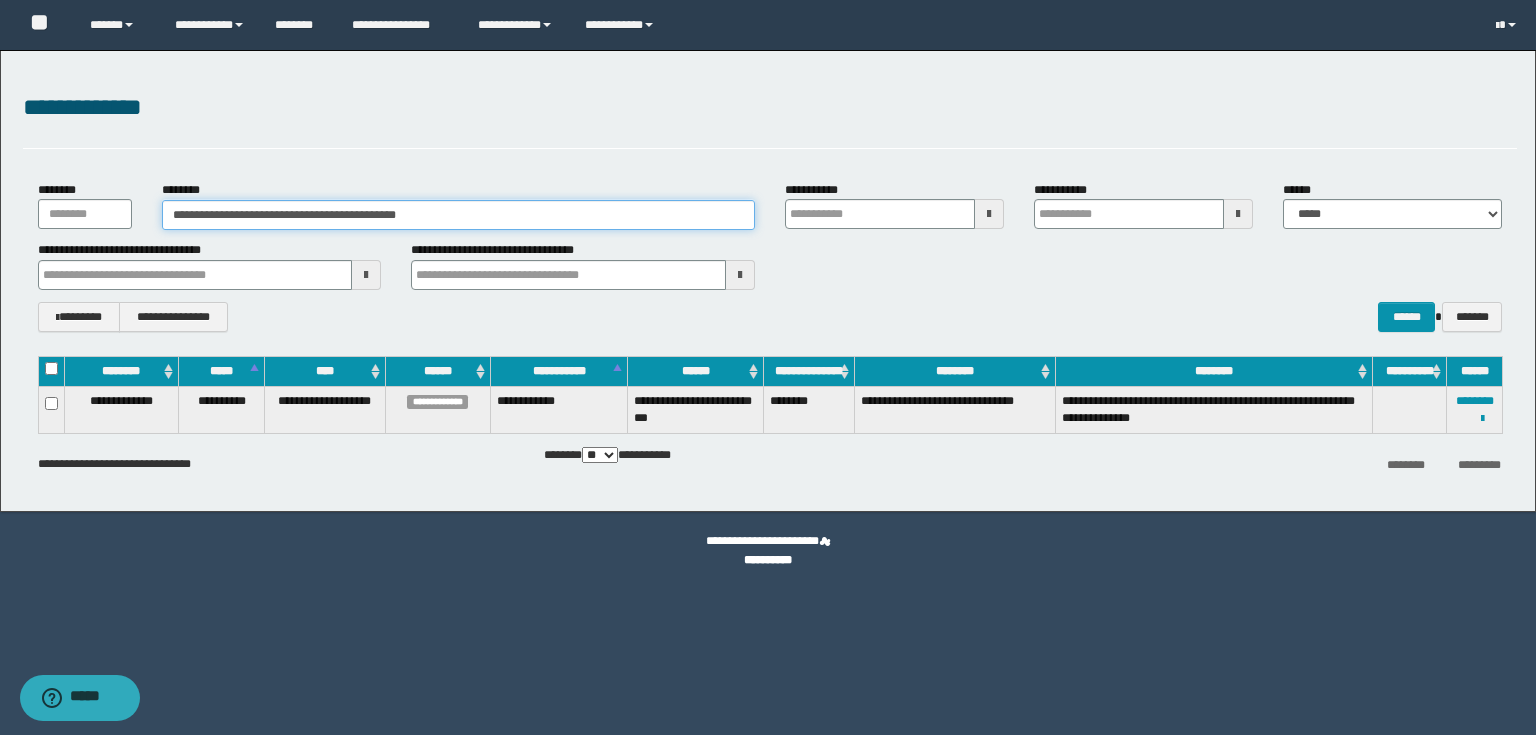 type 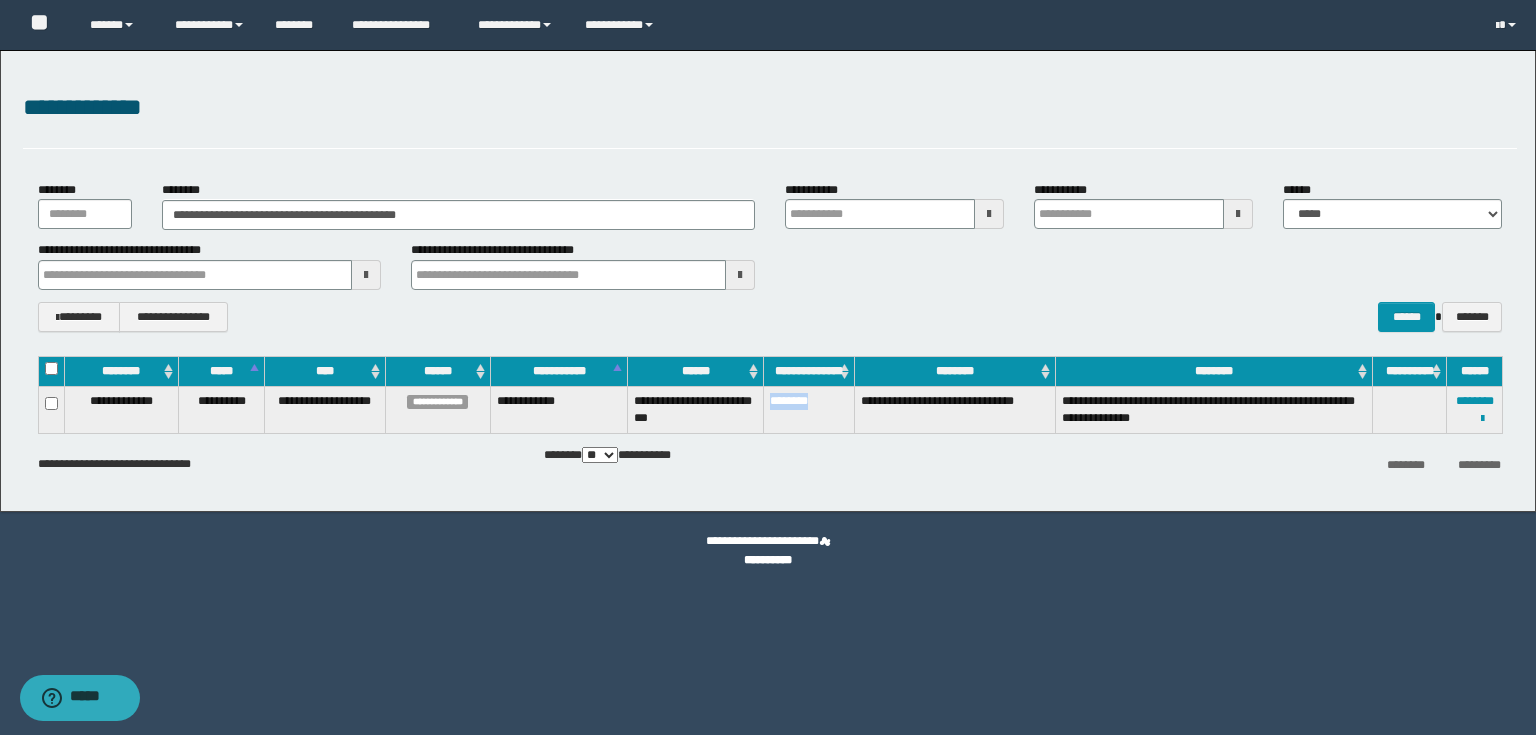 drag, startPoint x: 768, startPoint y: 401, endPoint x: 826, endPoint y: 415, distance: 59.665737 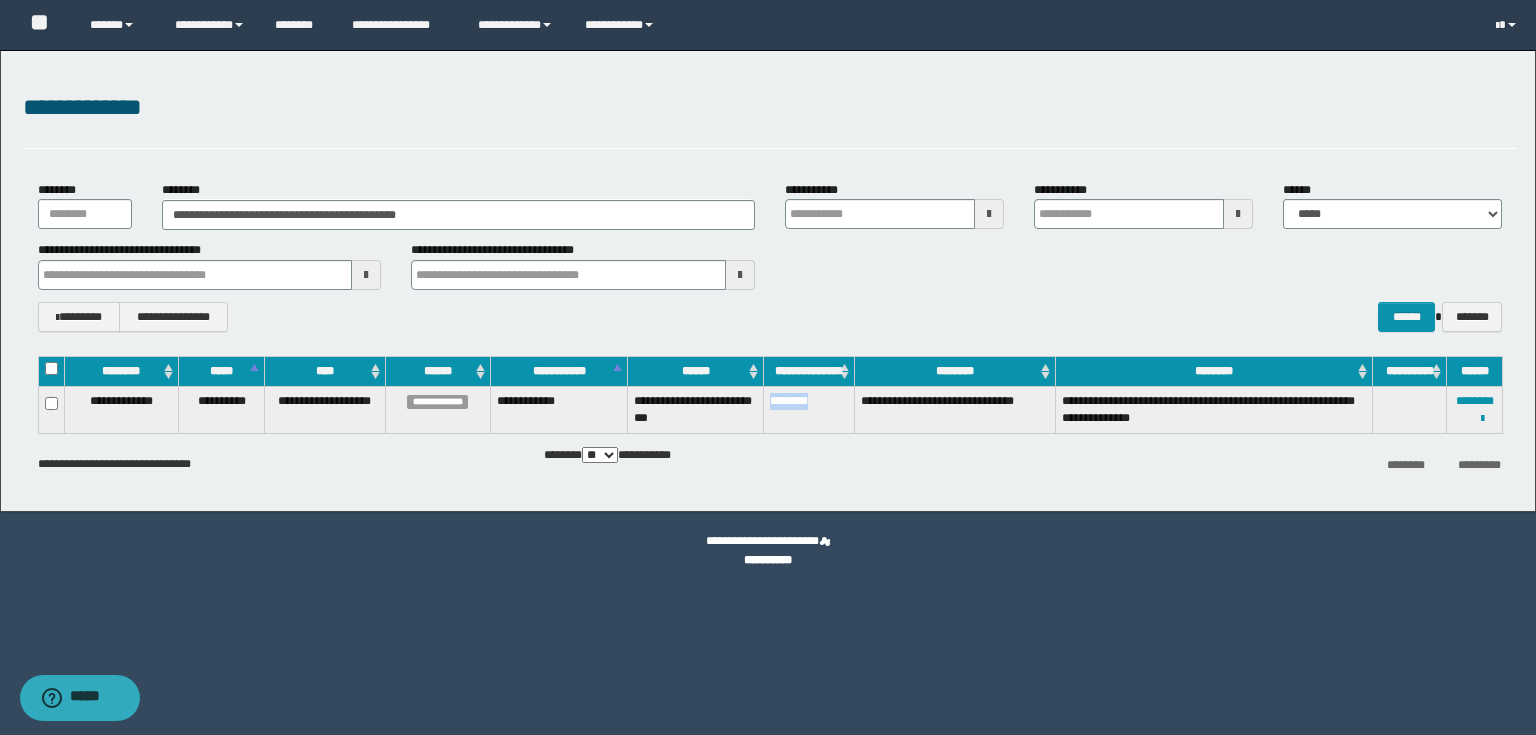 copy on "********" 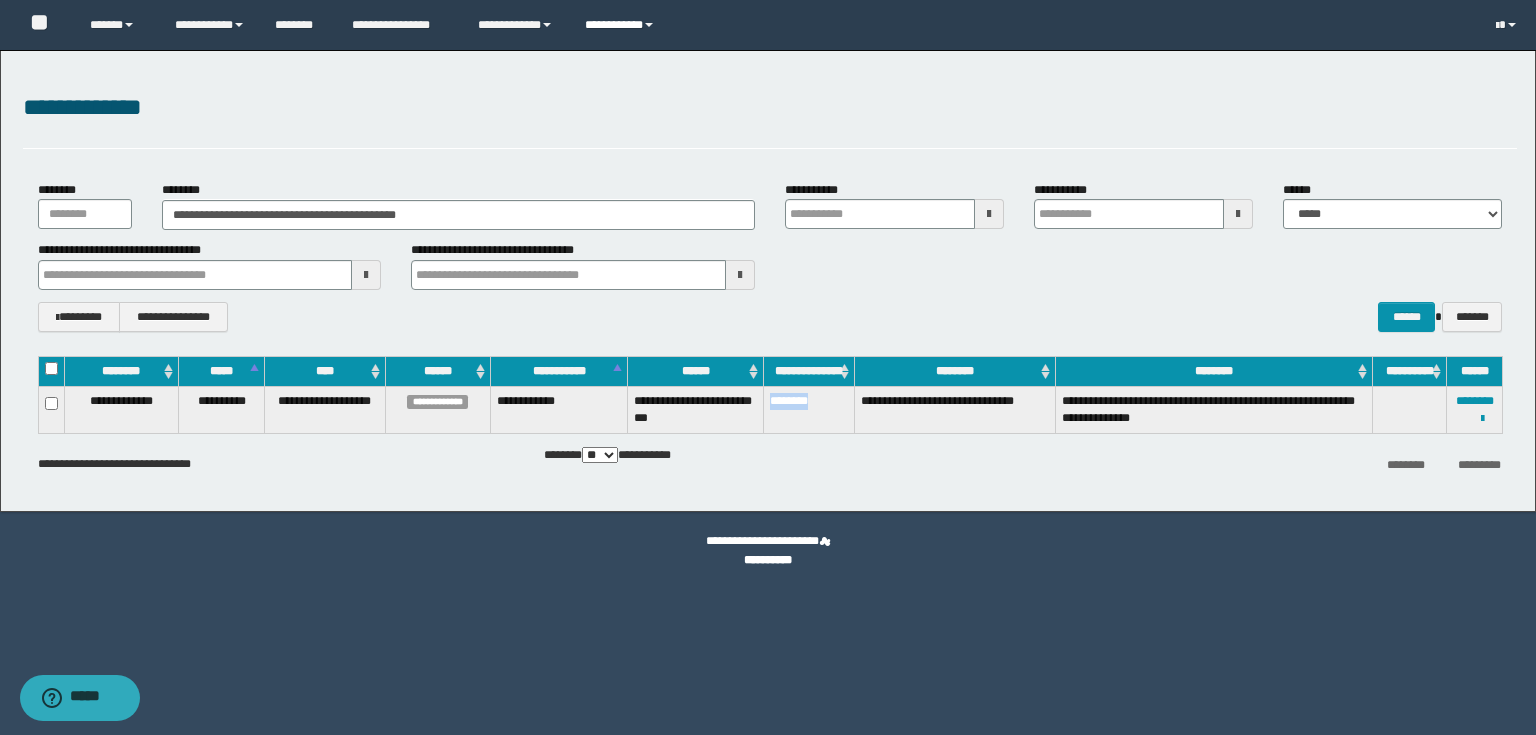 type 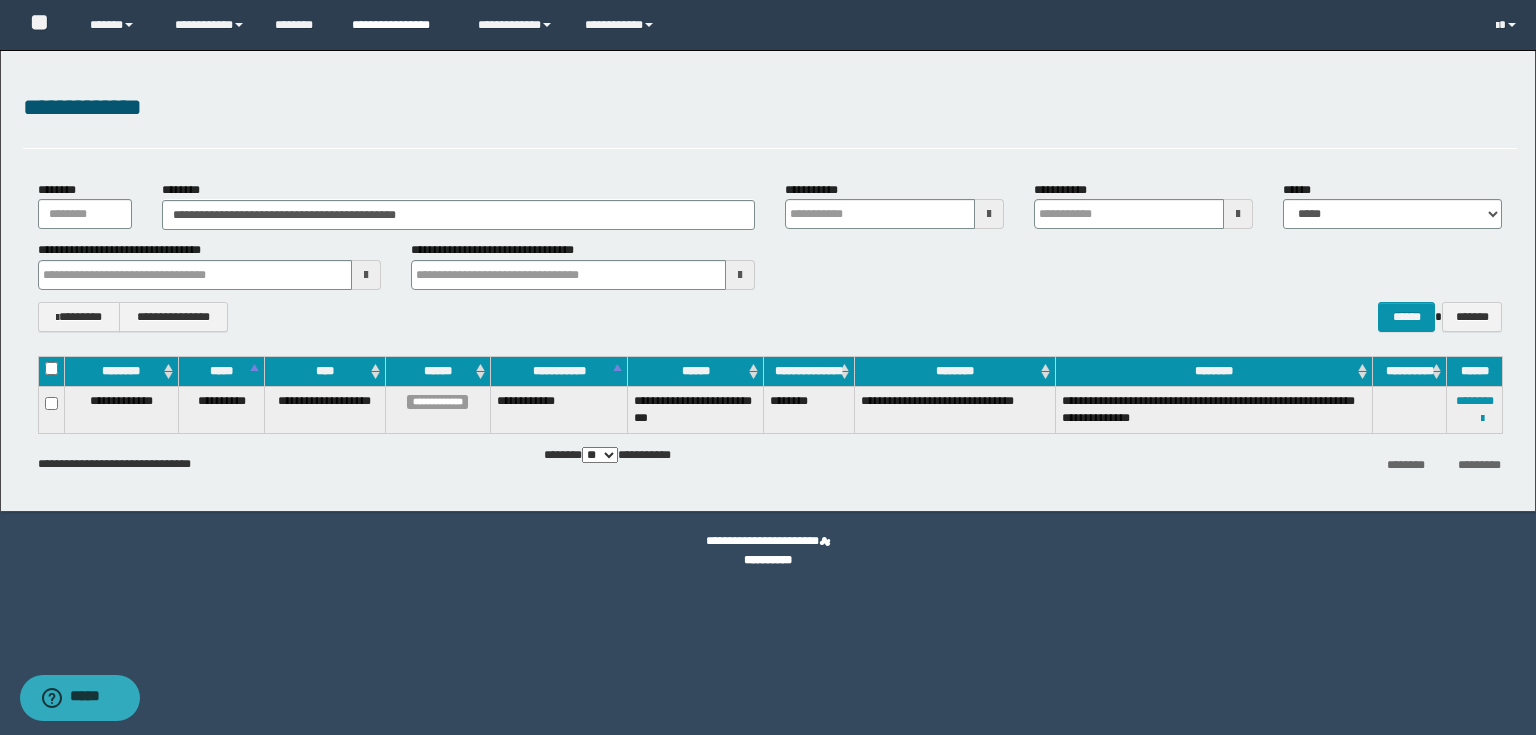 click on "**********" at bounding box center [400, 25] 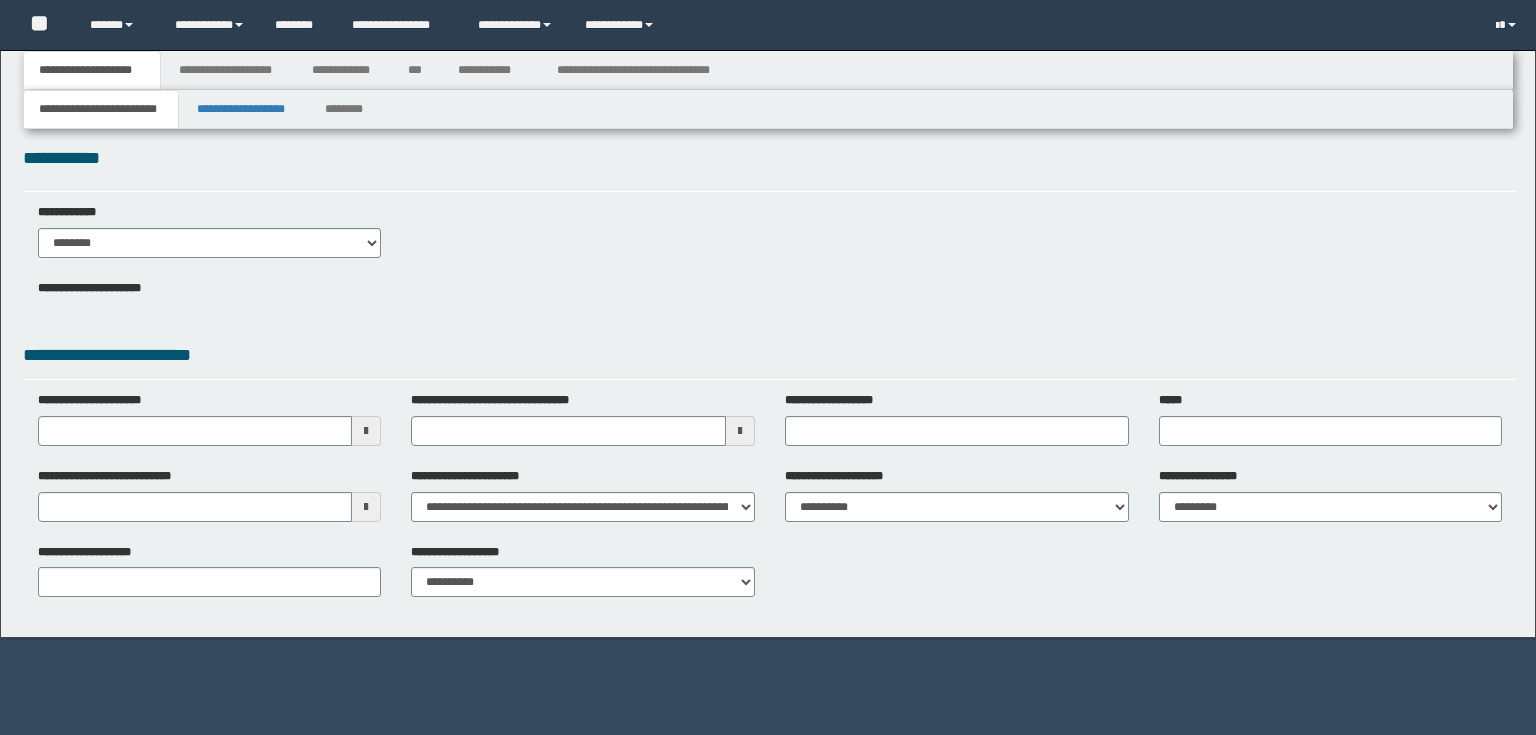 type 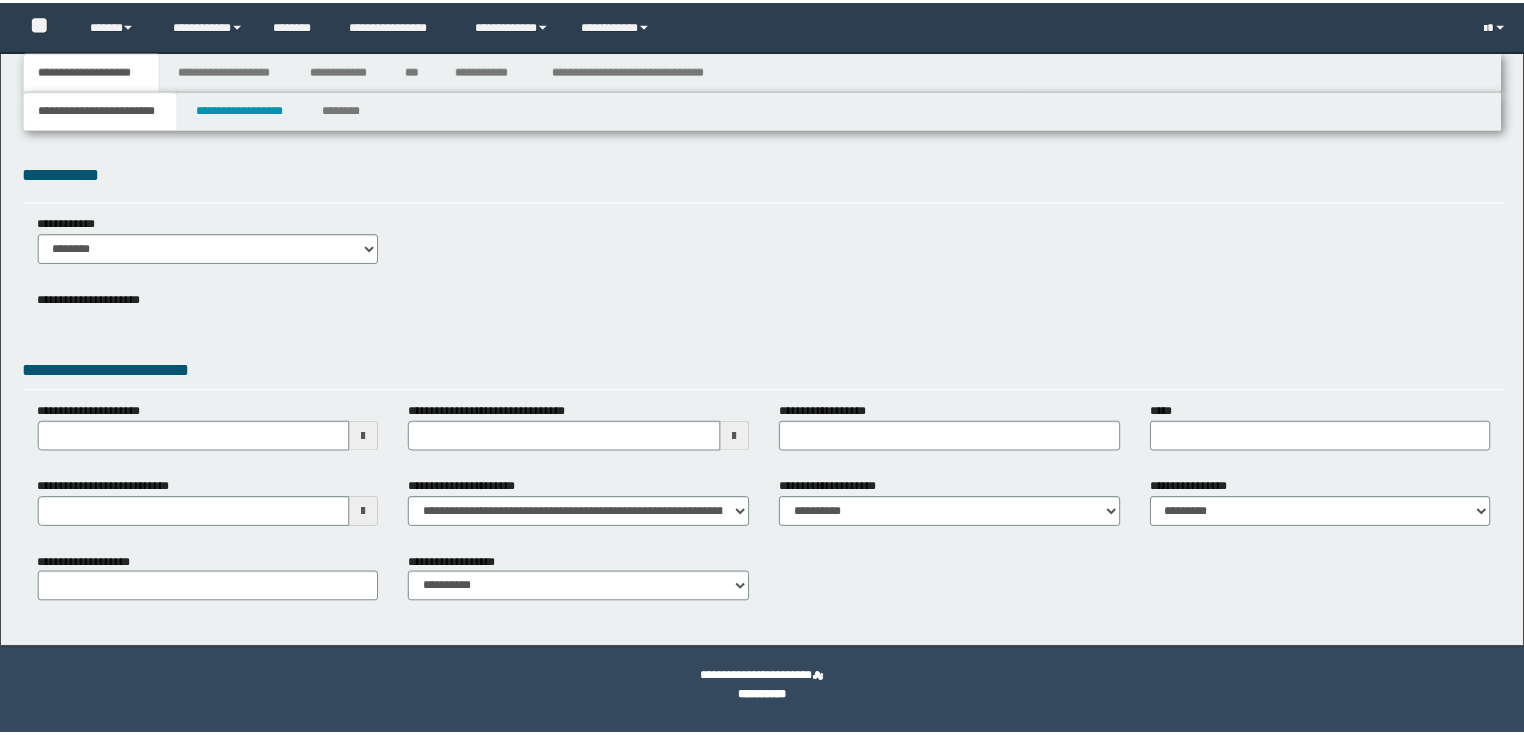scroll, scrollTop: 0, scrollLeft: 0, axis: both 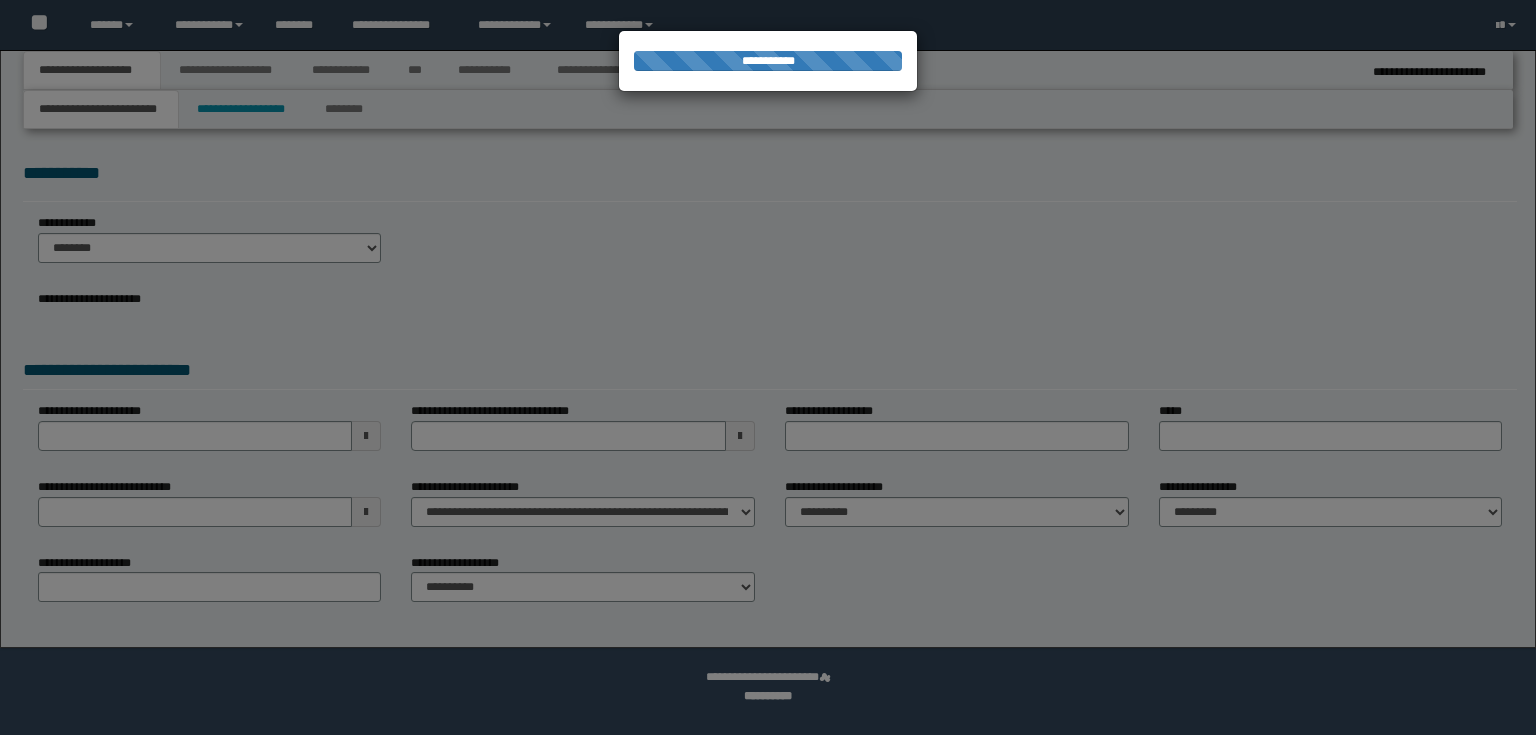 type on "**********" 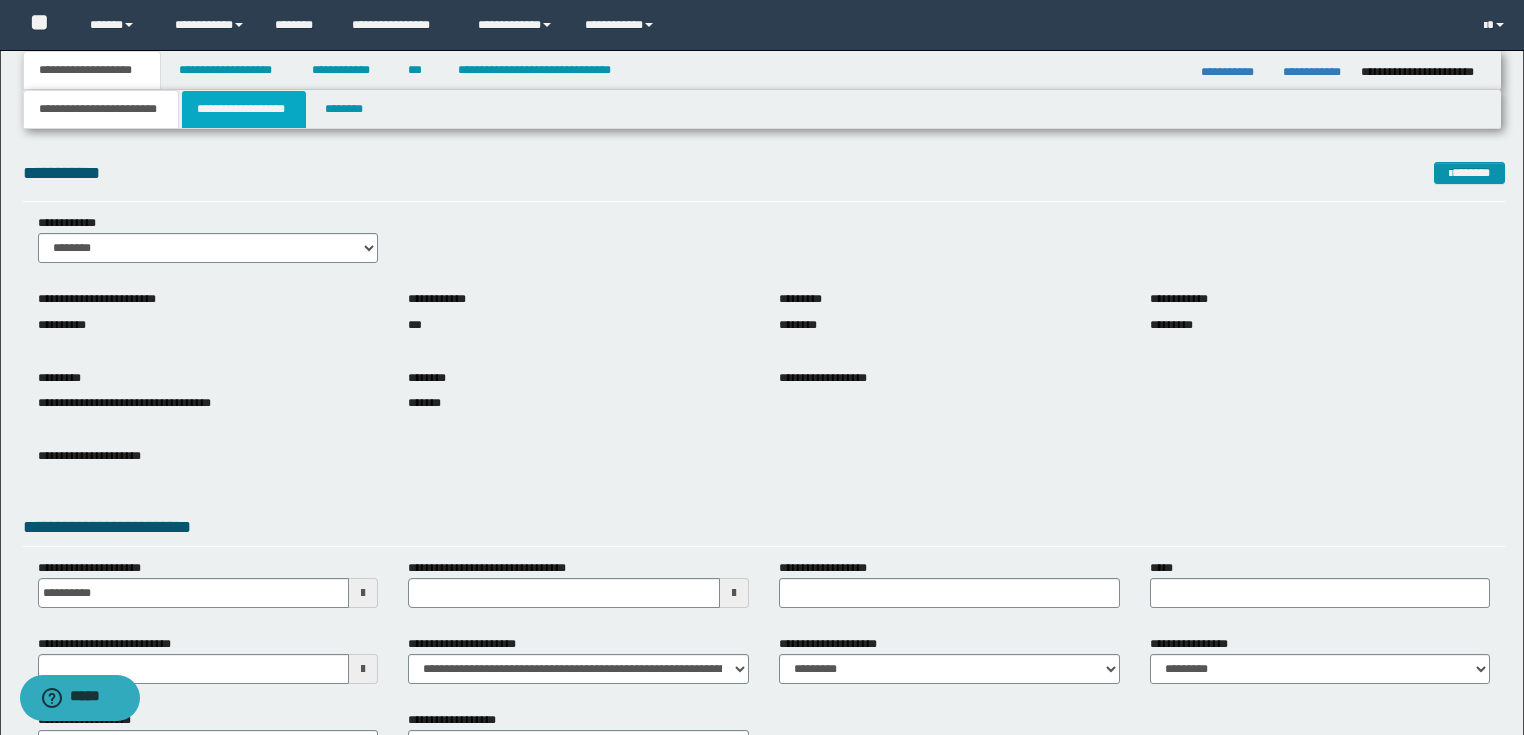 click on "**********" at bounding box center (244, 109) 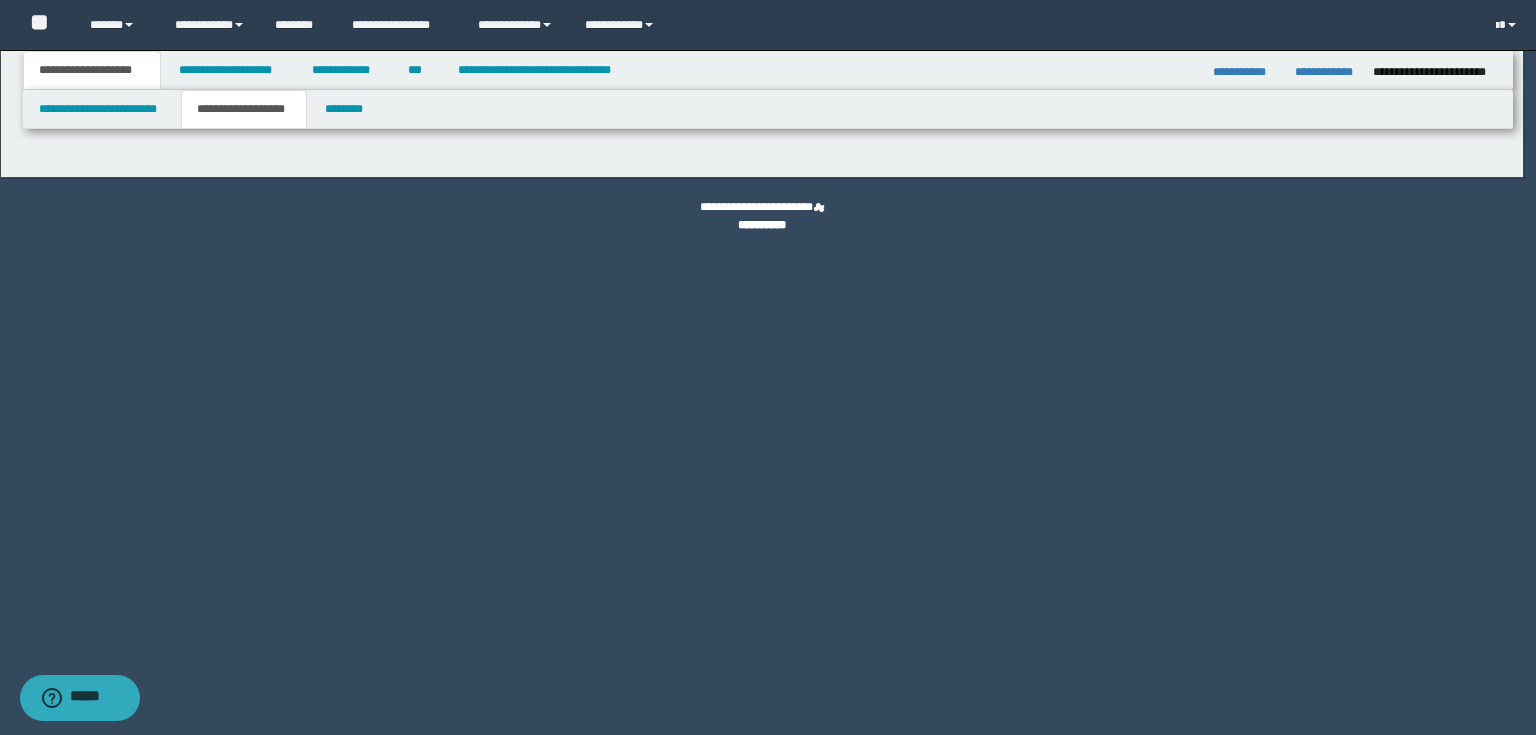 type on "*******" 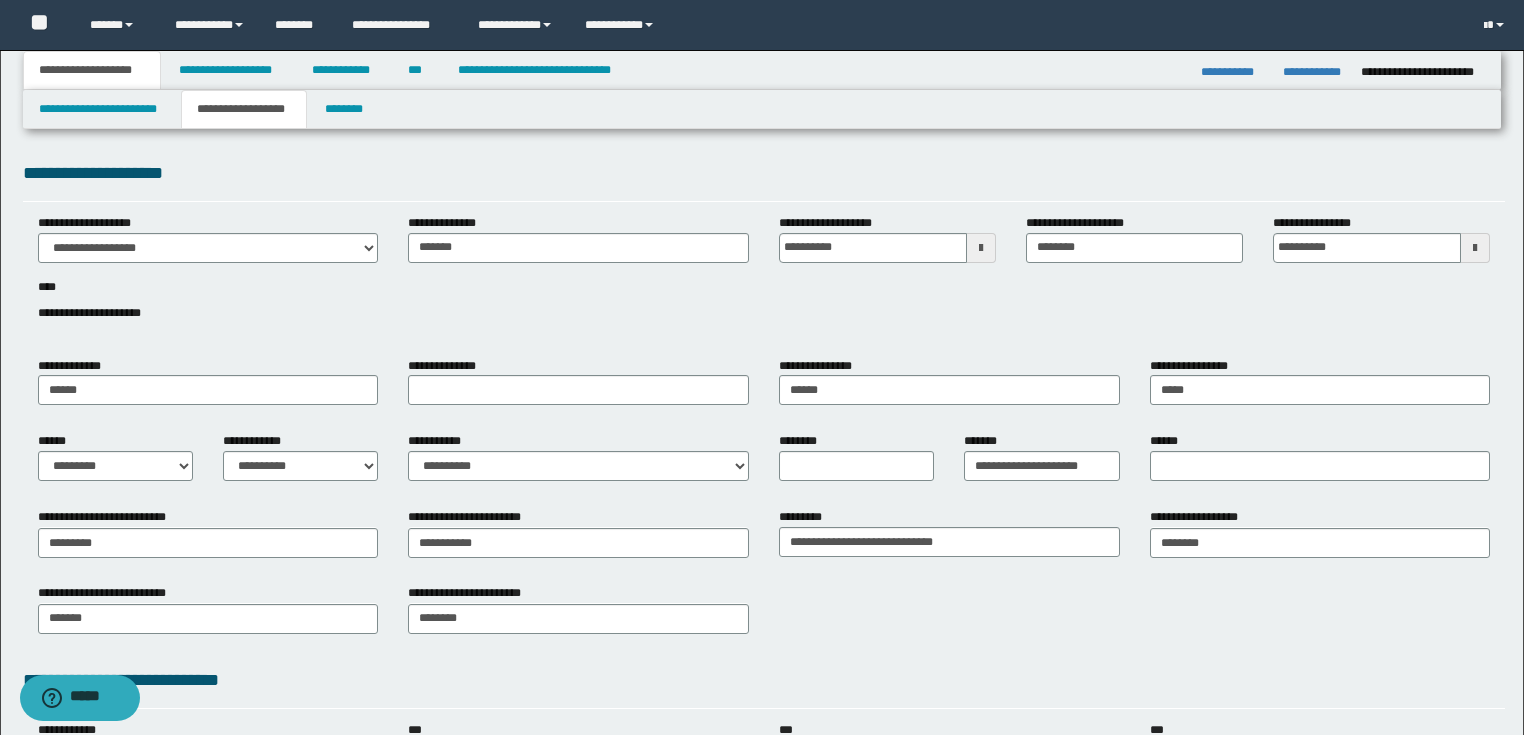 click on "**********" at bounding box center (244, 109) 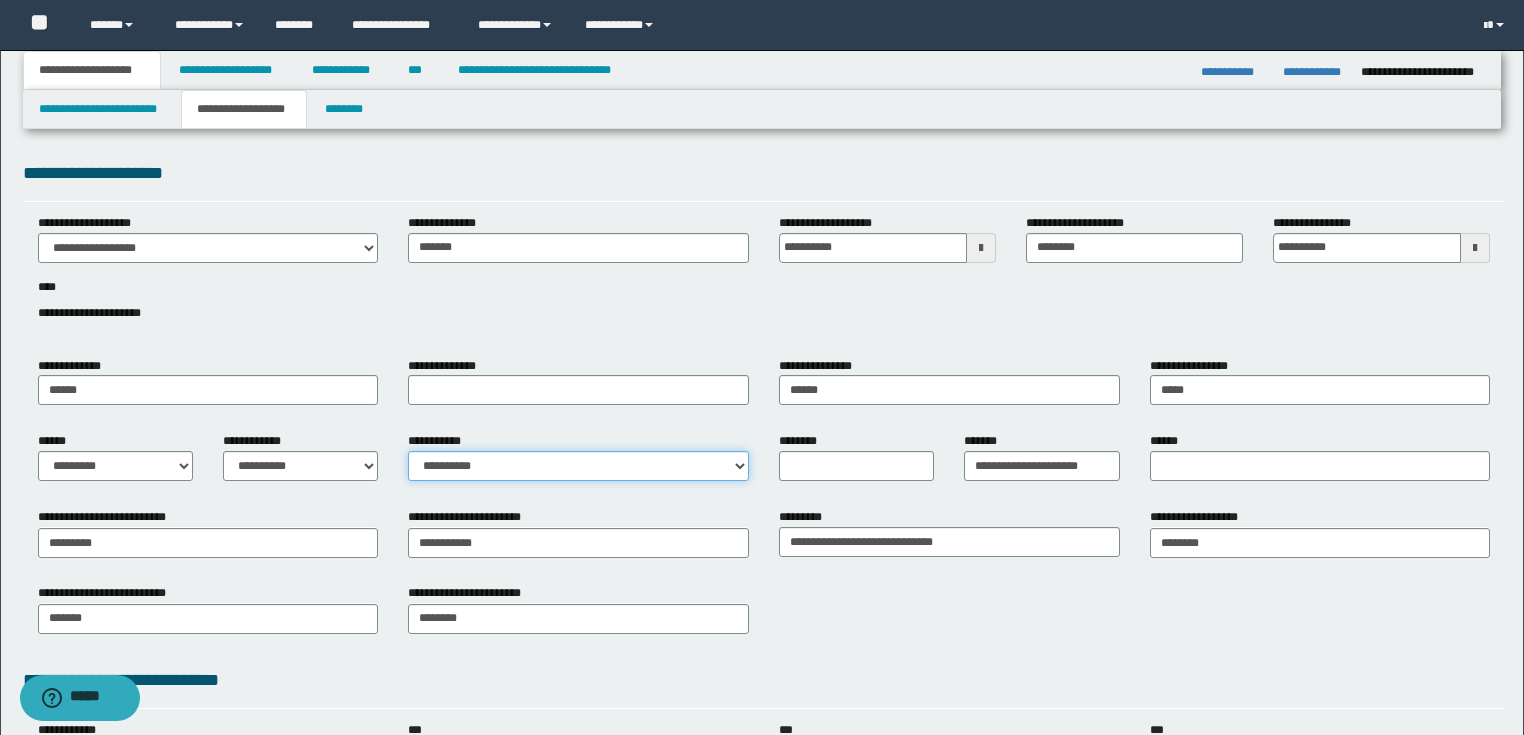 click on "**********" at bounding box center (578, 466) 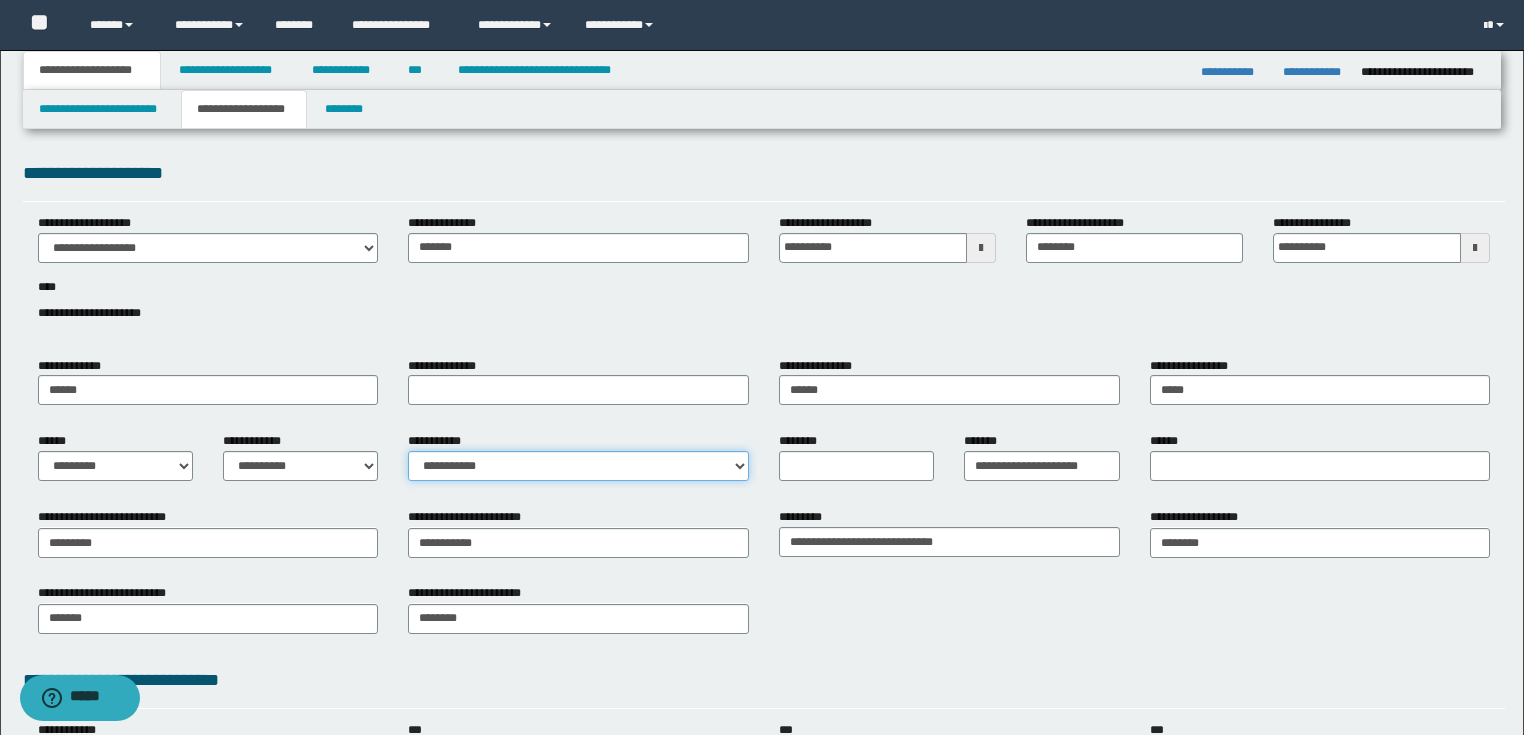 click on "**********" at bounding box center [578, 466] 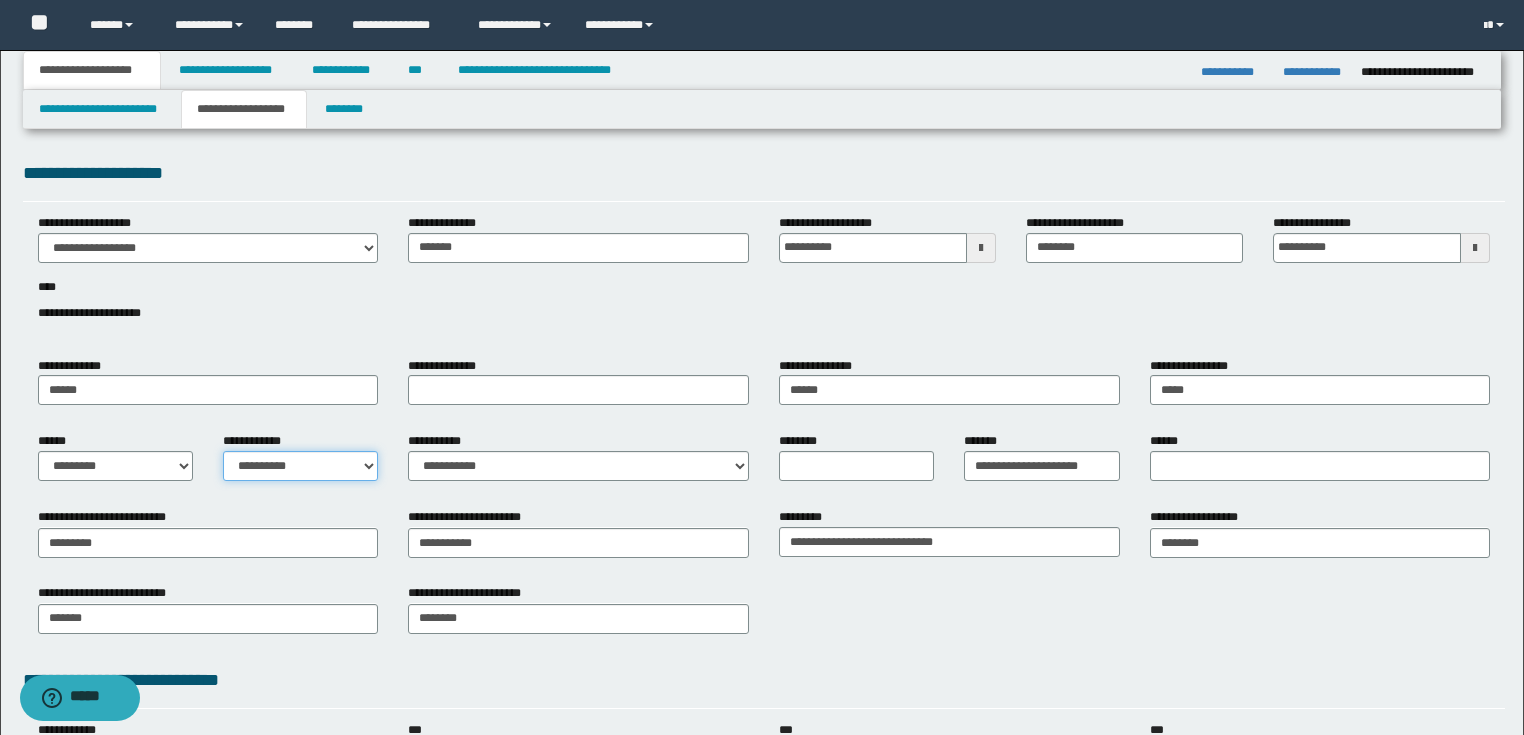 click on "**********" at bounding box center (300, 466) 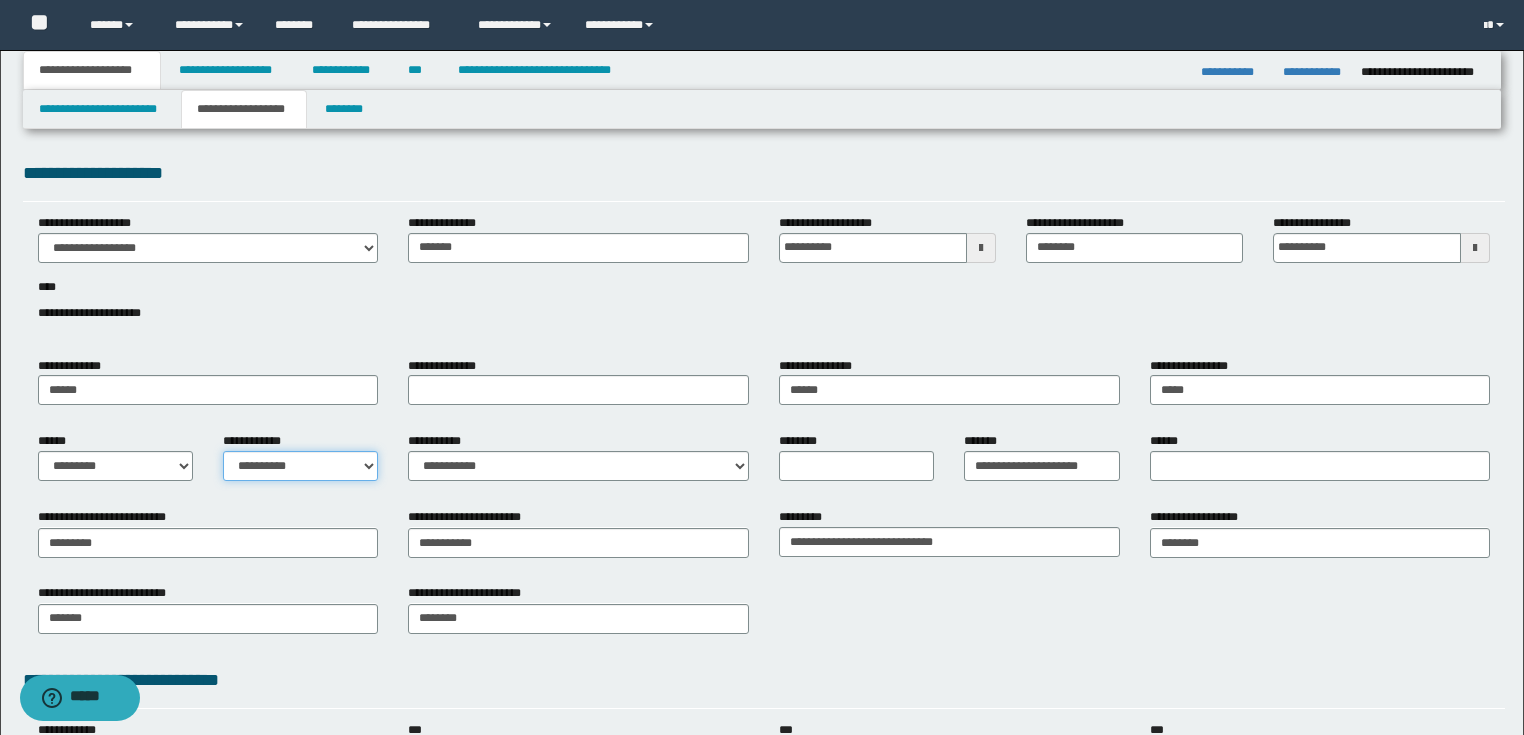select on "*" 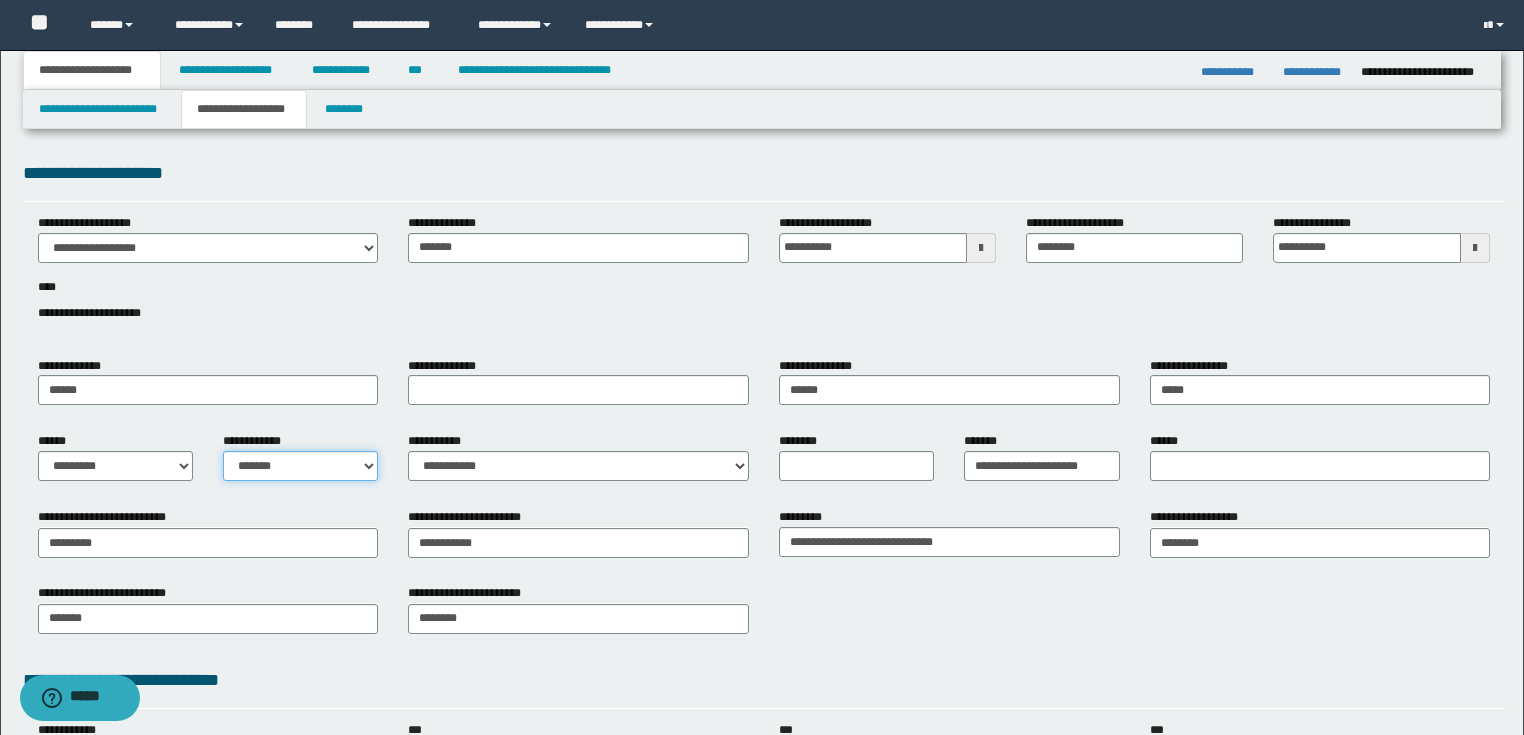 click on "**********" at bounding box center (300, 466) 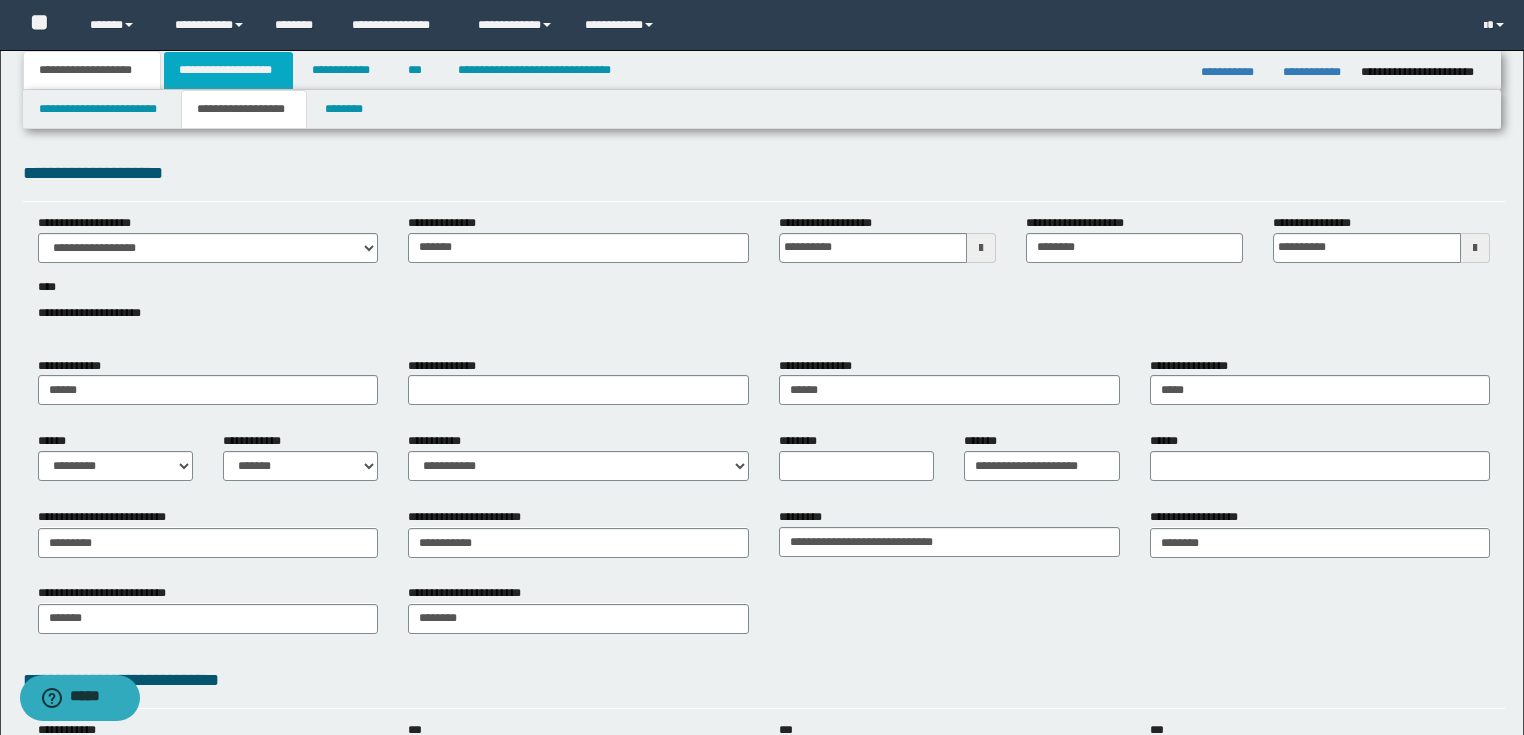 click on "**********" at bounding box center (228, 70) 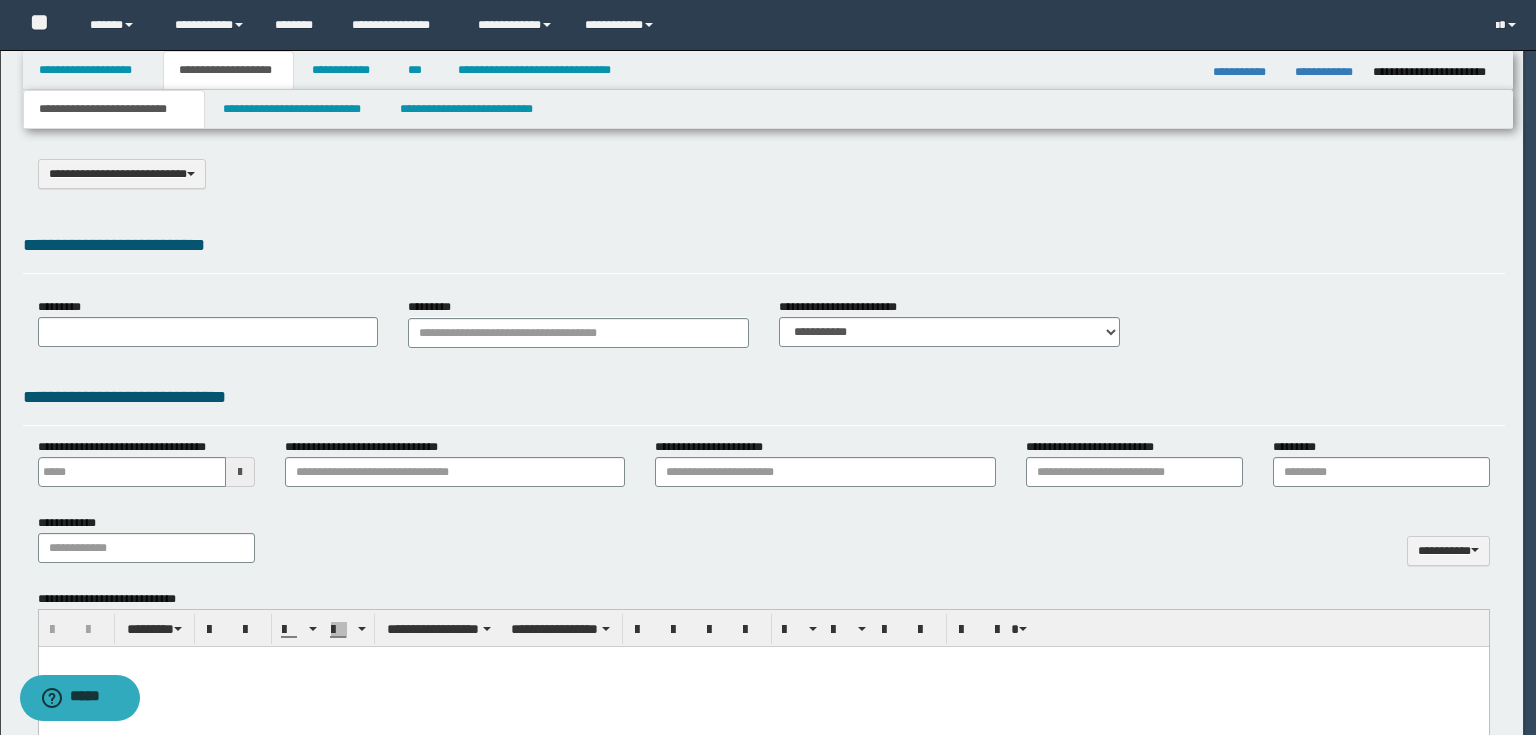 select on "*" 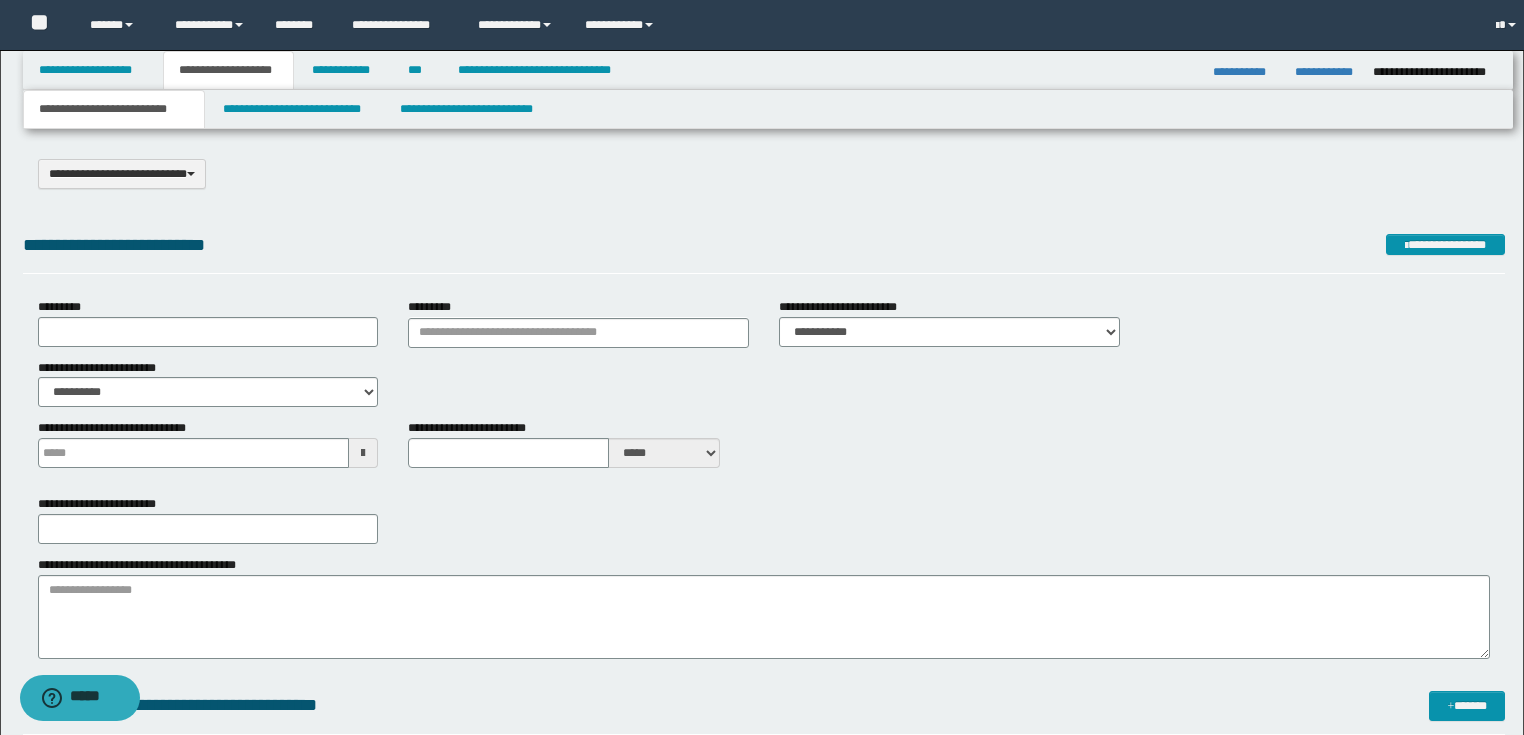 scroll, scrollTop: 0, scrollLeft: 0, axis: both 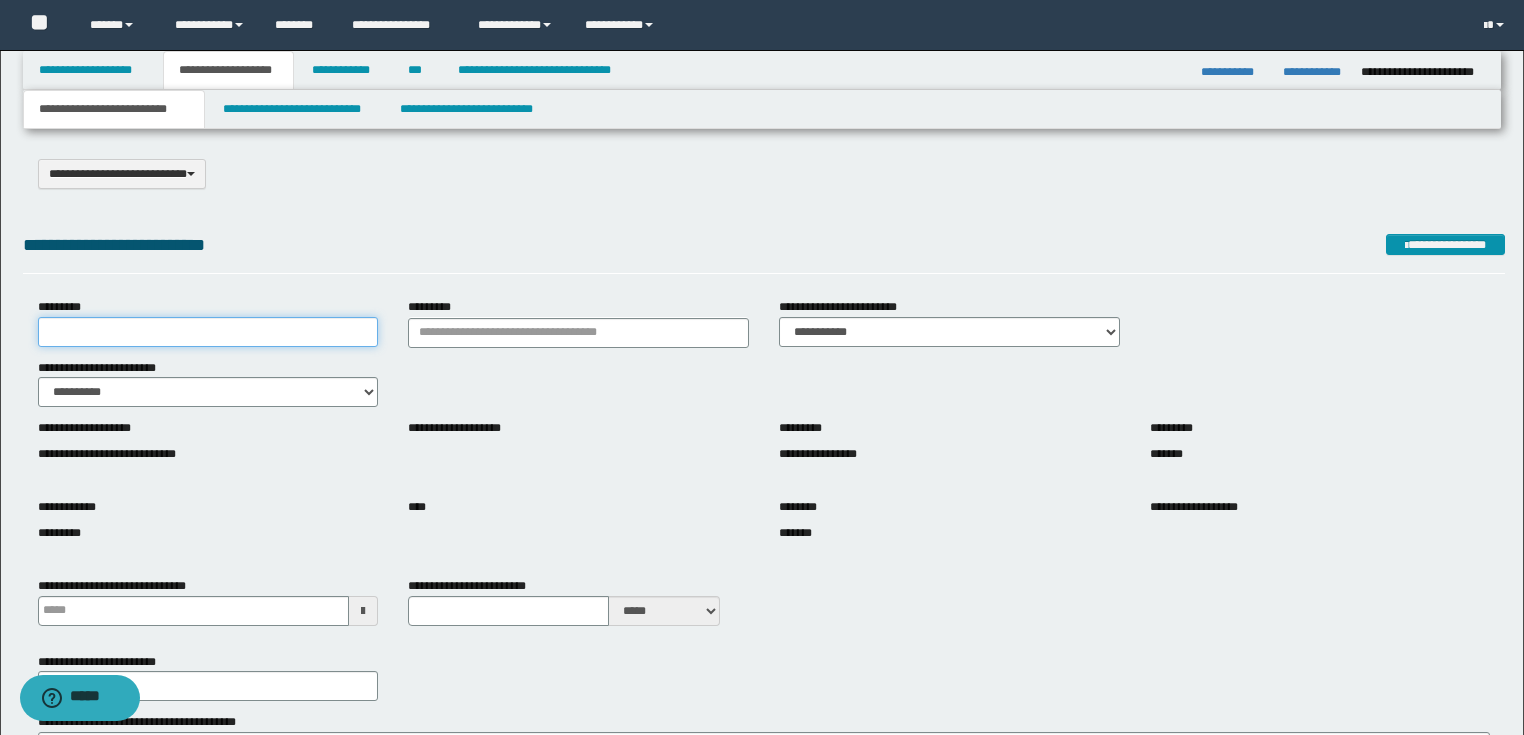 click on "*********" at bounding box center (208, 332) 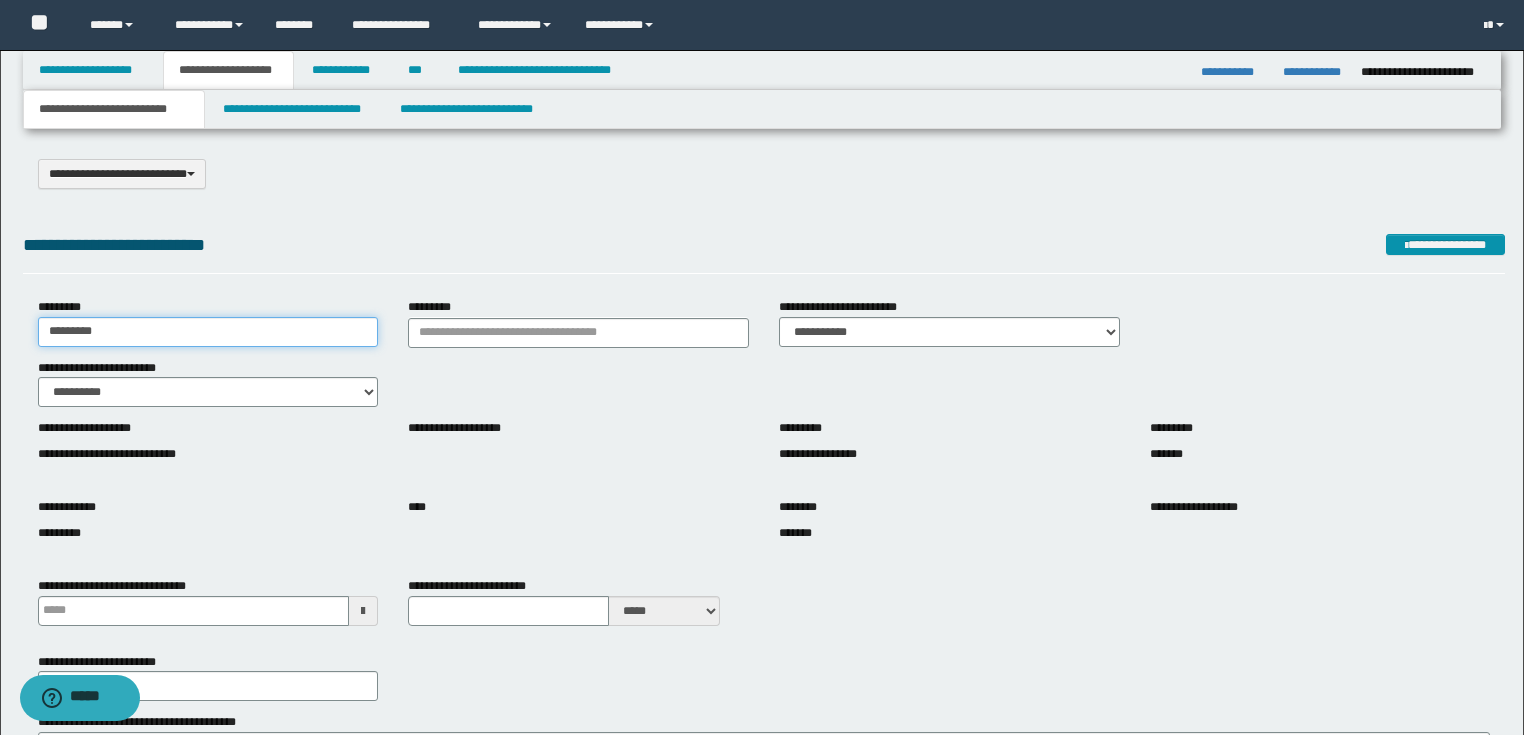 scroll, scrollTop: 400, scrollLeft: 0, axis: vertical 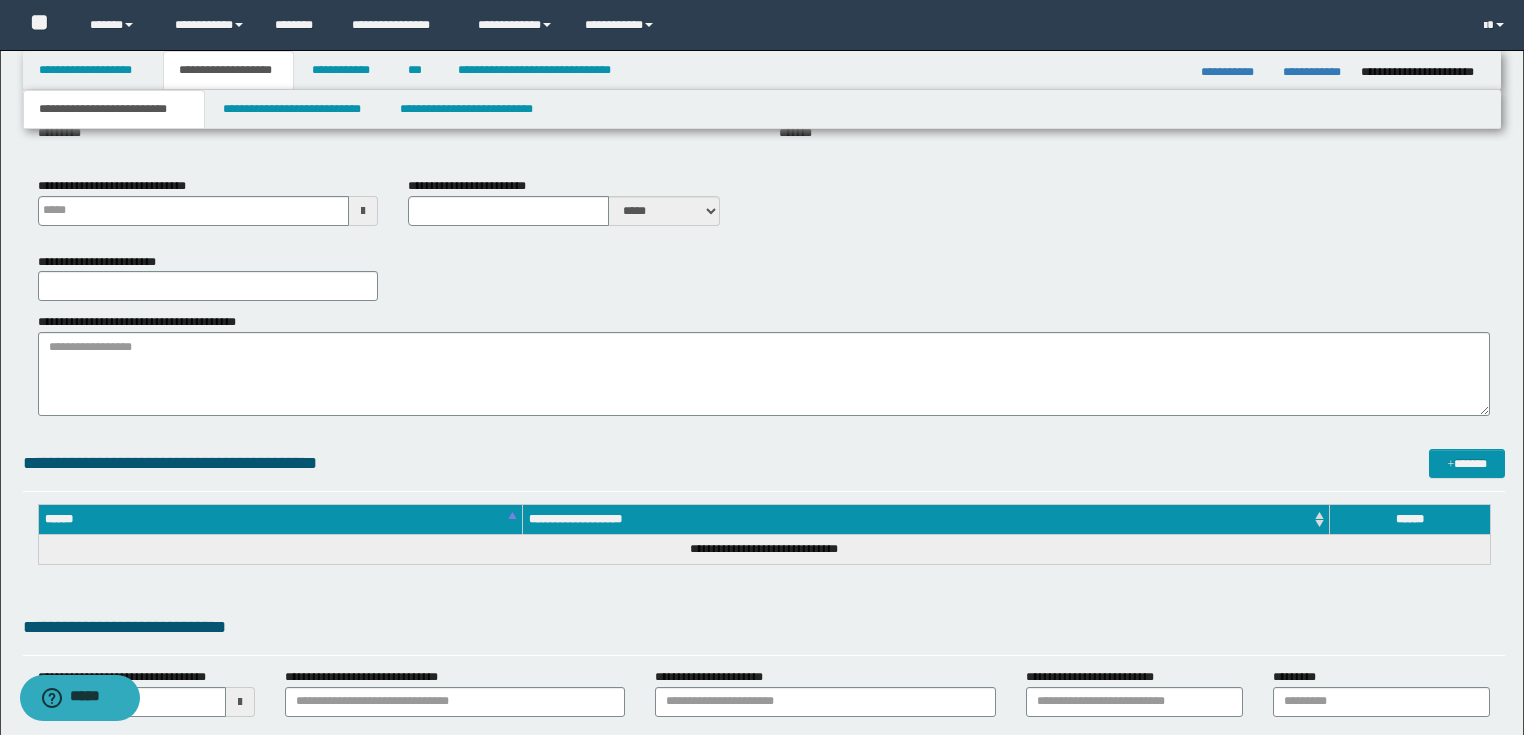 type on "*********" 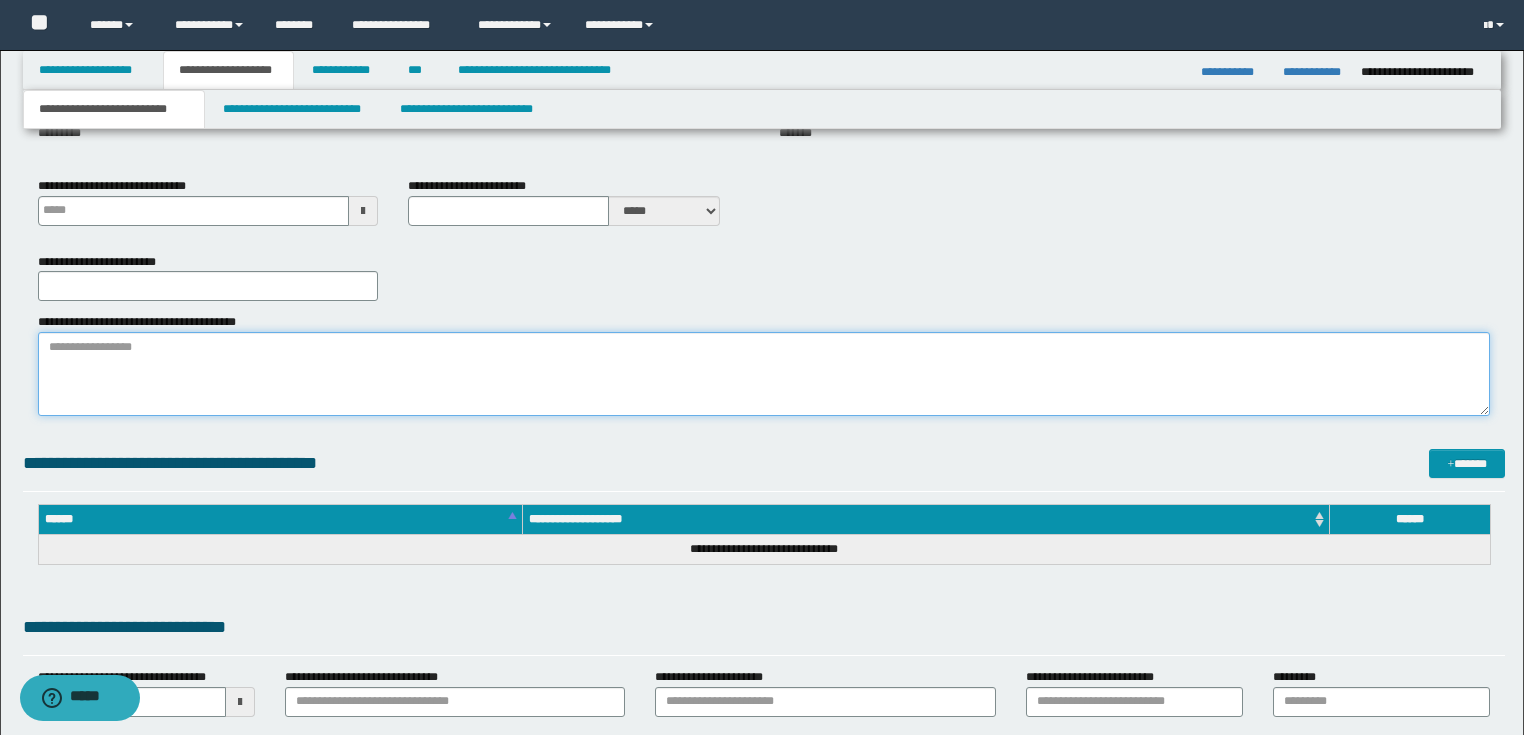 click on "**********" at bounding box center (764, 374) 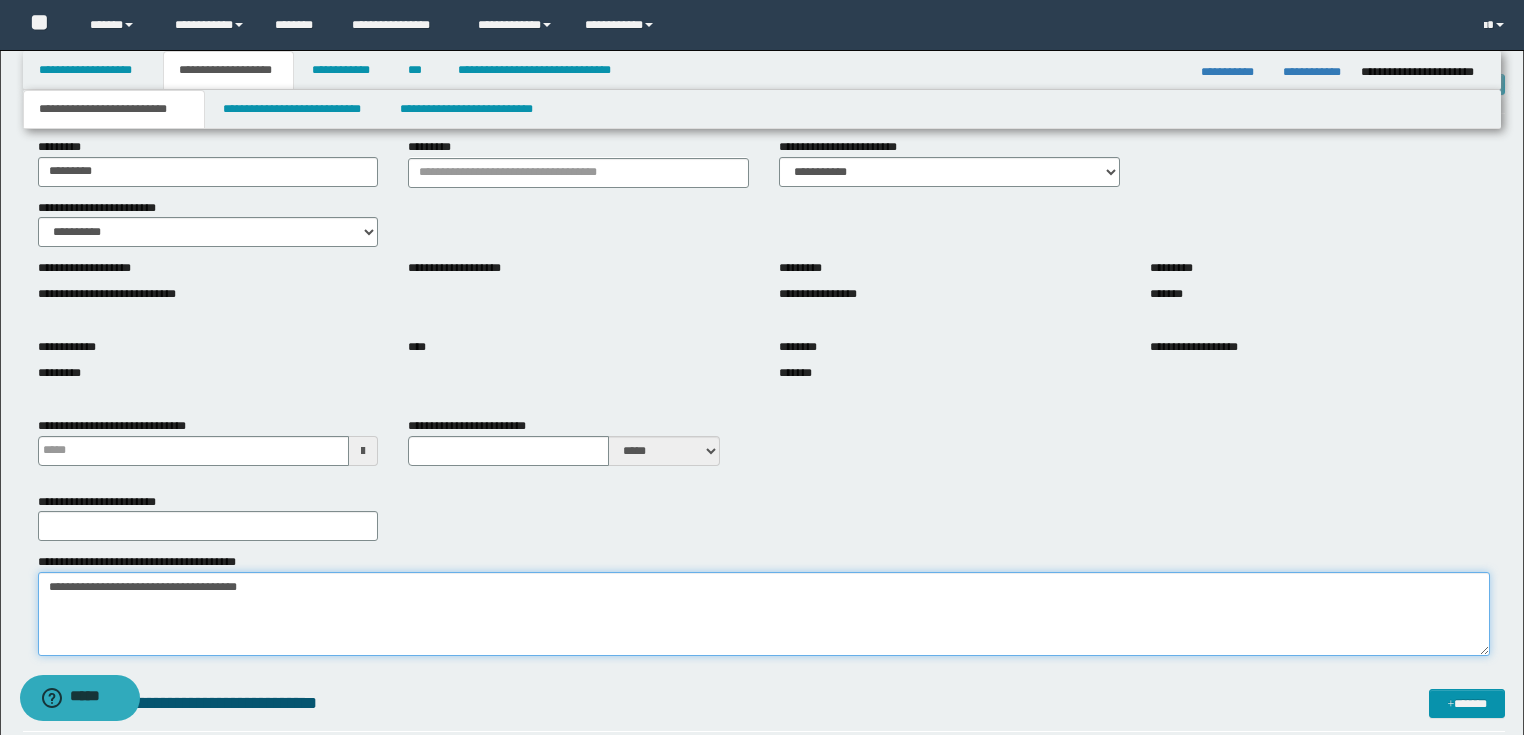 scroll, scrollTop: 400, scrollLeft: 0, axis: vertical 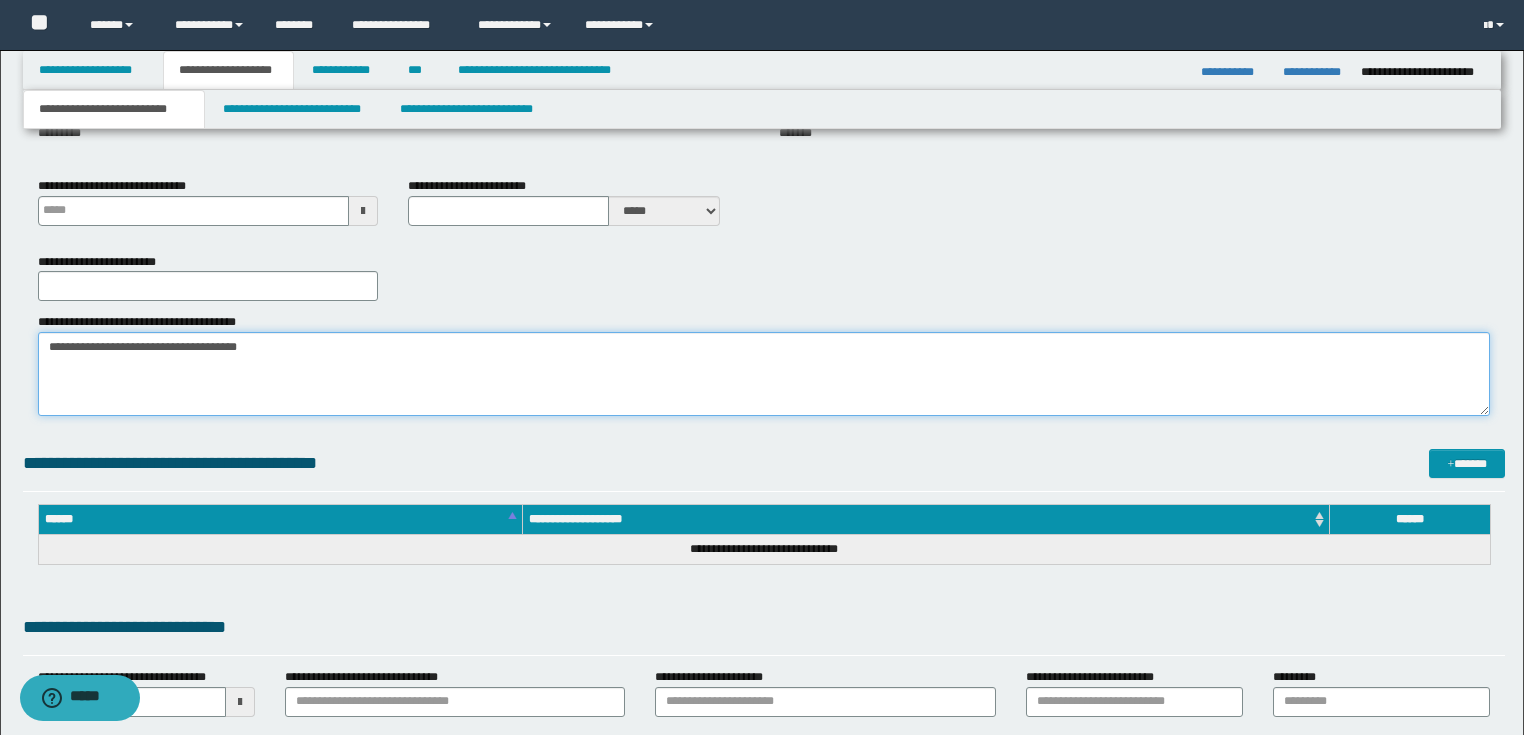 click on "**********" at bounding box center [764, 374] 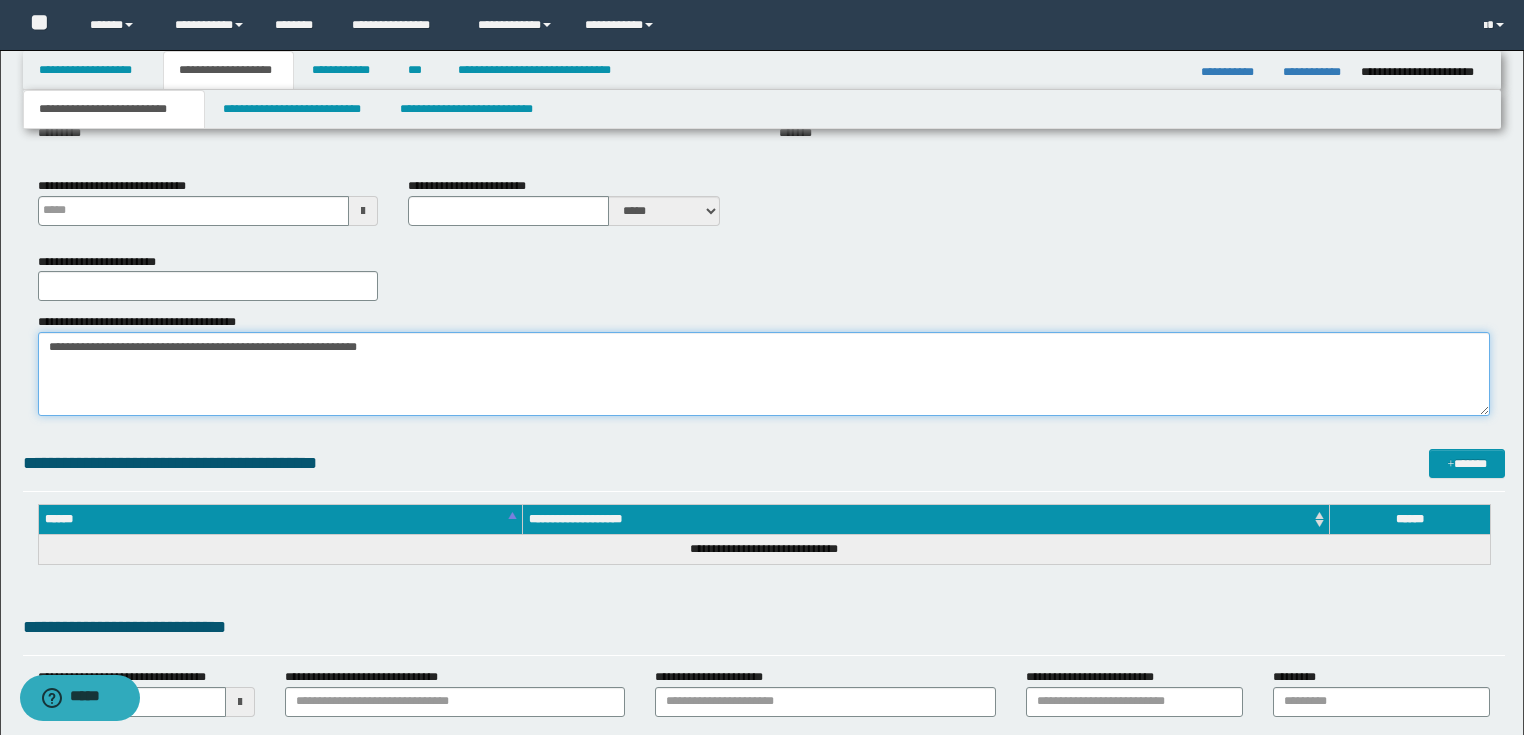 type on "**********" 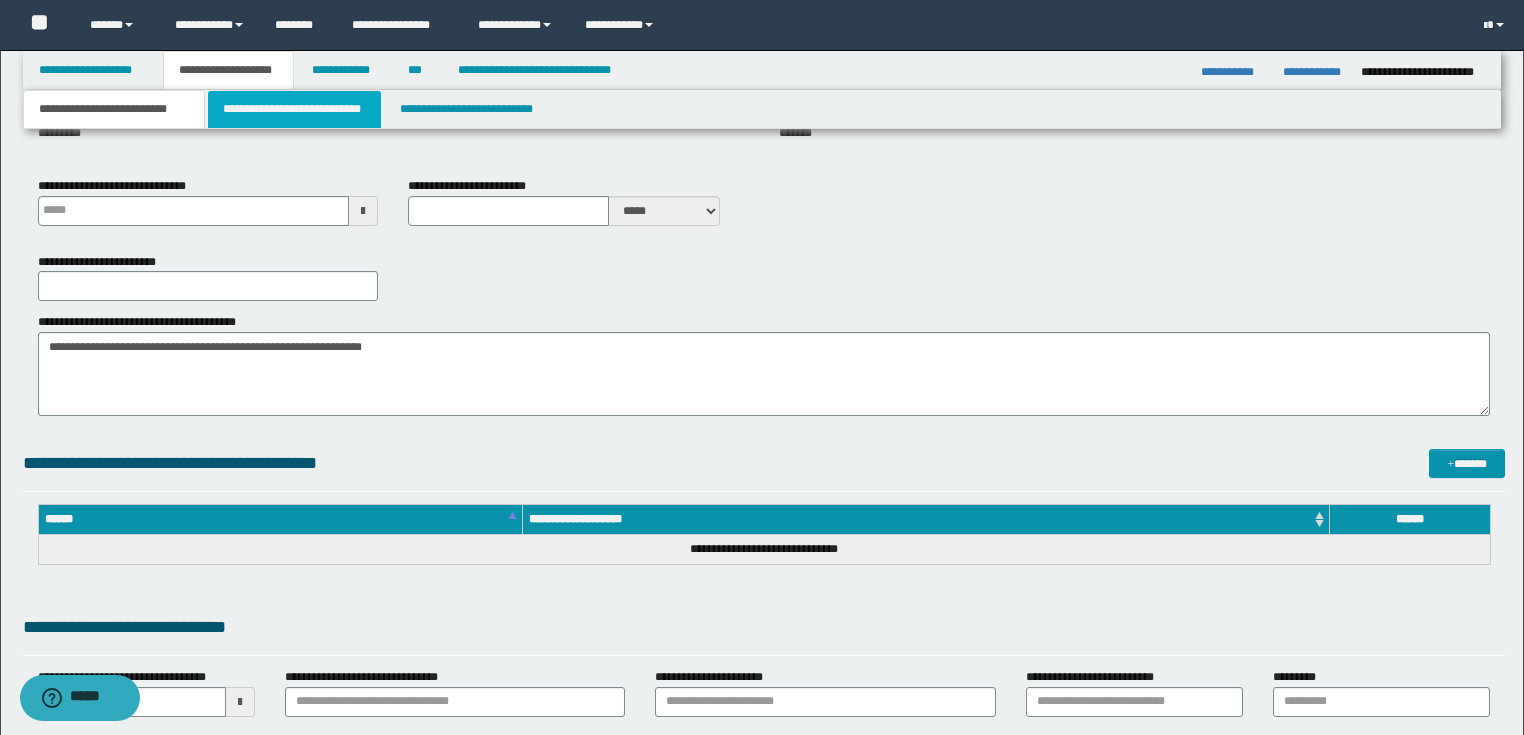 click on "**********" at bounding box center (294, 109) 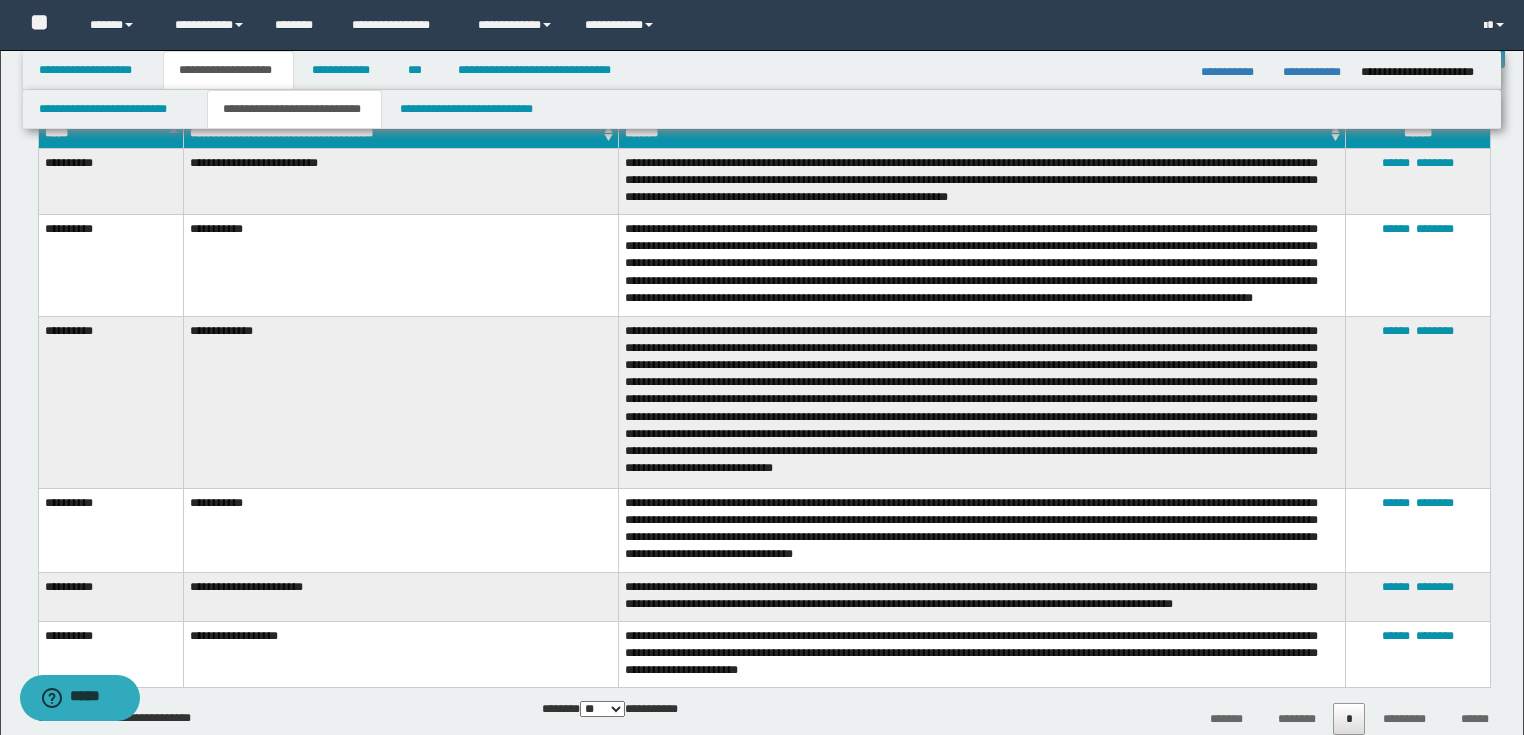 scroll, scrollTop: 640, scrollLeft: 0, axis: vertical 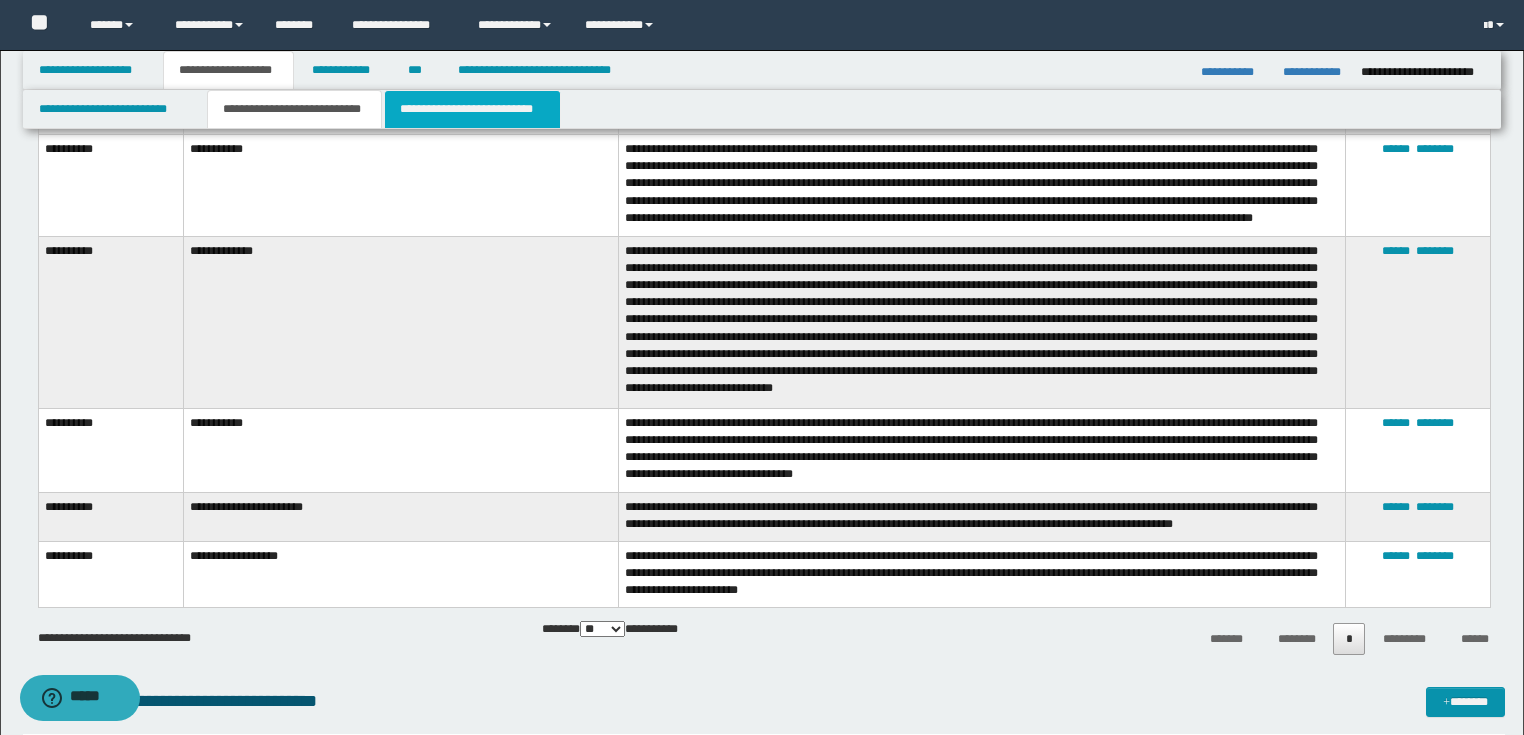 click on "**********" at bounding box center [472, 109] 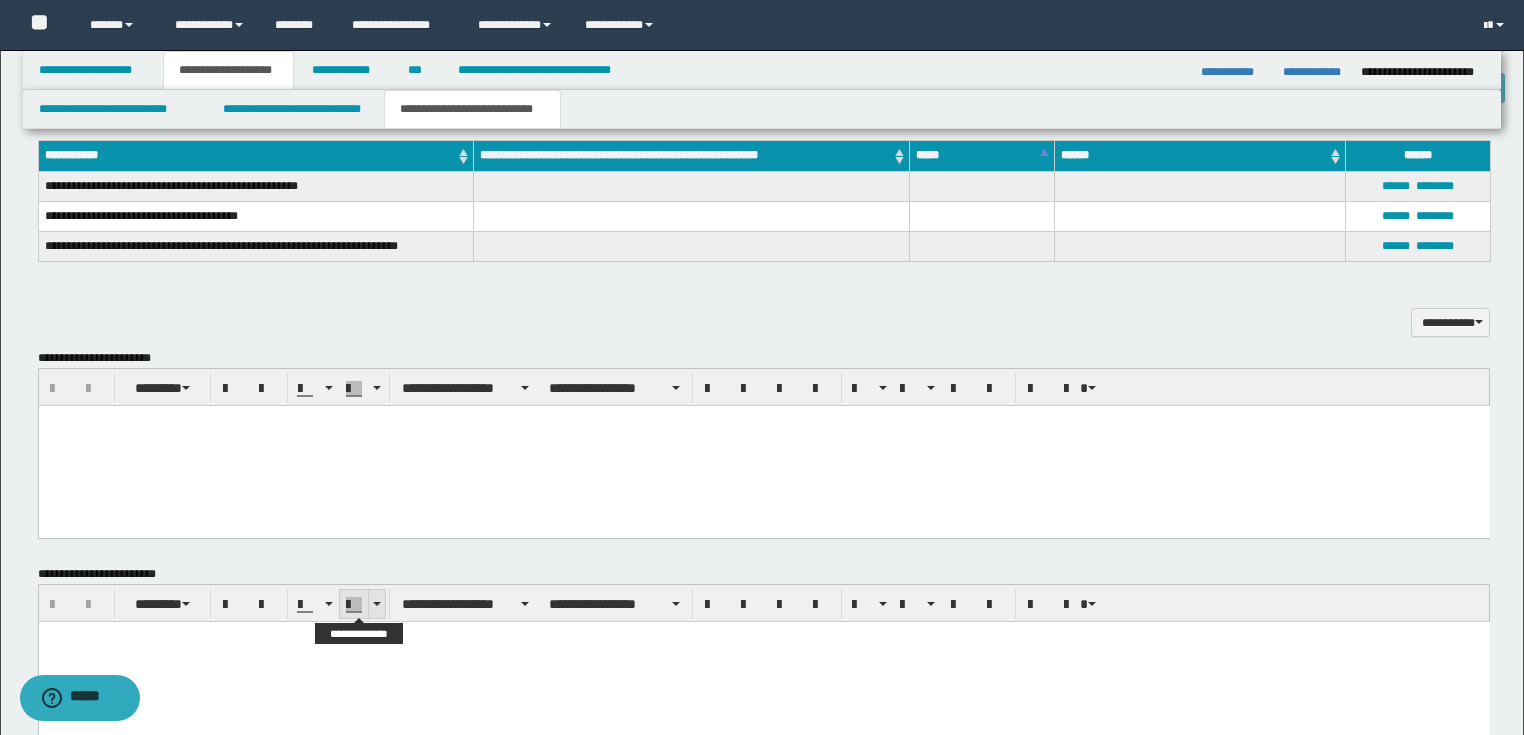 scroll, scrollTop: 640, scrollLeft: 0, axis: vertical 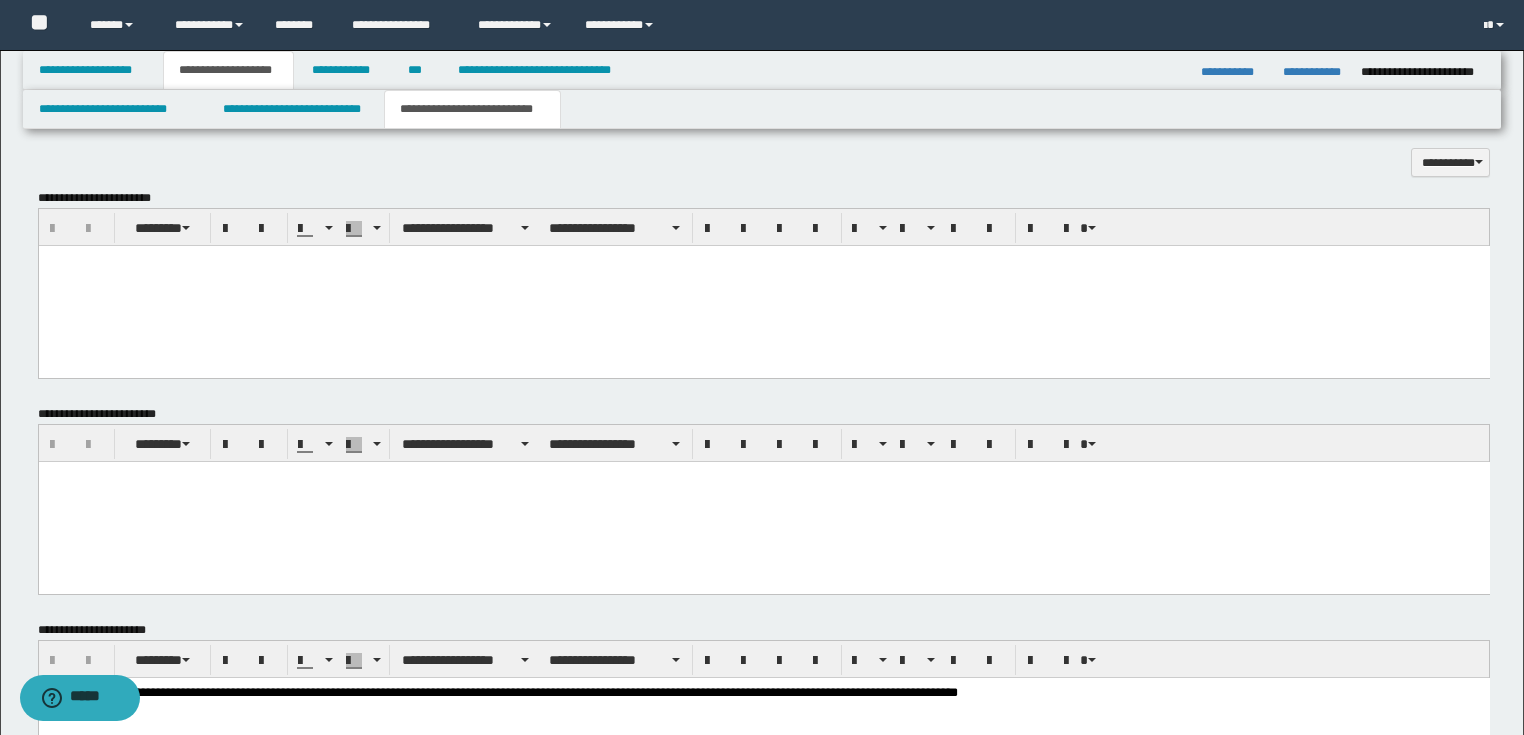 click at bounding box center (763, 501) 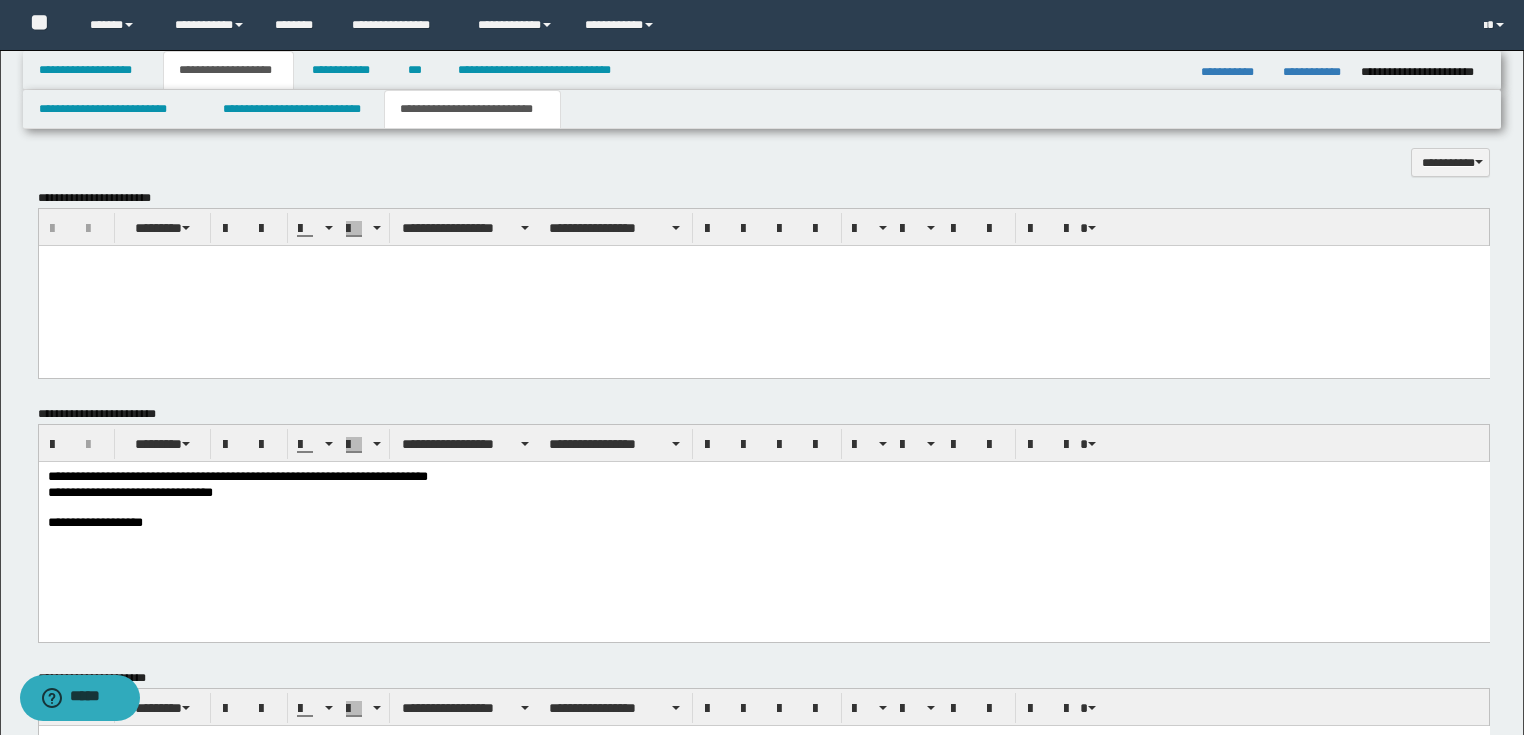 click on "**********" at bounding box center [763, 477] 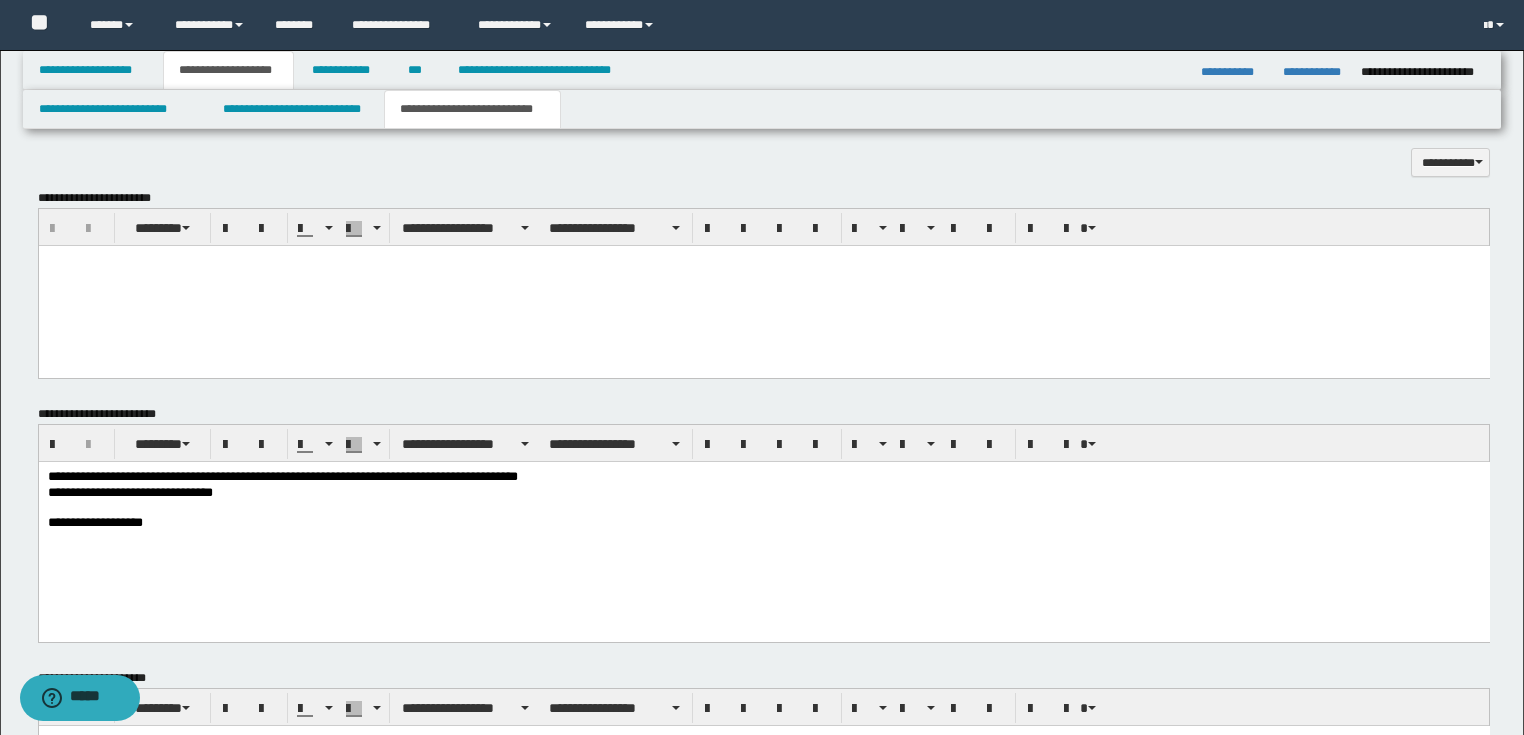 click at bounding box center [763, 508] 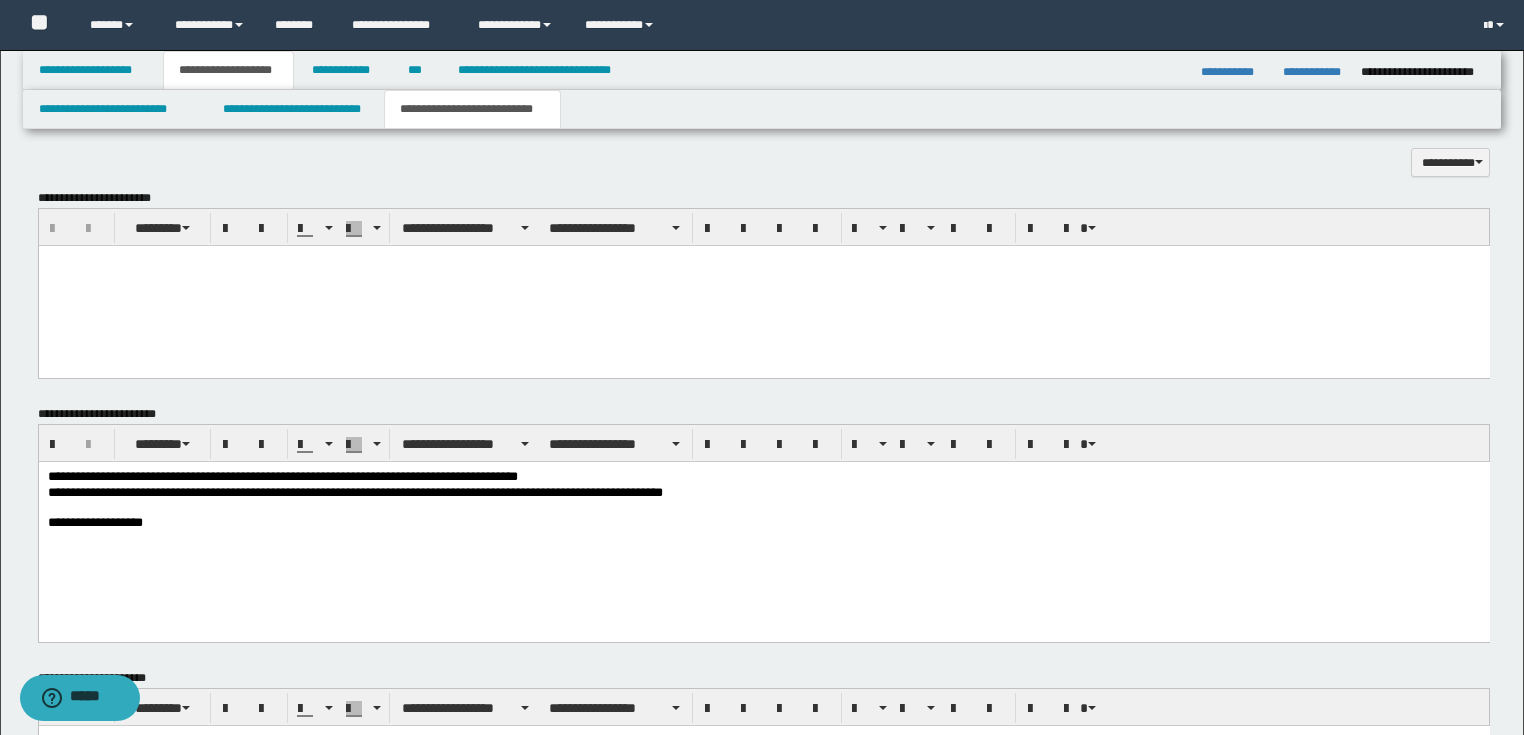 click on "**********" at bounding box center [763, 523] 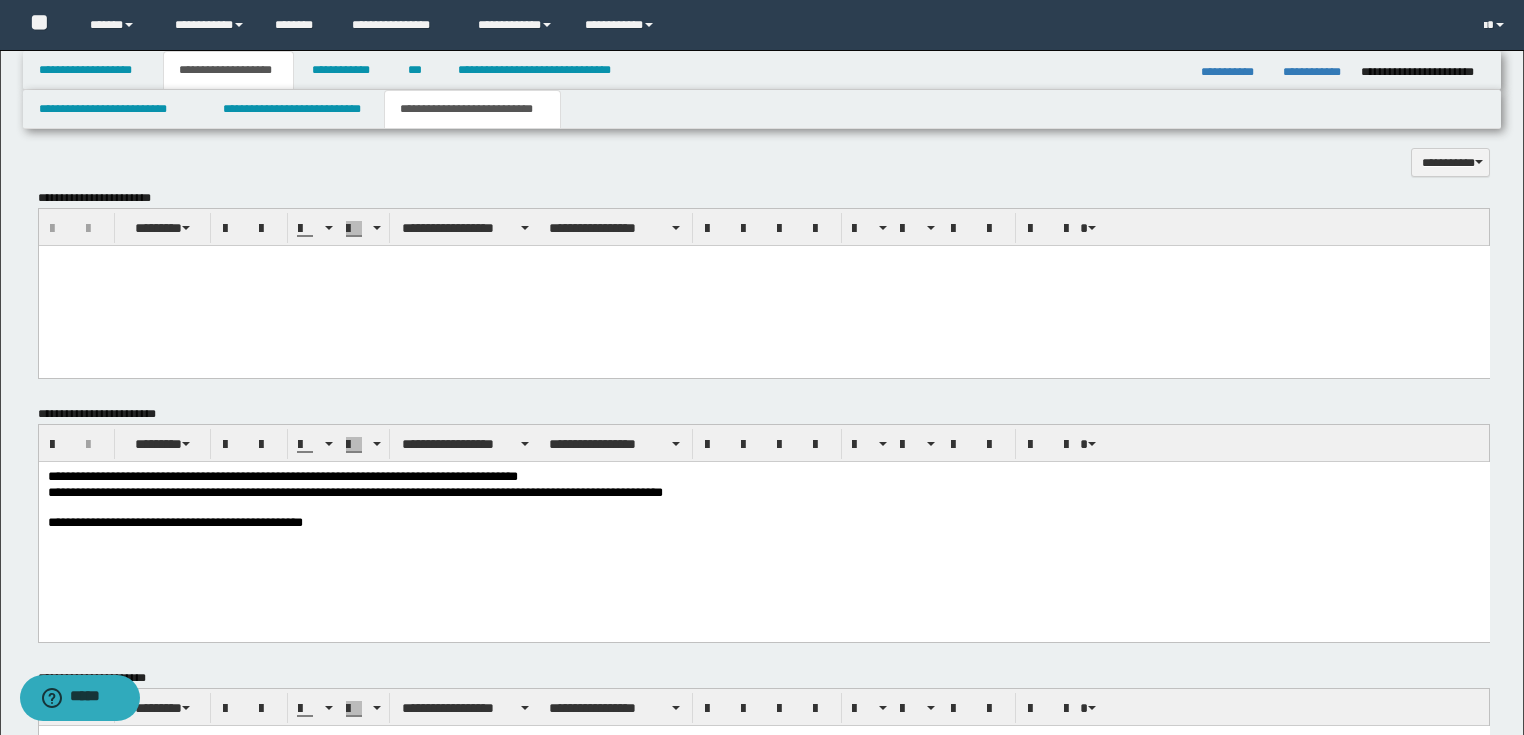 click on "**********" at bounding box center (763, 477) 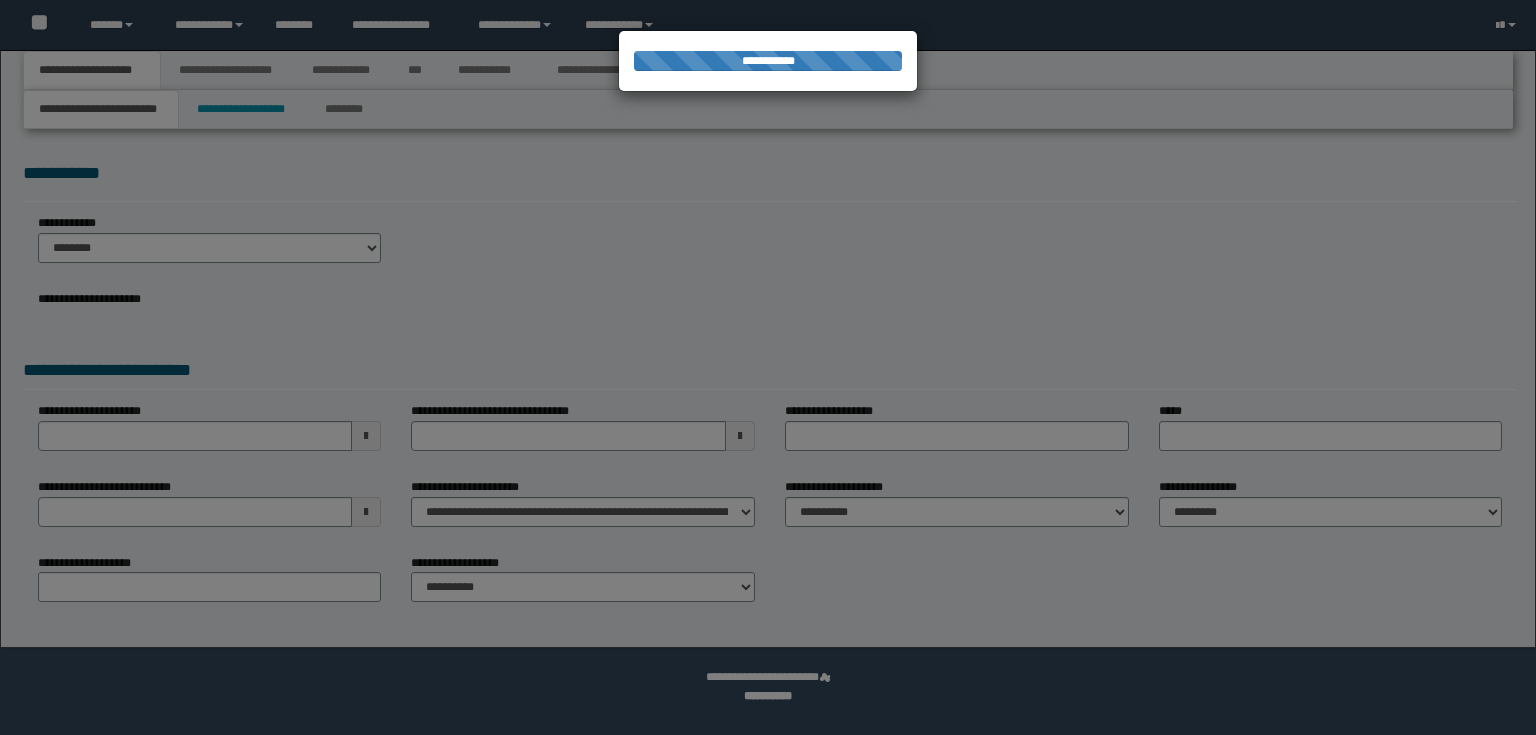 scroll, scrollTop: 0, scrollLeft: 0, axis: both 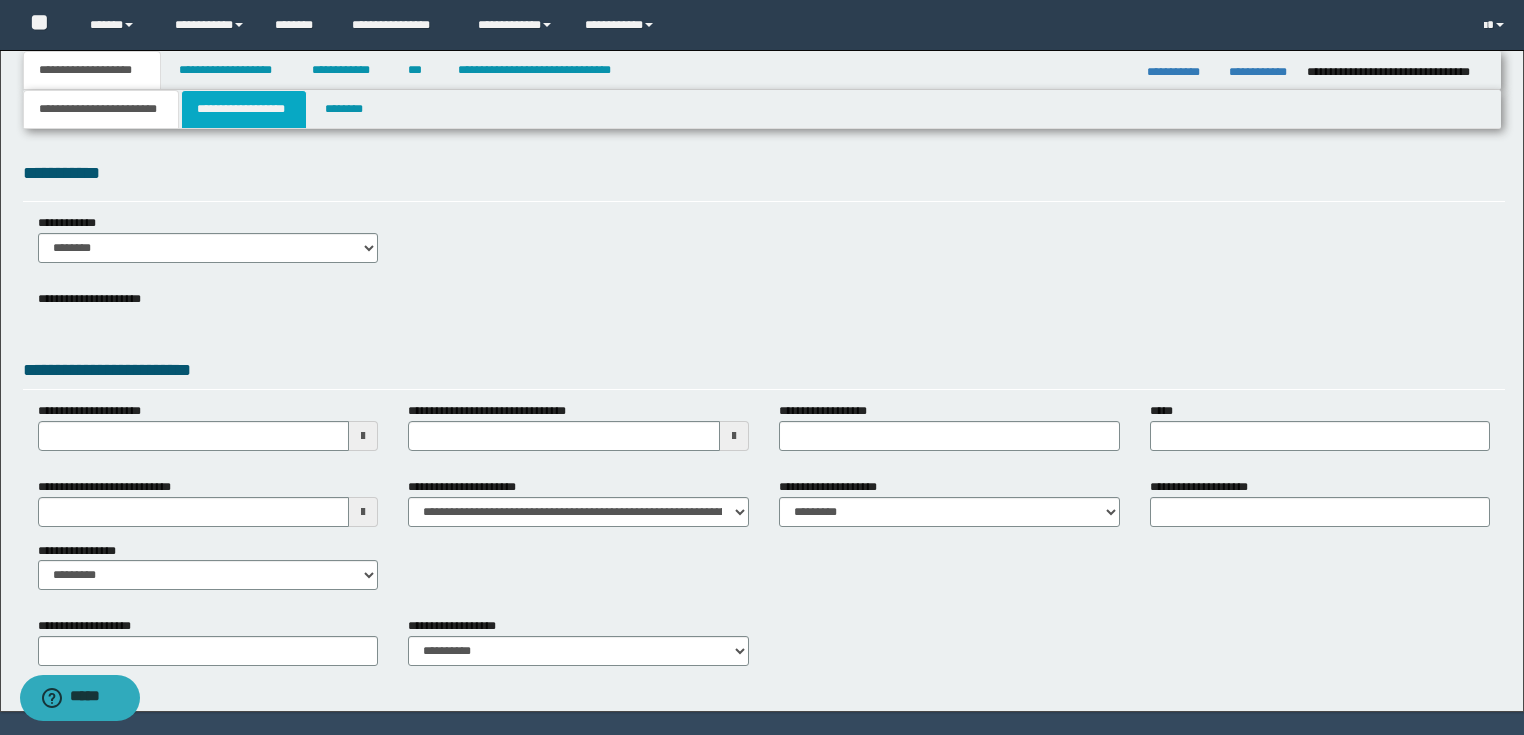 click on "**********" at bounding box center [244, 109] 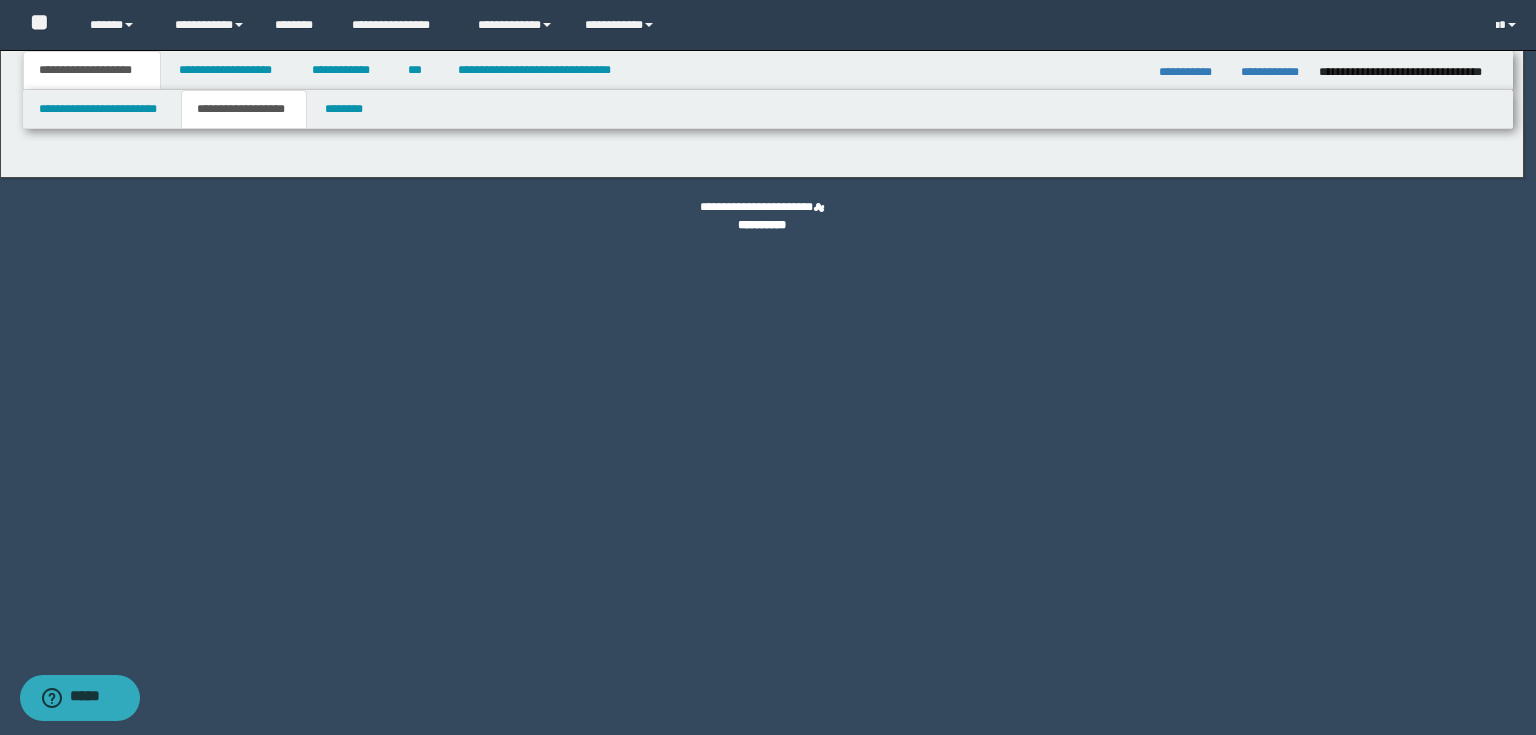 type on "********" 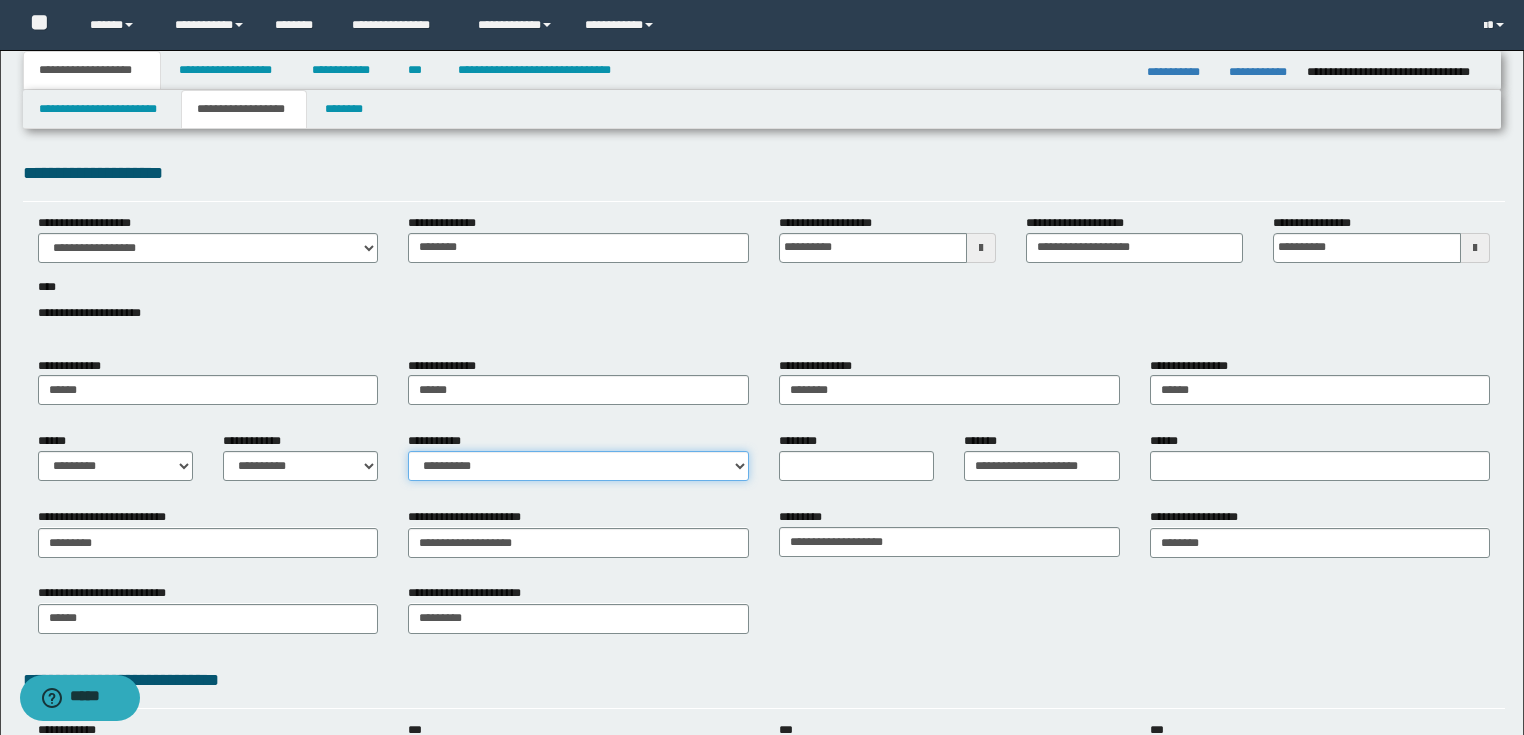 click on "**********" at bounding box center [578, 466] 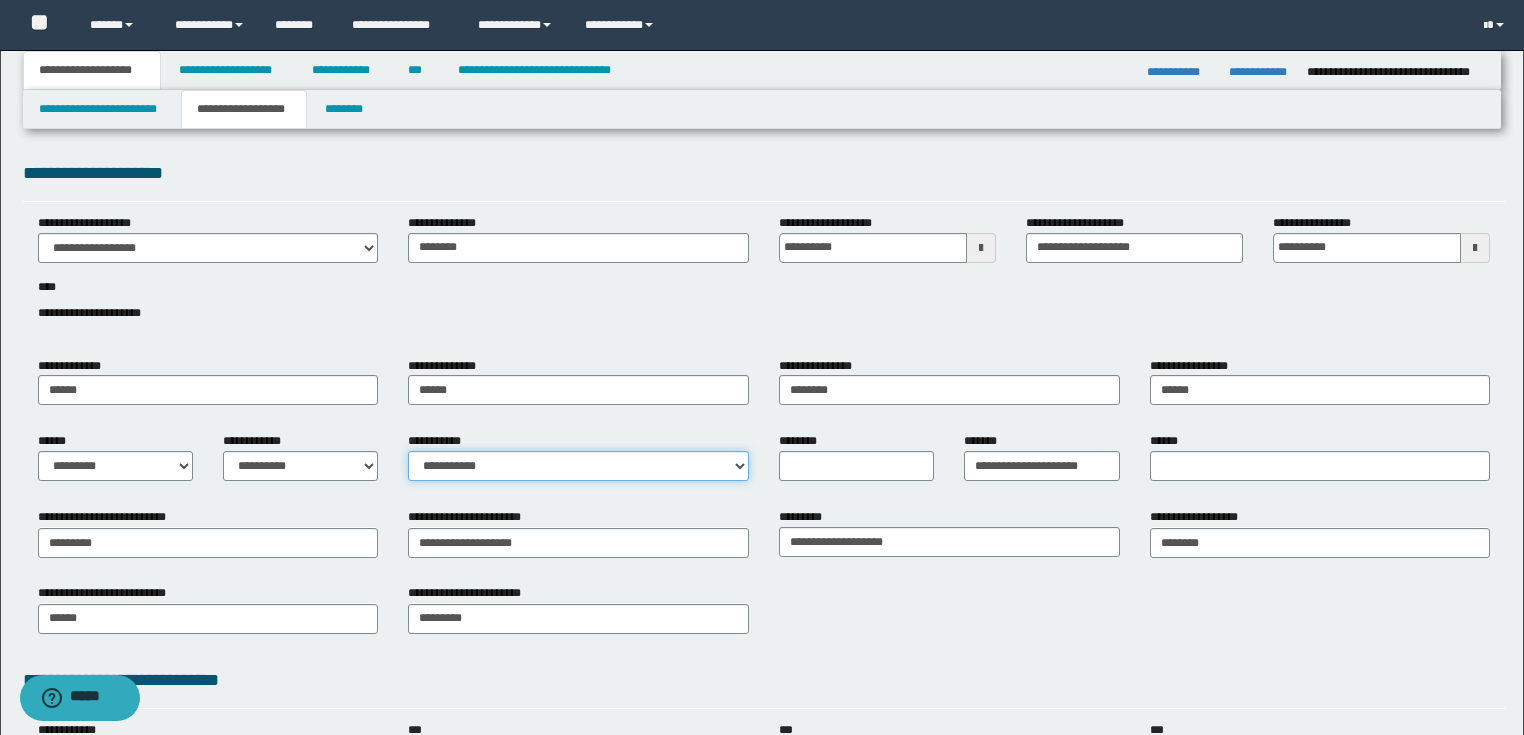 click on "**********" at bounding box center (578, 466) 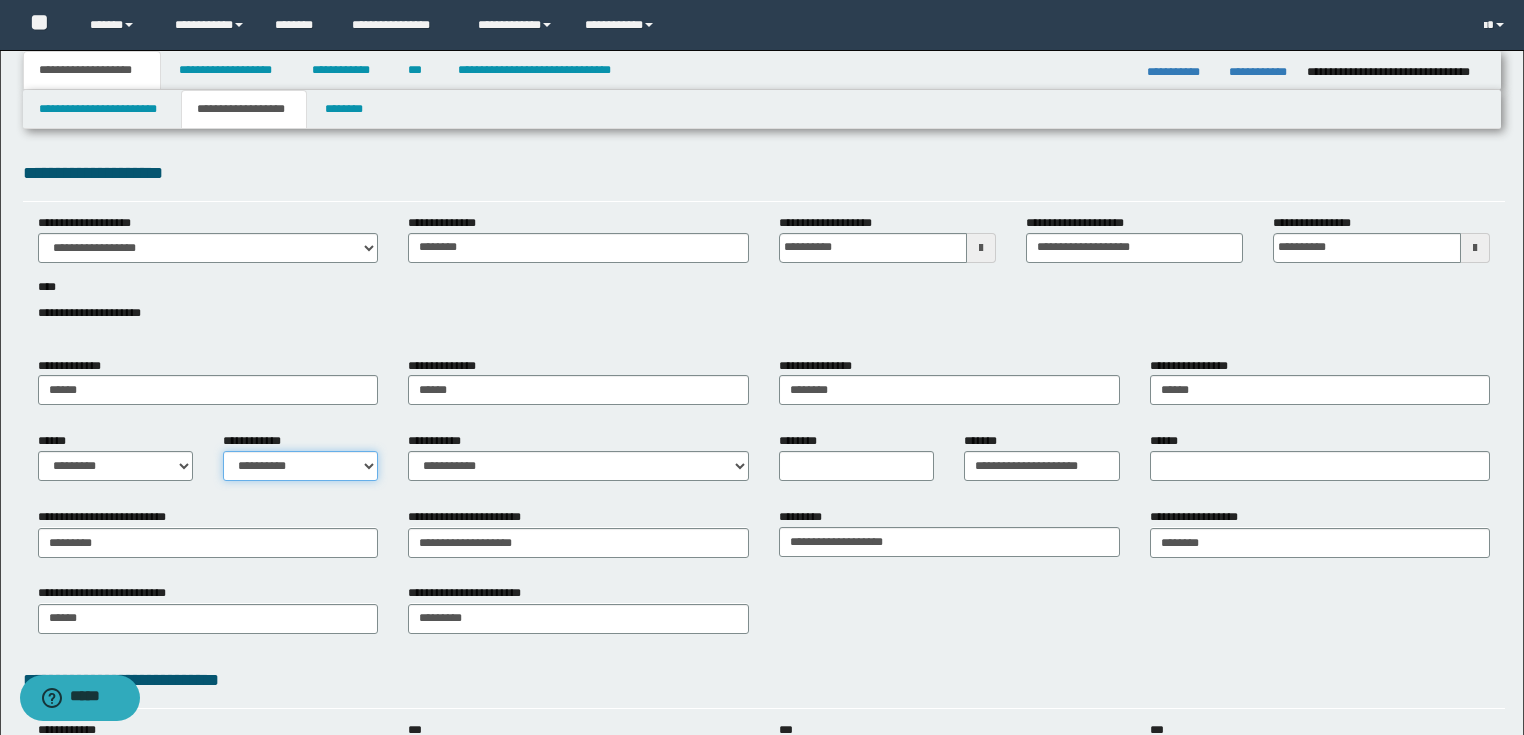 click on "**********" at bounding box center [300, 466] 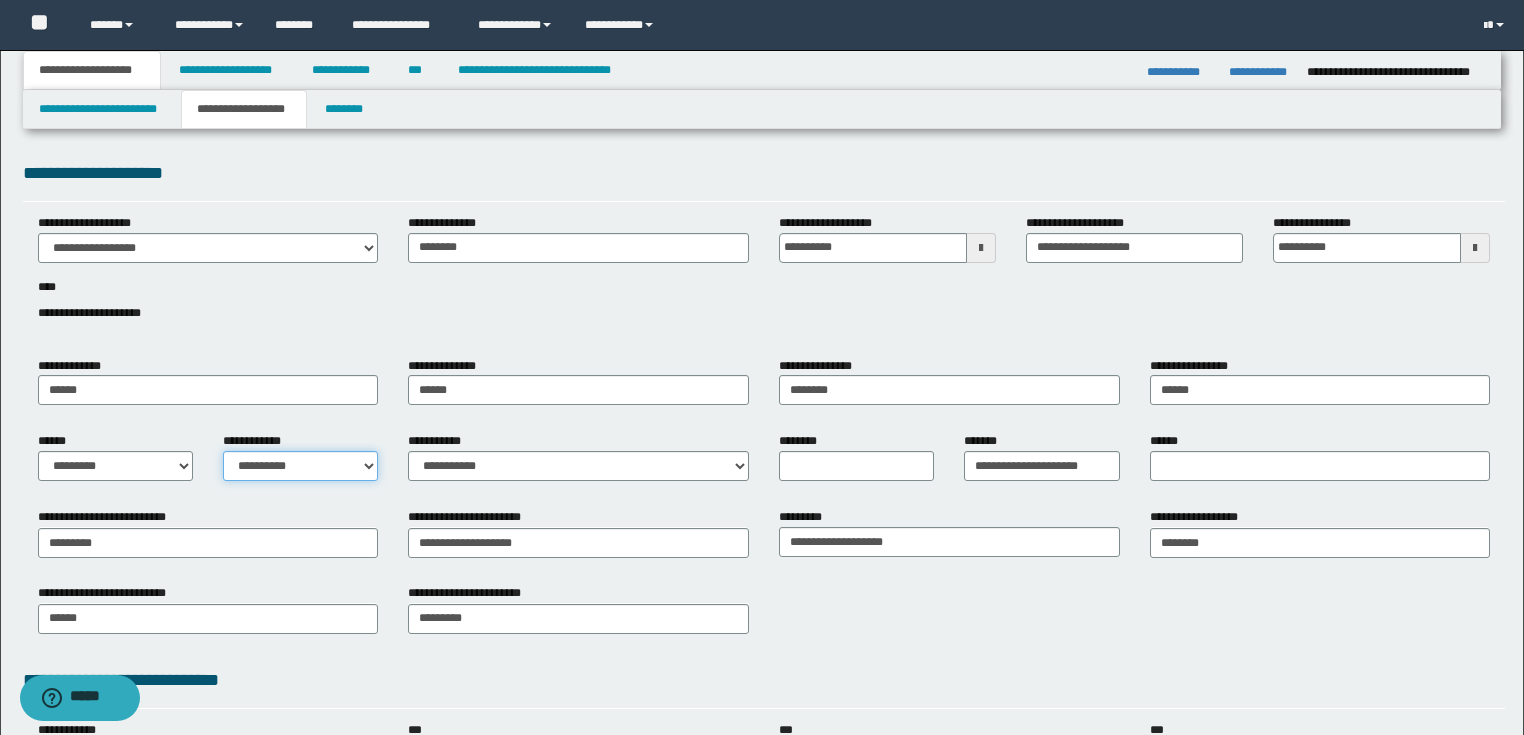 select on "*" 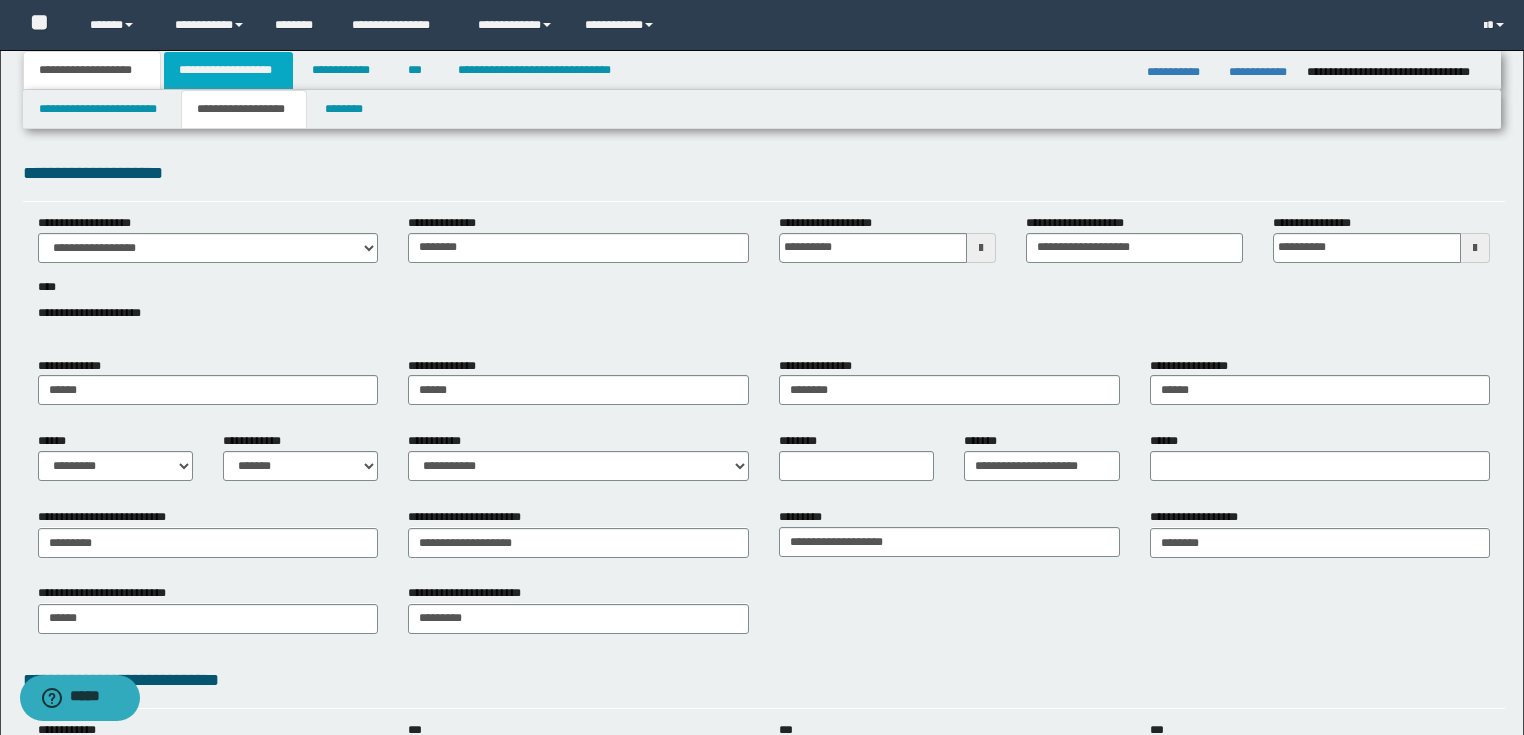 click on "**********" at bounding box center [228, 70] 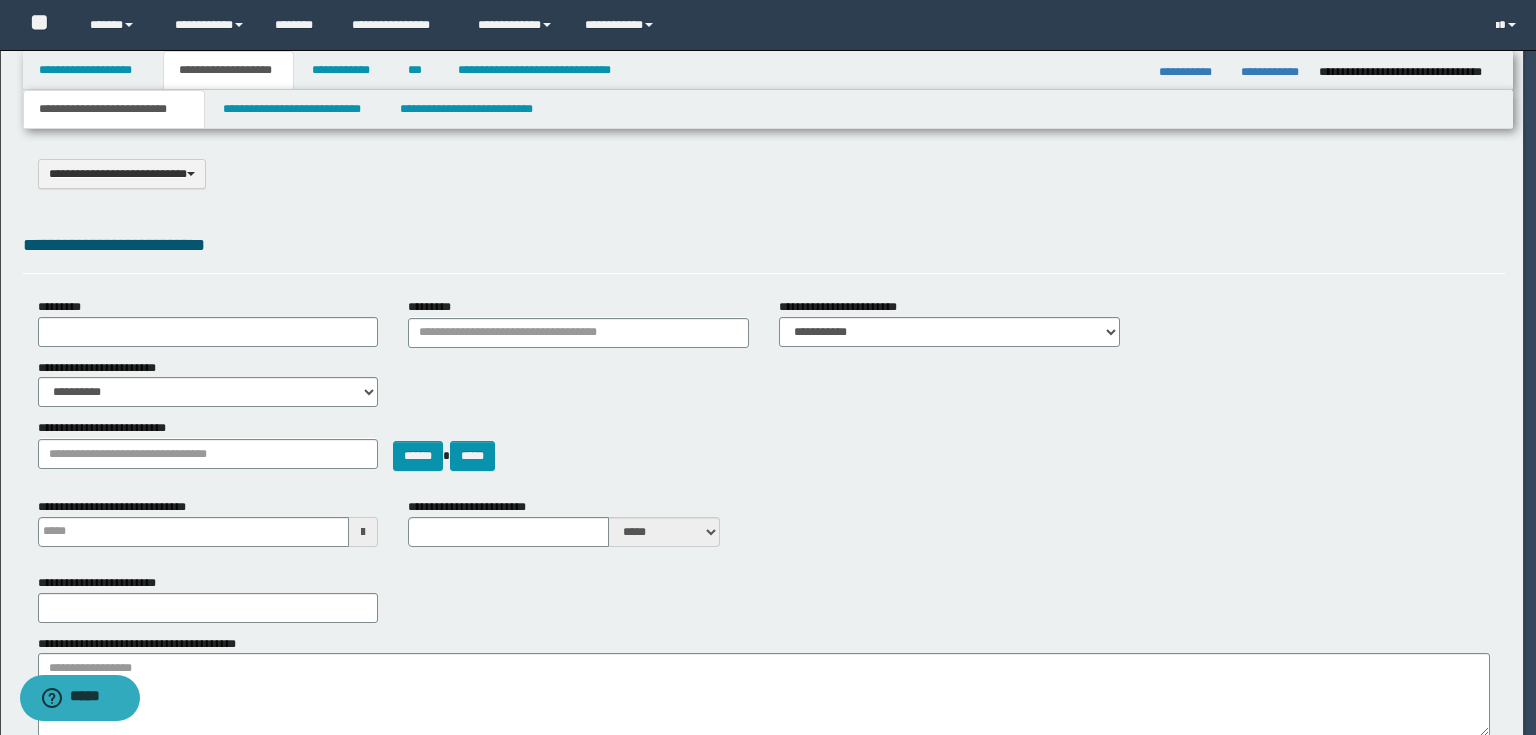 select on "*" 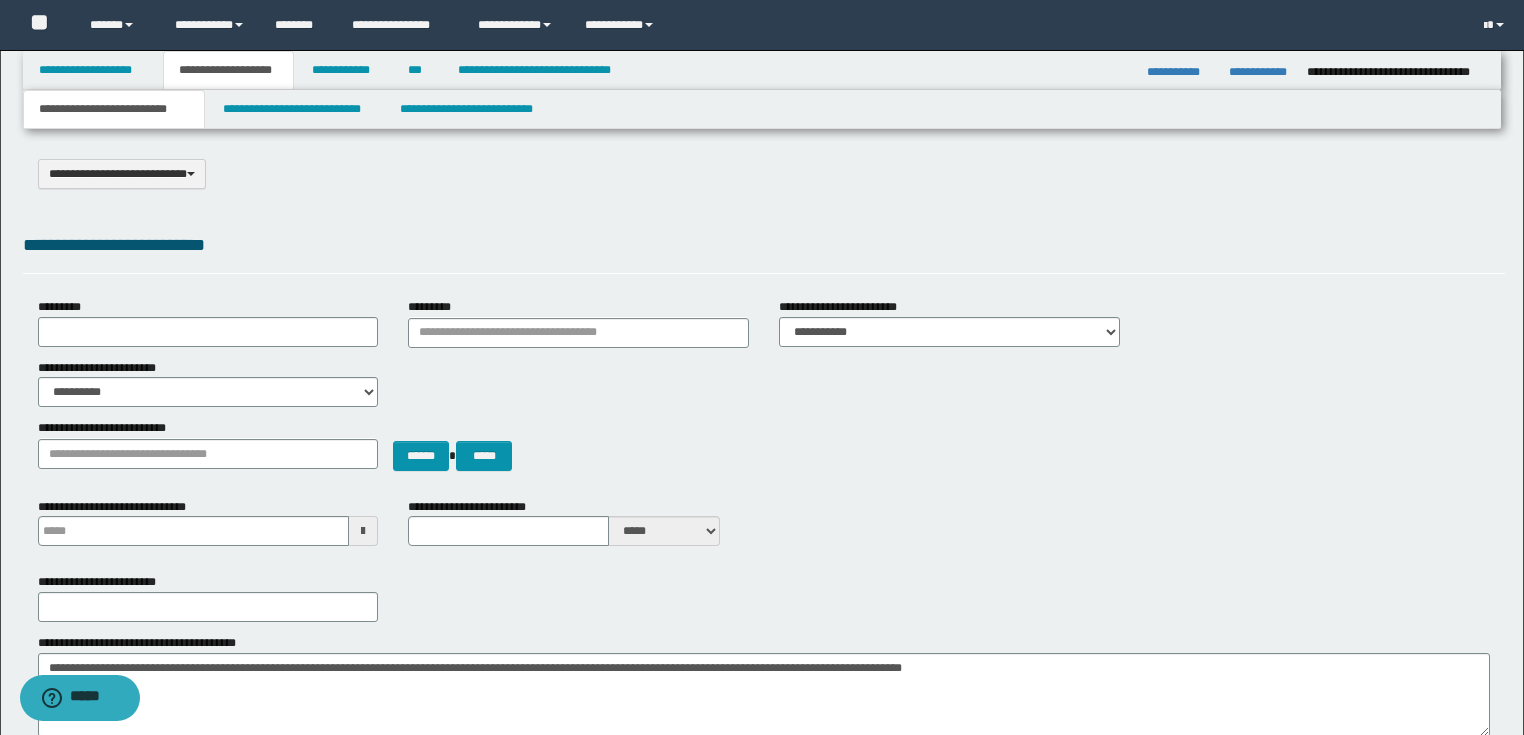 scroll, scrollTop: 320, scrollLeft: 0, axis: vertical 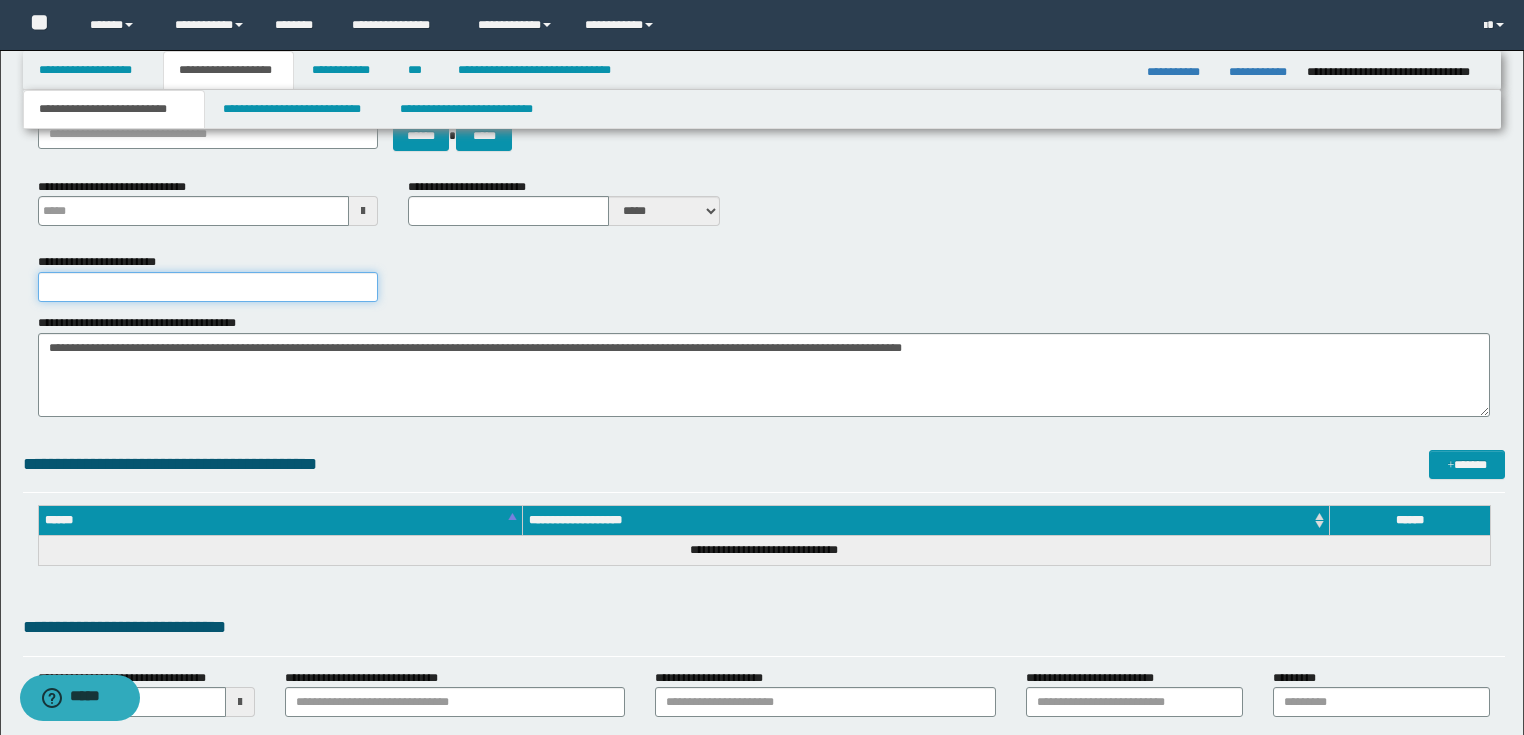 click on "**********" at bounding box center [208, 287] 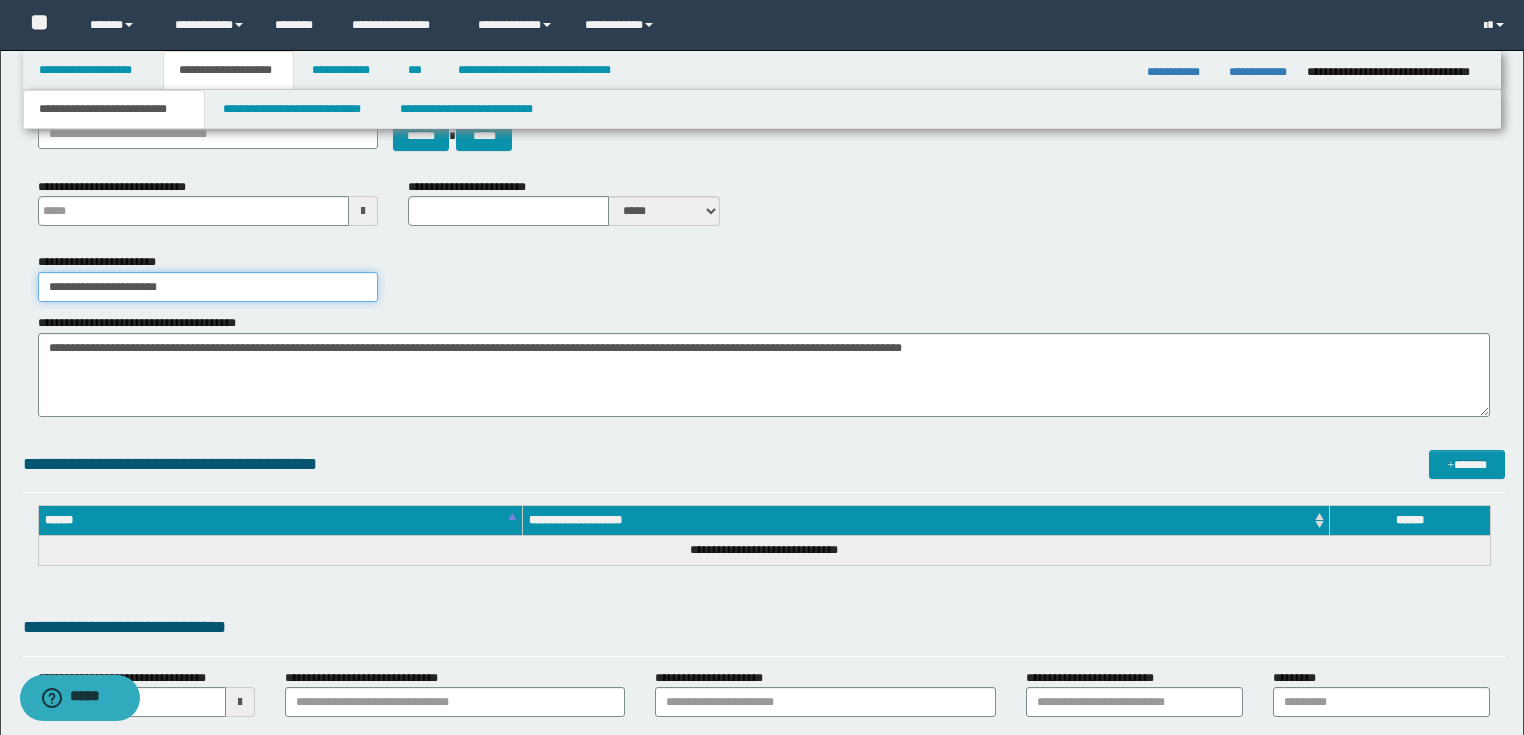 scroll, scrollTop: 0, scrollLeft: 0, axis: both 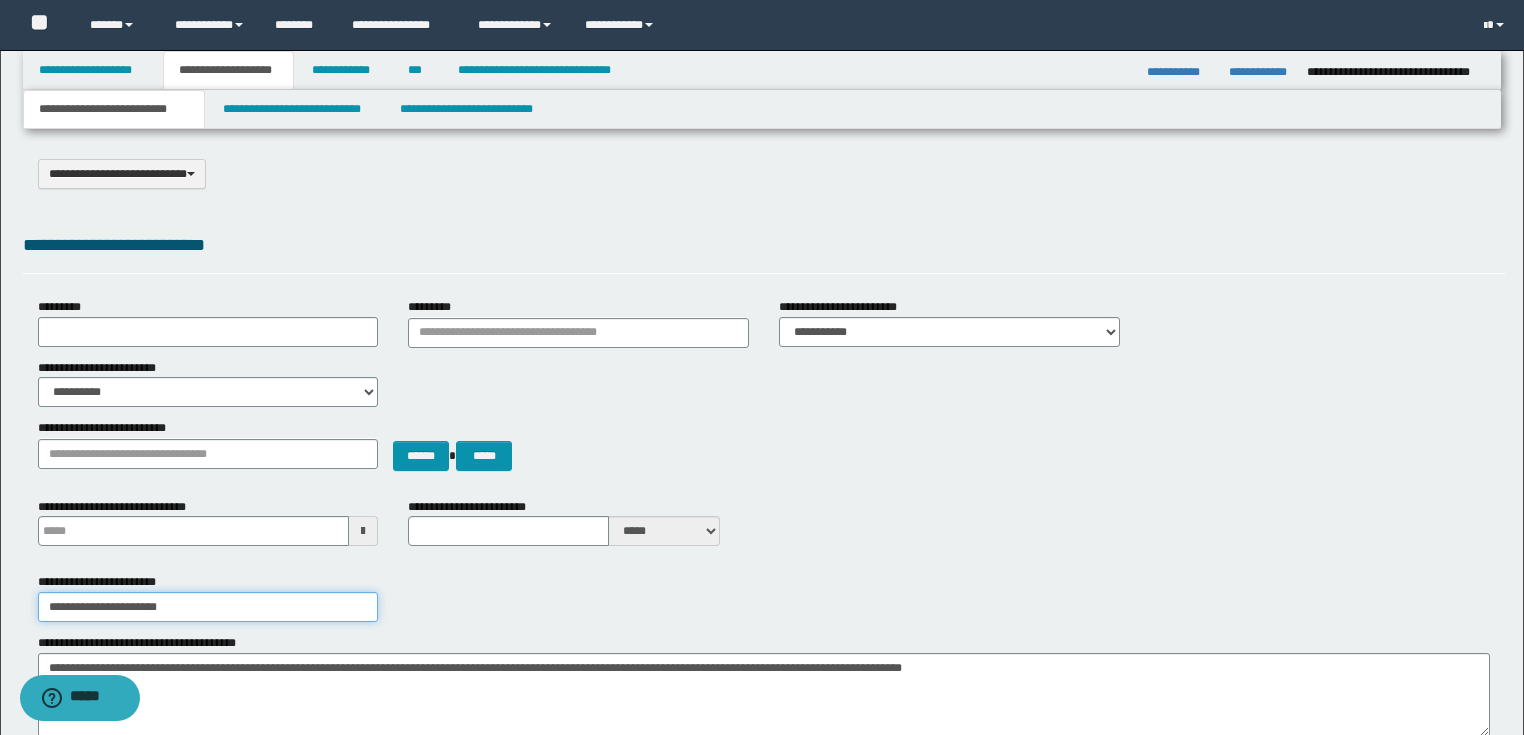 type on "**********" 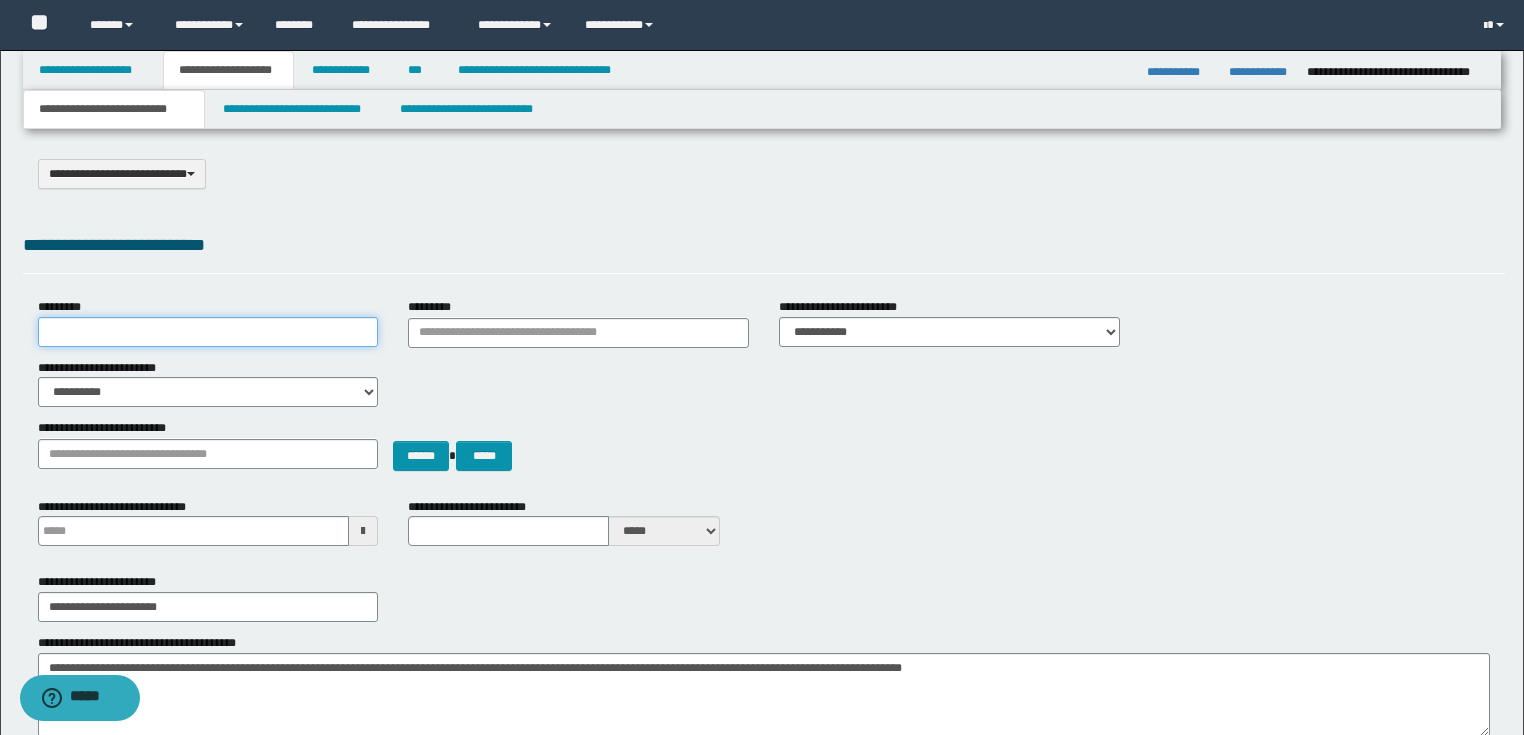 click on "*********" at bounding box center (208, 332) 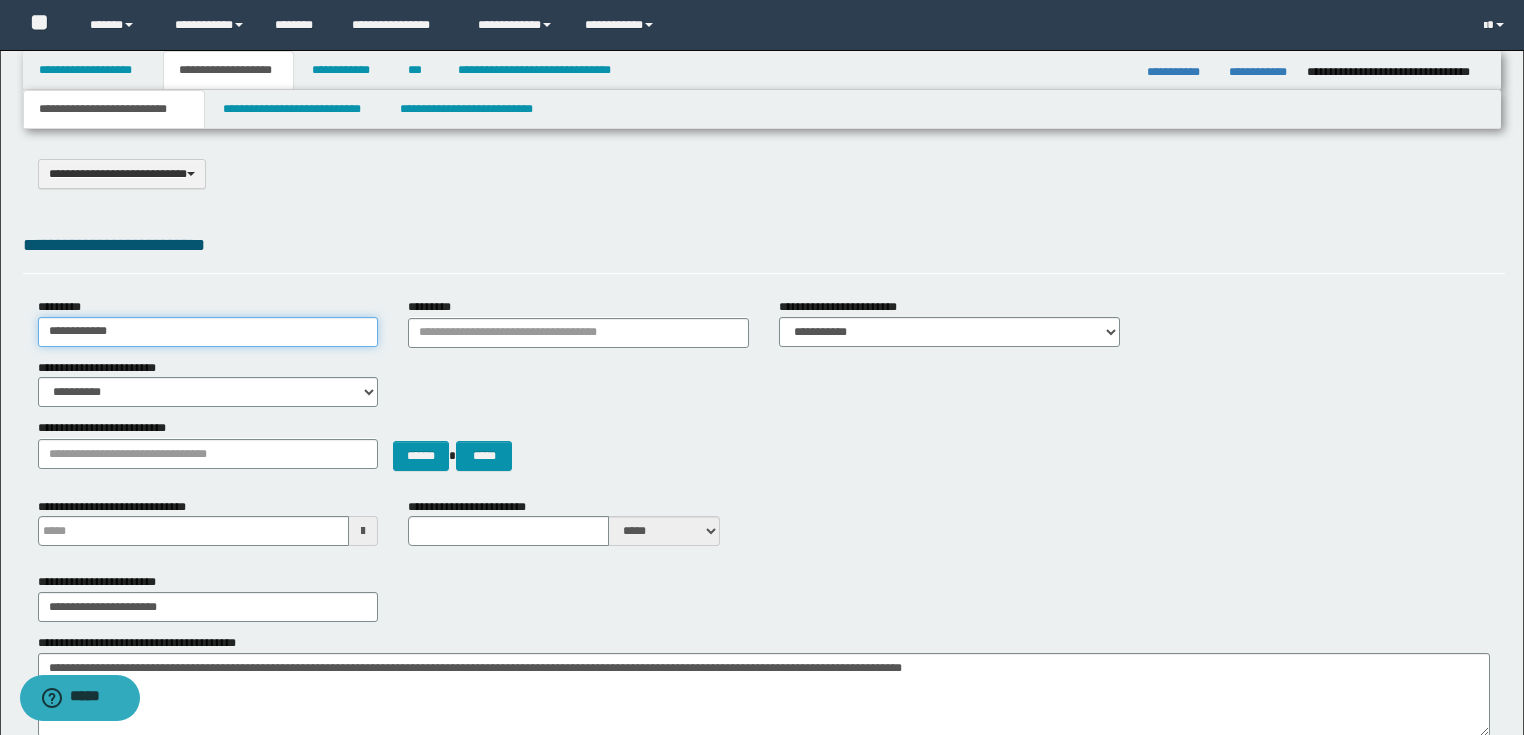 type on "**********" 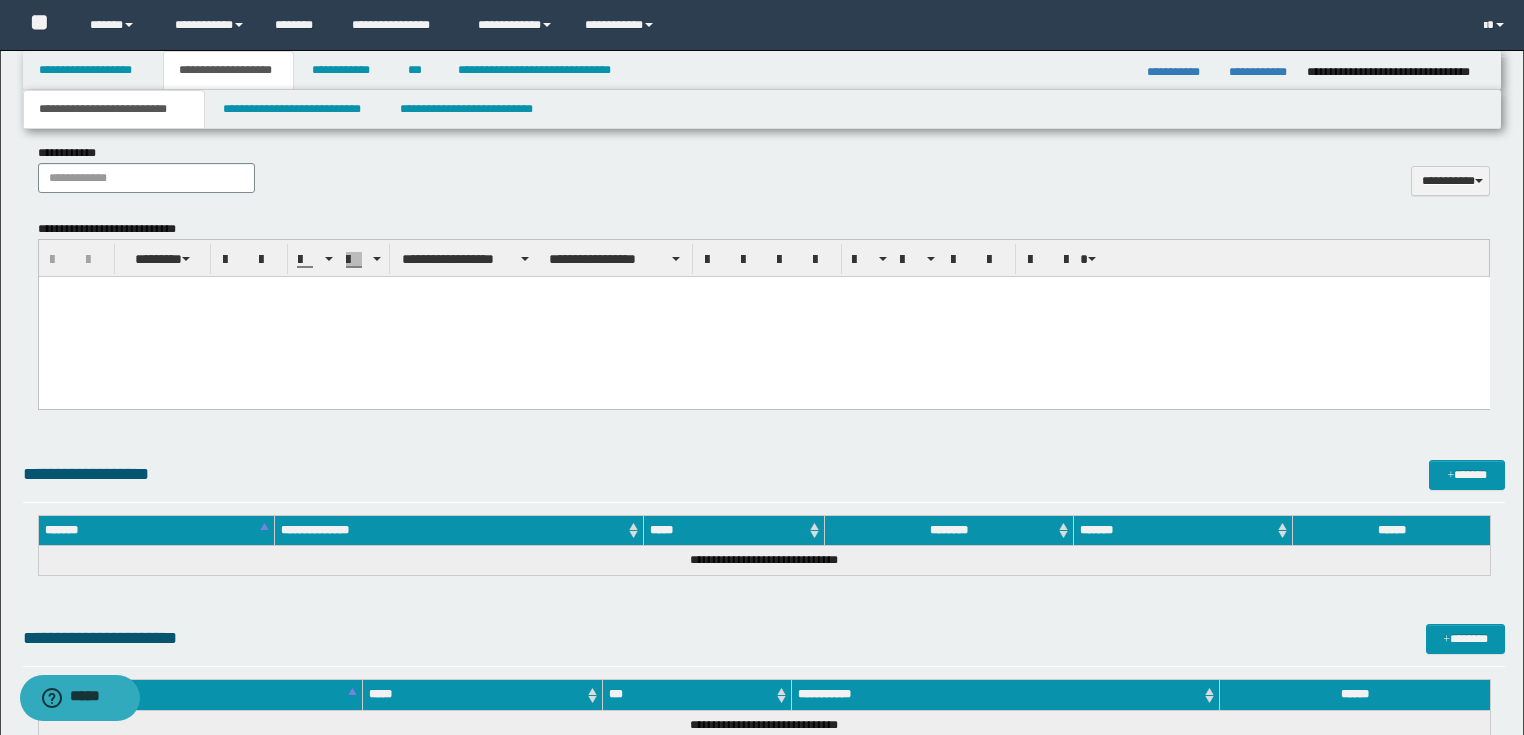 scroll, scrollTop: 1196, scrollLeft: 0, axis: vertical 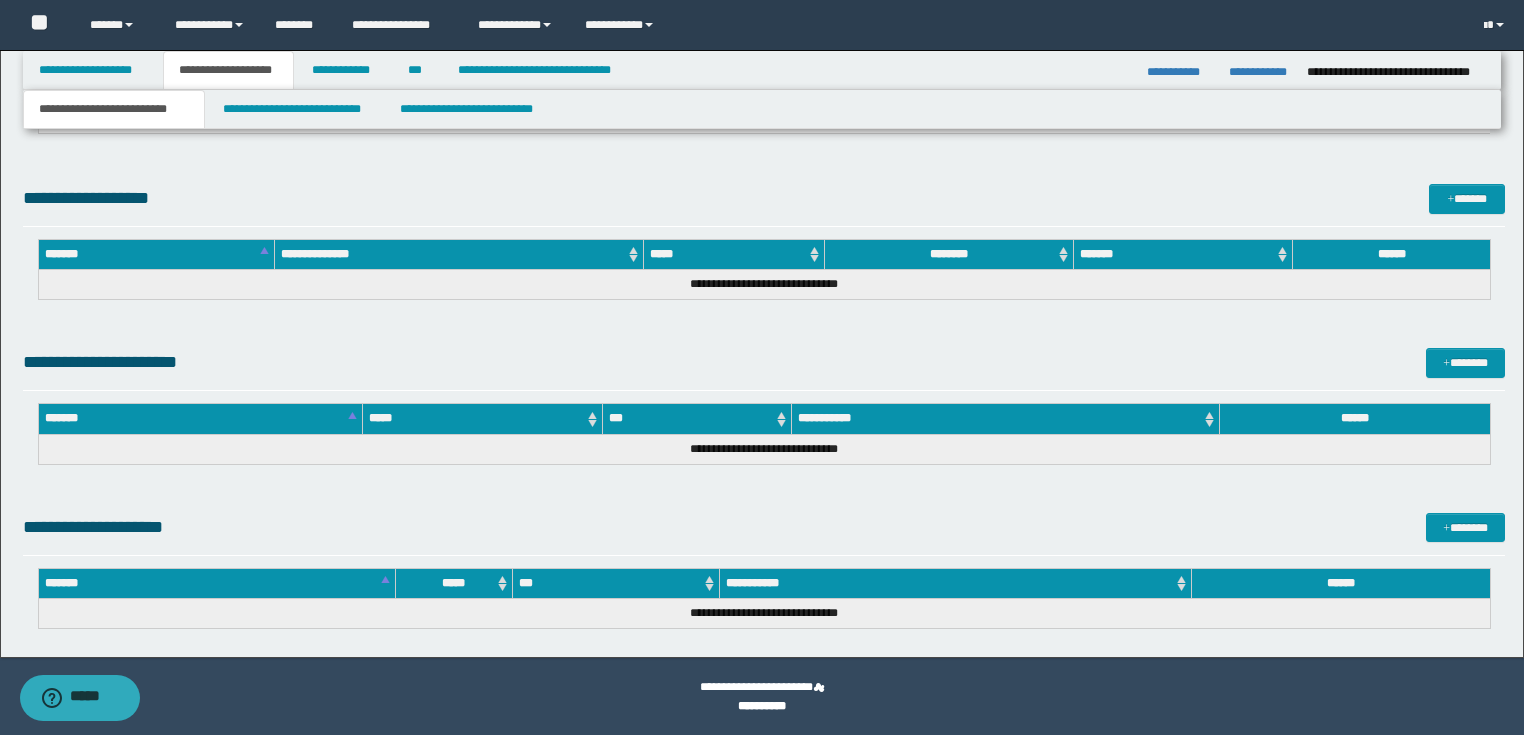 drag, startPoint x: 1063, startPoint y: 680, endPoint x: 1, endPoint y: 748, distance: 1064.1748 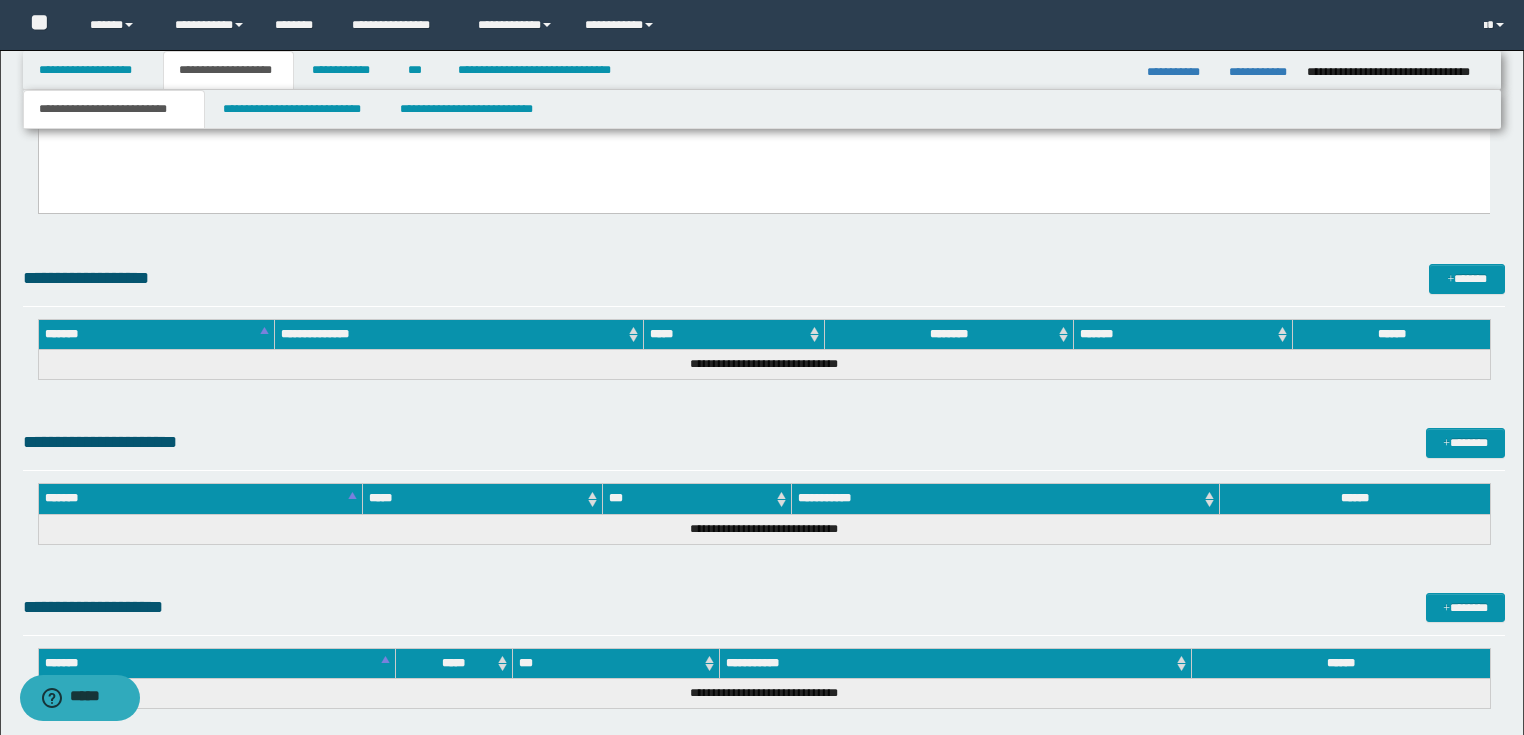 scroll, scrollTop: 716, scrollLeft: 0, axis: vertical 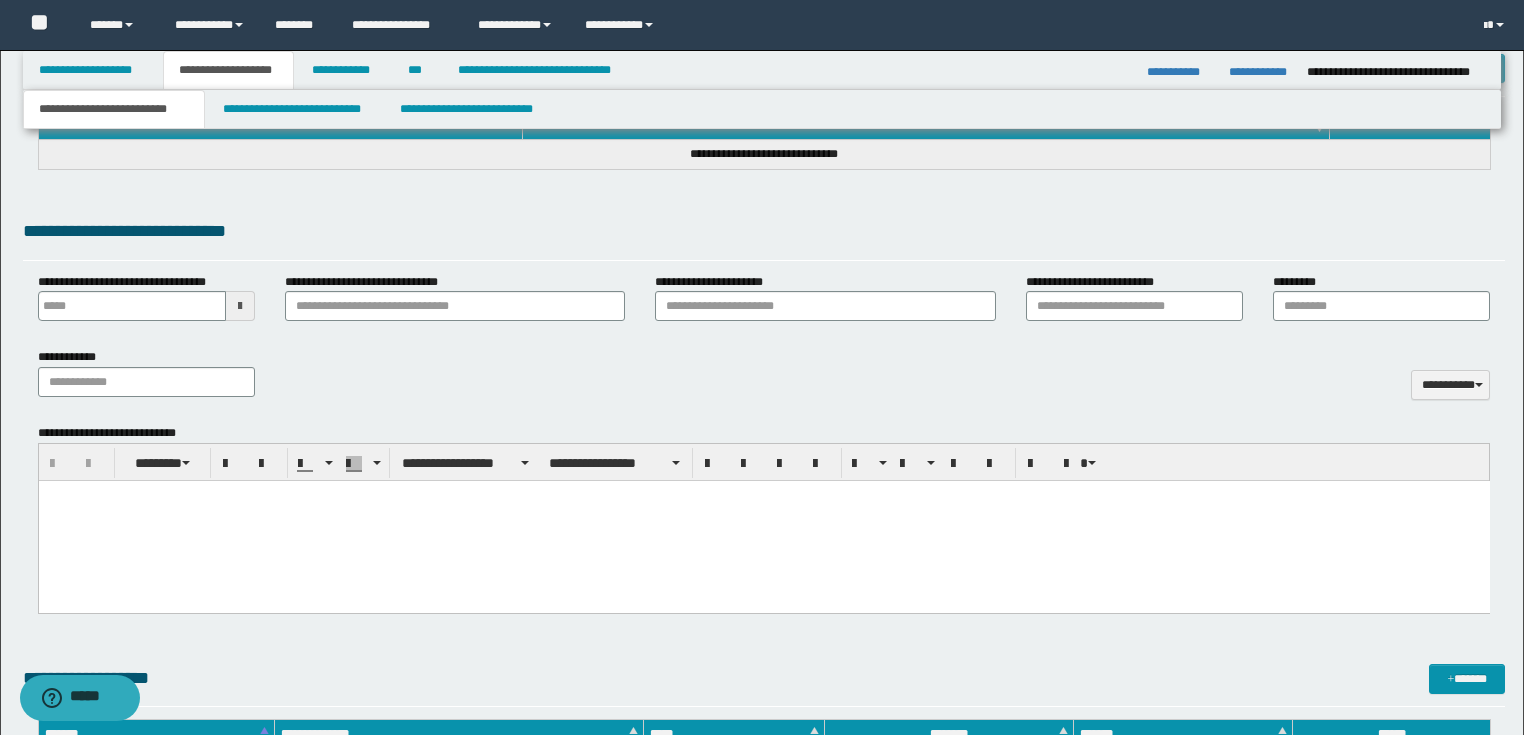 click at bounding box center (763, 521) 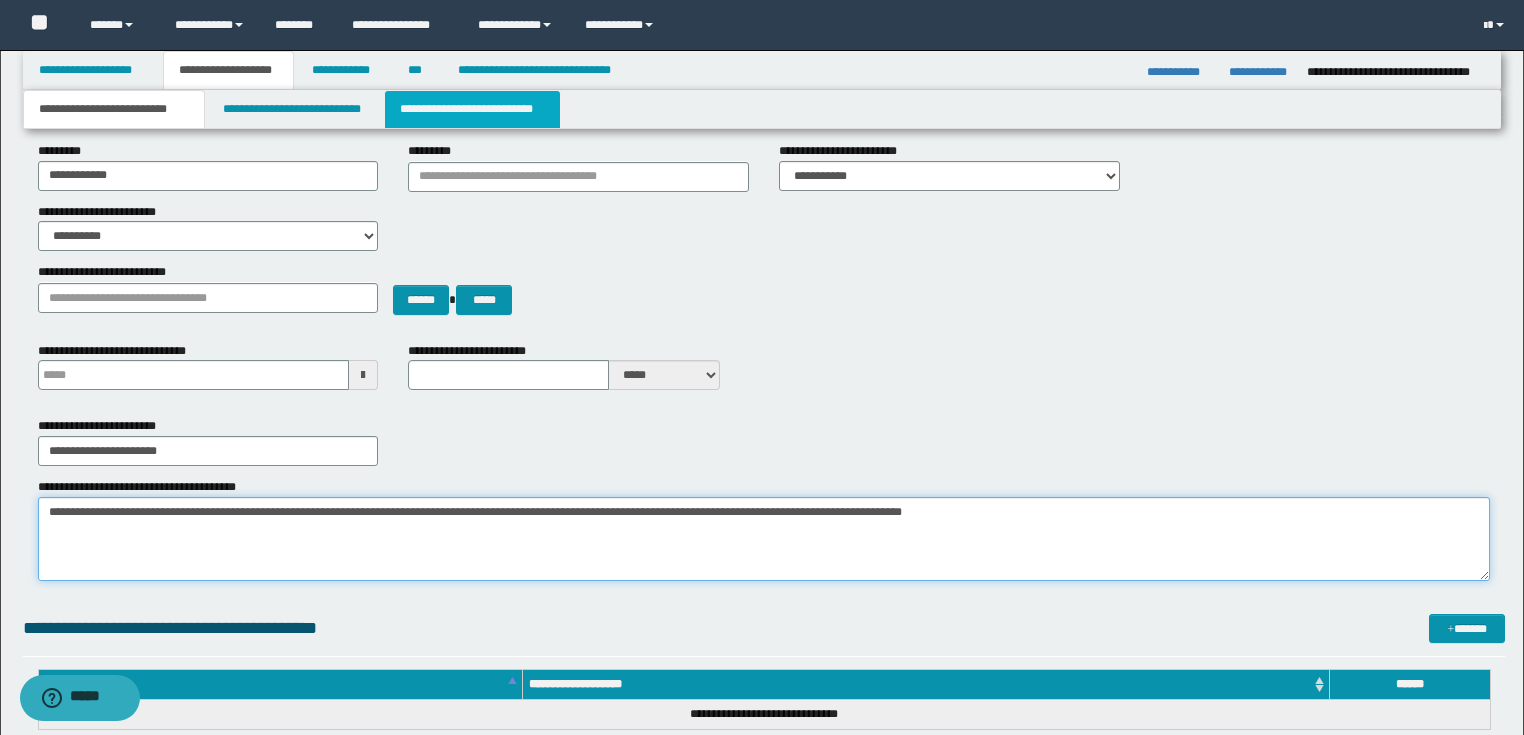 type 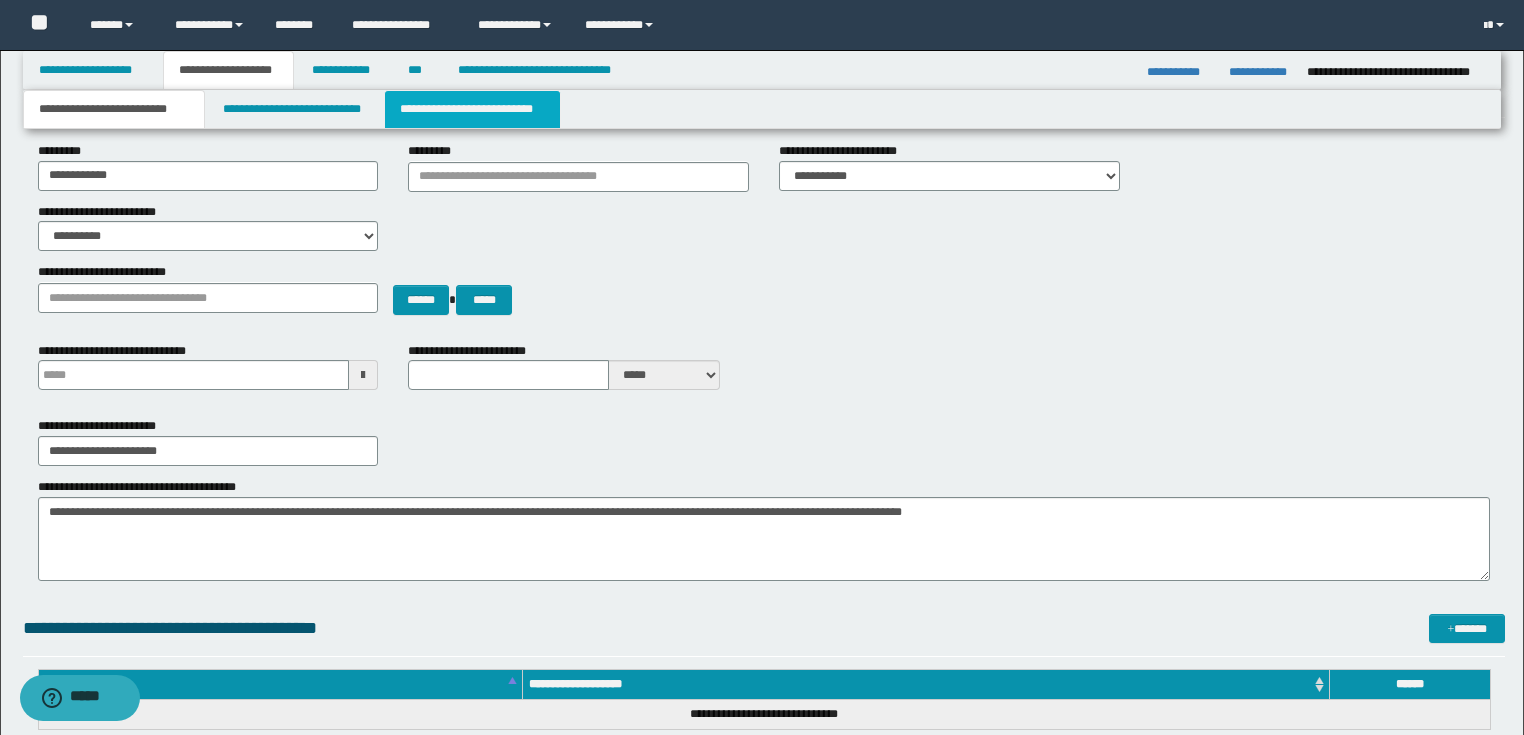 click on "**********" at bounding box center [472, 109] 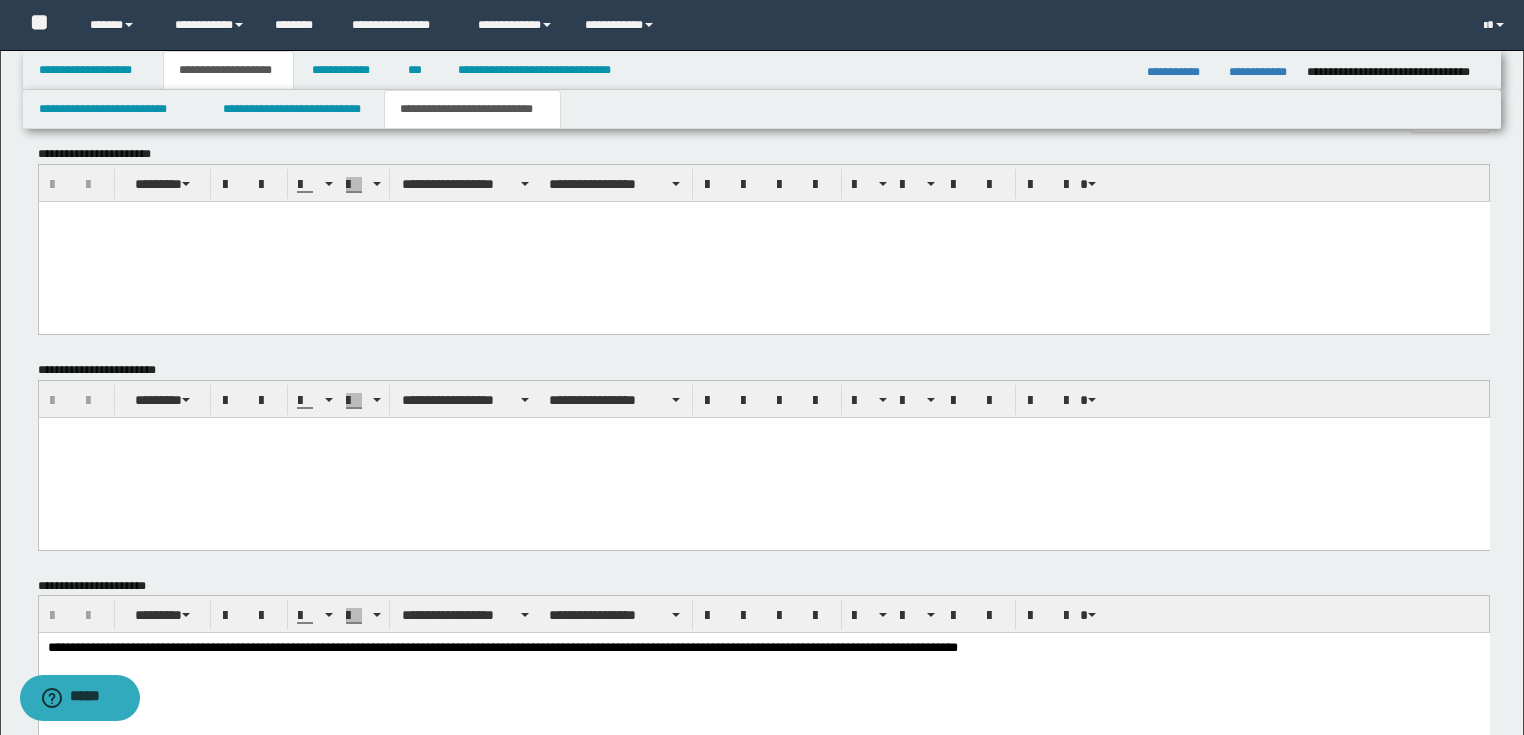 scroll, scrollTop: 808, scrollLeft: 0, axis: vertical 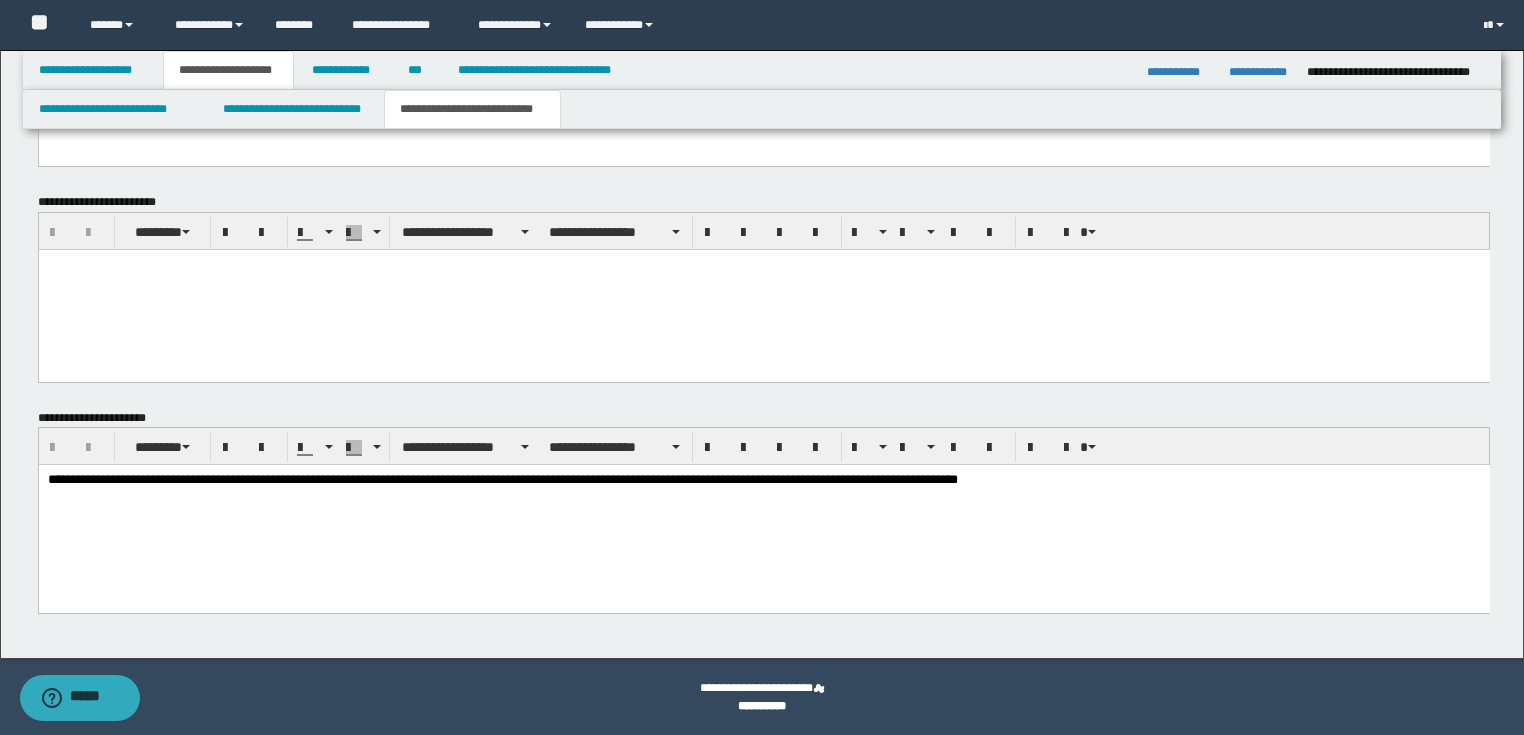 click at bounding box center (763, 289) 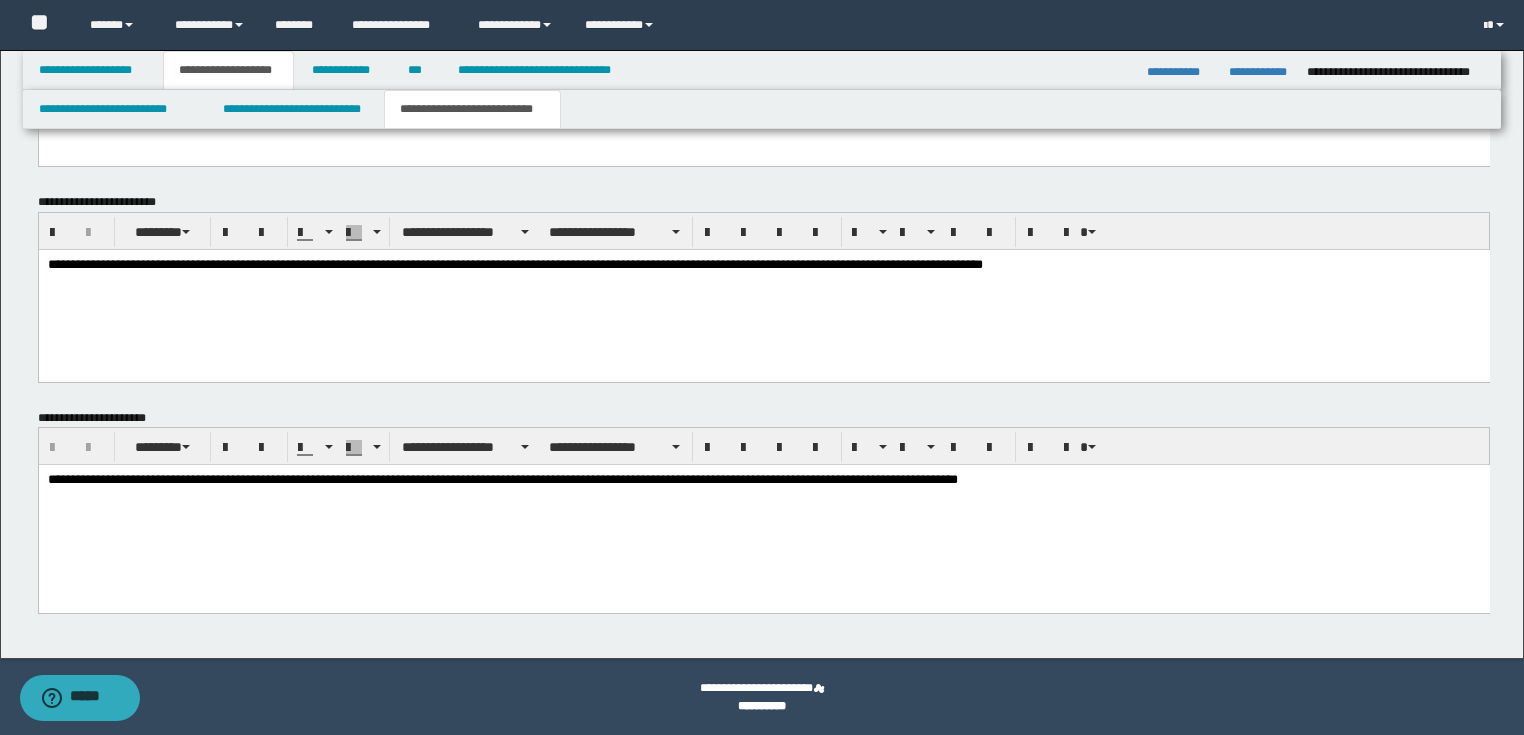 click on "**********" at bounding box center [763, 265] 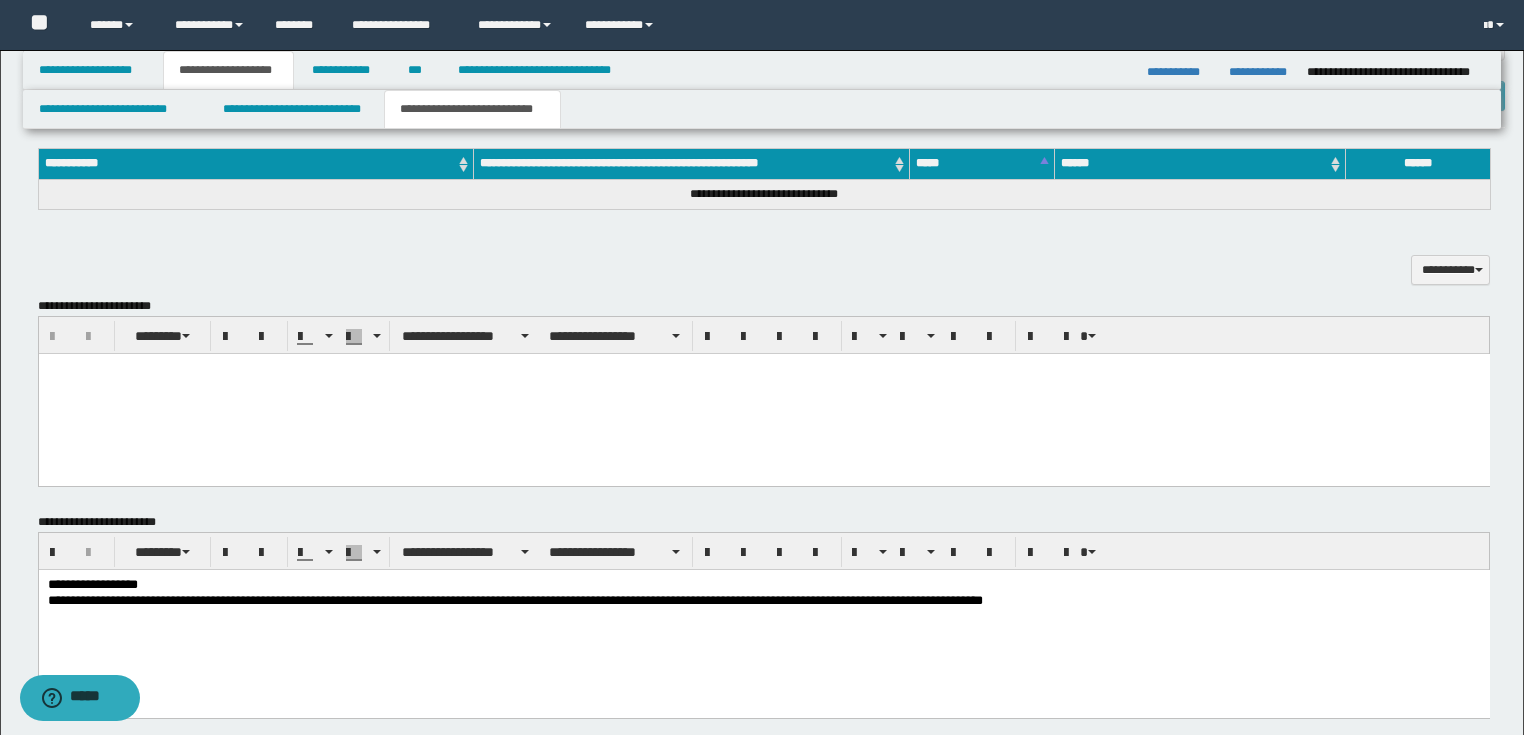 scroll, scrollTop: 168, scrollLeft: 0, axis: vertical 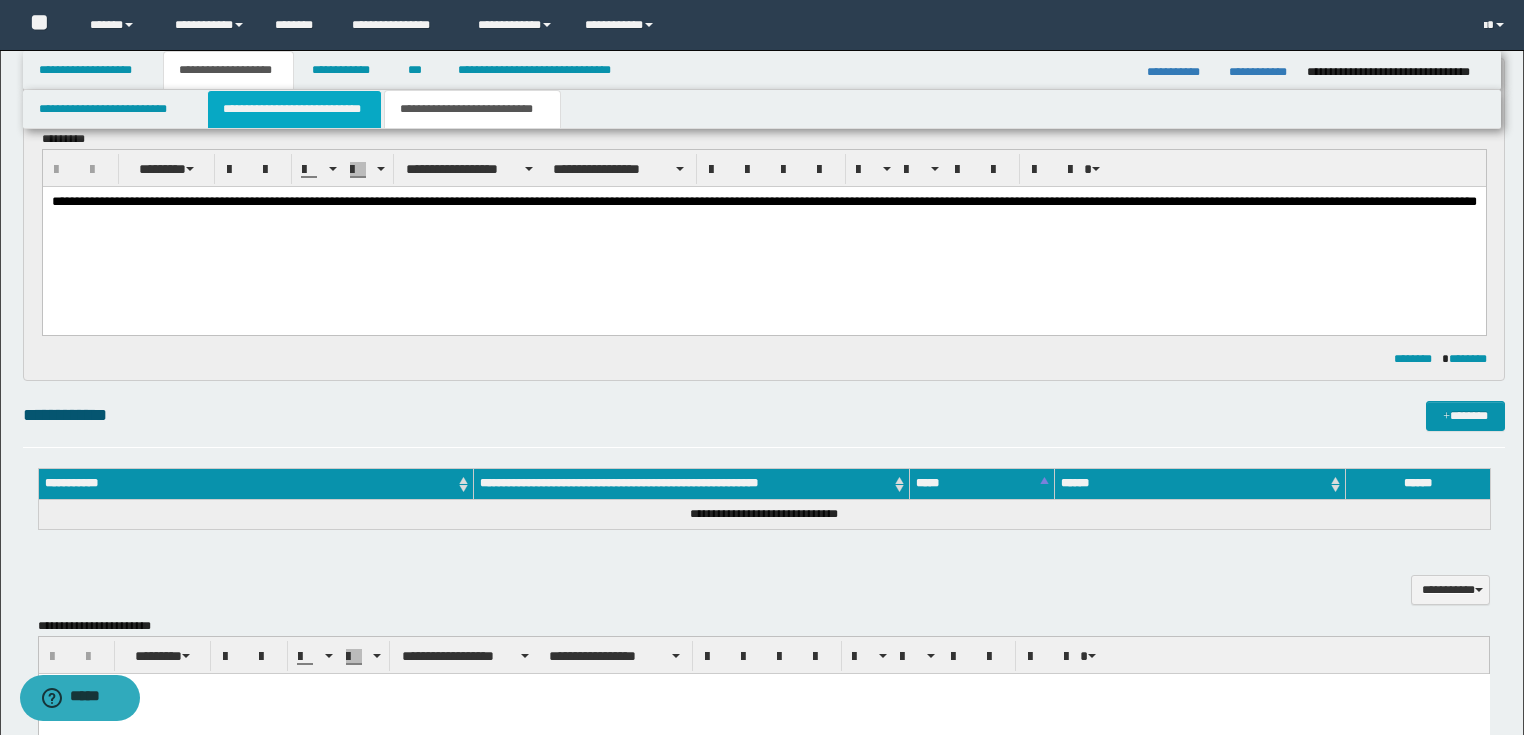 click on "**********" at bounding box center (294, 109) 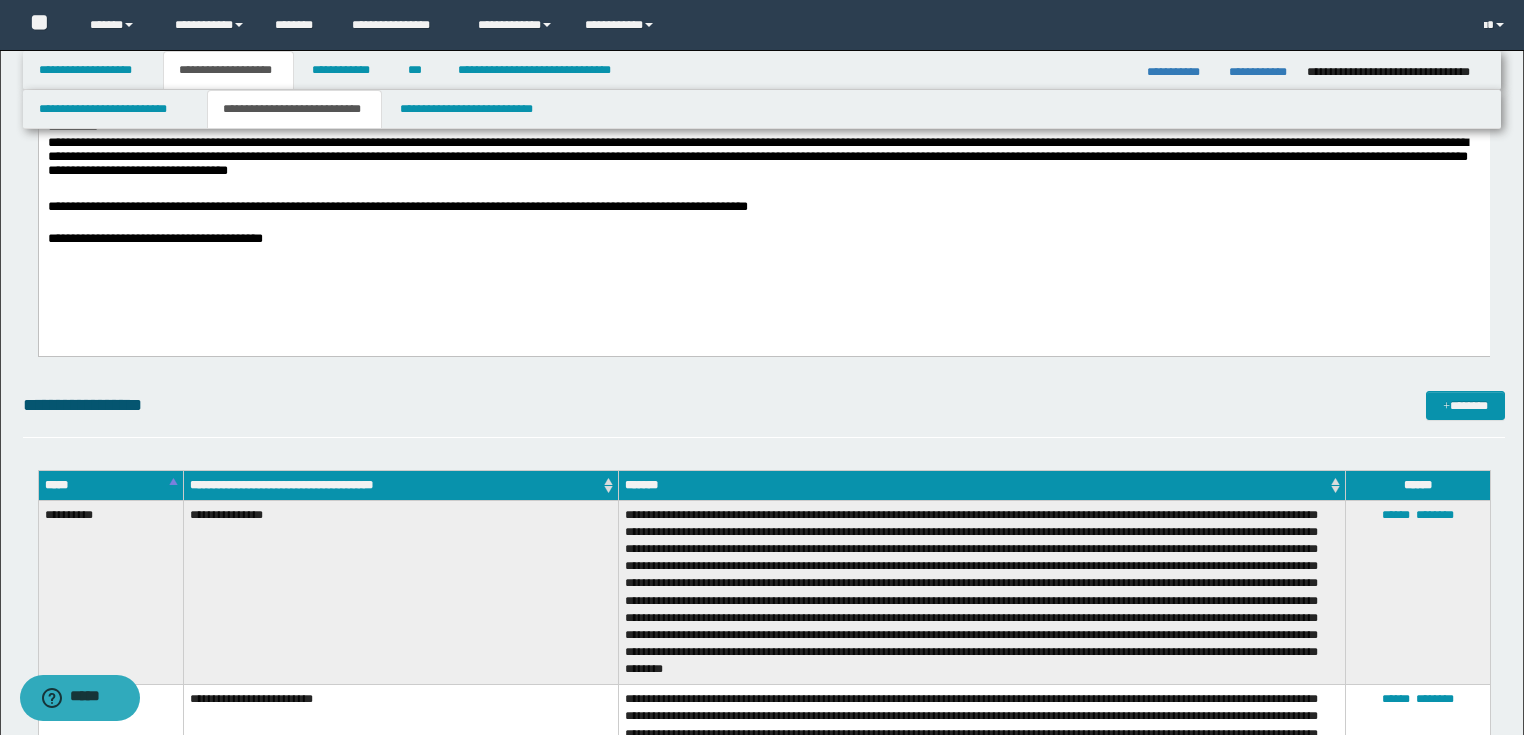 scroll, scrollTop: 160, scrollLeft: 0, axis: vertical 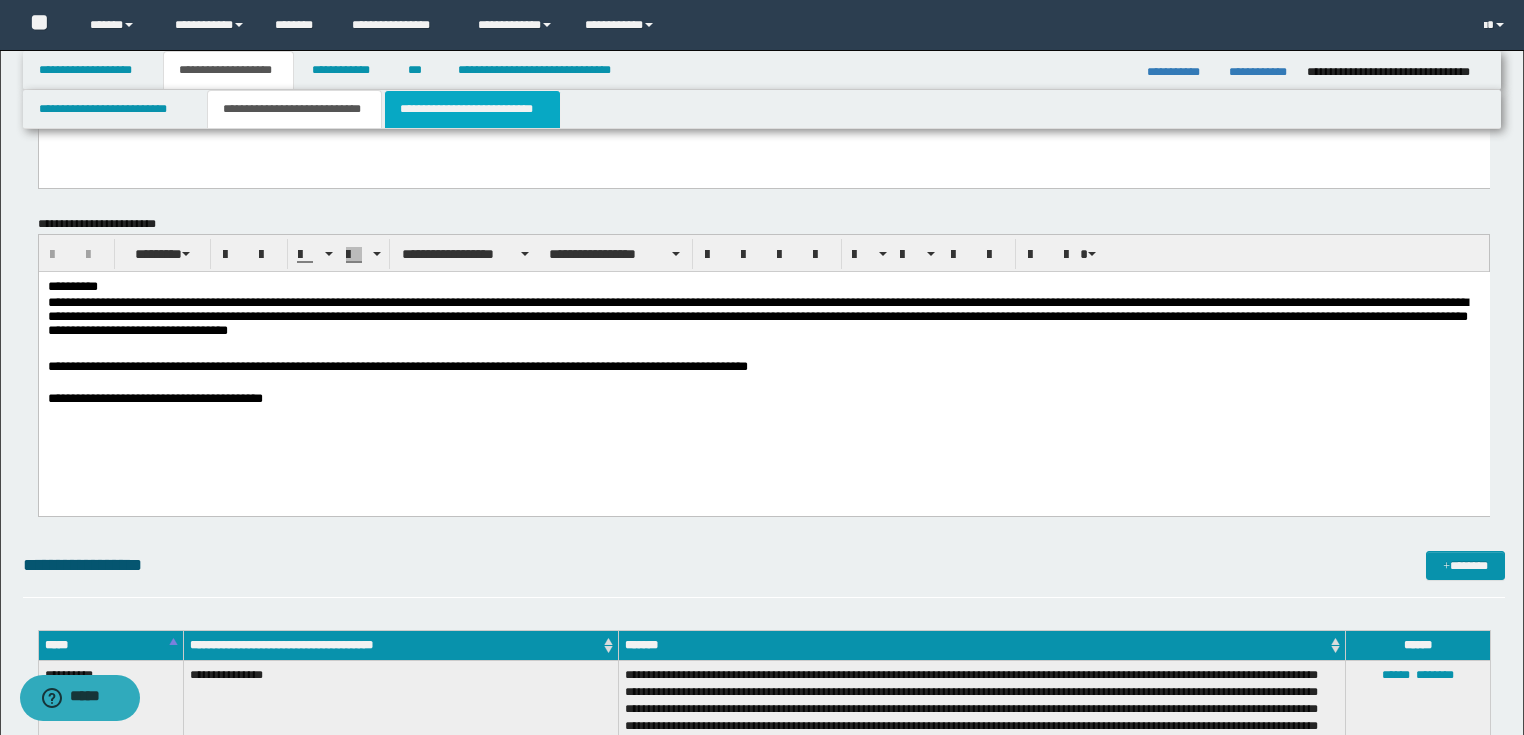 click on "**********" at bounding box center (472, 109) 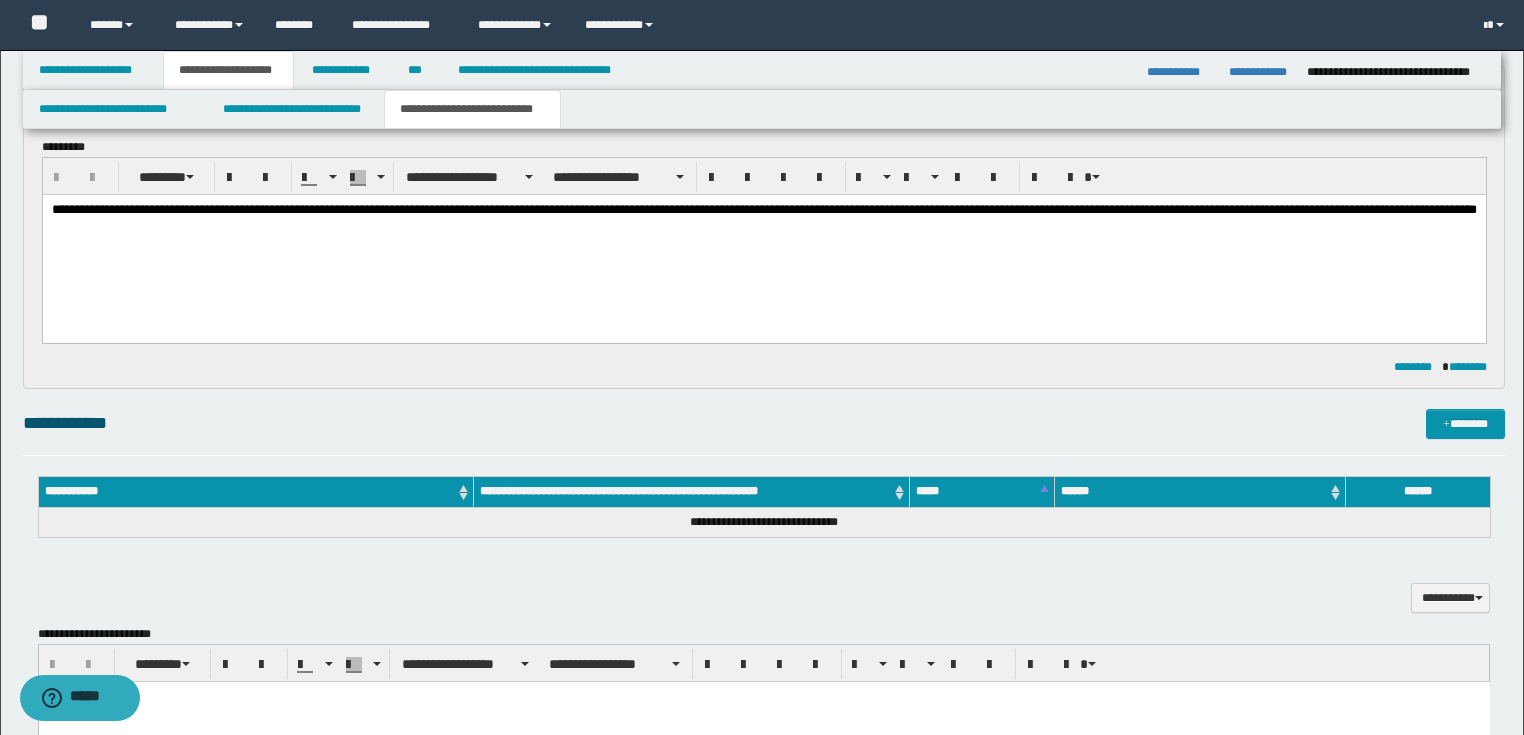 scroll, scrollTop: 480, scrollLeft: 0, axis: vertical 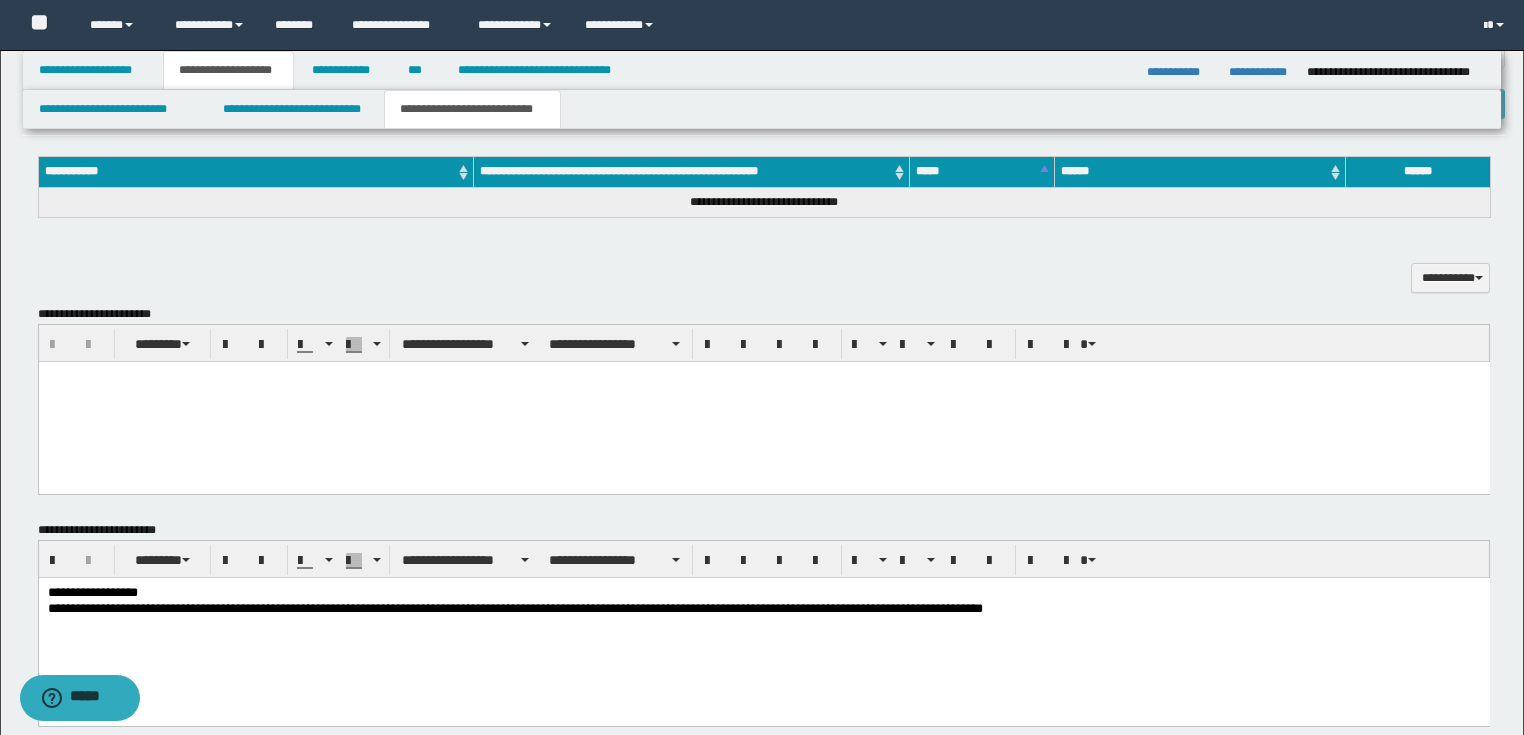 click on "**********" at bounding box center (763, 593) 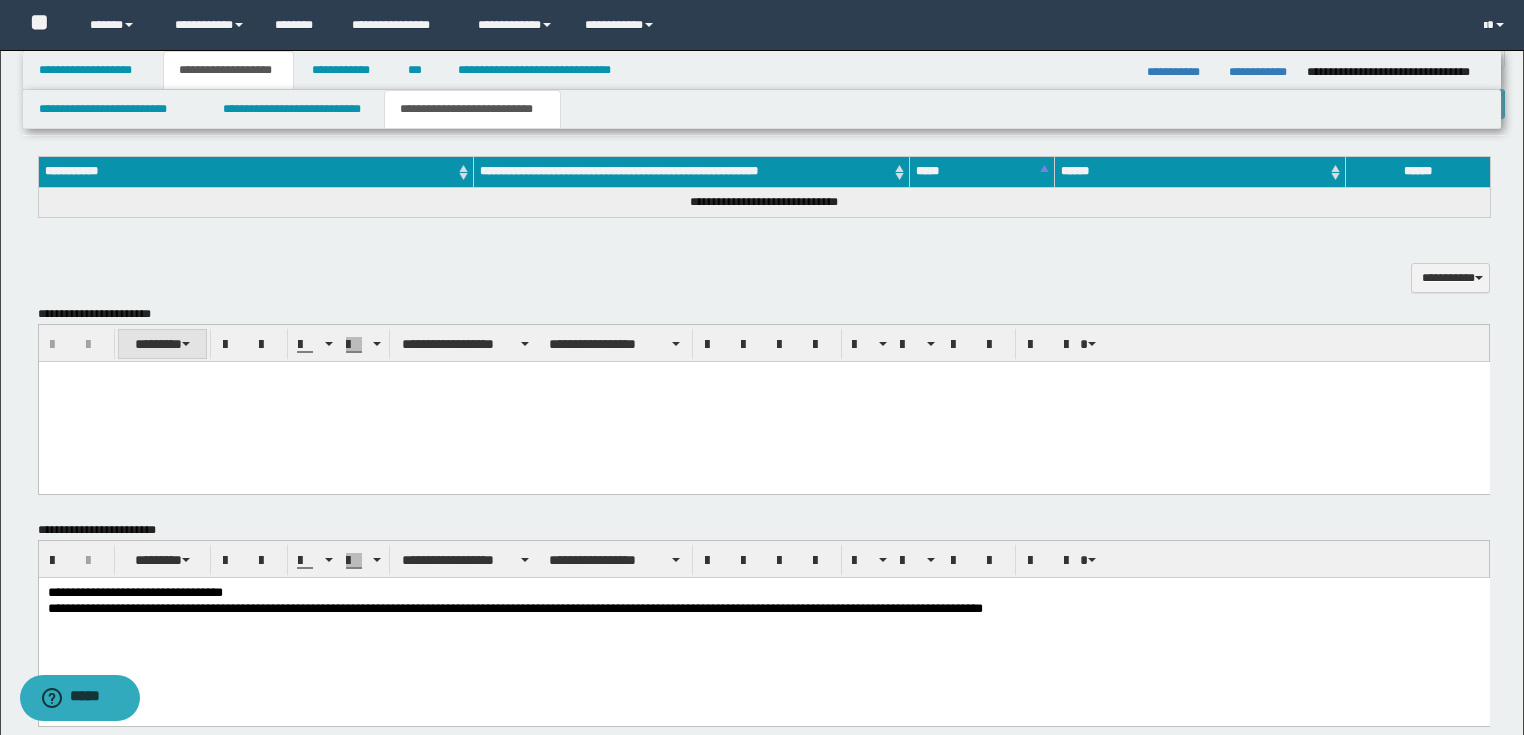 scroll, scrollTop: 0, scrollLeft: 0, axis: both 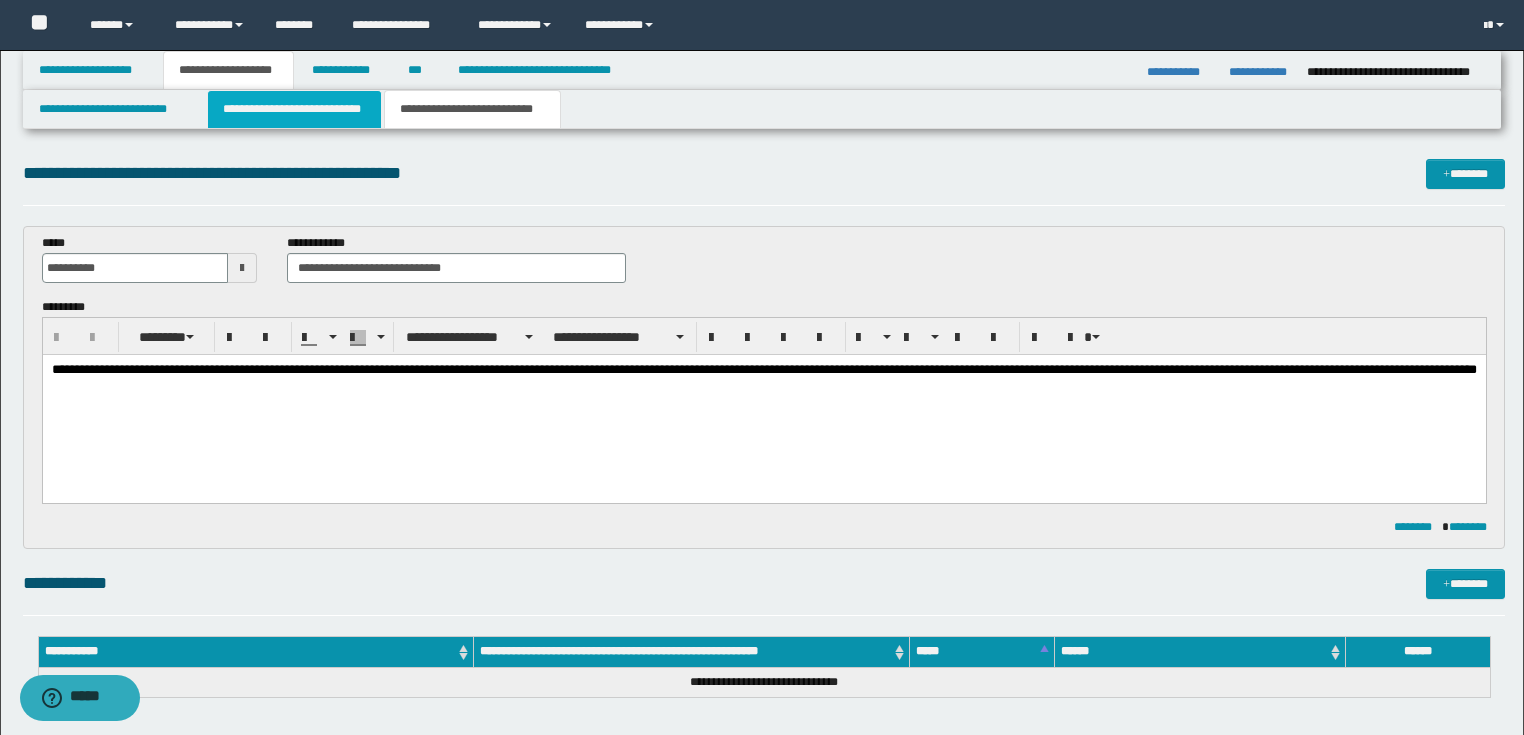 click on "**********" at bounding box center (294, 109) 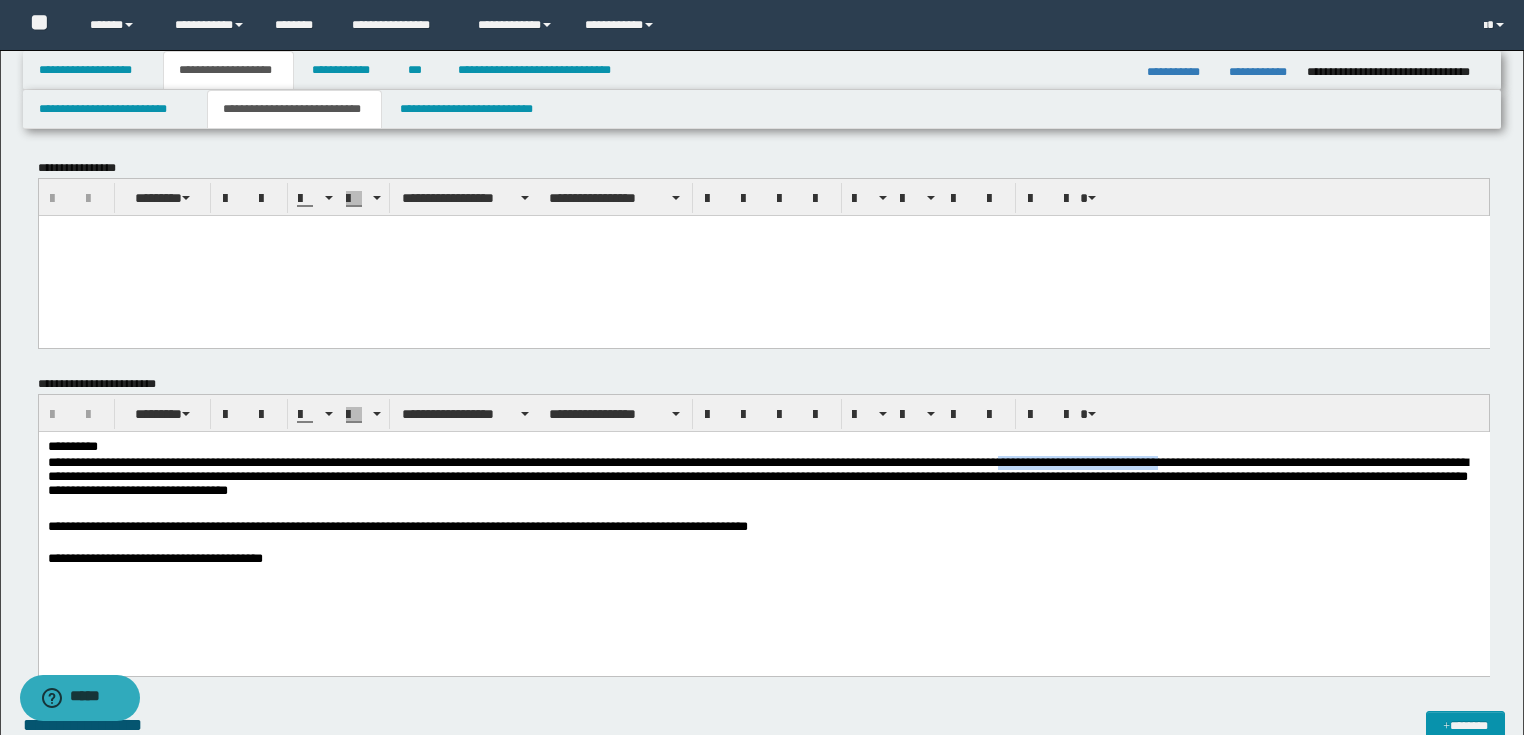 drag, startPoint x: 1049, startPoint y: 458, endPoint x: 1212, endPoint y: 459, distance: 163.00307 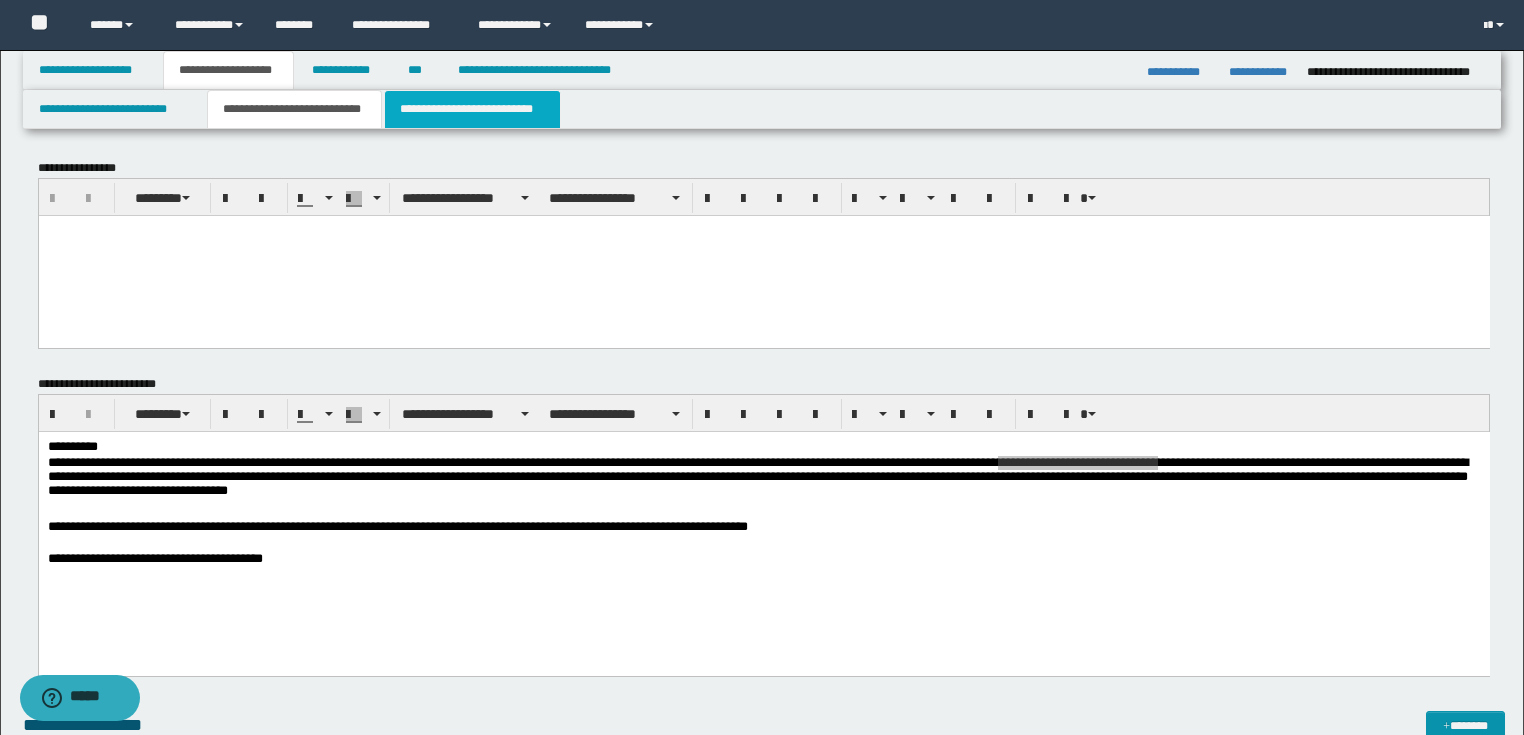 click on "**********" at bounding box center [472, 109] 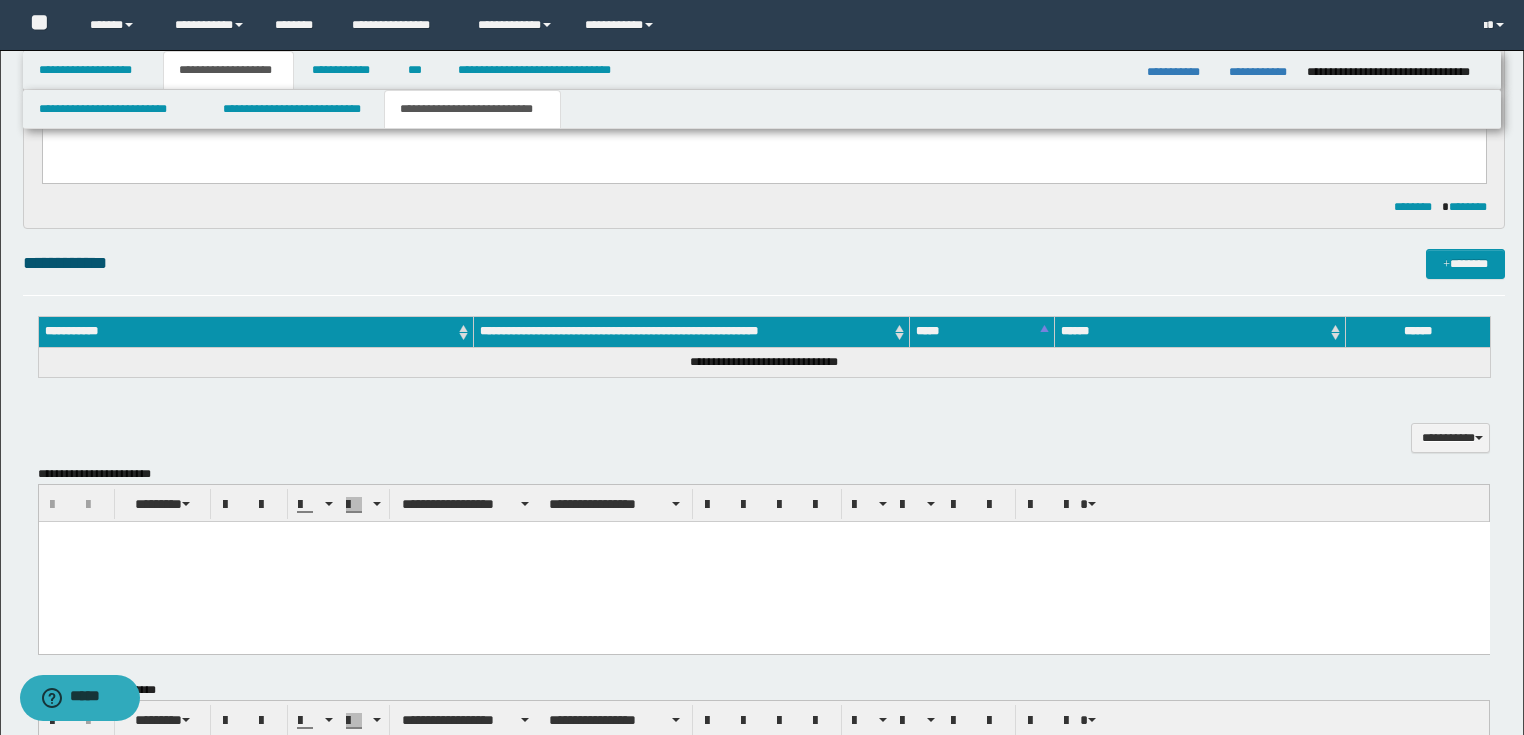 scroll, scrollTop: 640, scrollLeft: 0, axis: vertical 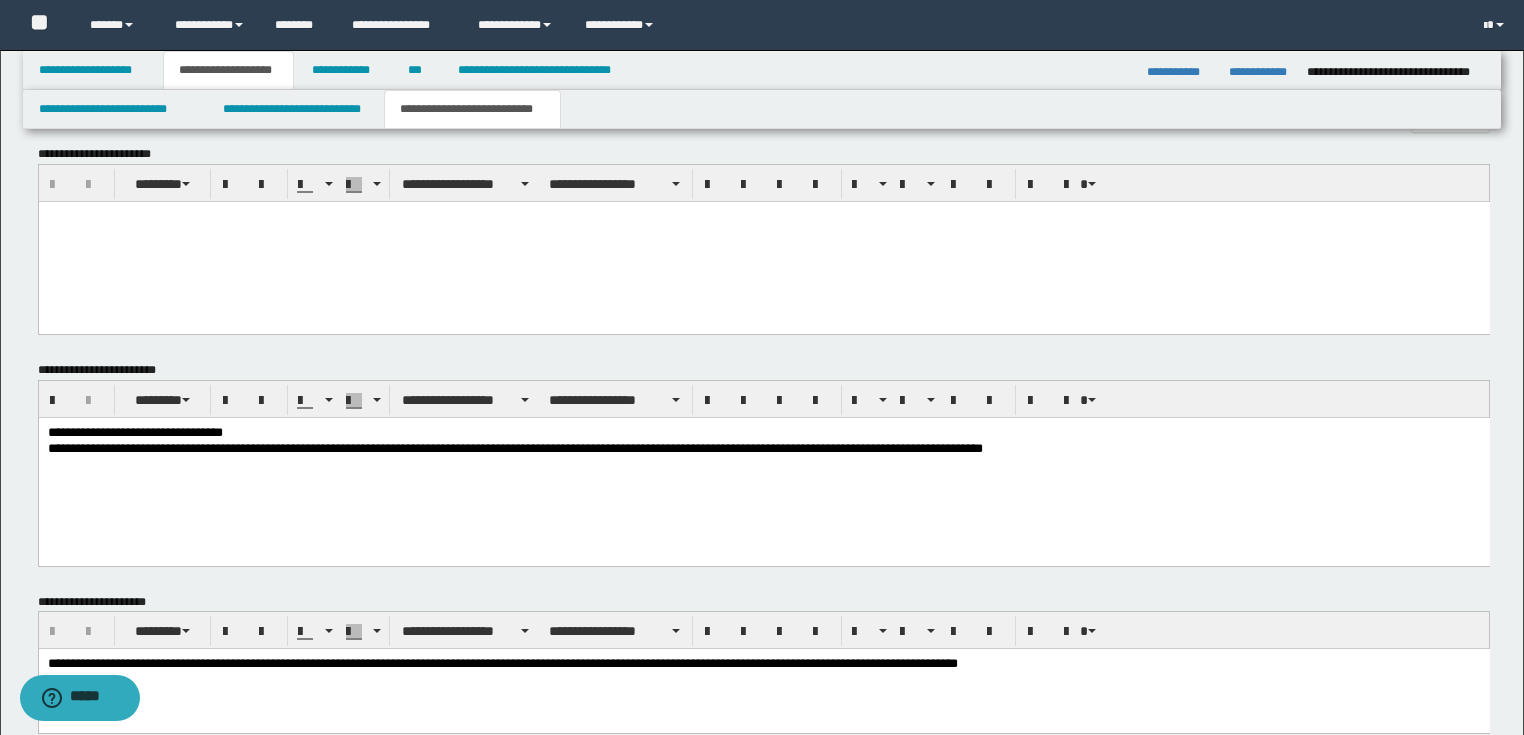 click on "**********" at bounding box center [763, 433] 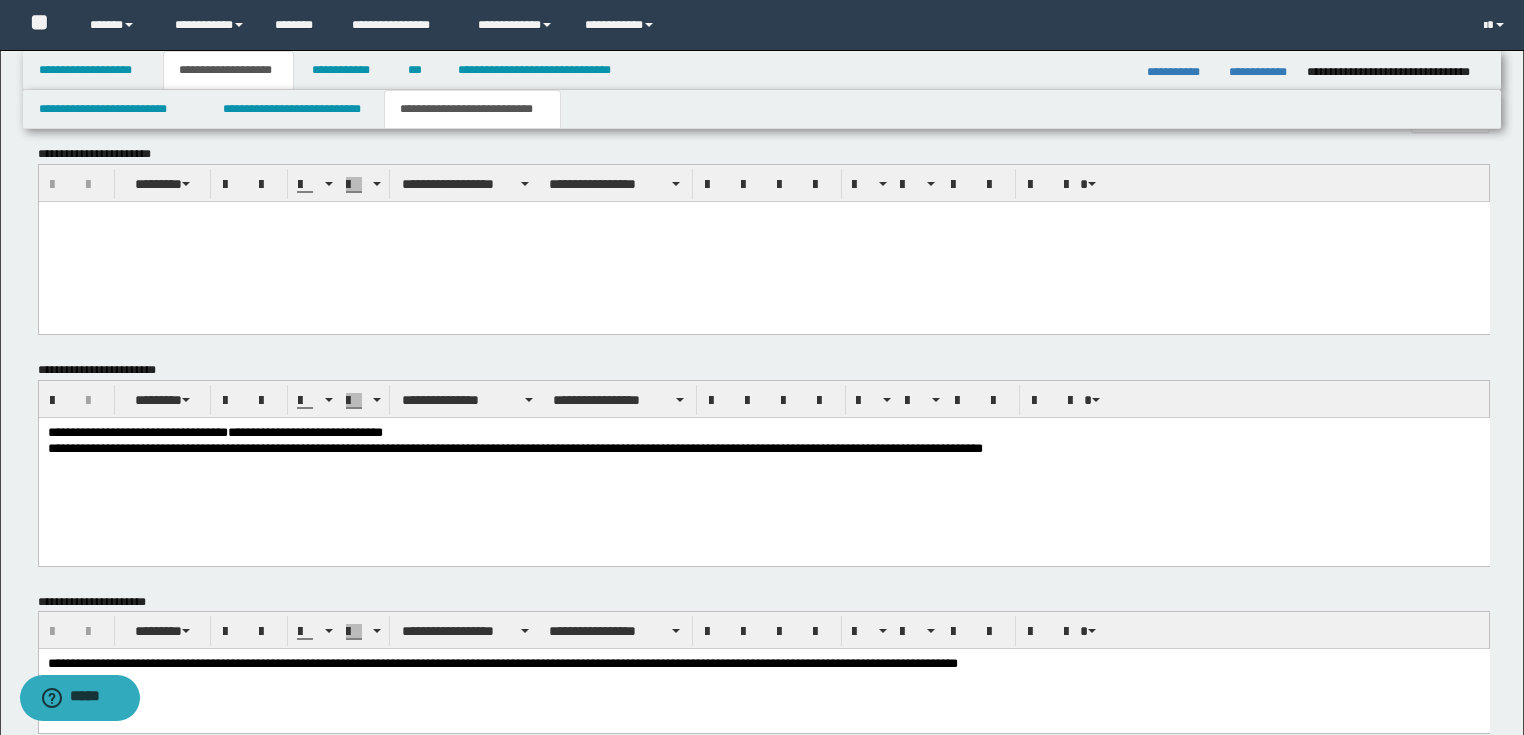 click on "**********" at bounding box center (304, 431) 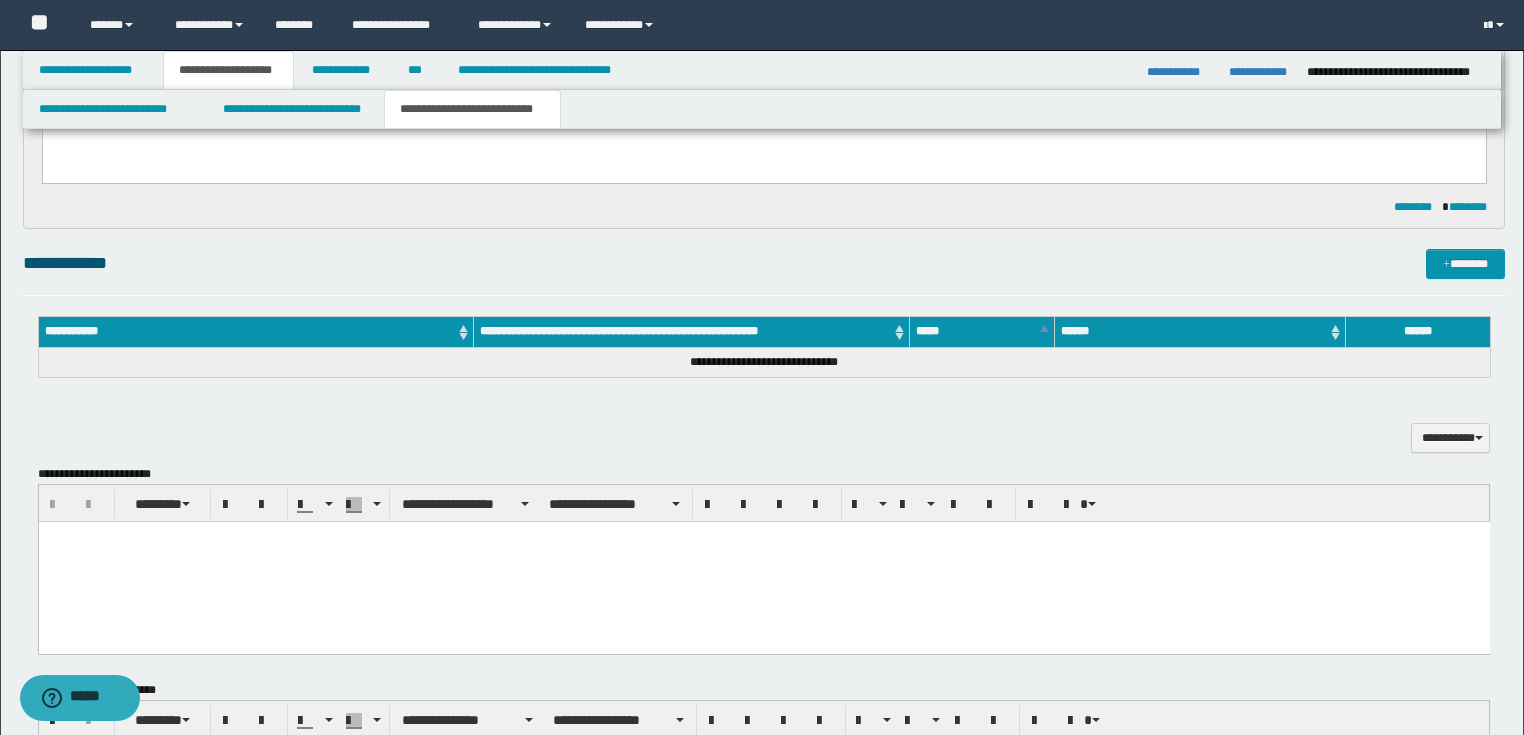 scroll, scrollTop: 0, scrollLeft: 0, axis: both 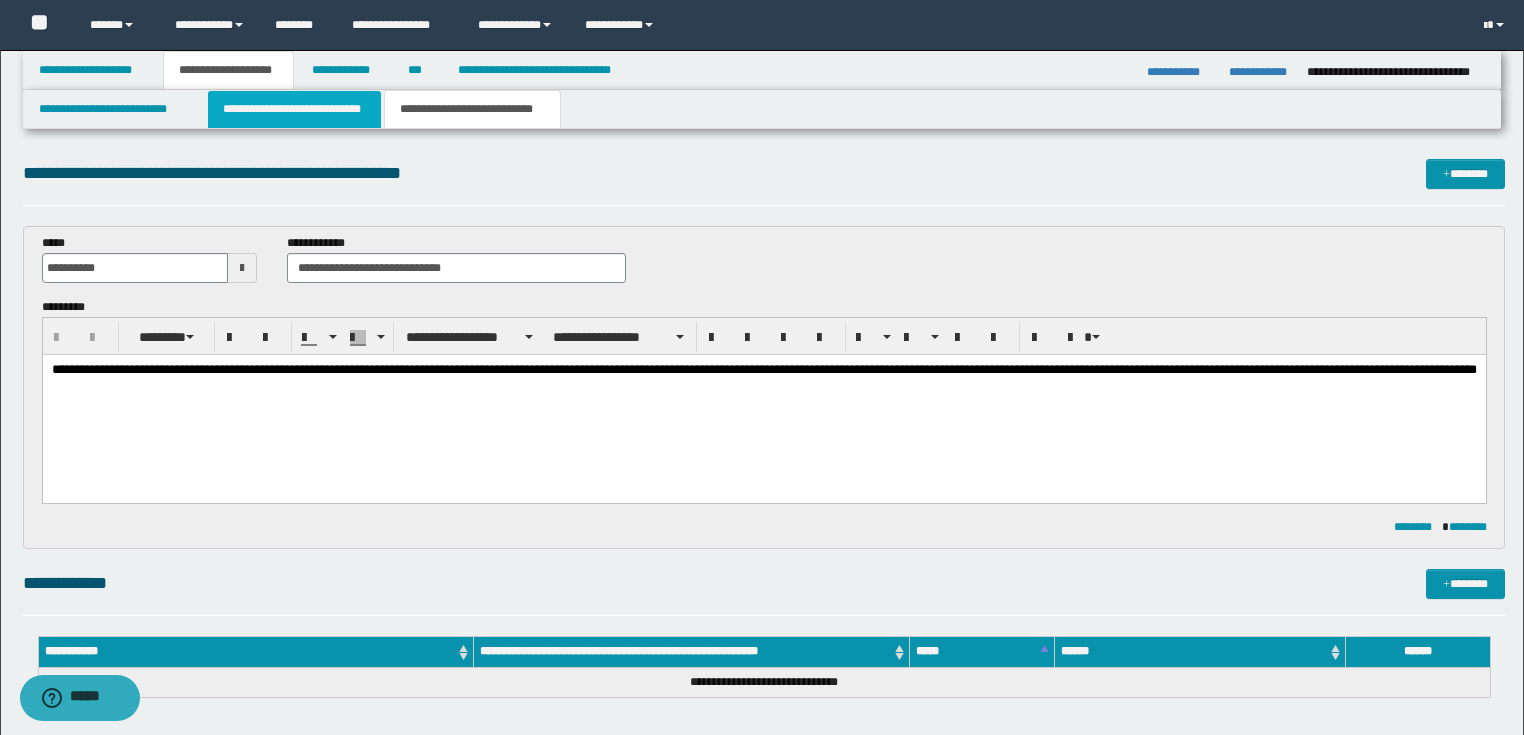 click on "**********" at bounding box center [294, 109] 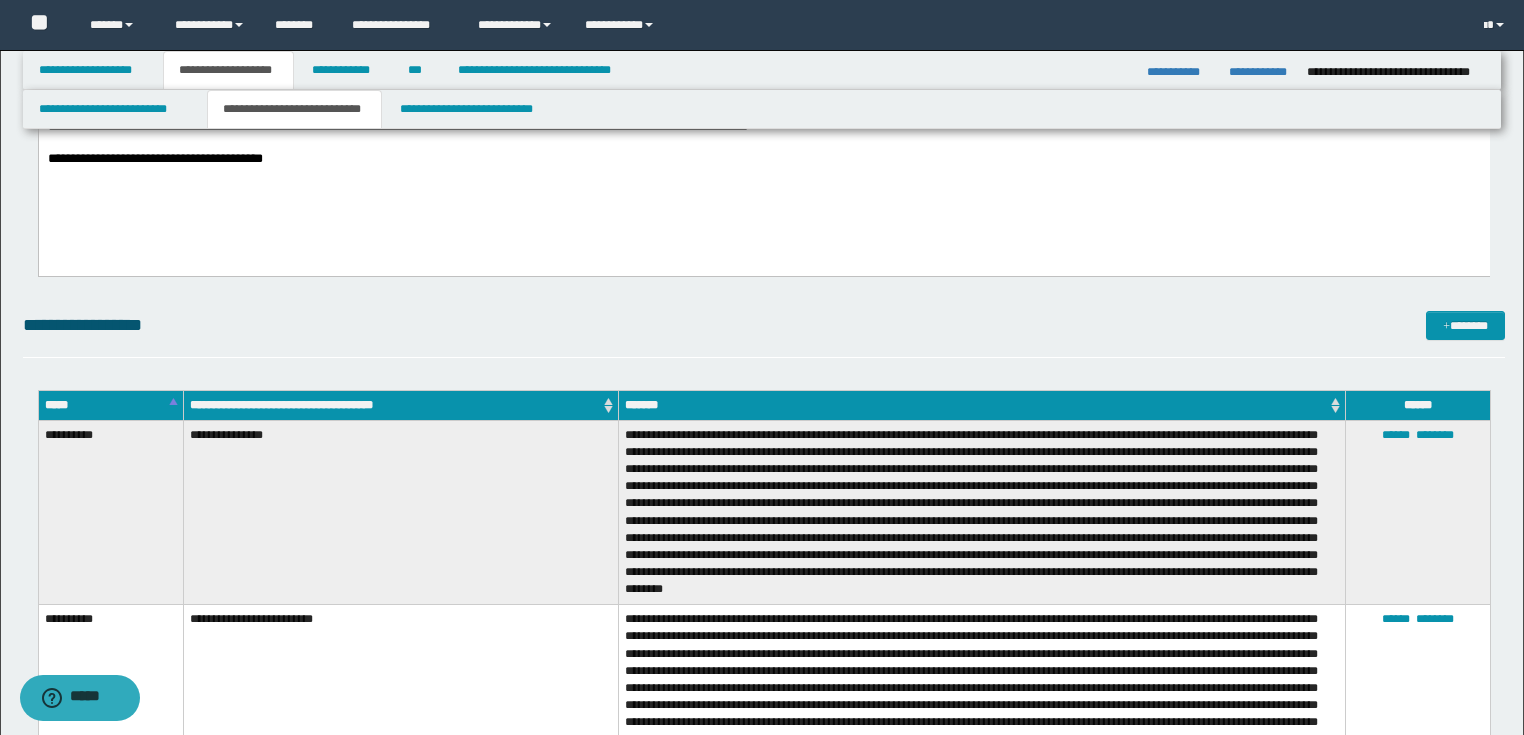 scroll, scrollTop: 480, scrollLeft: 0, axis: vertical 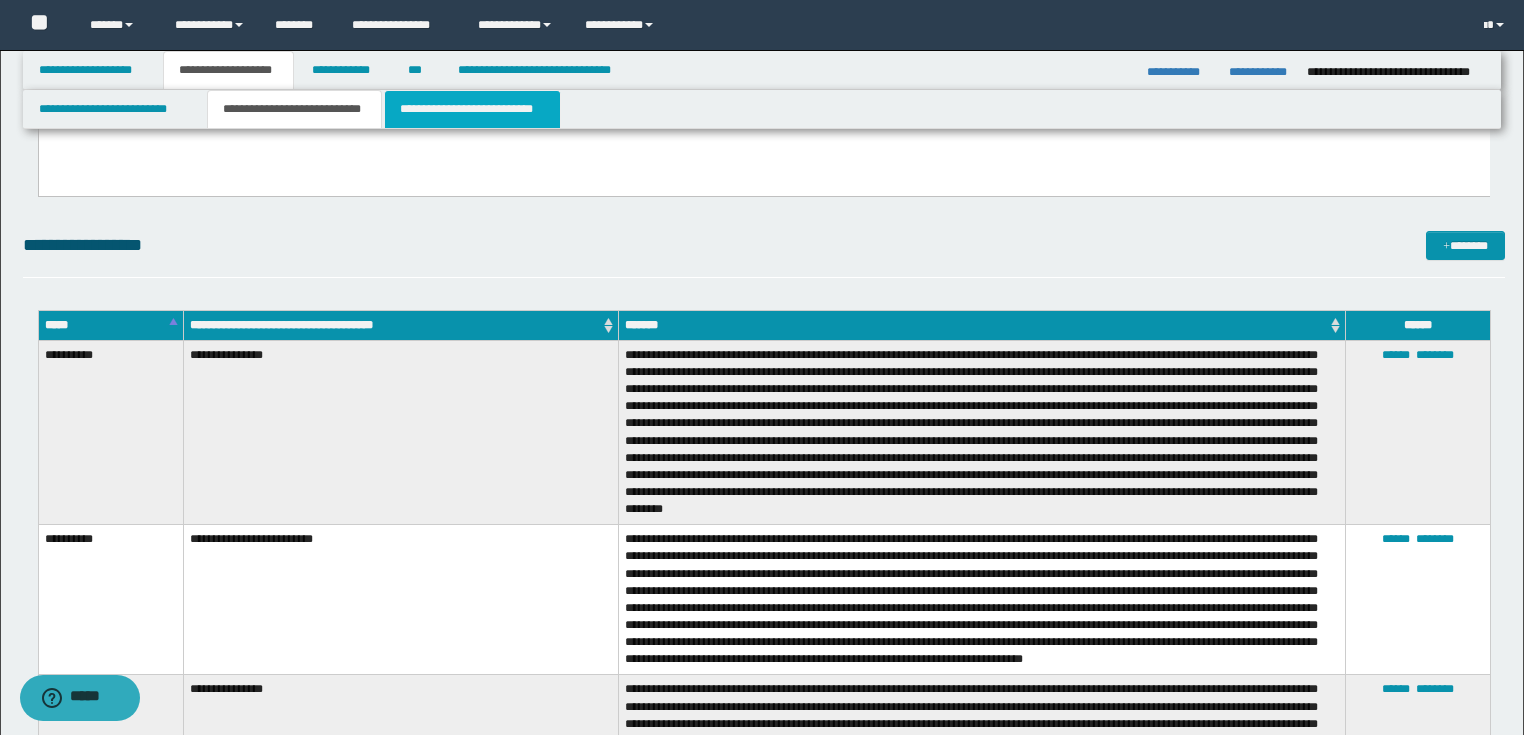 click on "**********" at bounding box center (472, 109) 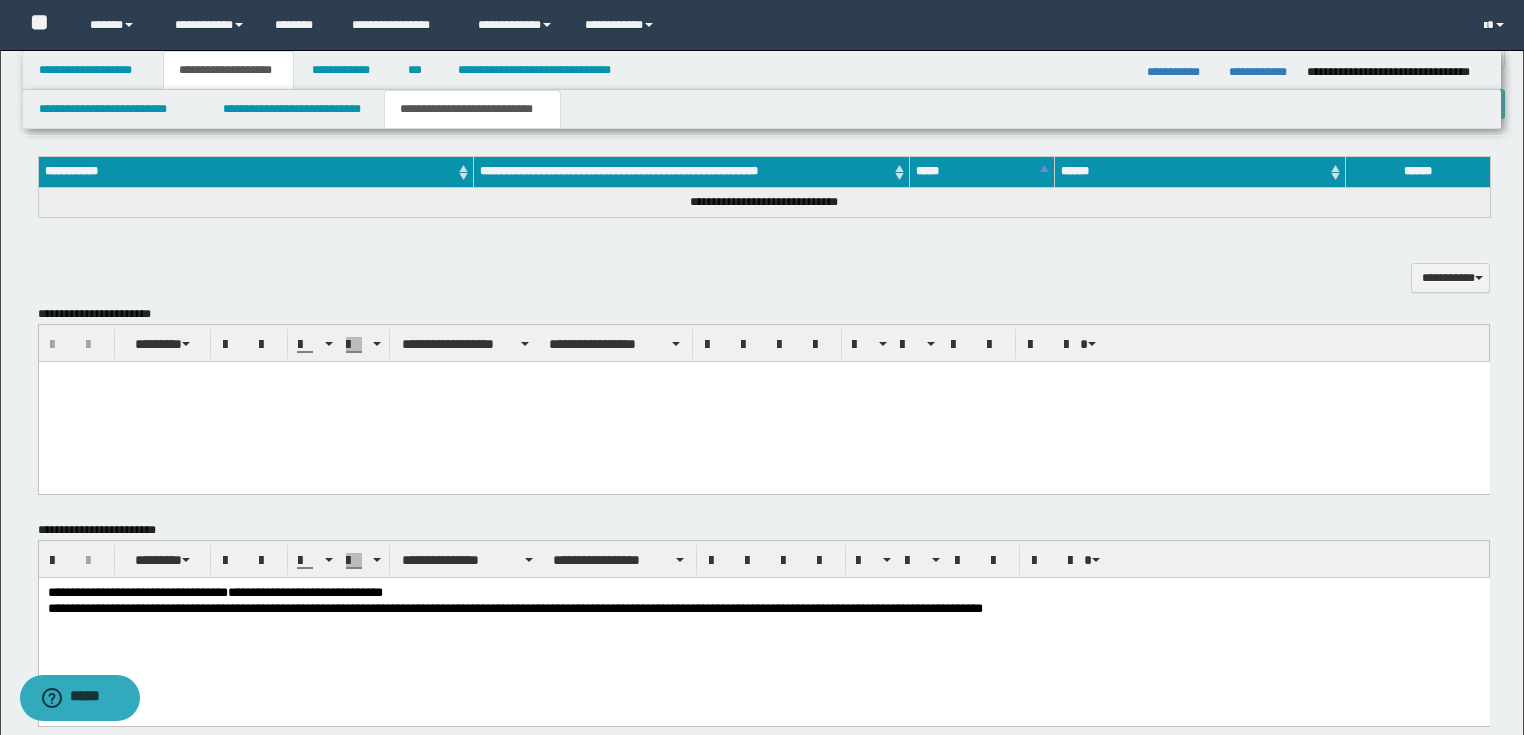 click on "**********" at bounding box center [763, 593] 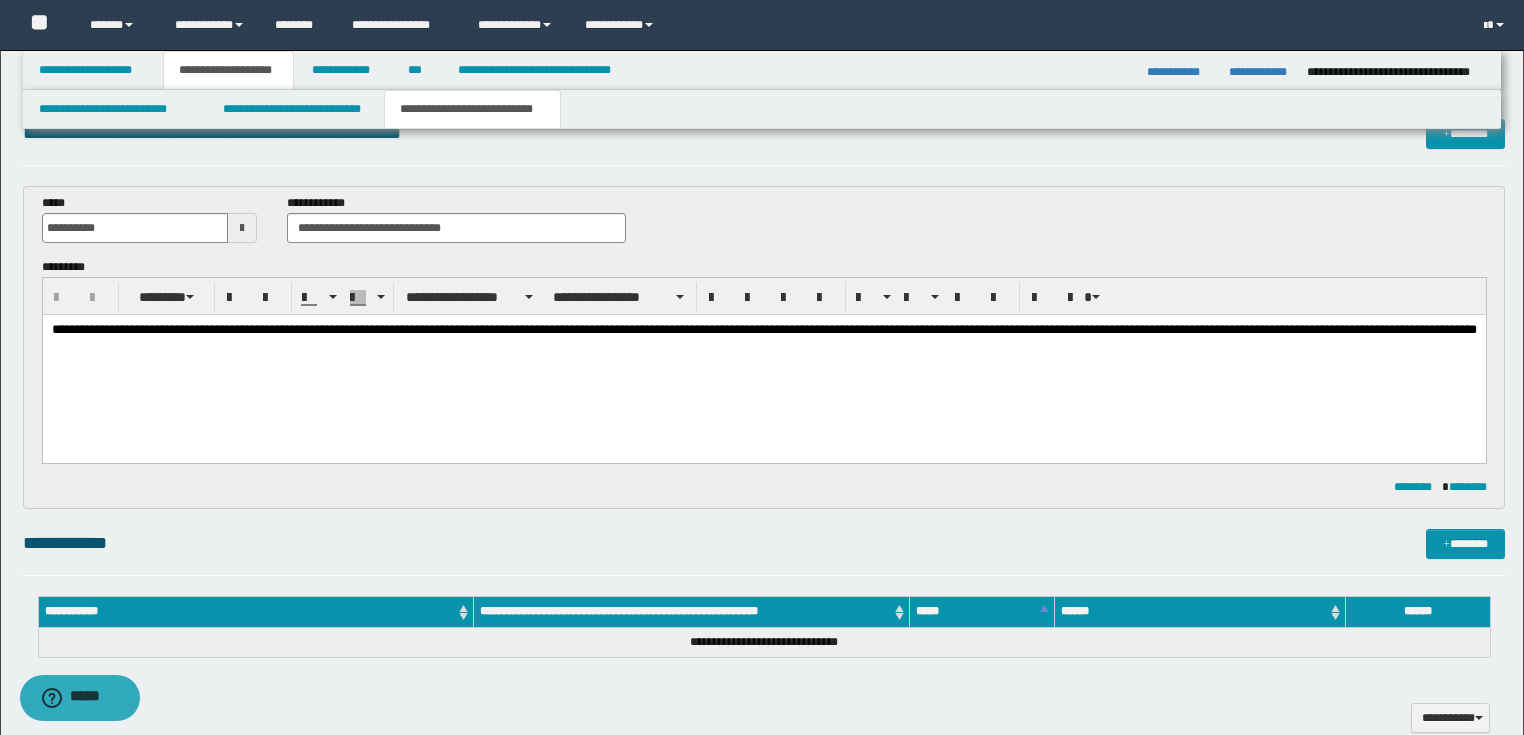 scroll, scrollTop: 440, scrollLeft: 0, axis: vertical 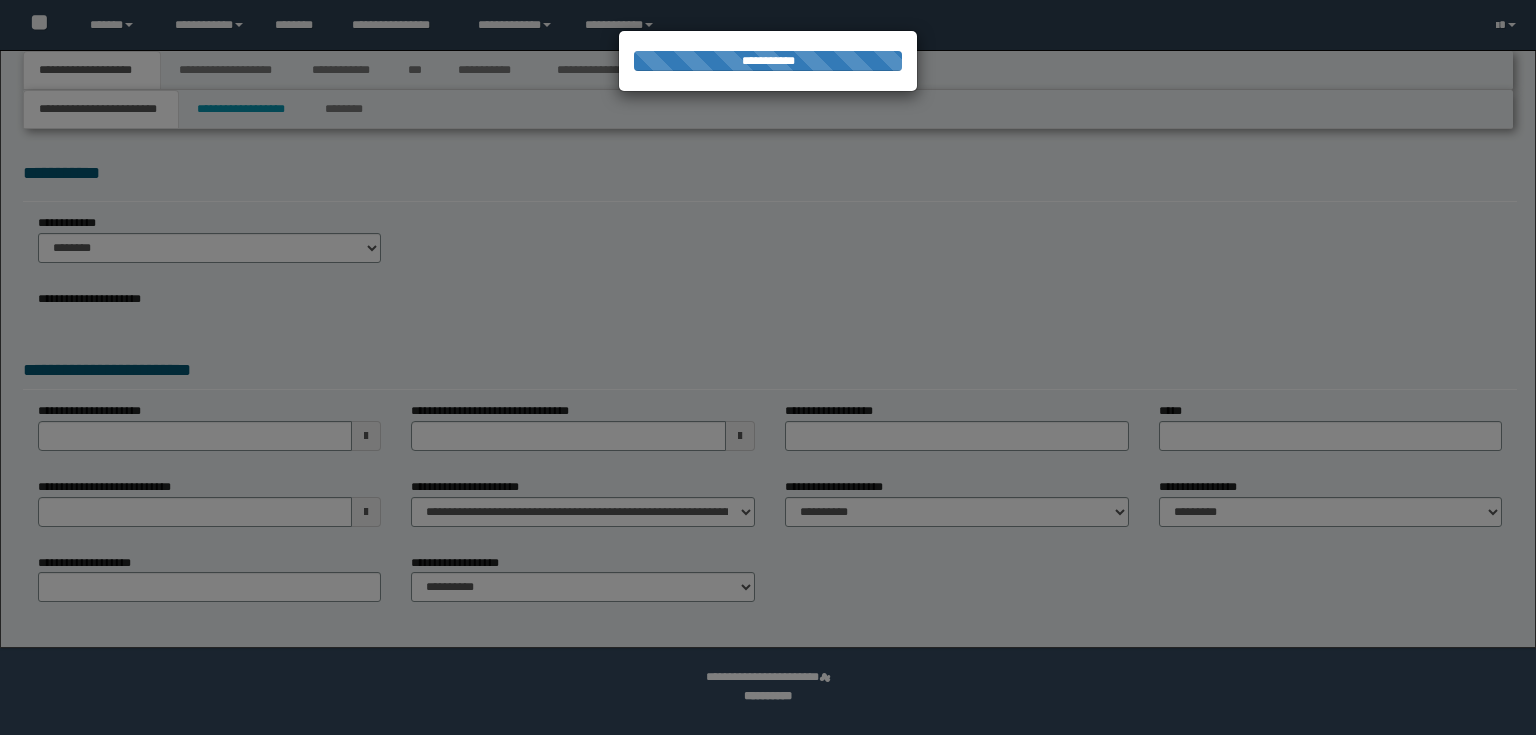 click at bounding box center (768, 367) 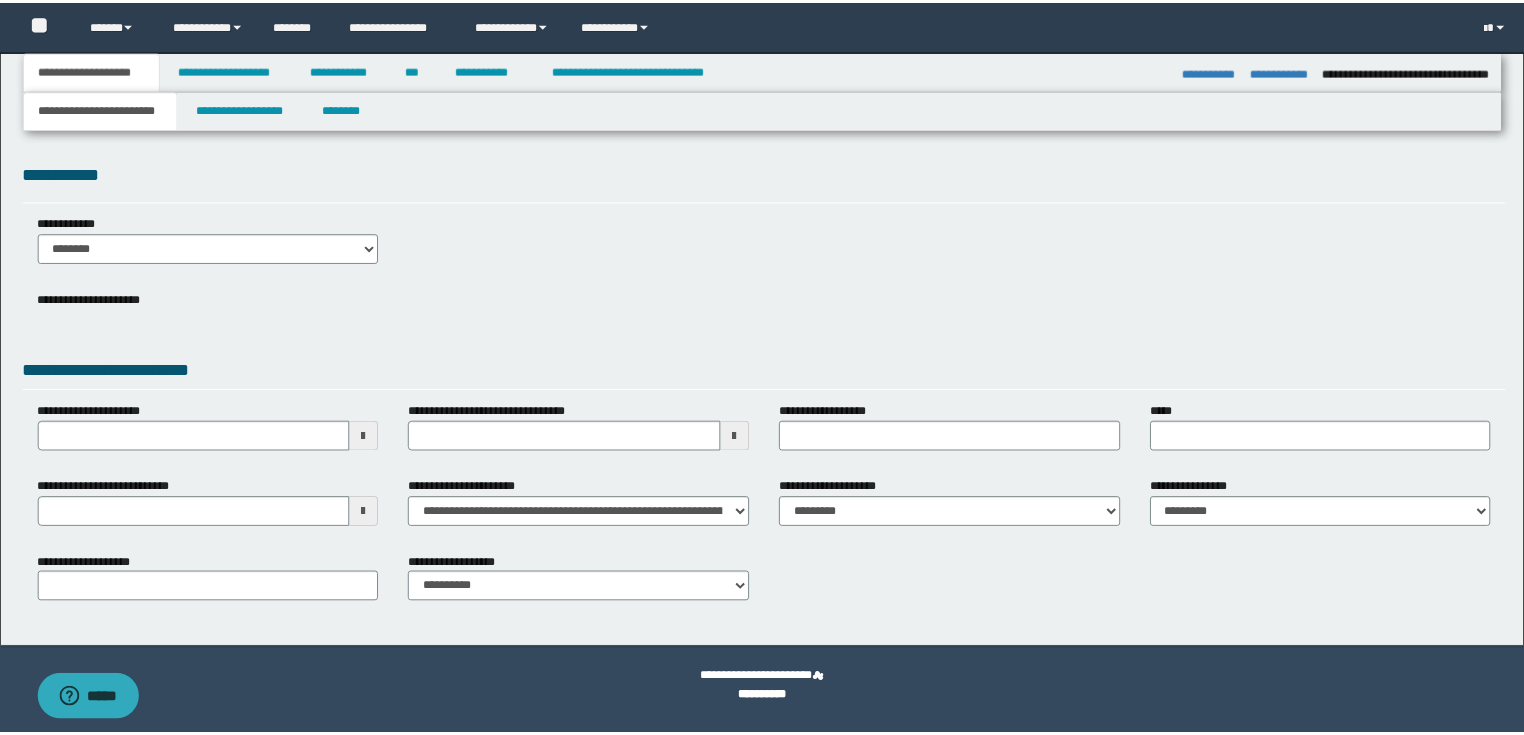 scroll, scrollTop: 0, scrollLeft: 0, axis: both 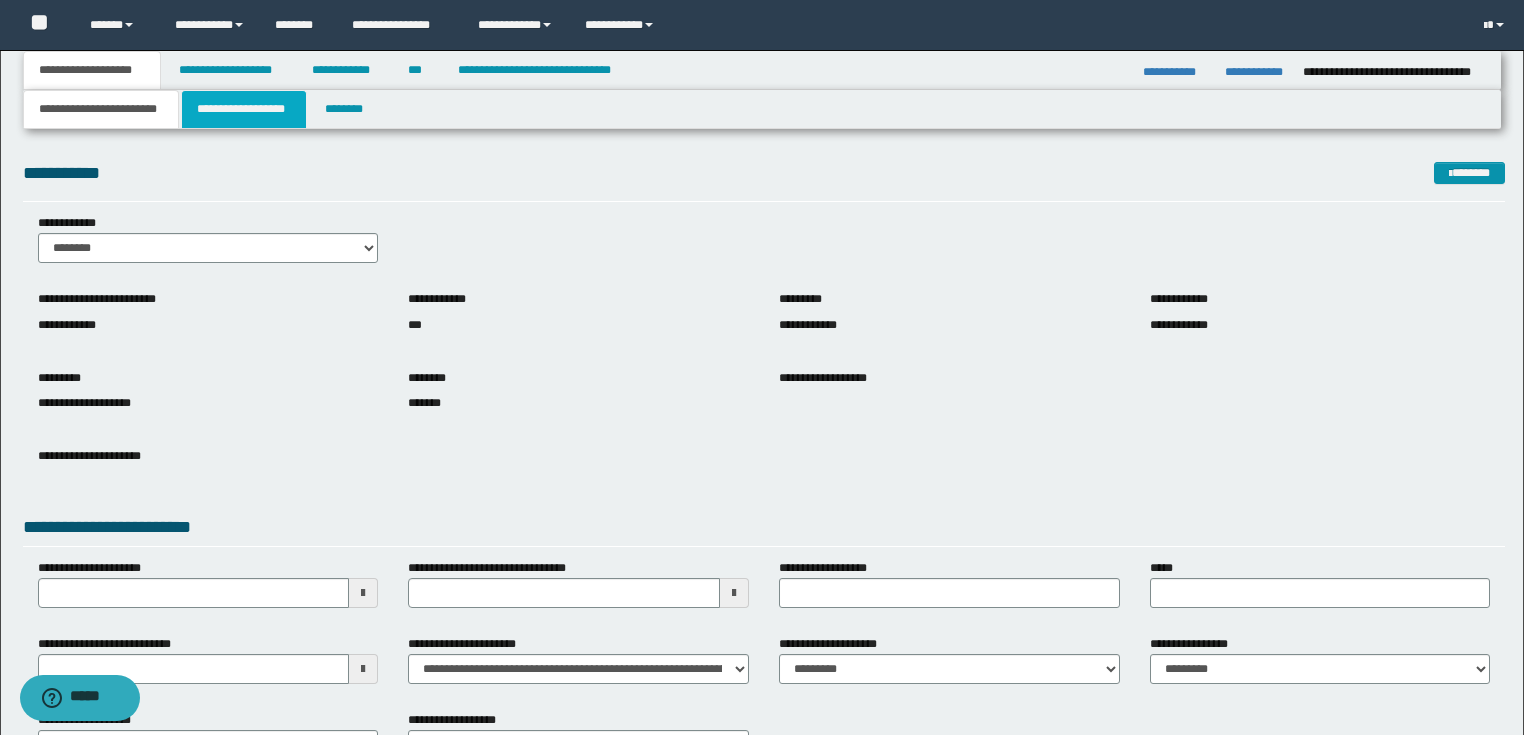 click on "**********" at bounding box center [244, 109] 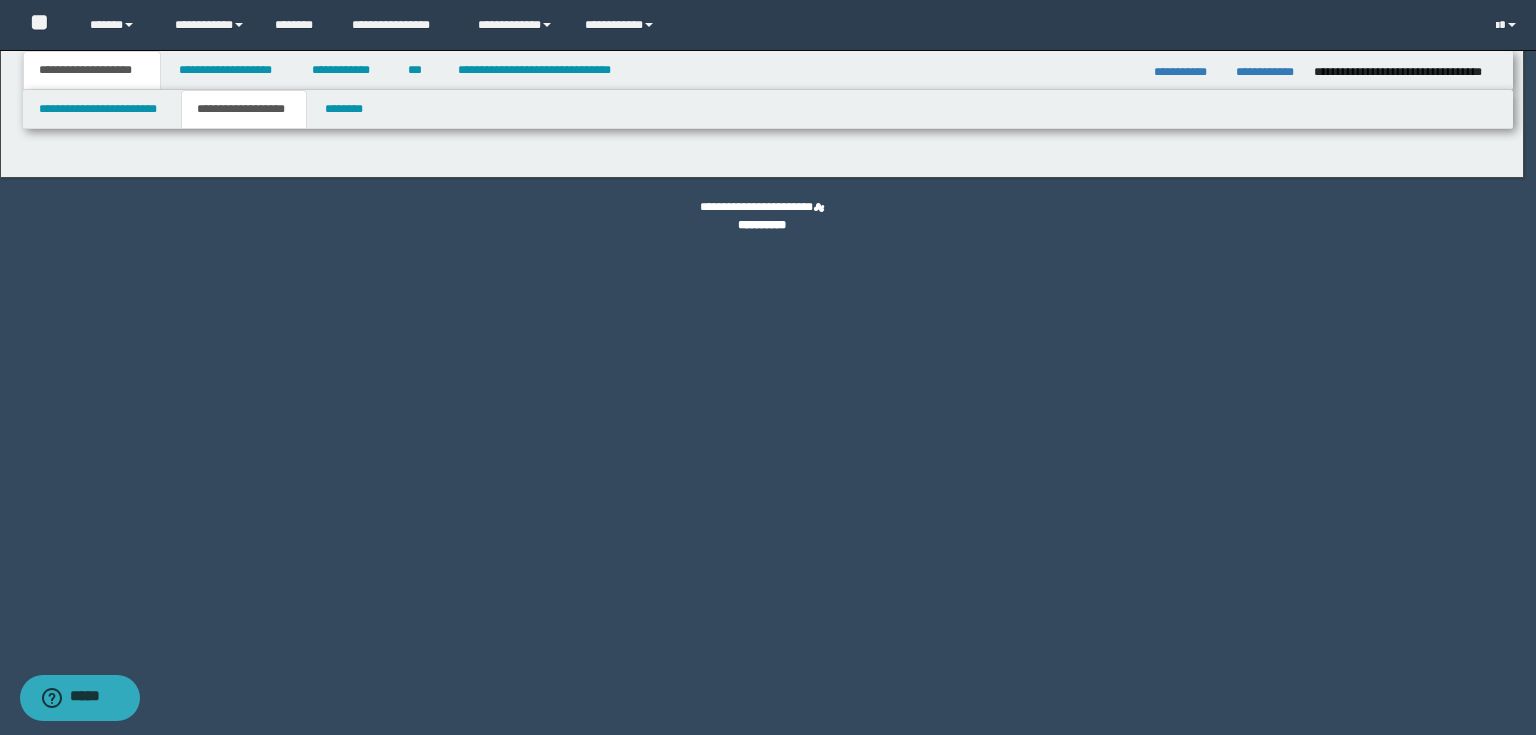 type on "********" 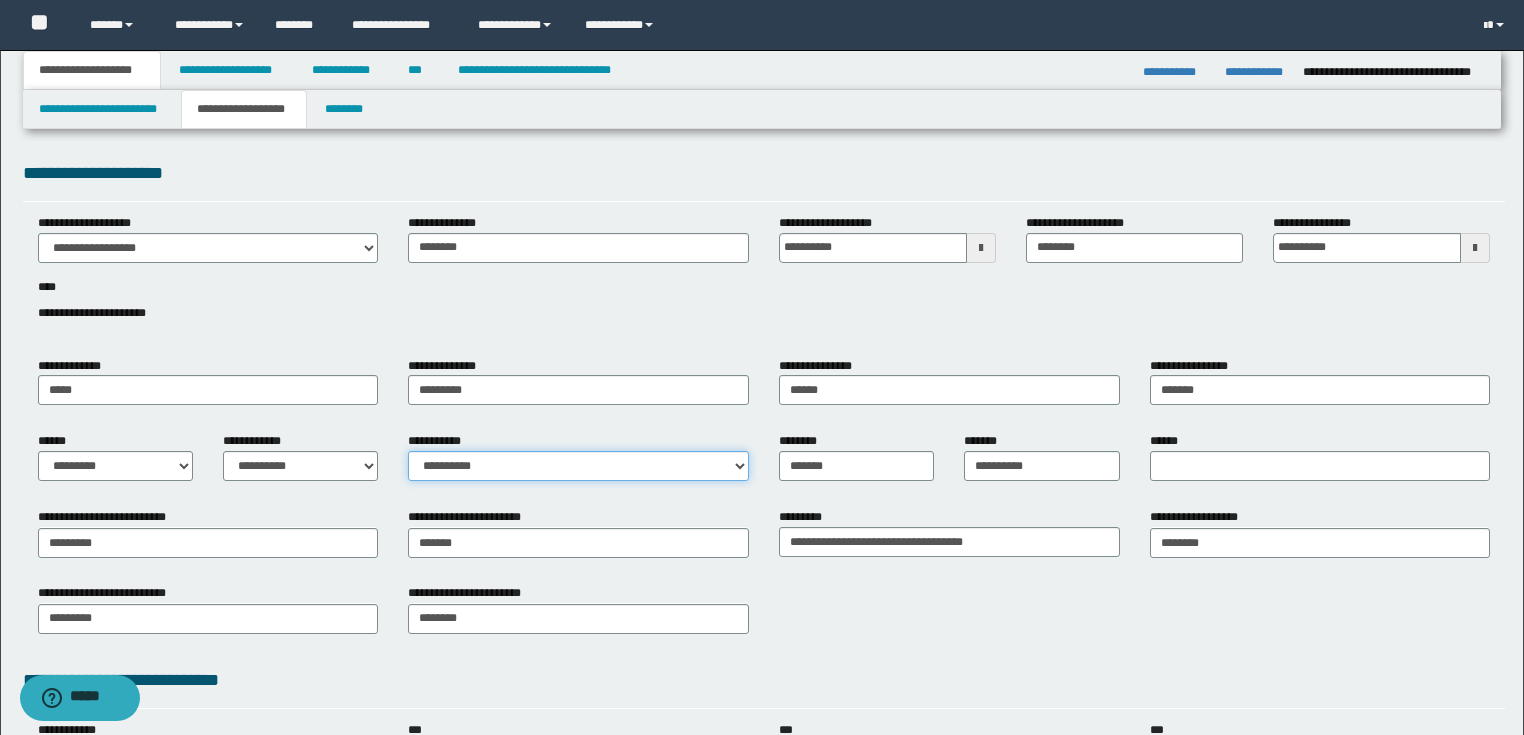 click on "**********" at bounding box center [578, 466] 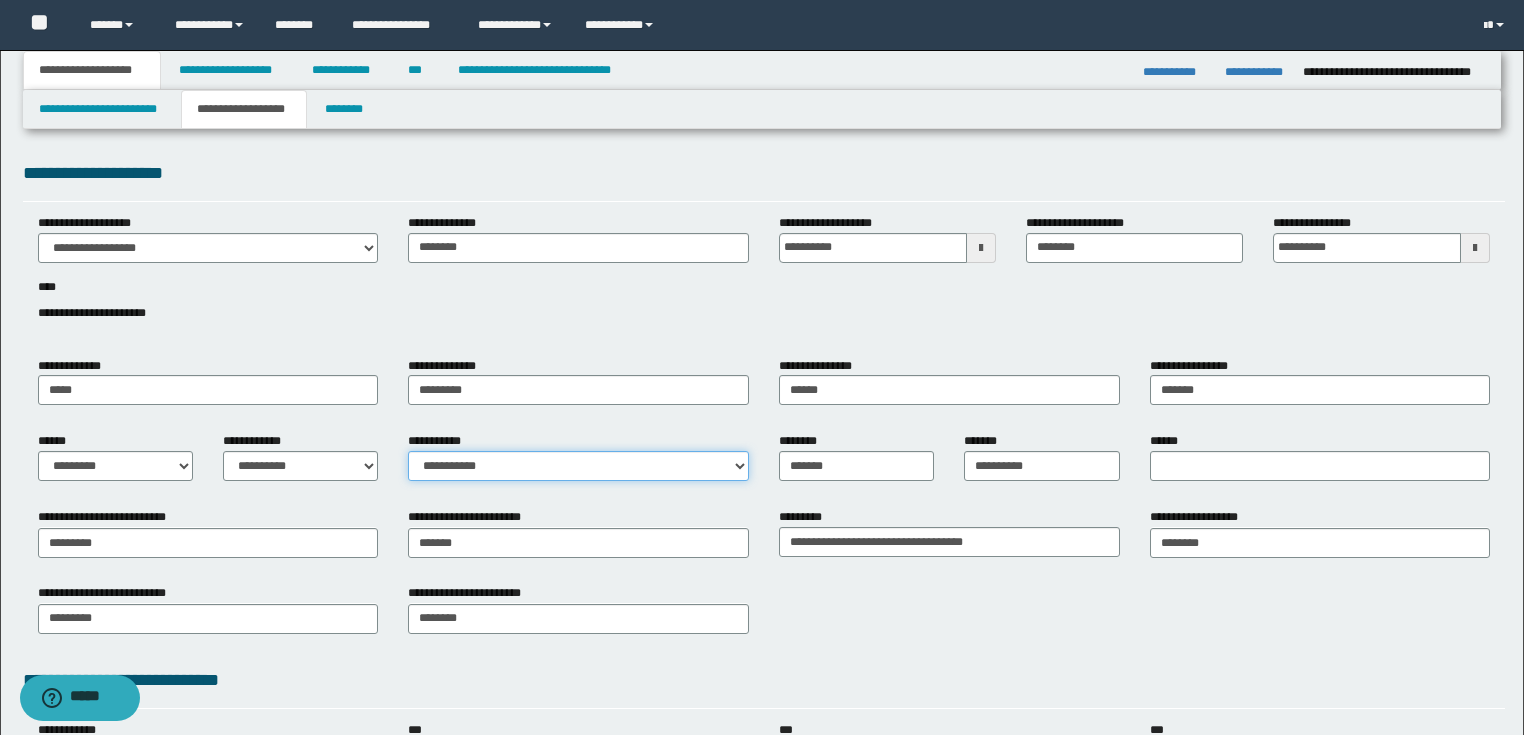click on "**********" at bounding box center [578, 466] 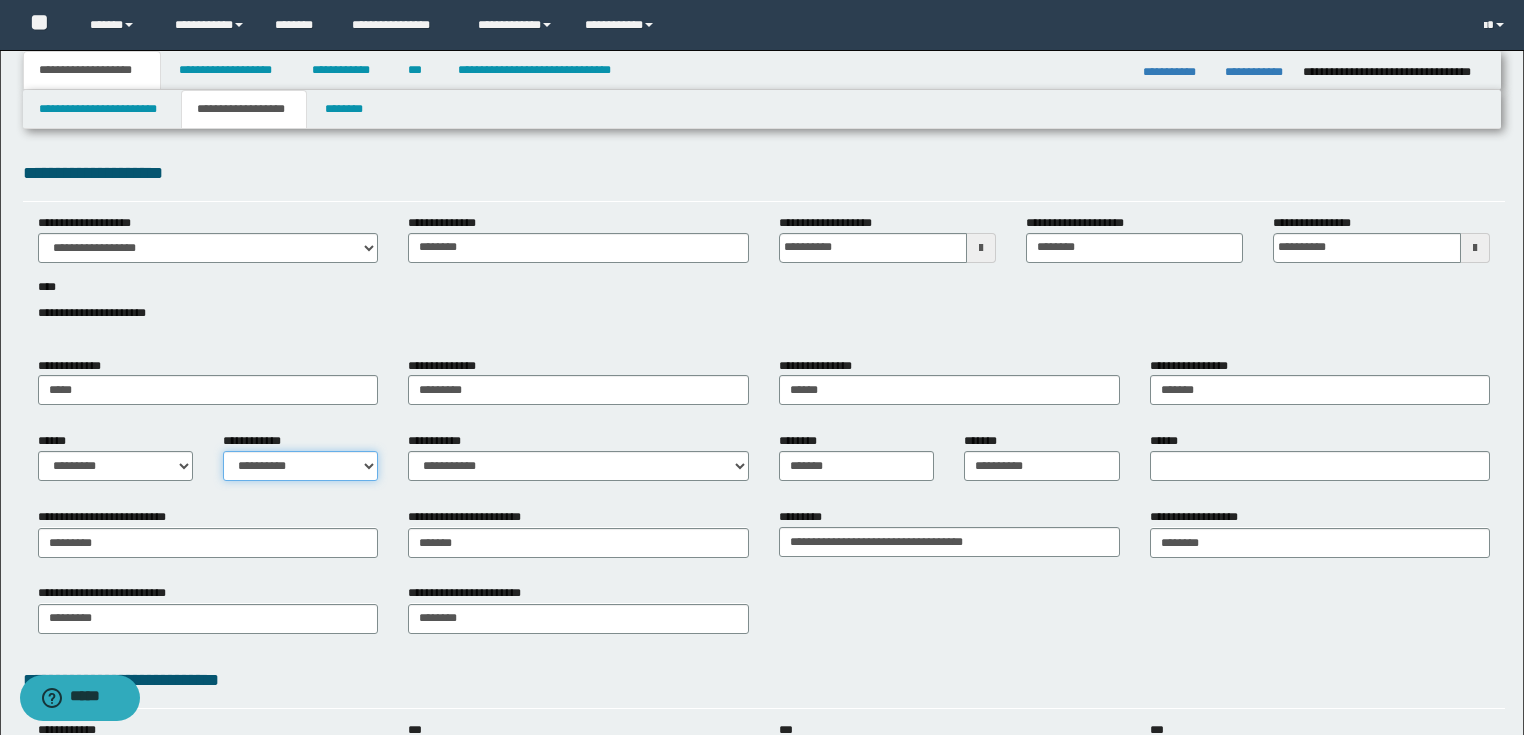 click on "**********" at bounding box center [300, 466] 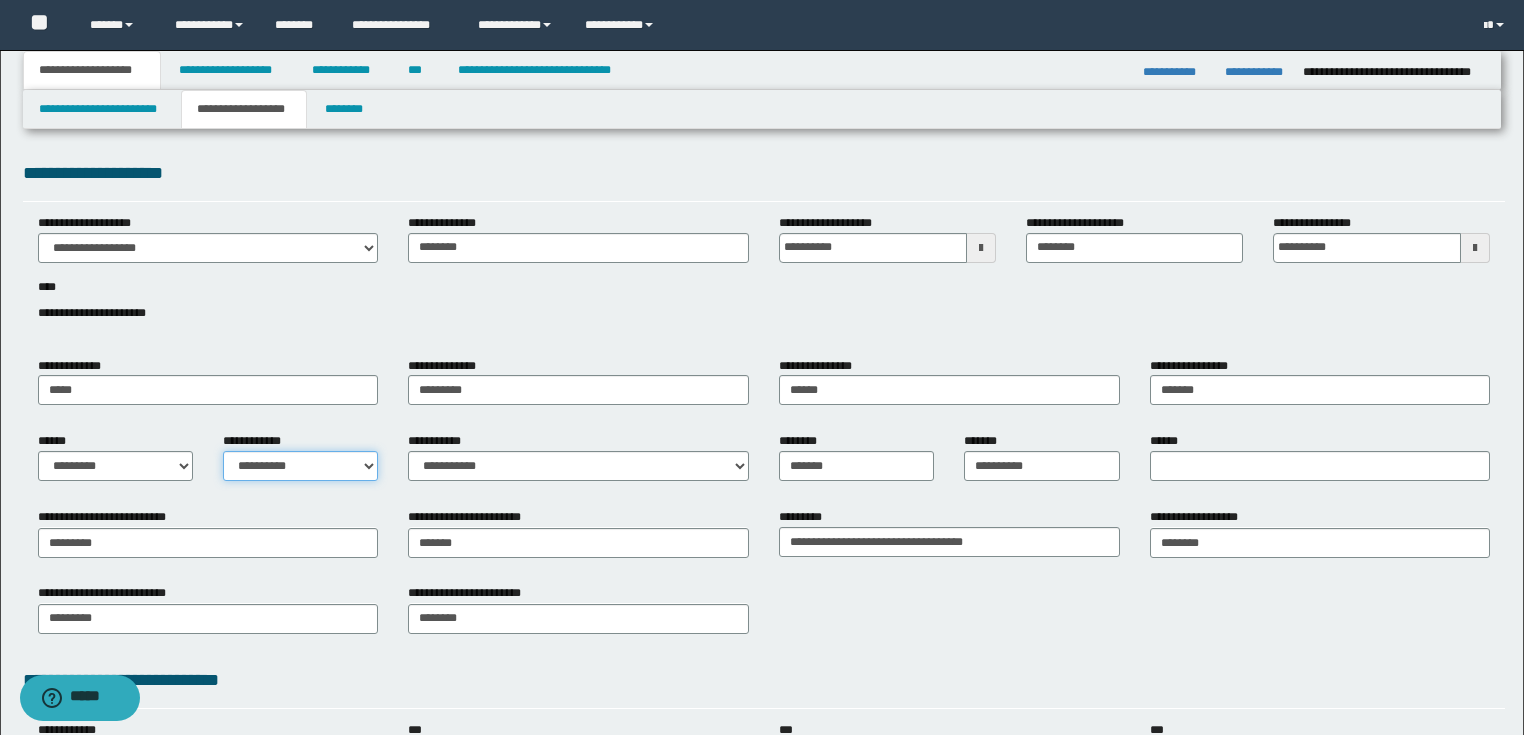 select on "*" 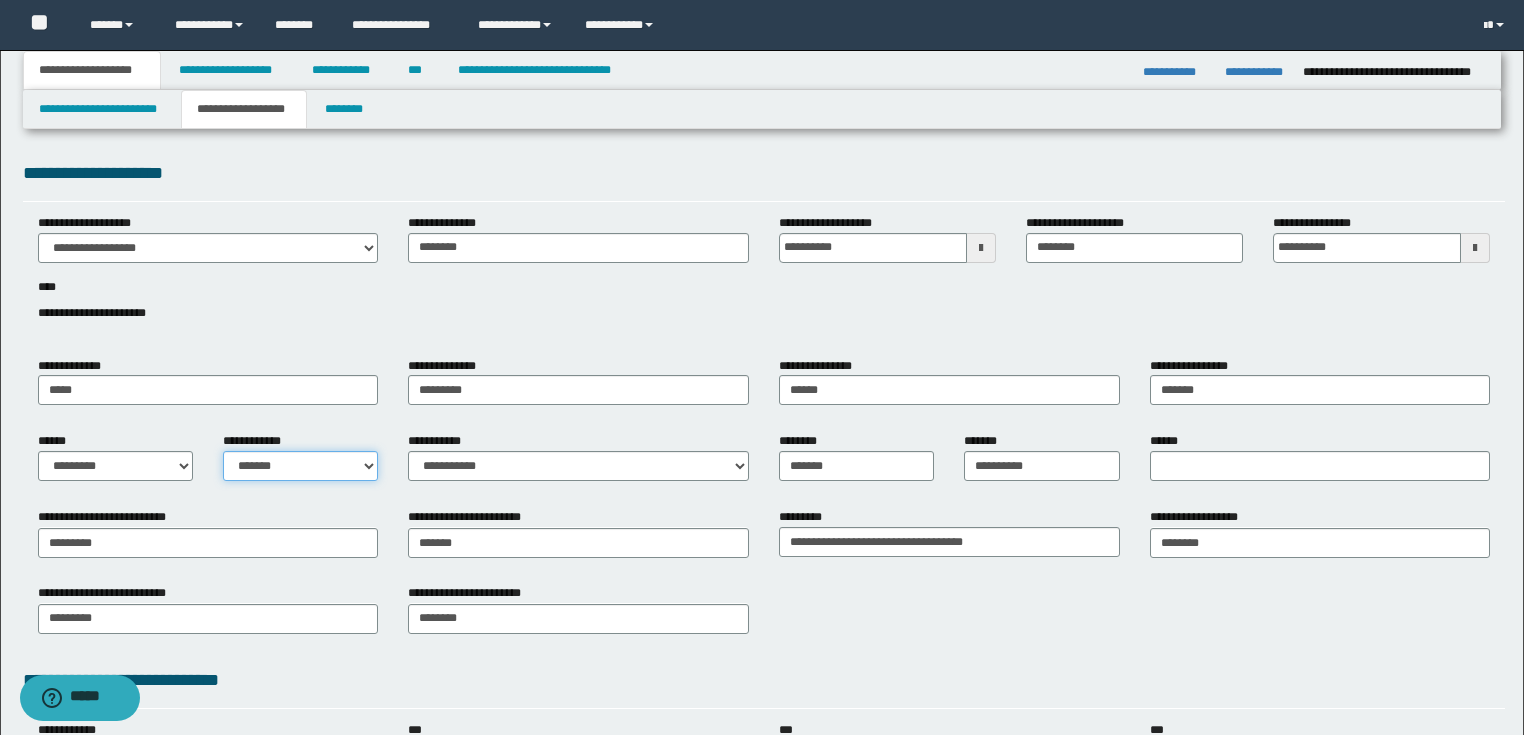 click on "**********" at bounding box center (300, 466) 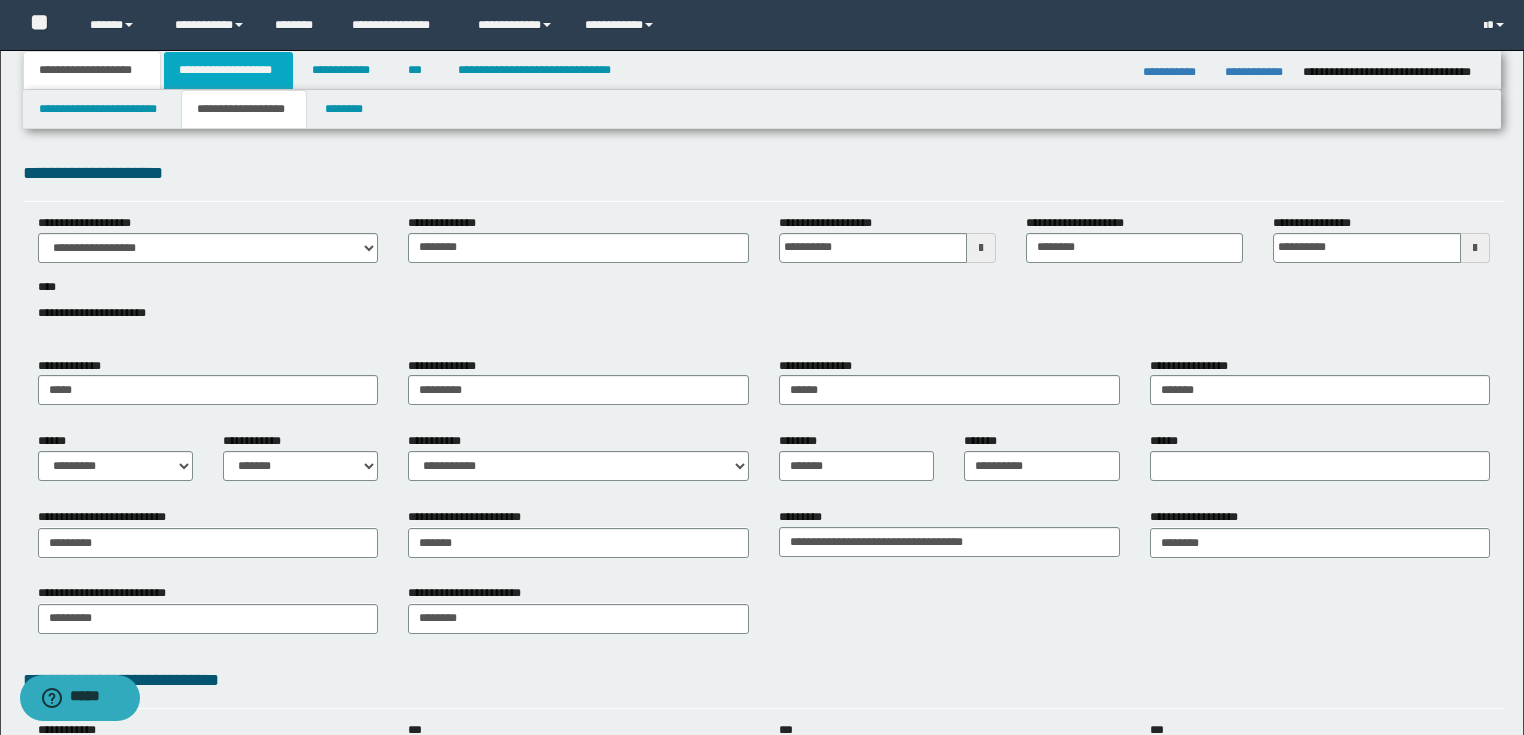 click on "**********" at bounding box center [228, 70] 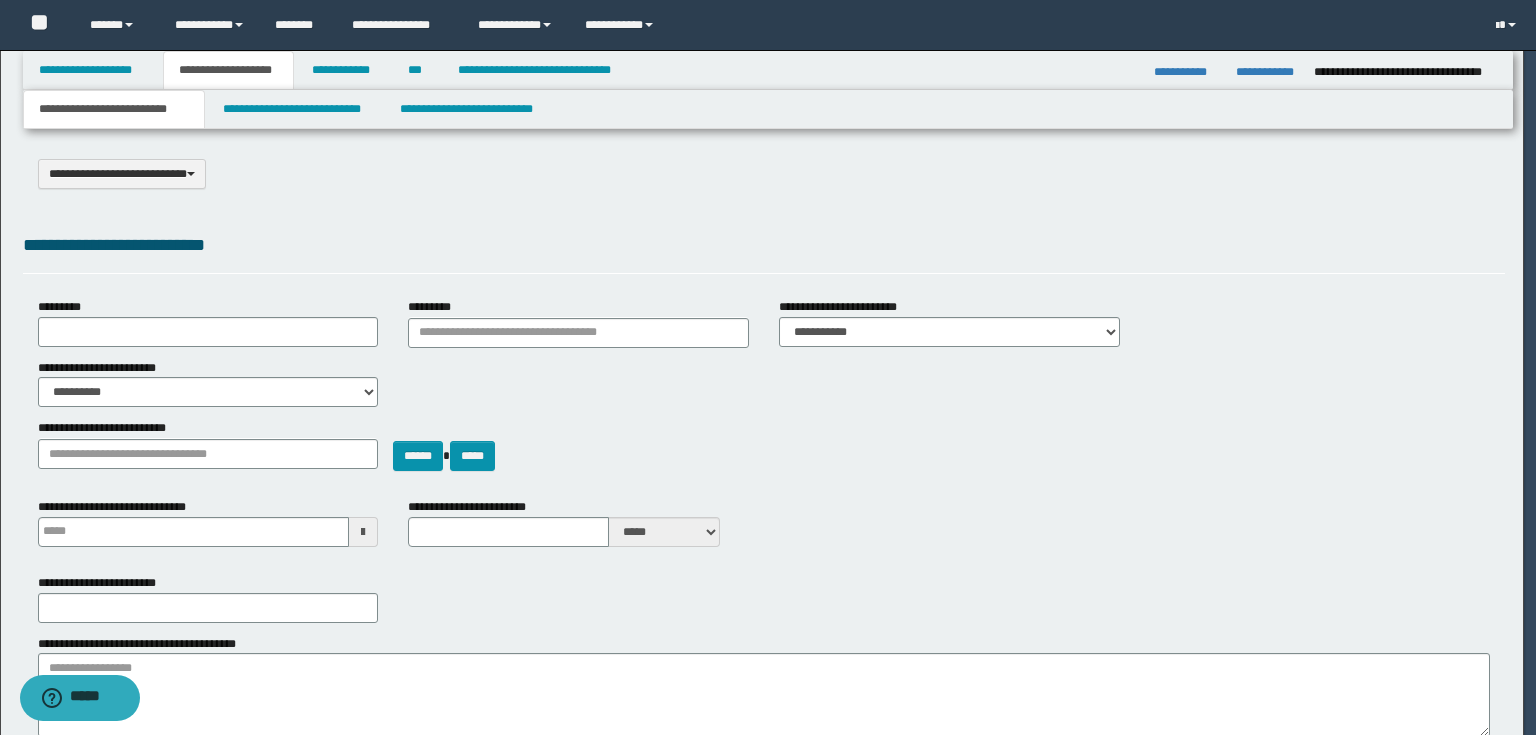 select on "*" 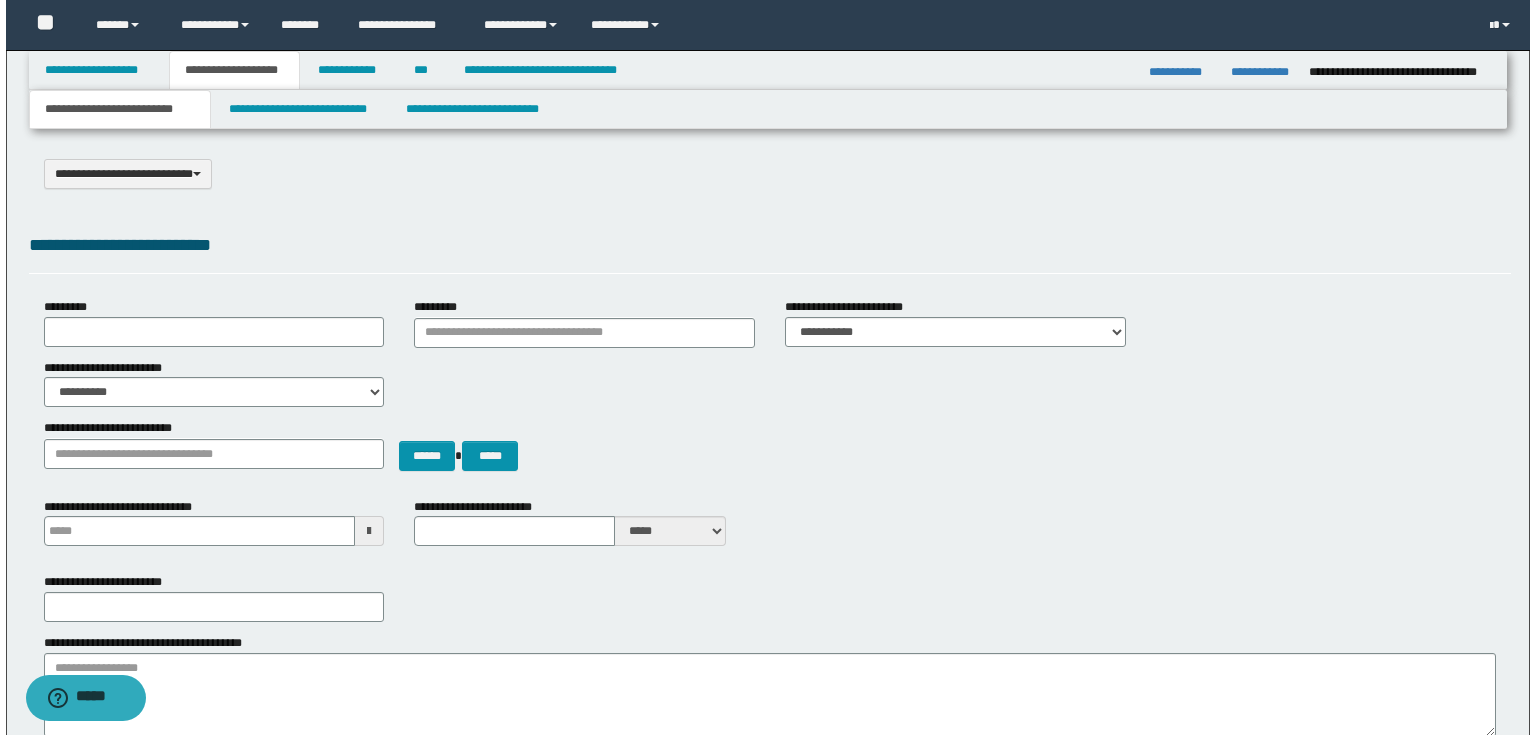 scroll, scrollTop: 0, scrollLeft: 0, axis: both 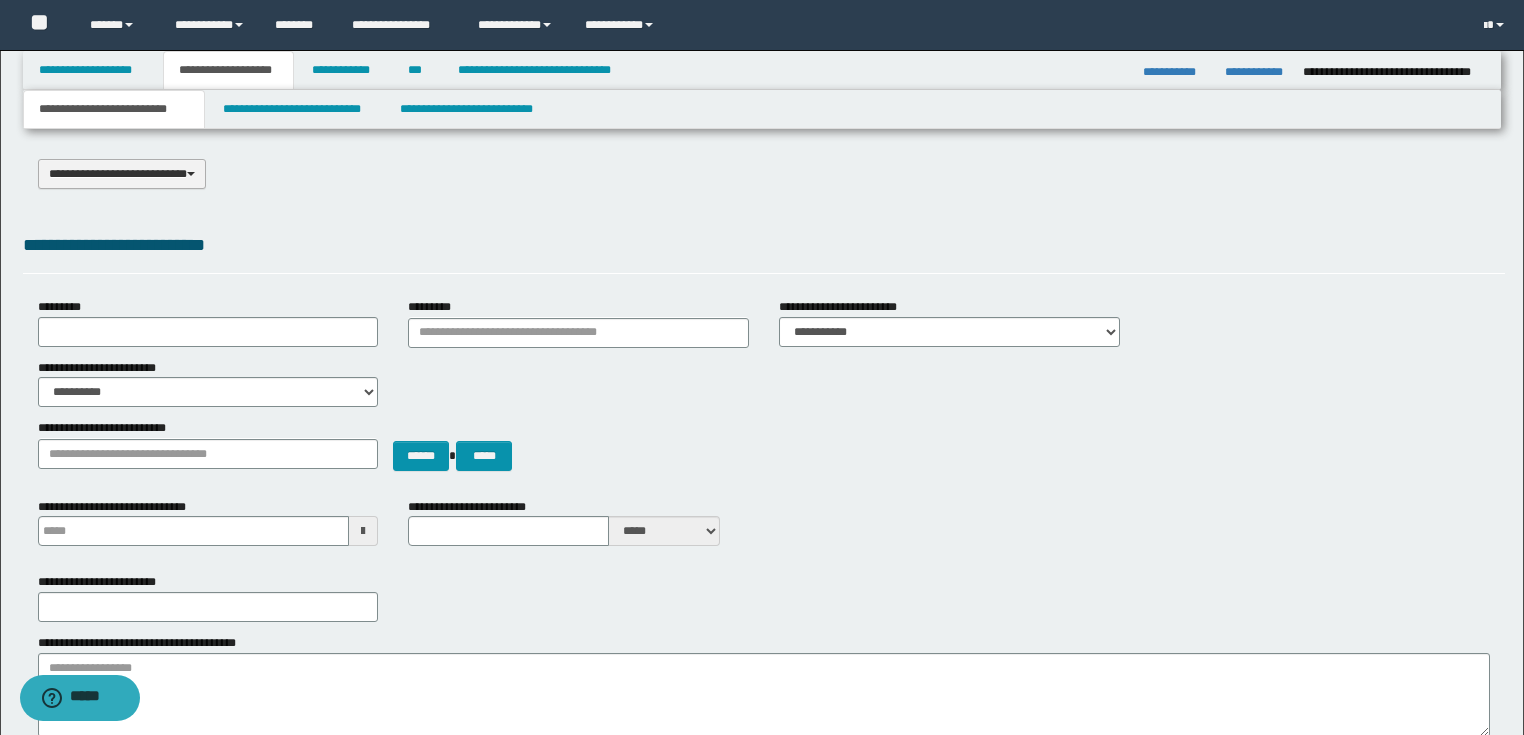 click on "**********" at bounding box center (122, 174) 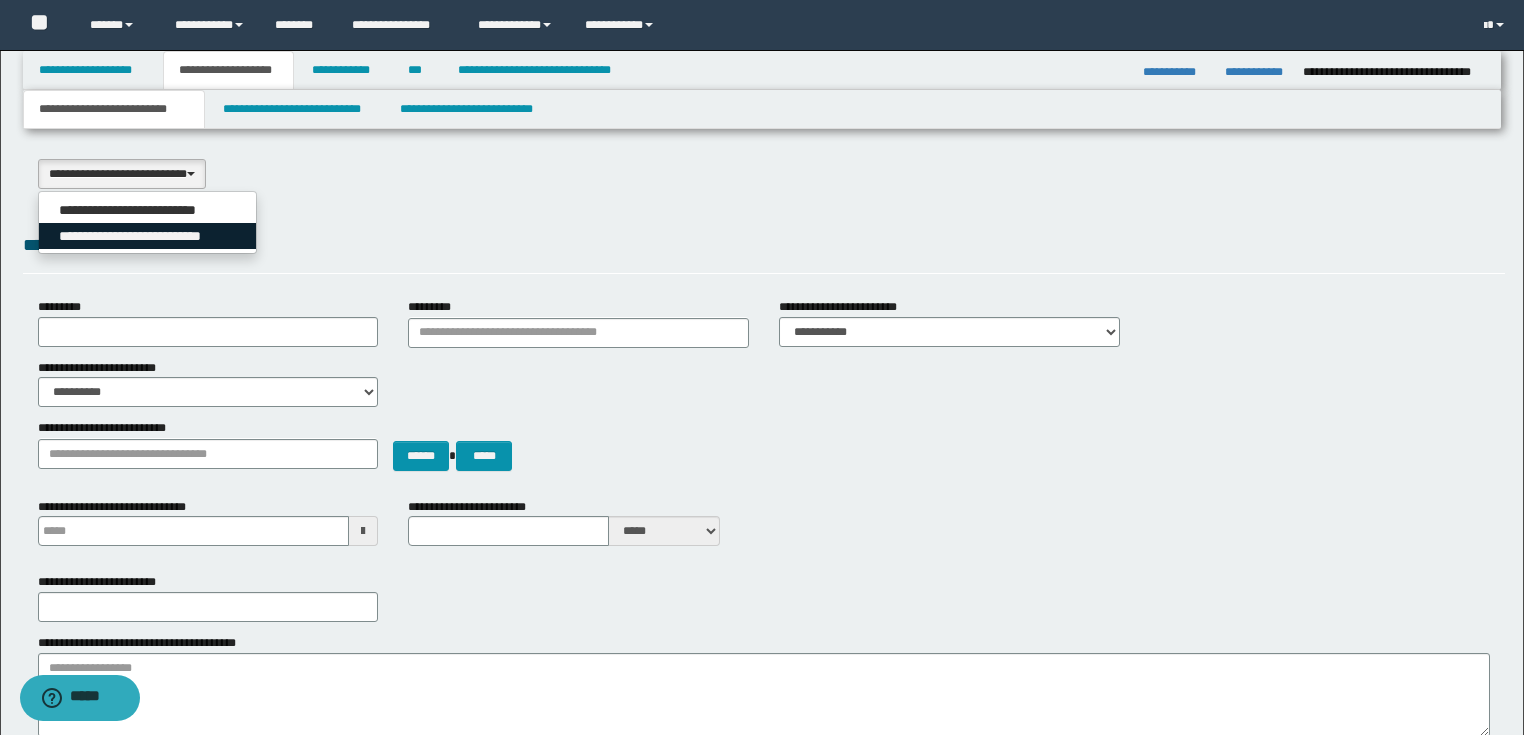 click on "**********" at bounding box center [148, 236] 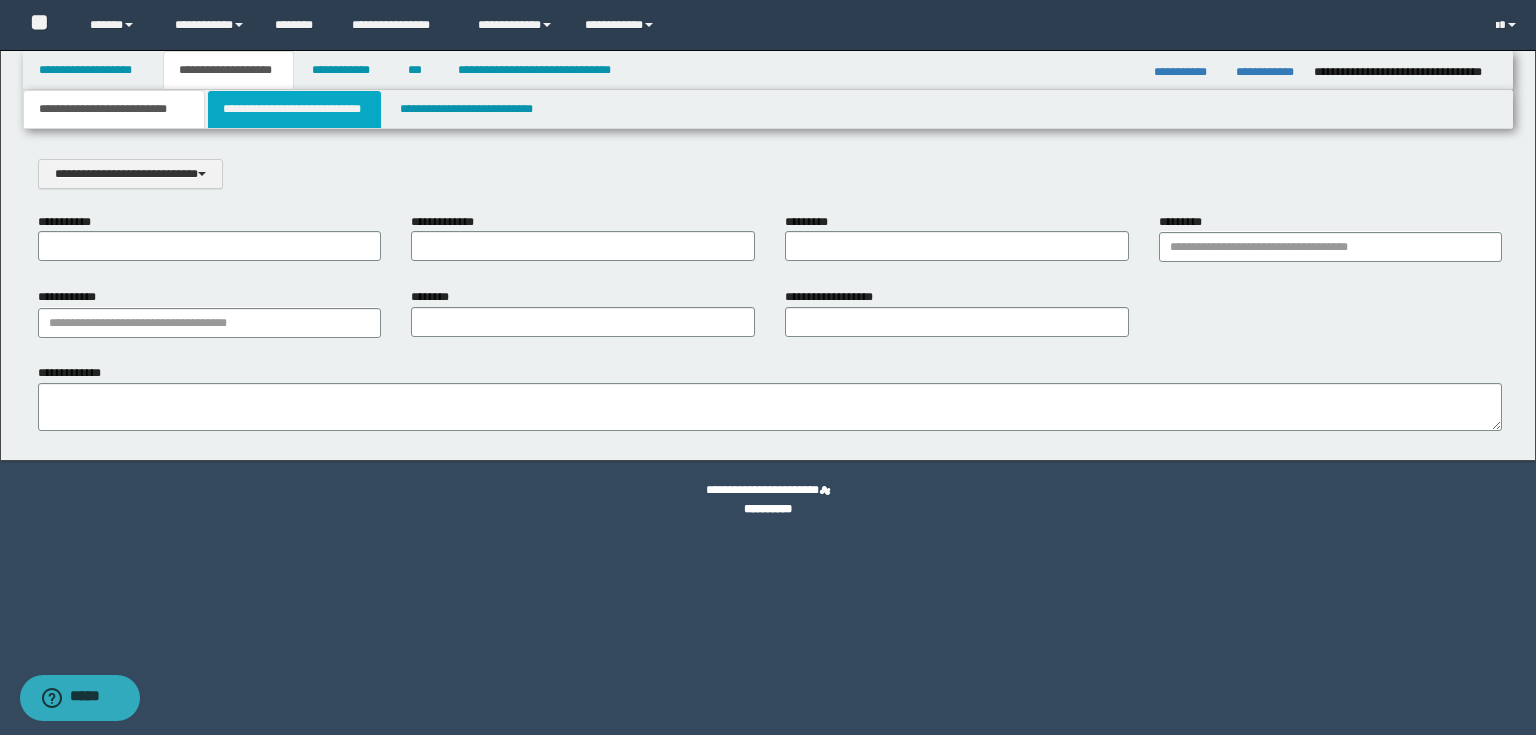 click on "**********" at bounding box center (294, 109) 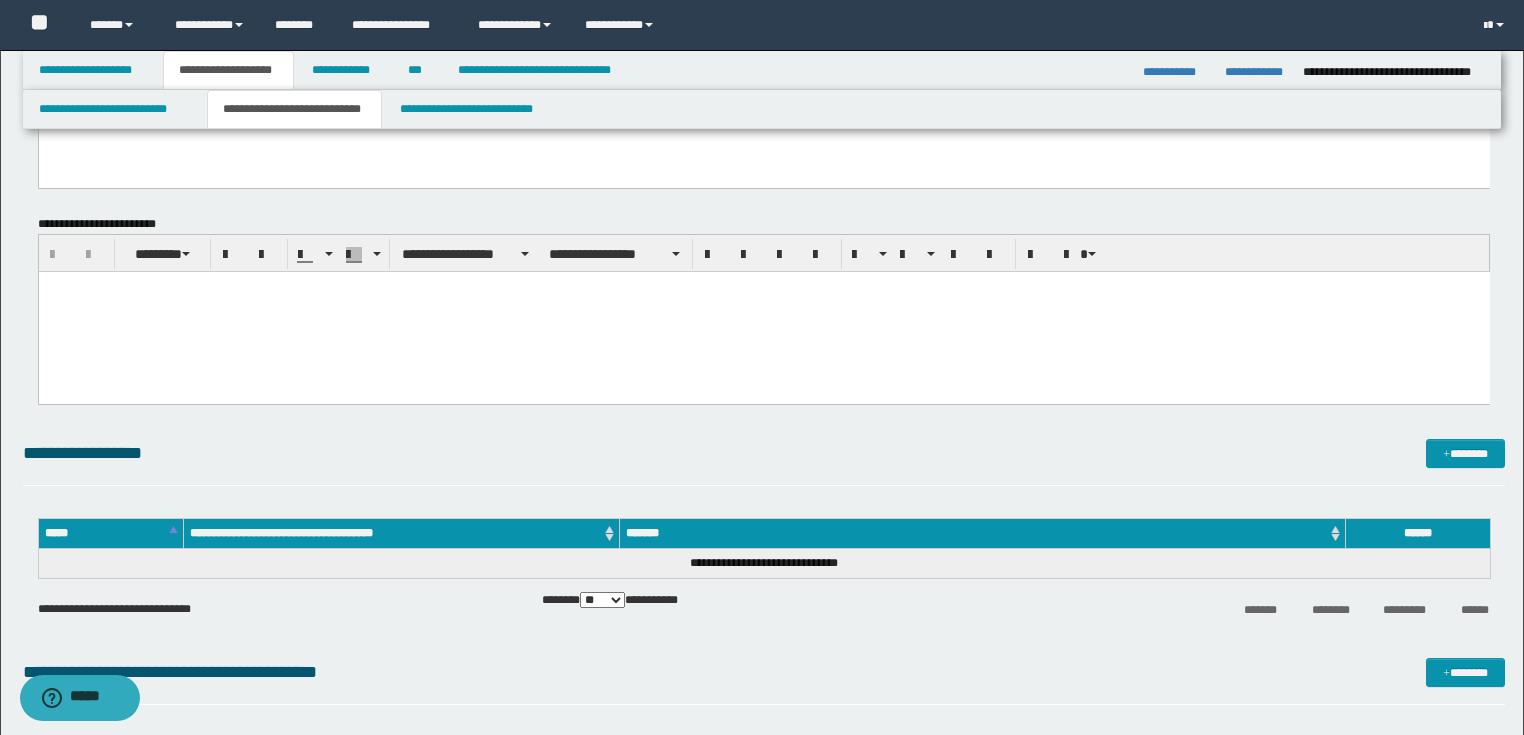 scroll, scrollTop: 80, scrollLeft: 0, axis: vertical 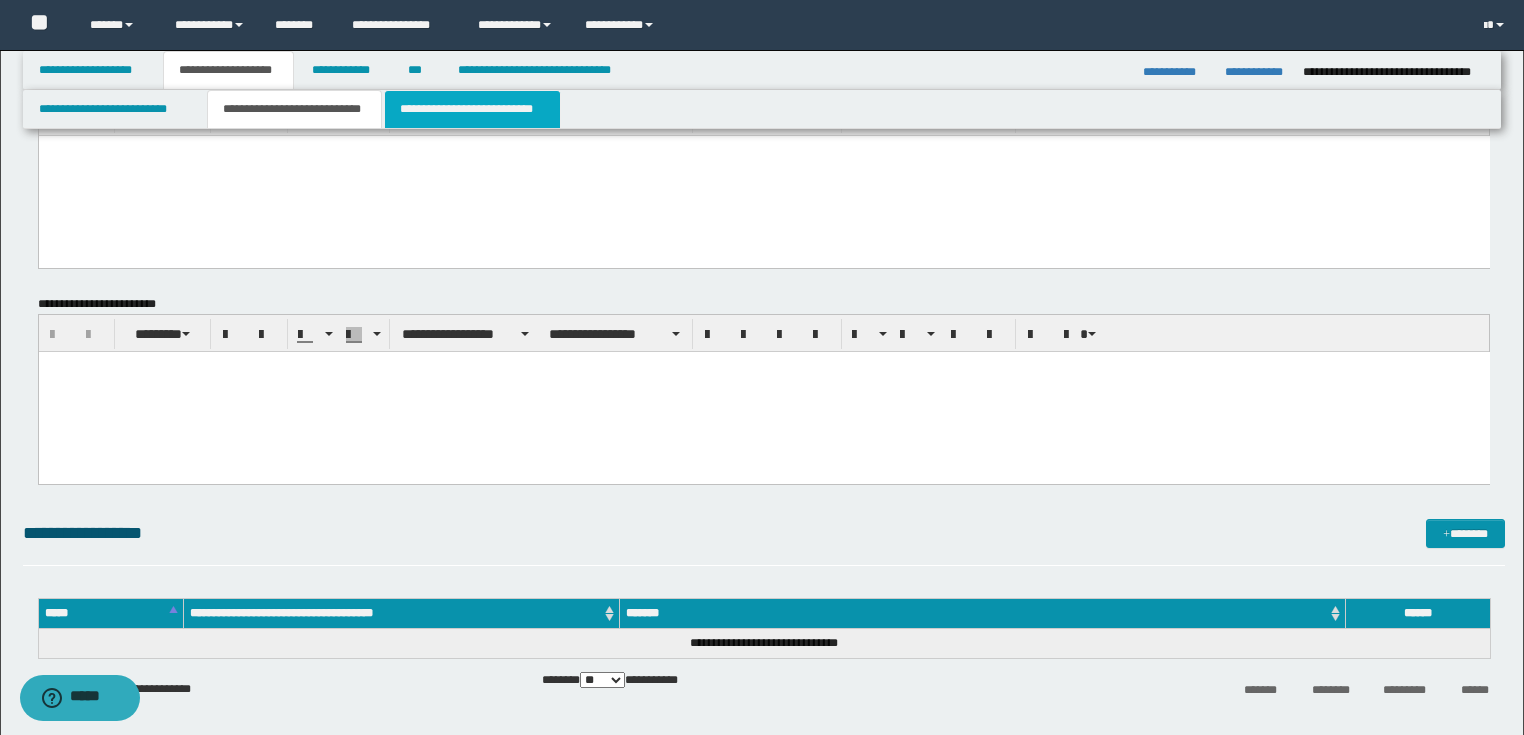 click on "**********" at bounding box center (472, 109) 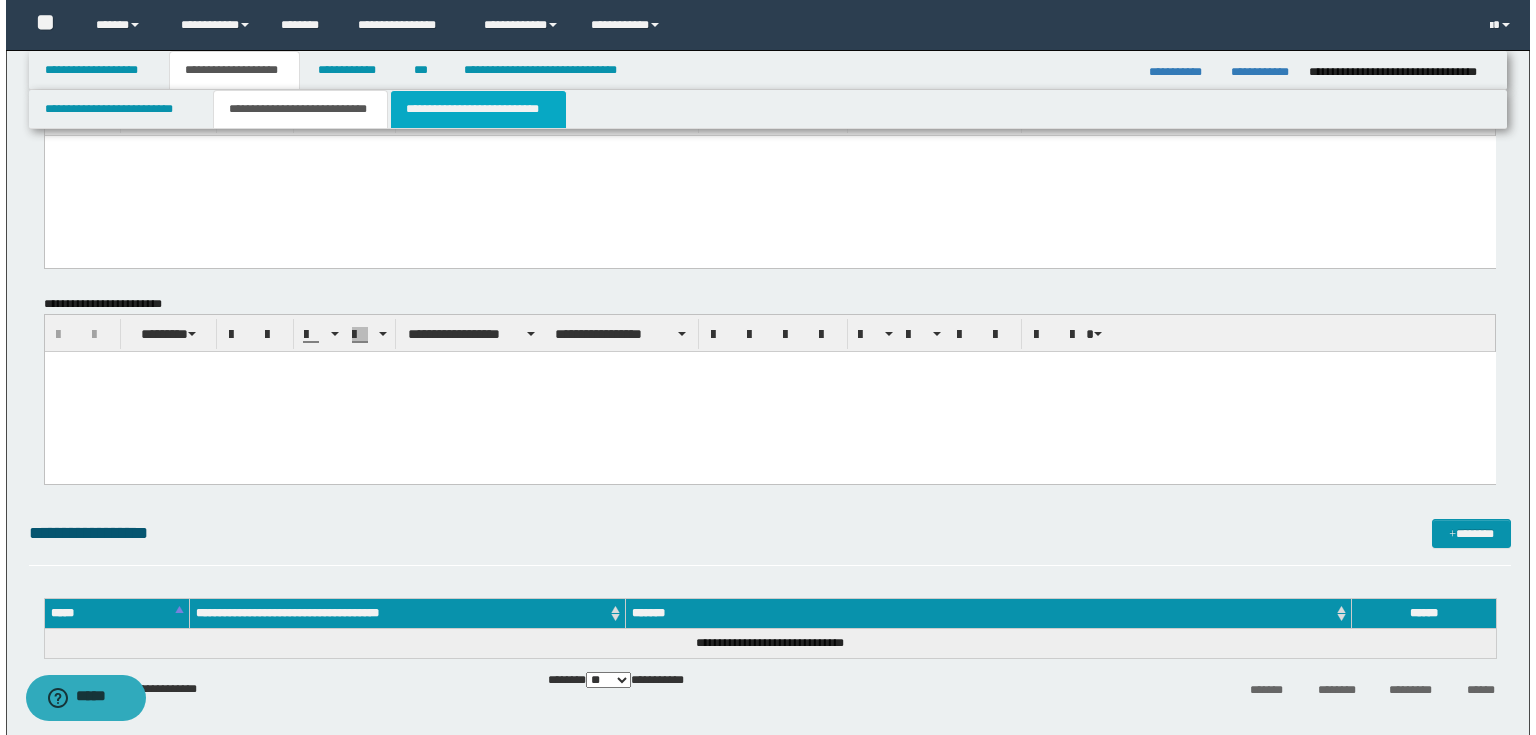 scroll, scrollTop: 0, scrollLeft: 0, axis: both 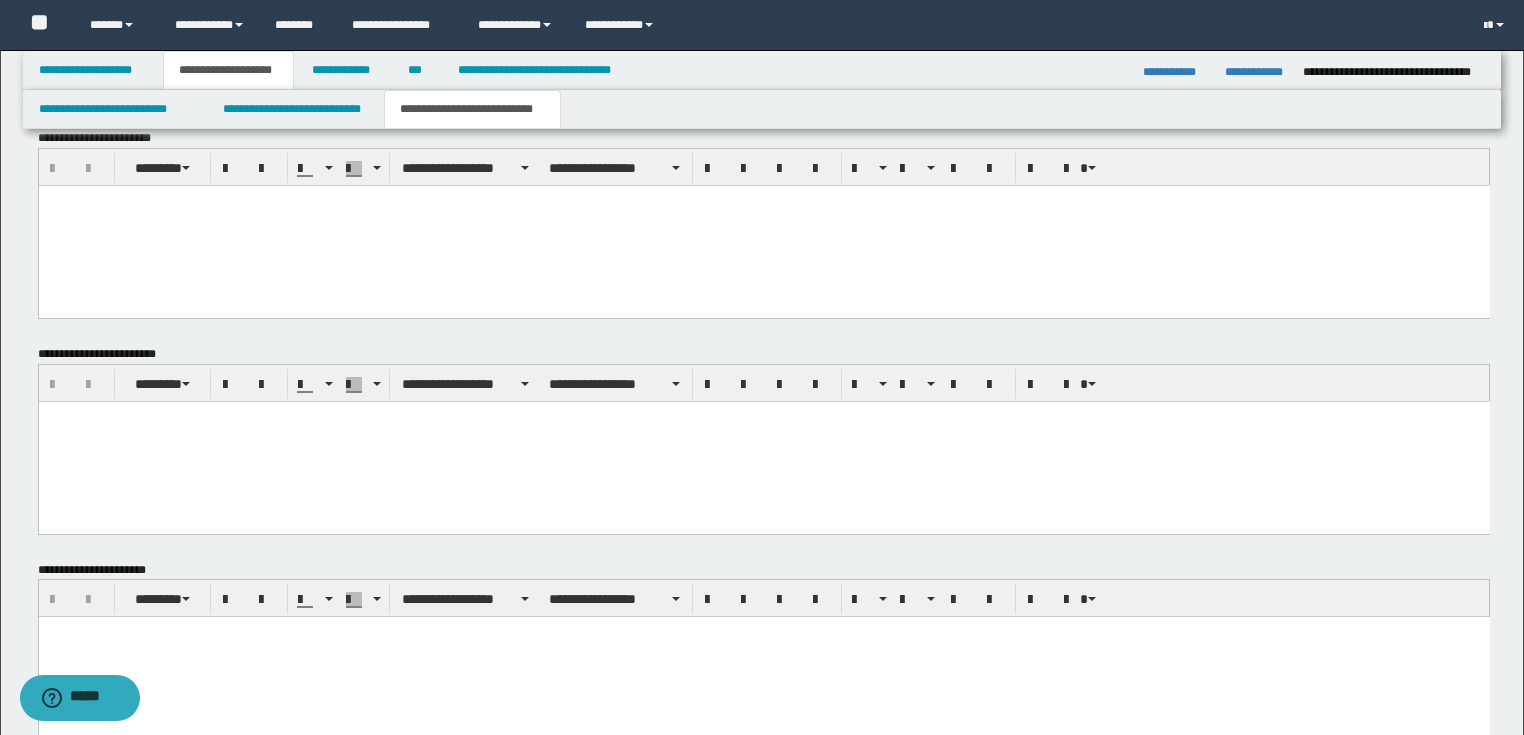 click at bounding box center [763, 441] 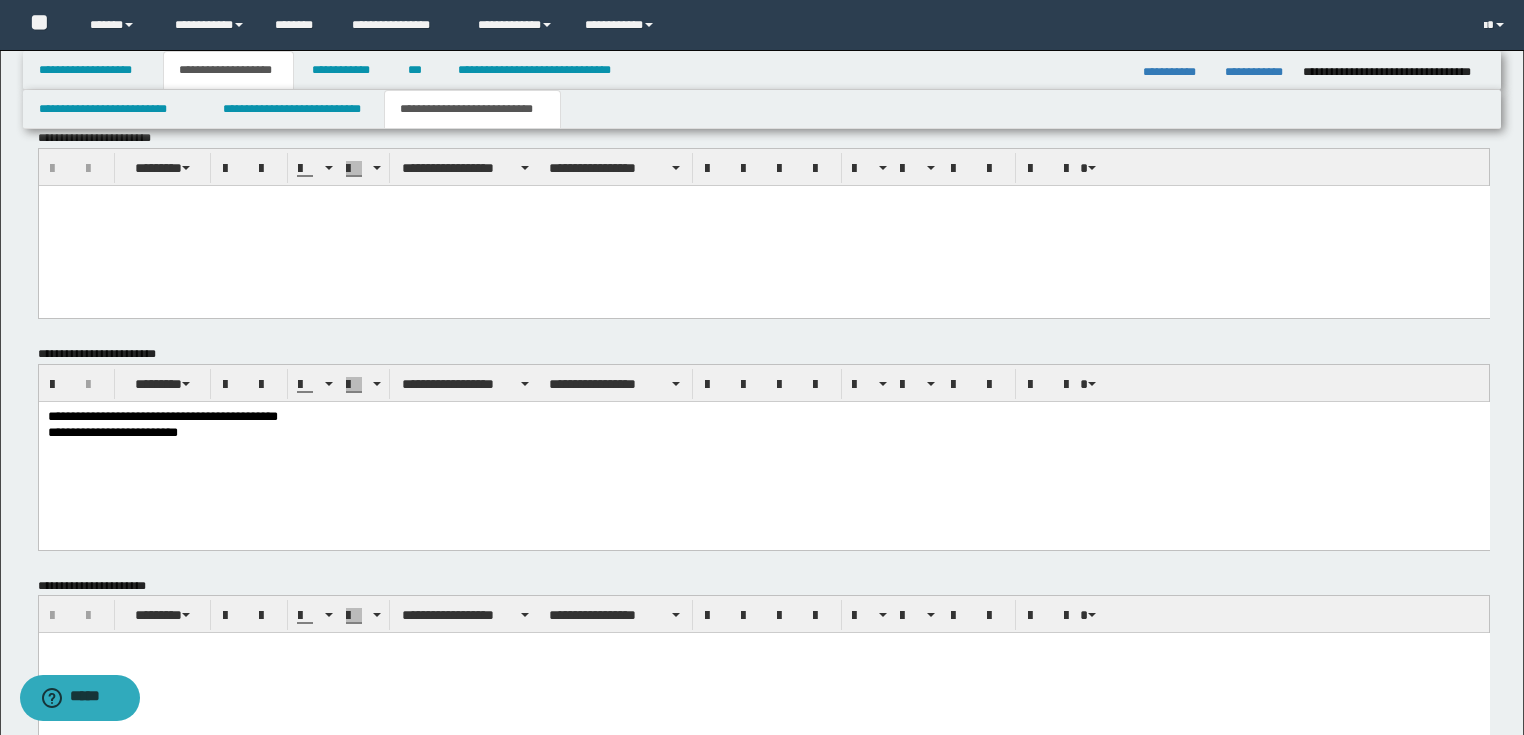 click on "**********" at bounding box center [763, 417] 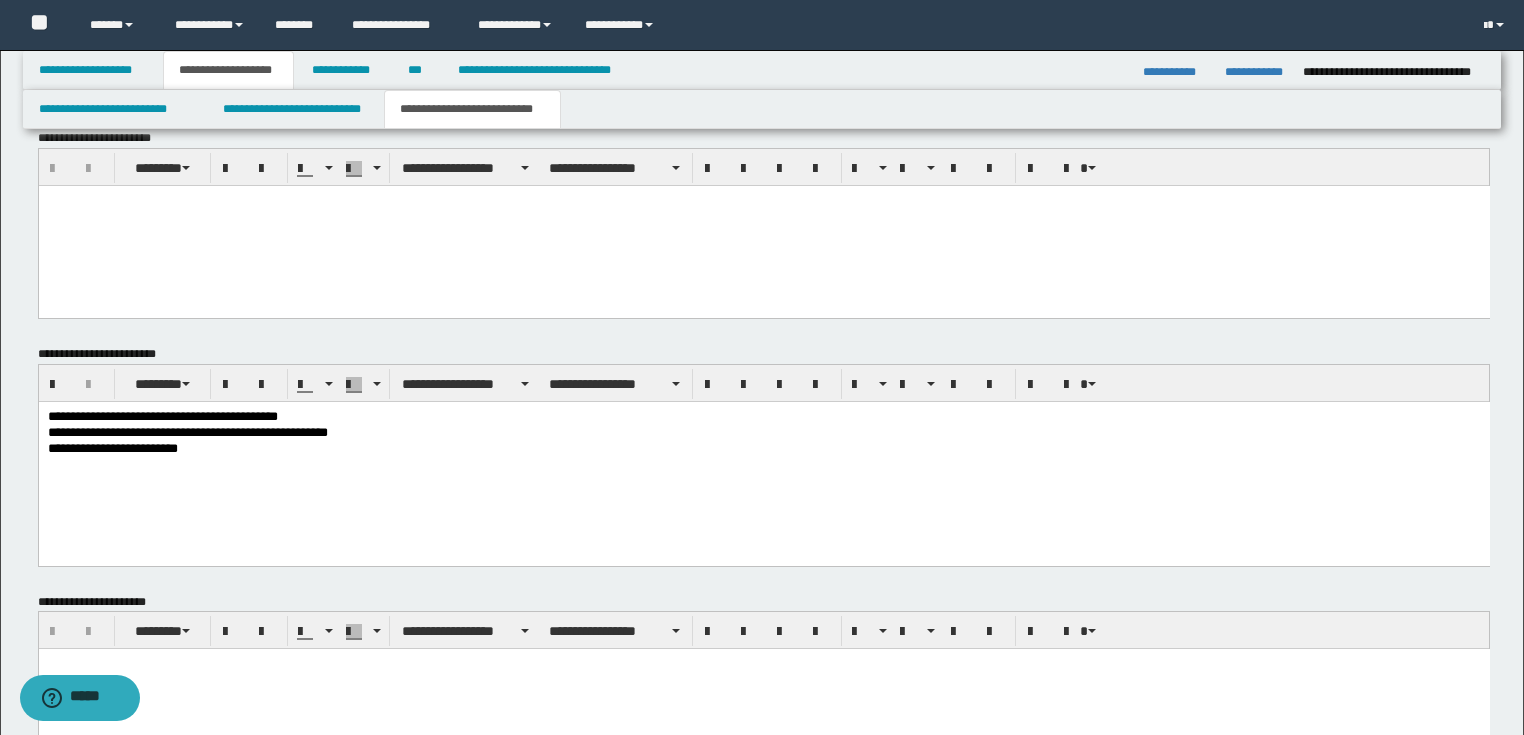 click on "**********" at bounding box center (763, 433) 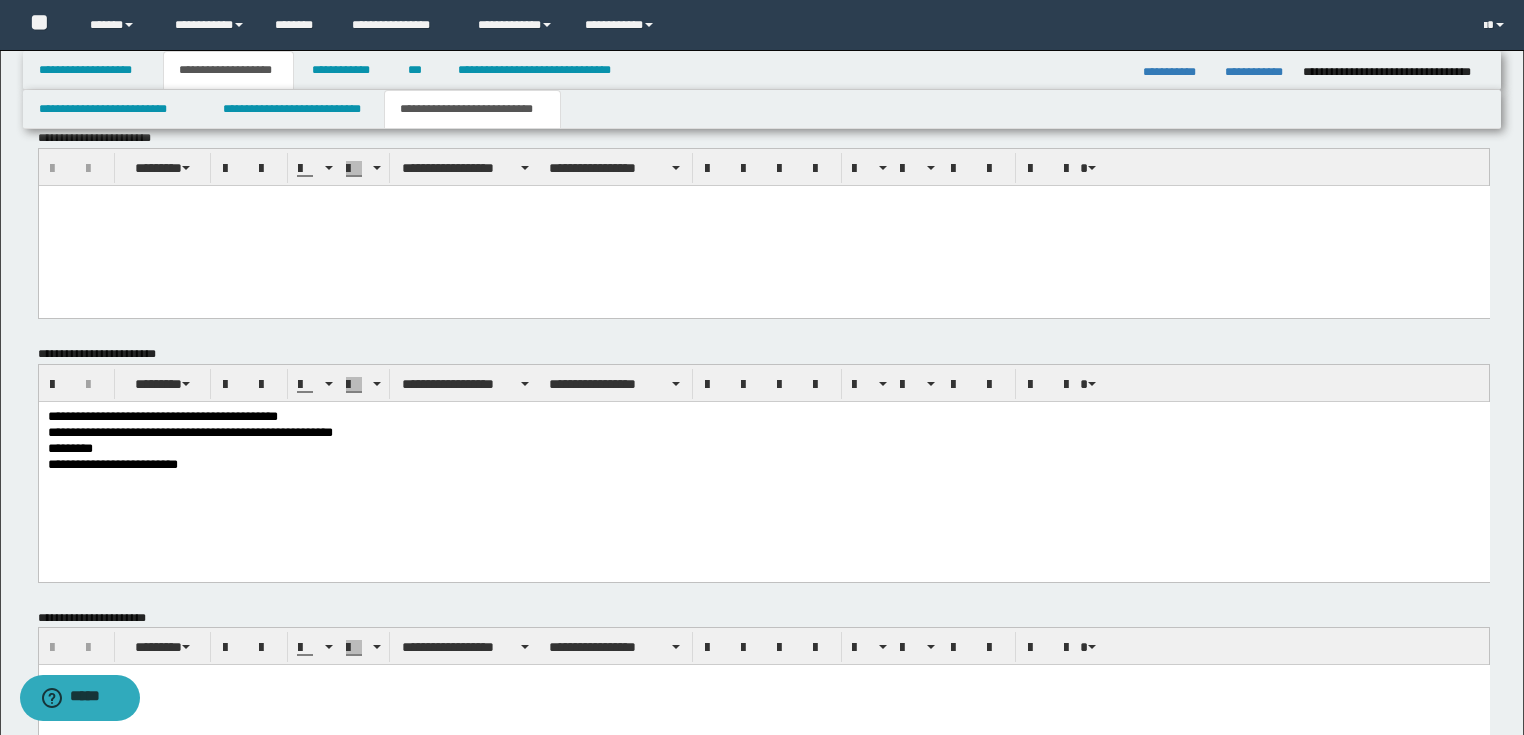 click on "*********" at bounding box center (763, 449) 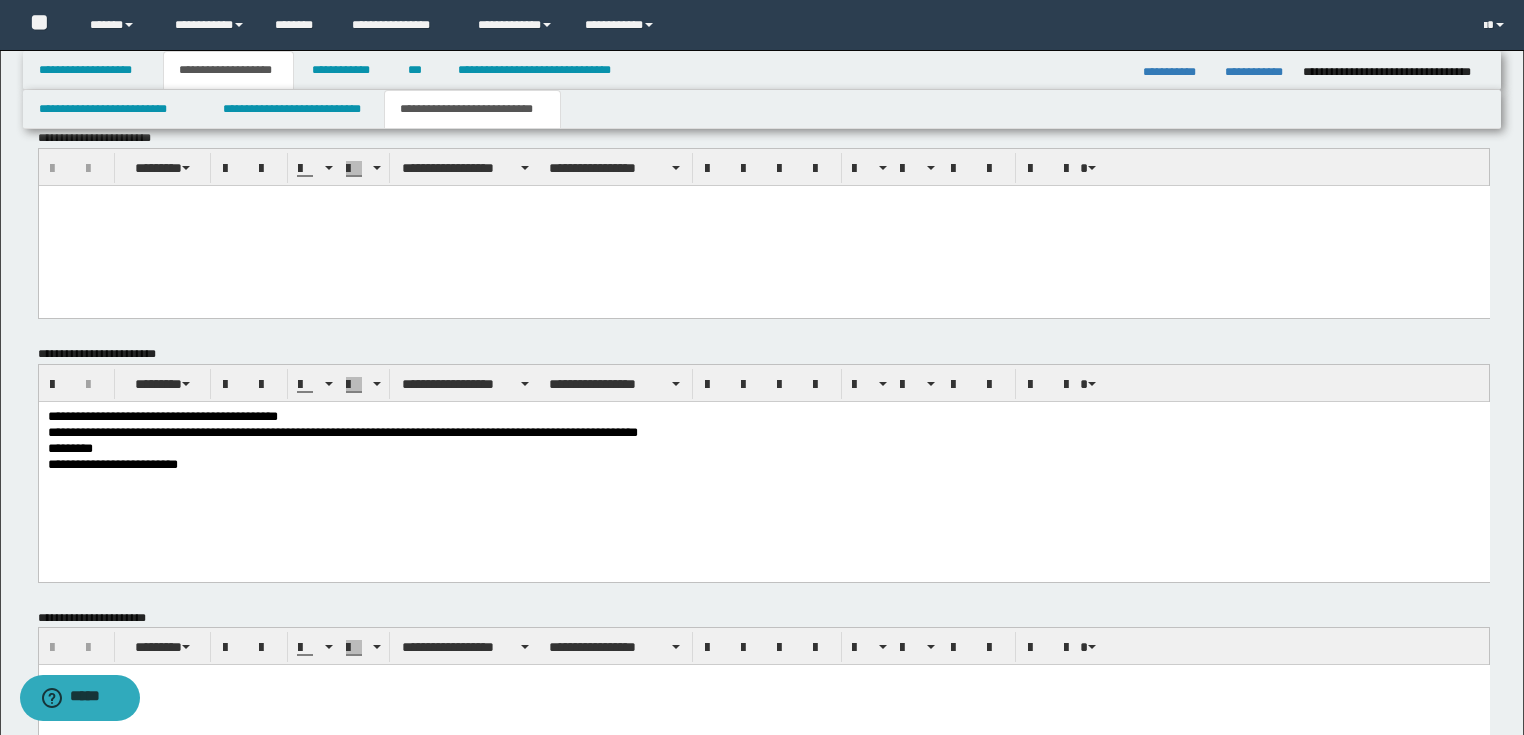 click on "*********" at bounding box center (763, 449) 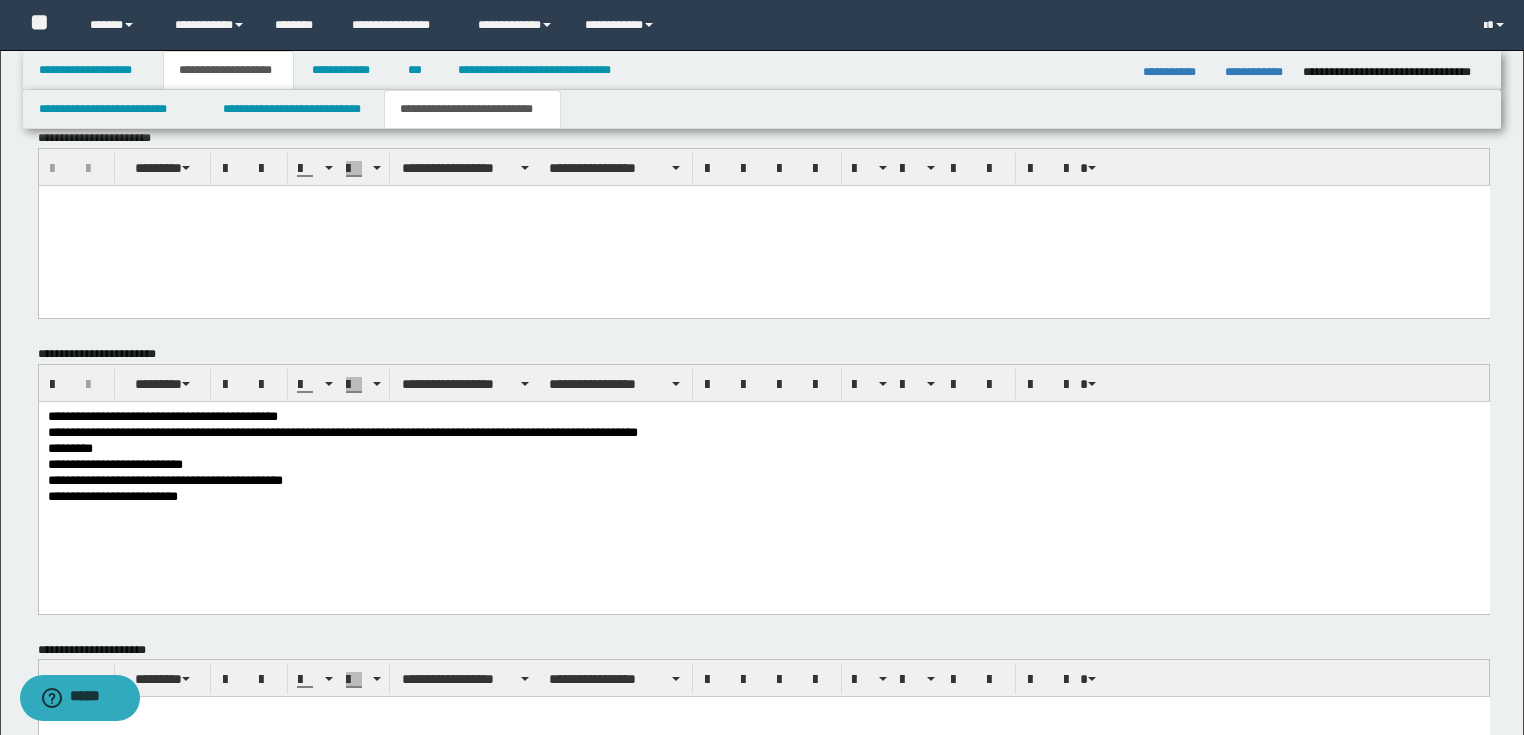 click on "*********" at bounding box center (763, 449) 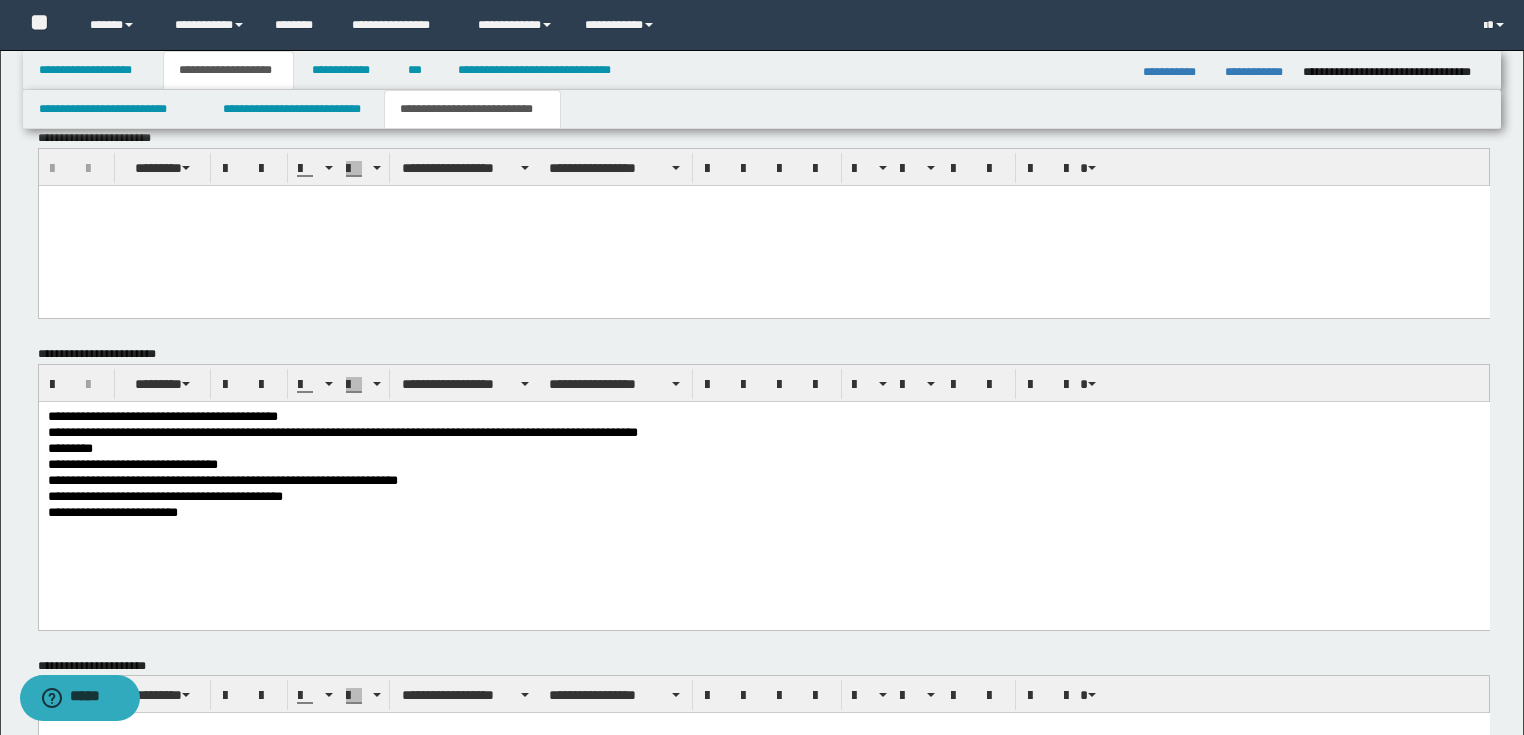 click on "**********" at bounding box center [763, 417] 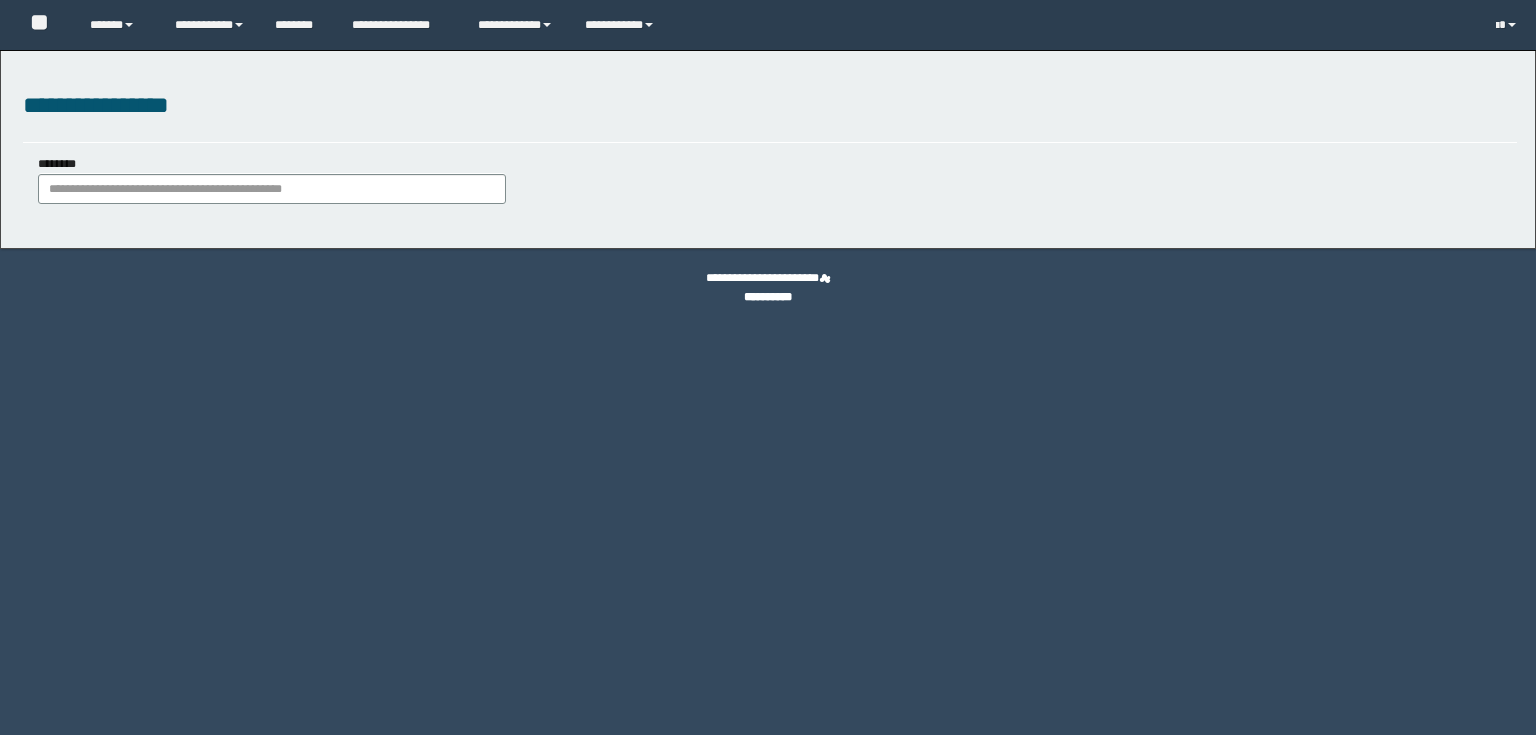 scroll, scrollTop: 0, scrollLeft: 0, axis: both 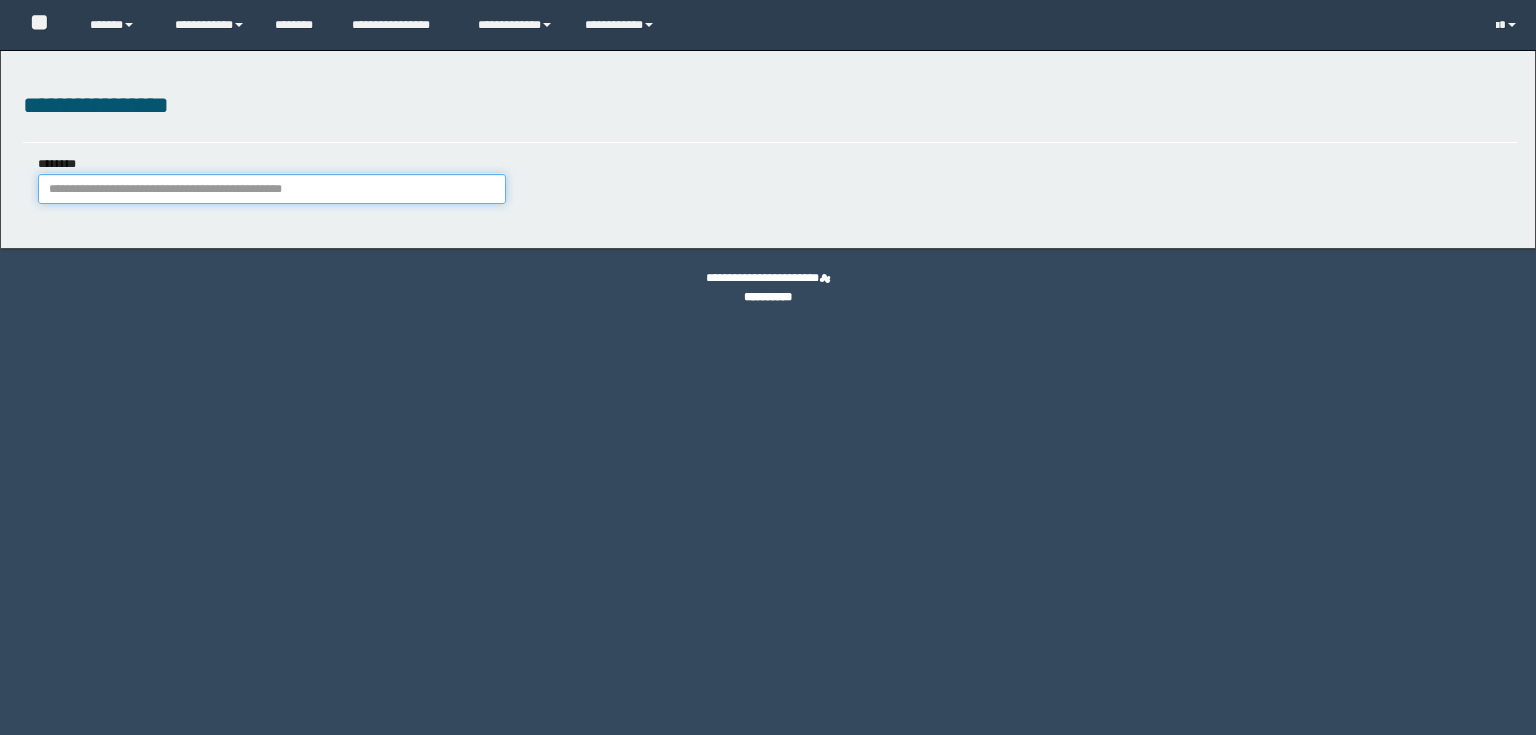 click on "********" at bounding box center (272, 189) 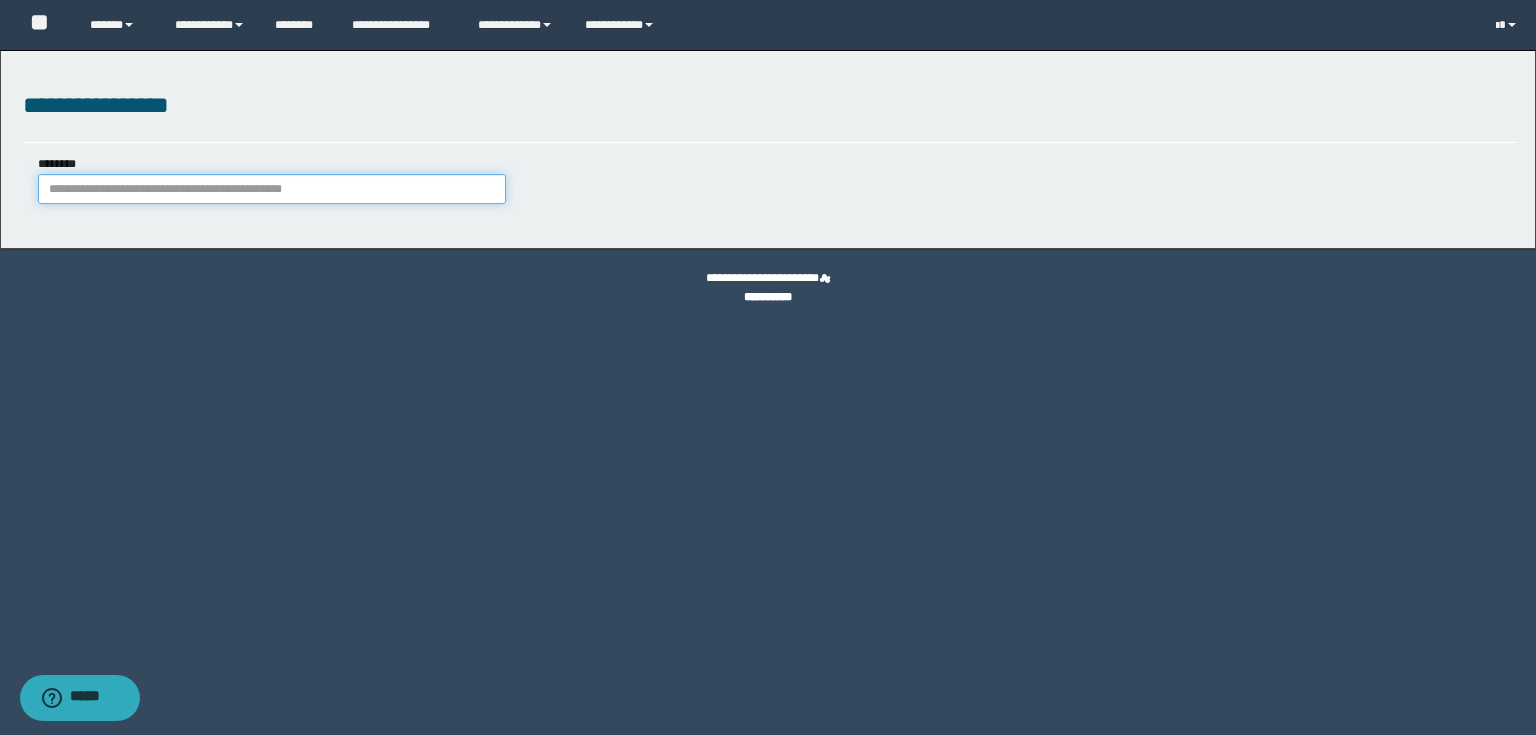 paste on "********" 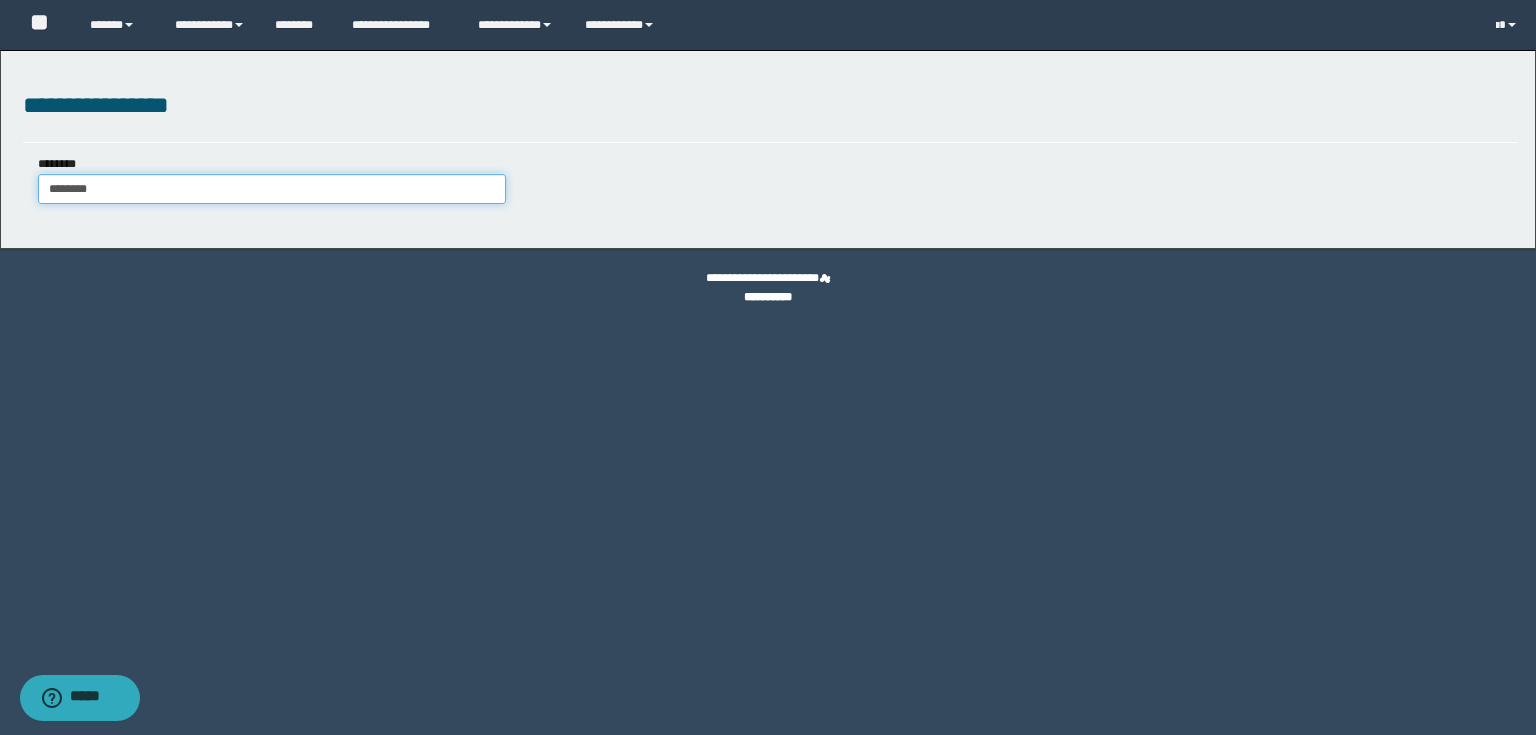 type on "********" 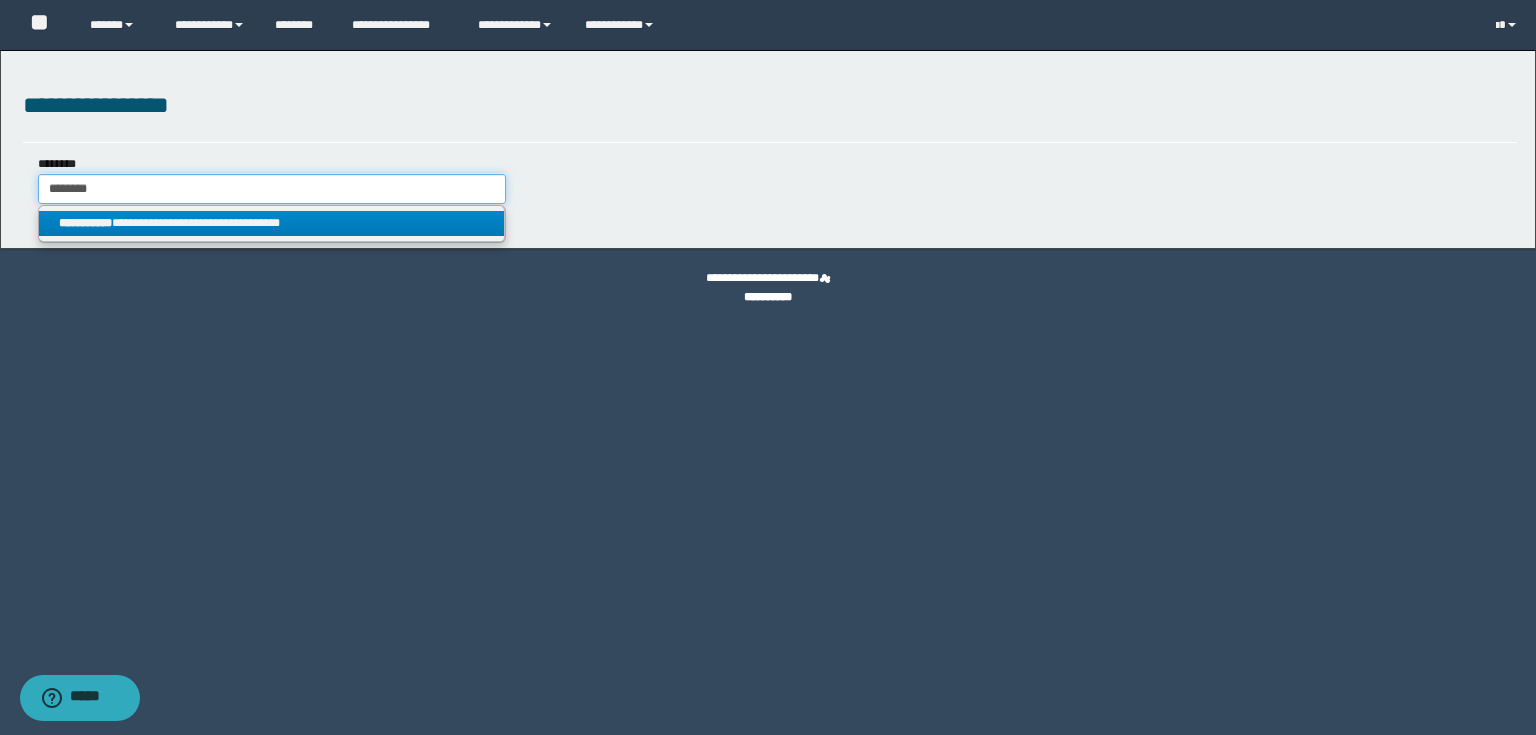 type on "********" 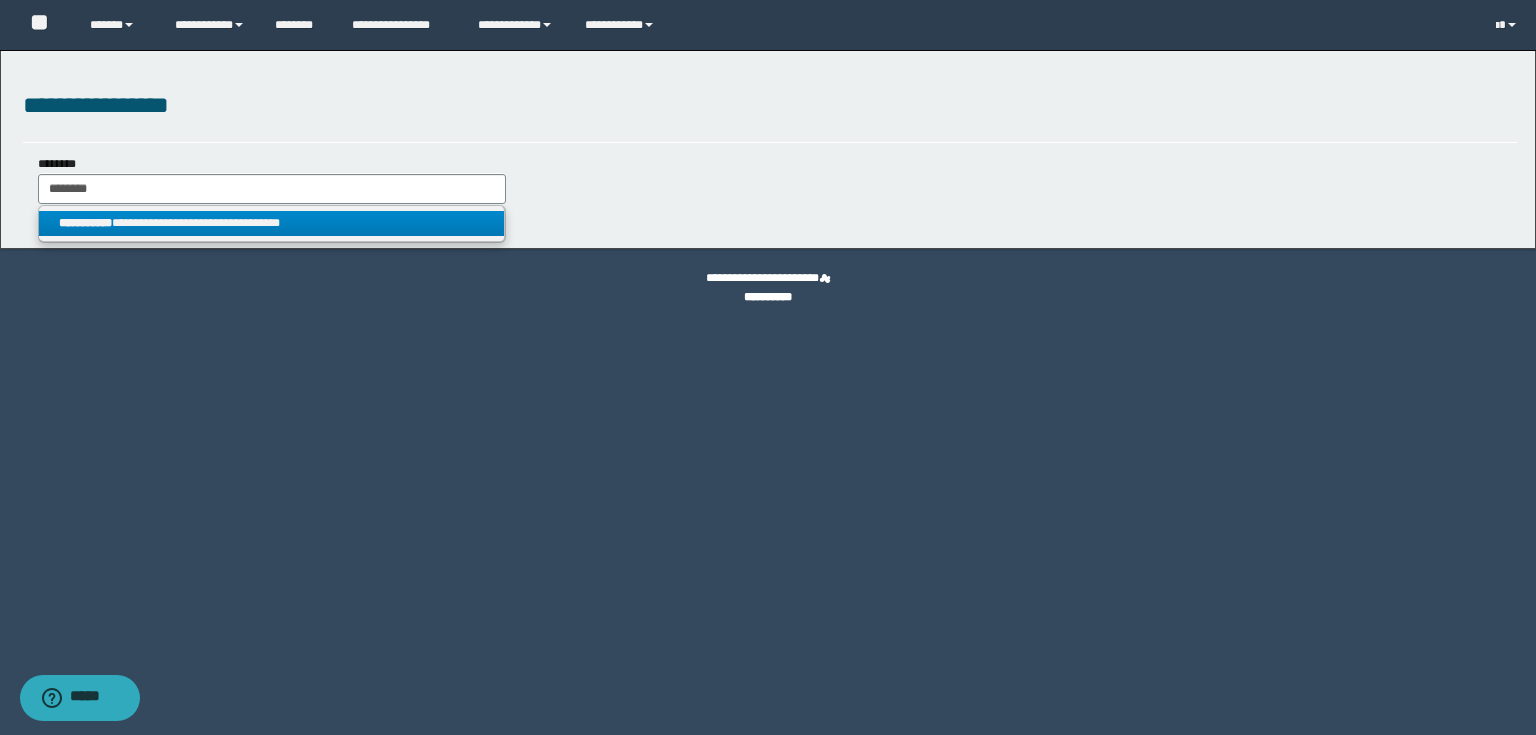 click on "**********" at bounding box center (272, 223) 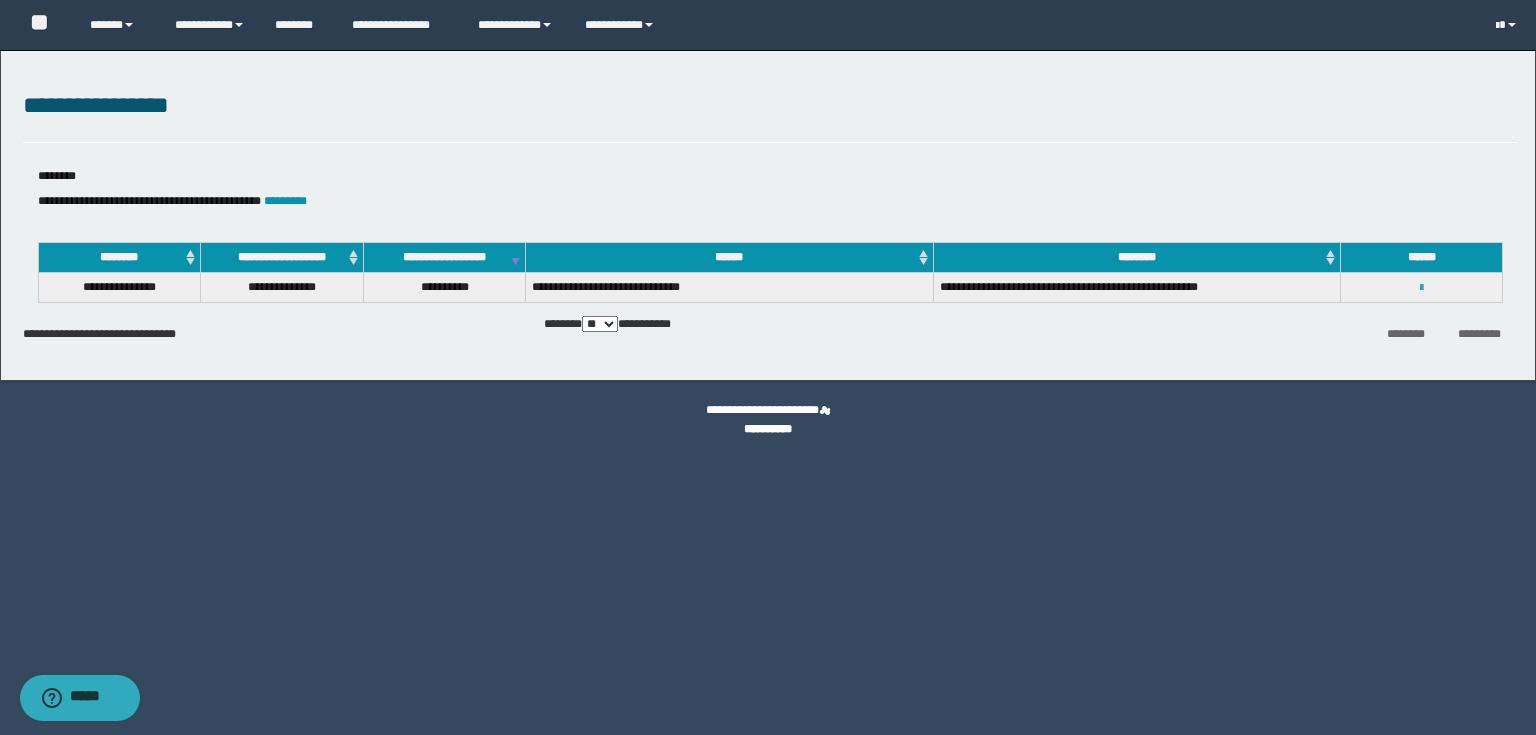 click at bounding box center (1421, 288) 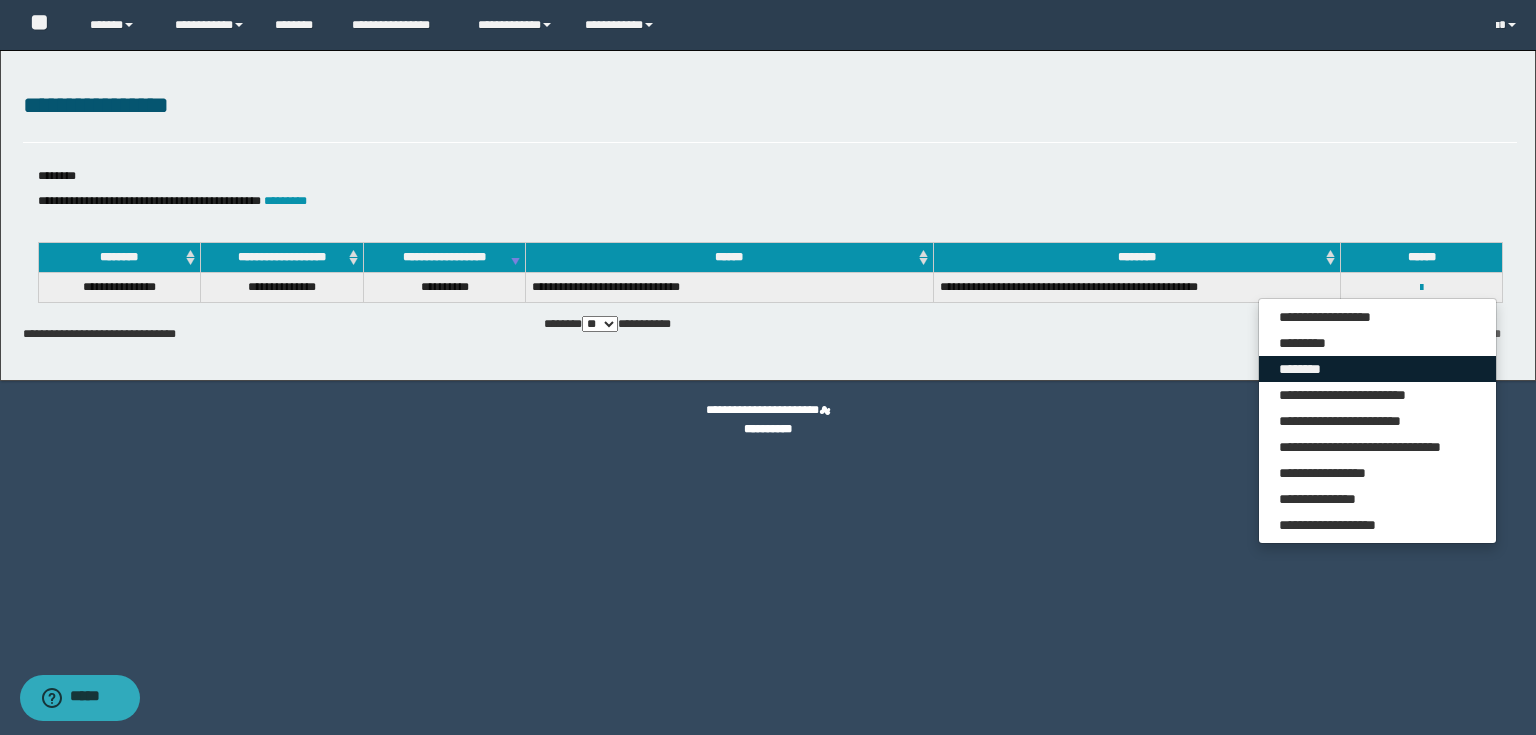 click on "********" at bounding box center (1377, 369) 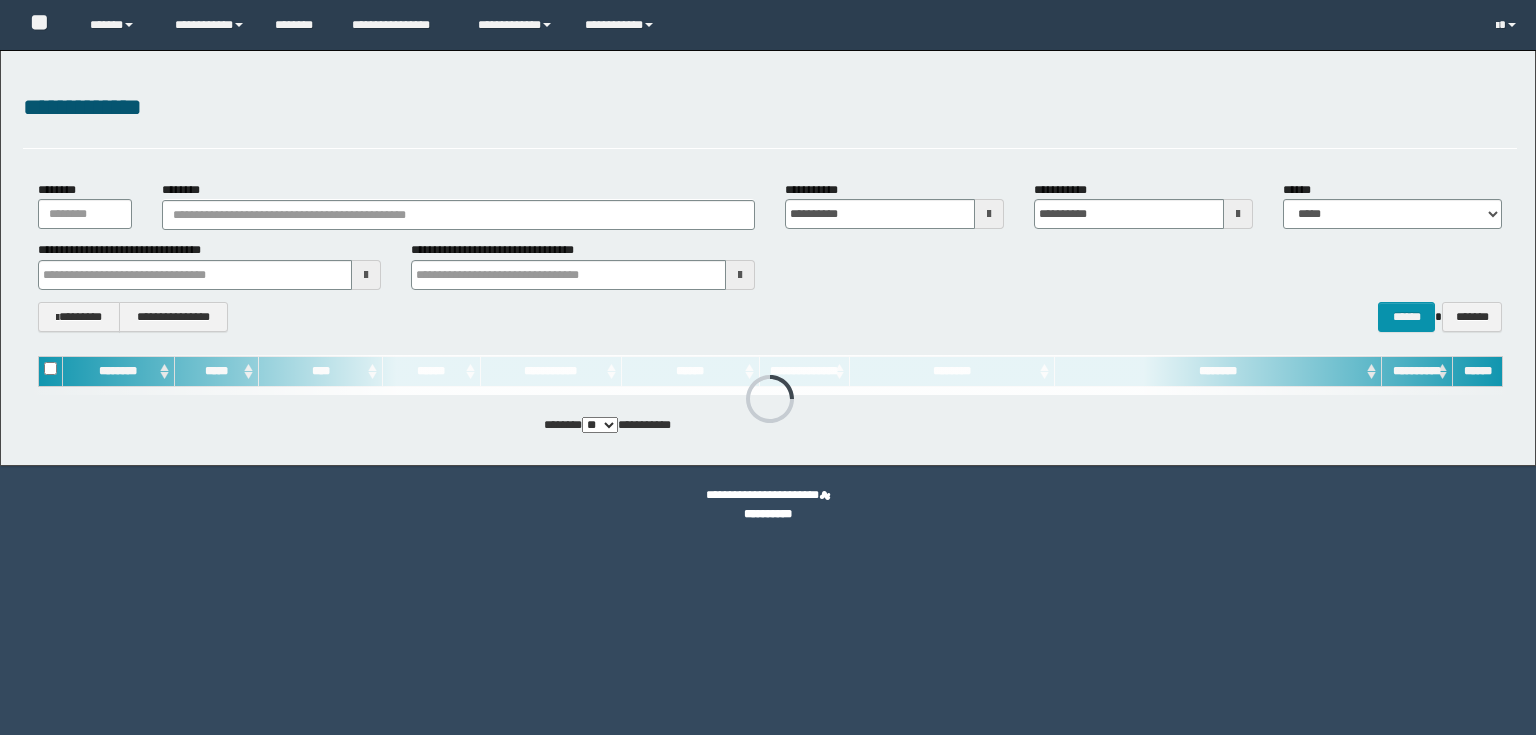 scroll, scrollTop: 0, scrollLeft: 0, axis: both 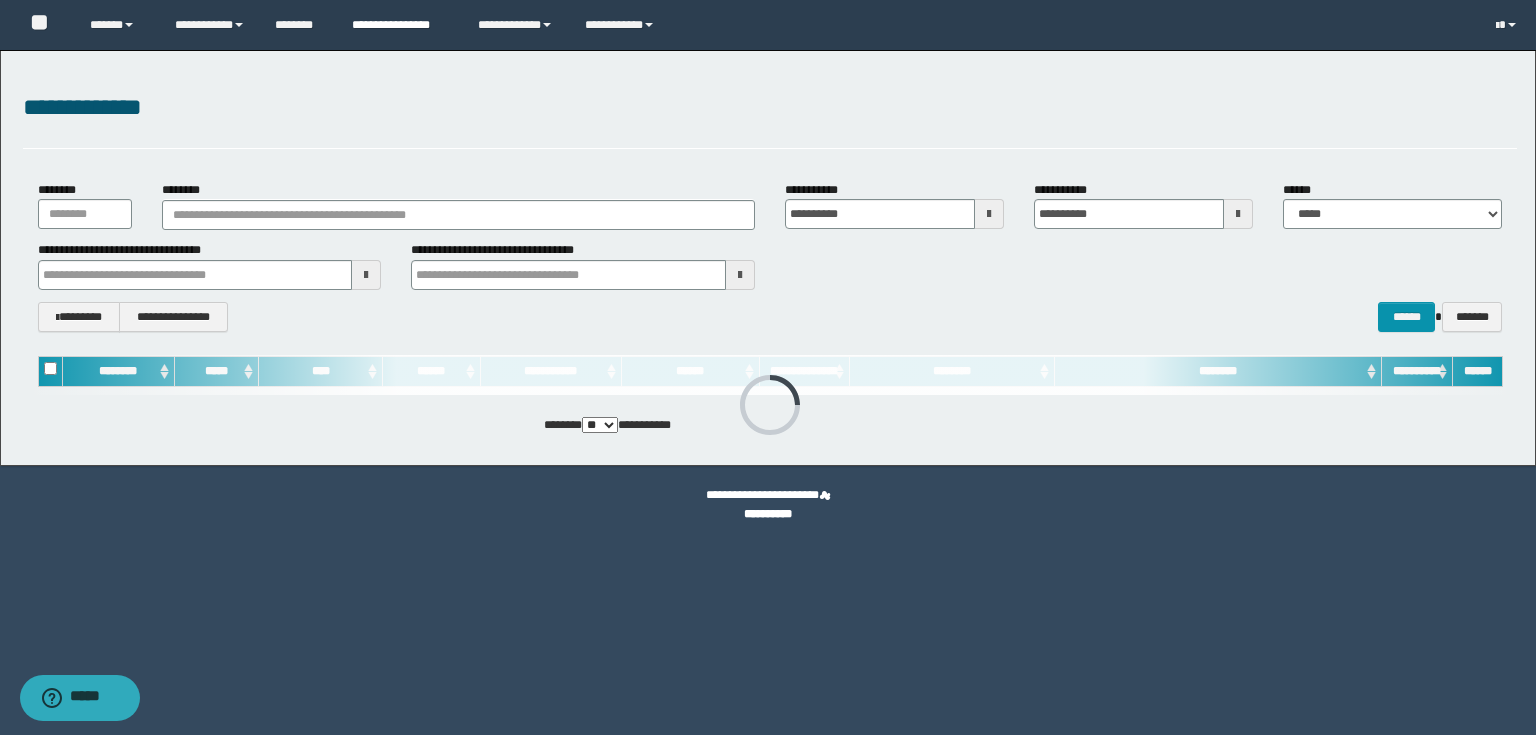 click on "**********" at bounding box center [400, 25] 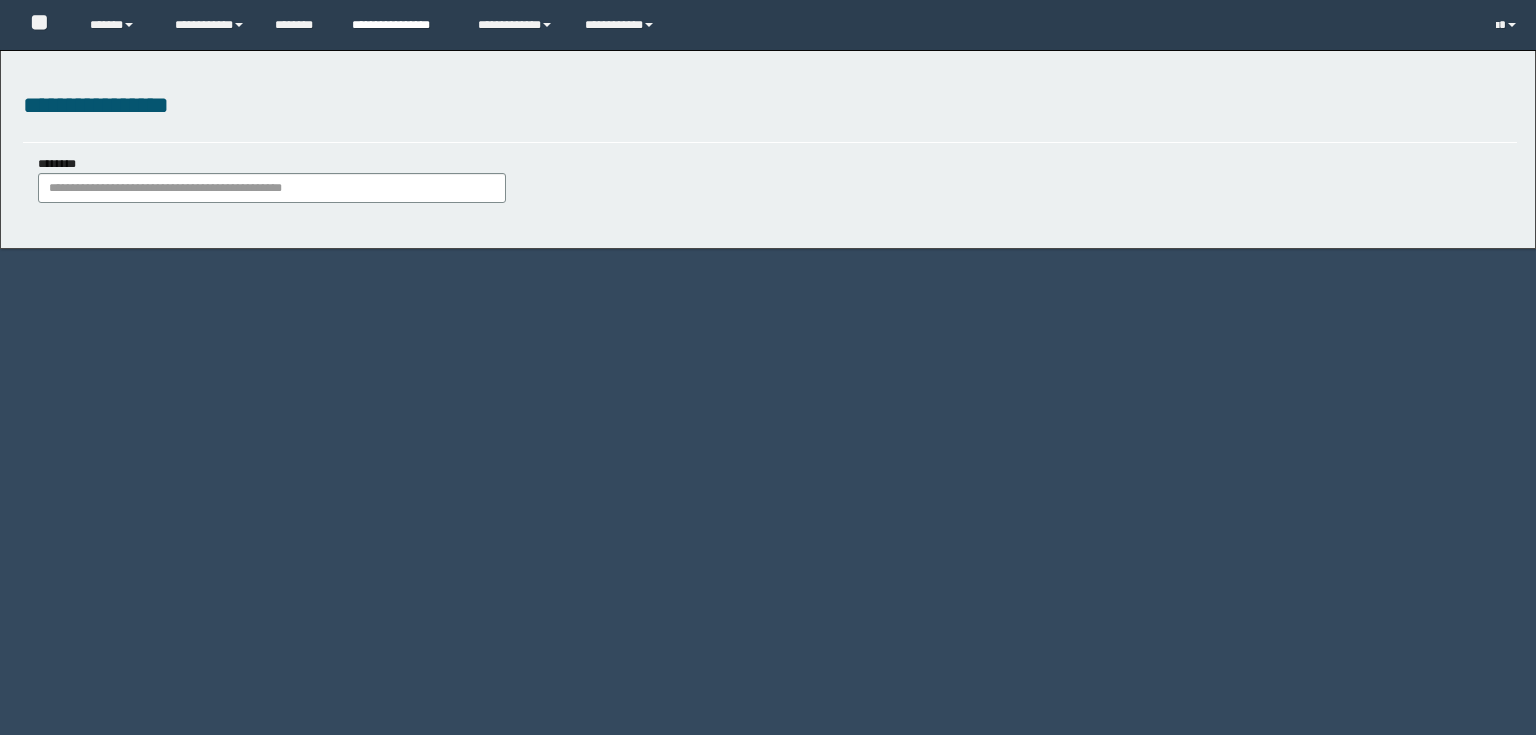 scroll, scrollTop: 0, scrollLeft: 0, axis: both 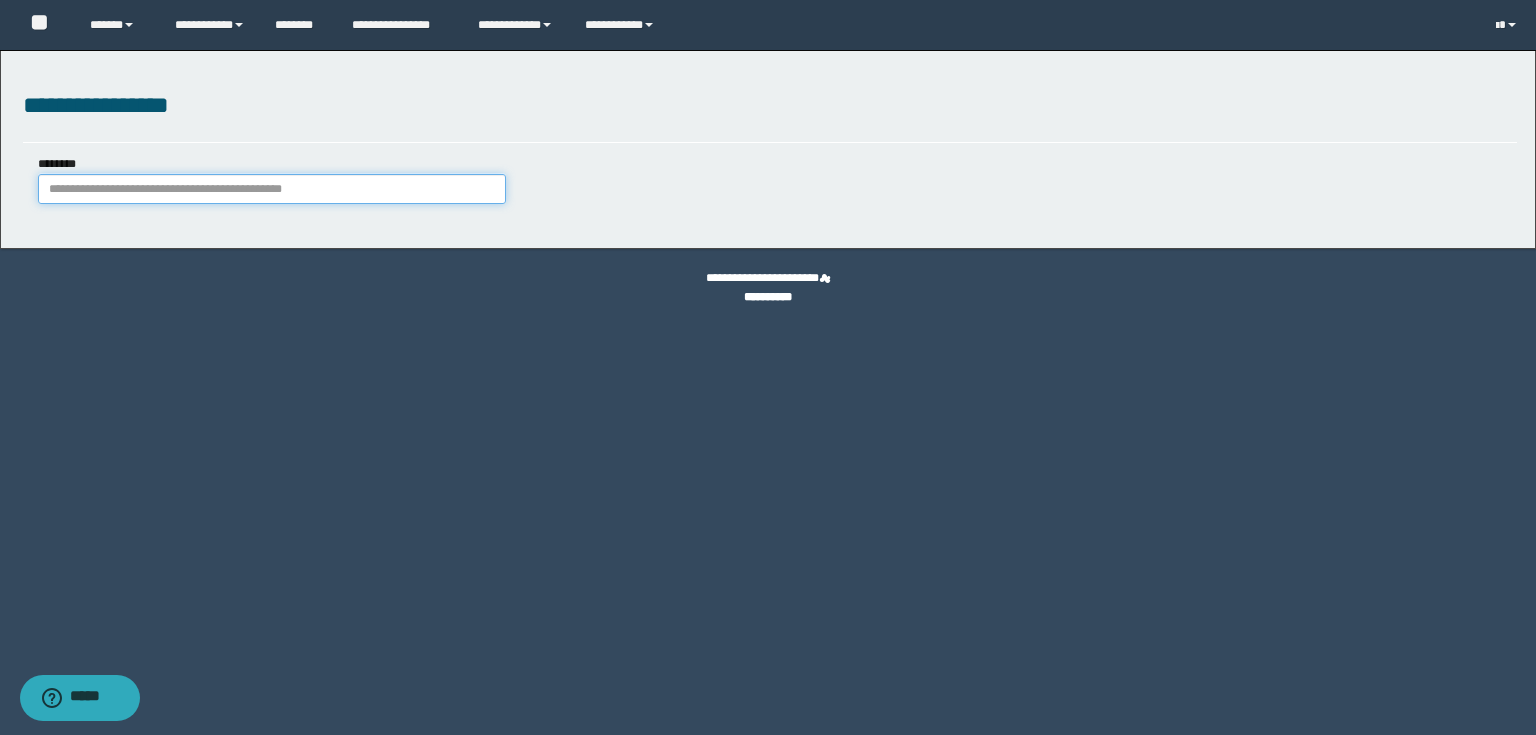 click on "********" at bounding box center (272, 189) 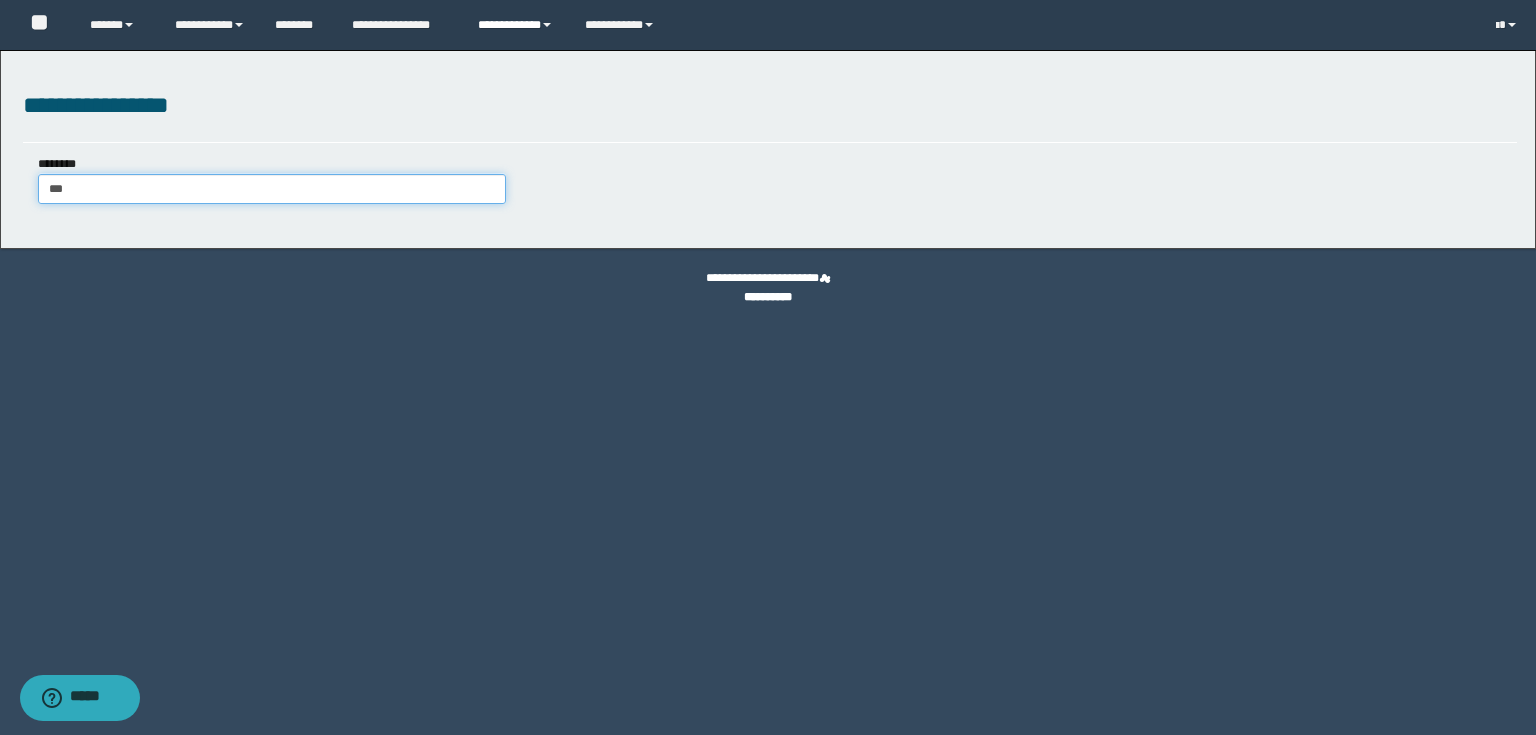 type on "****" 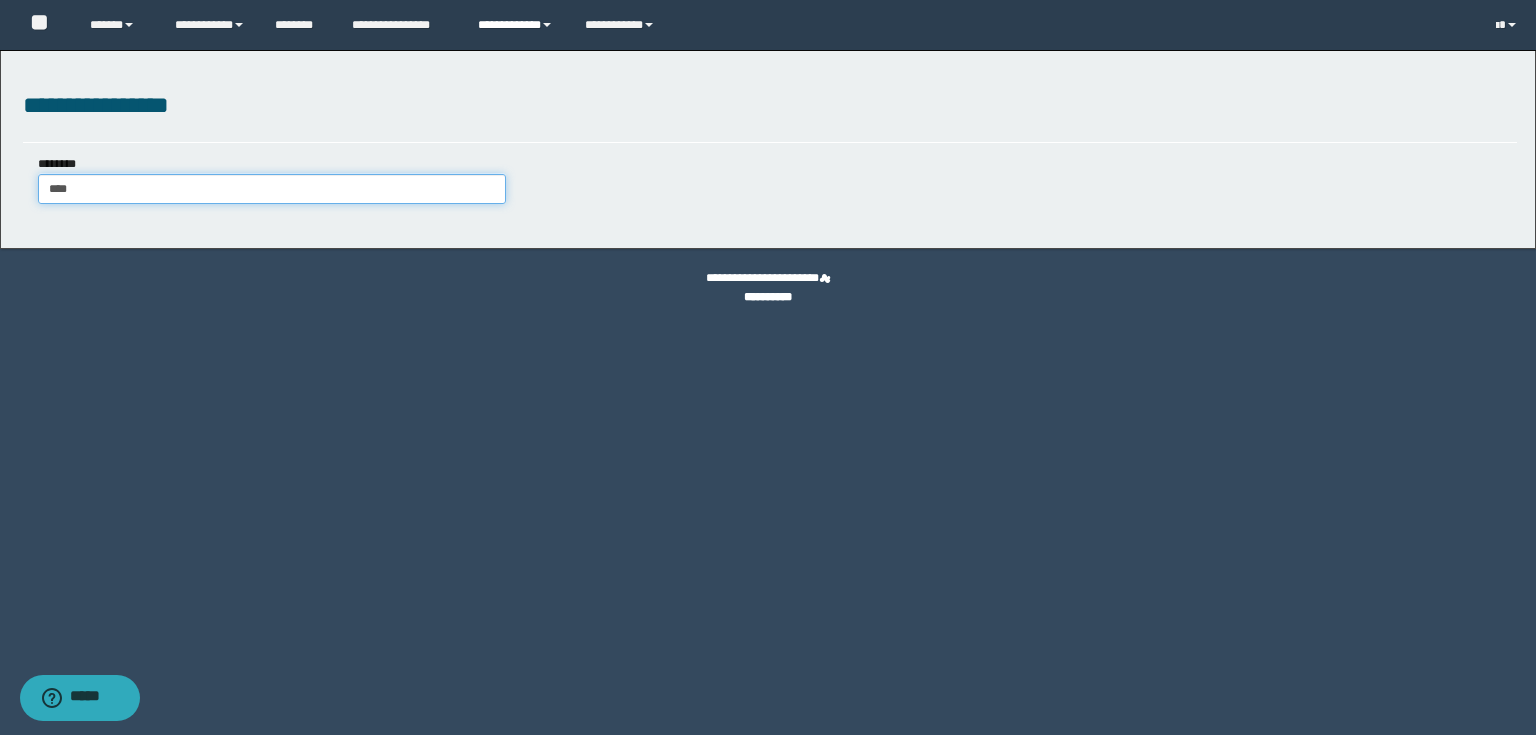 type on "****" 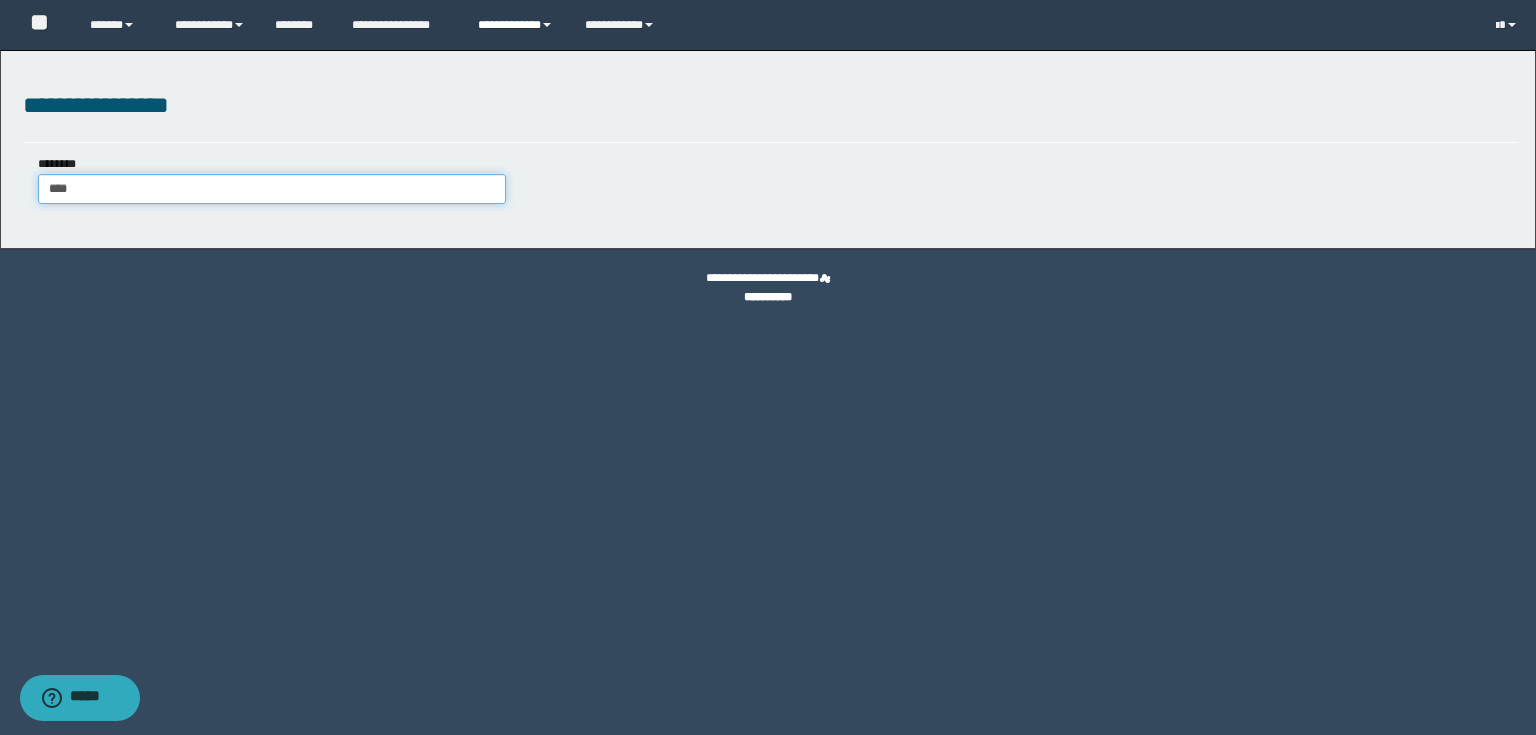 type 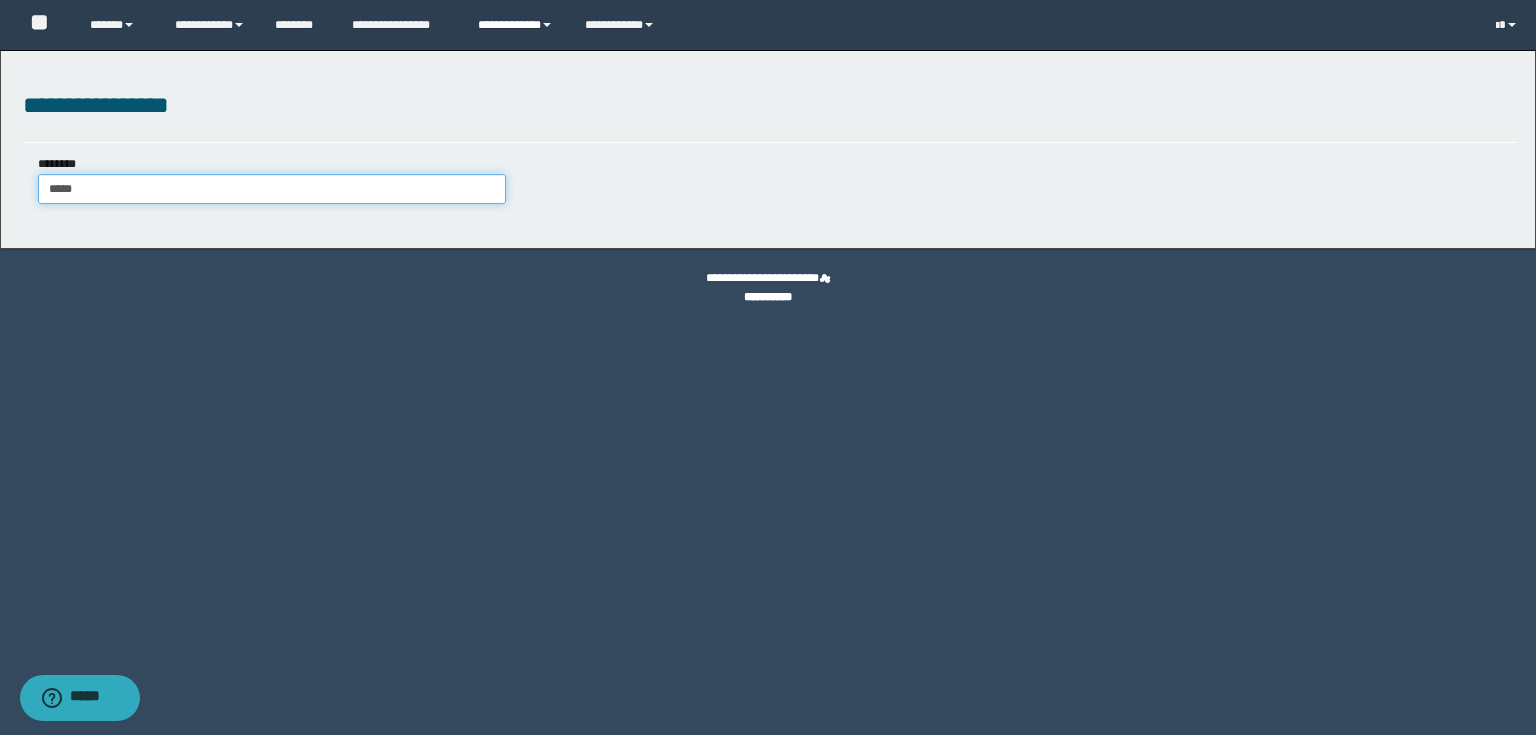type on "*****" 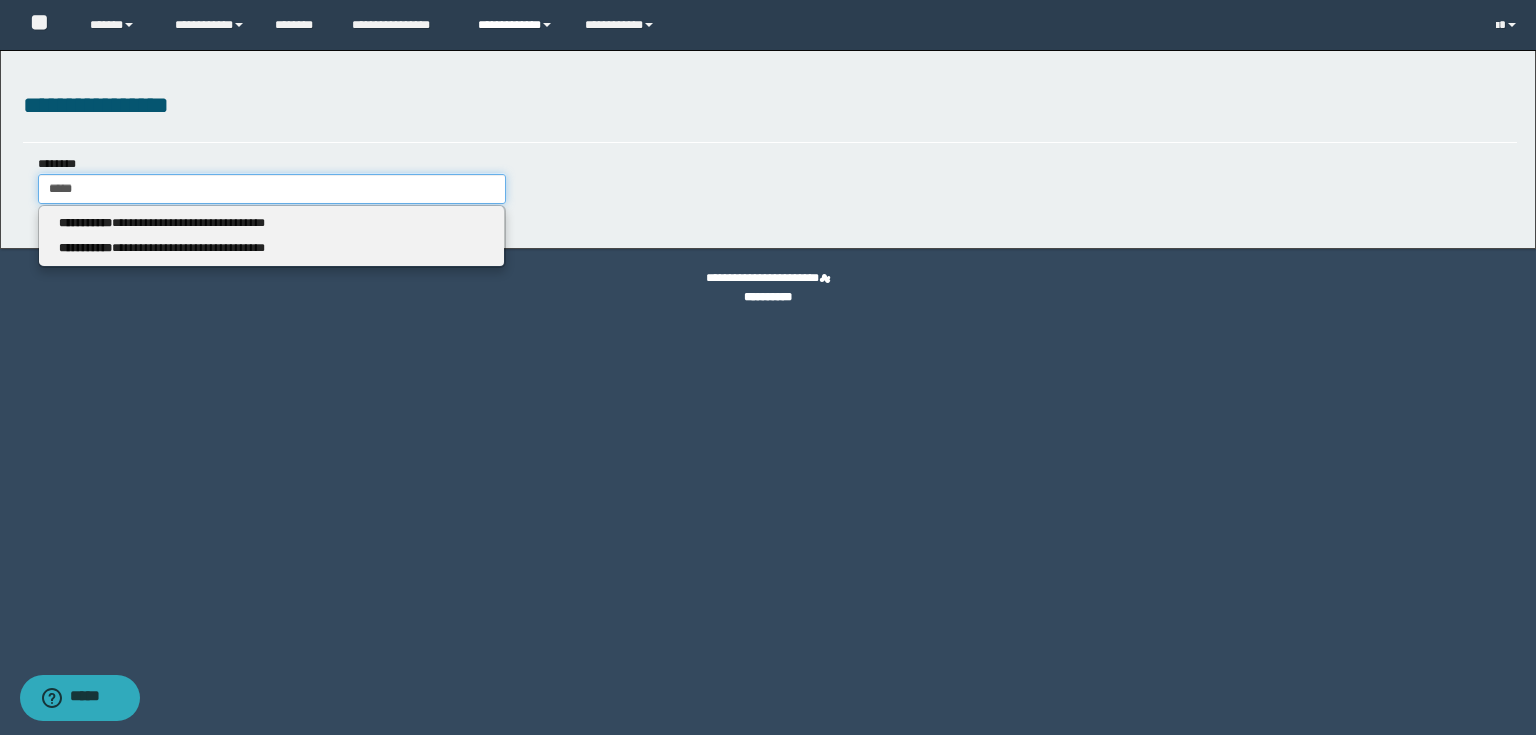 type 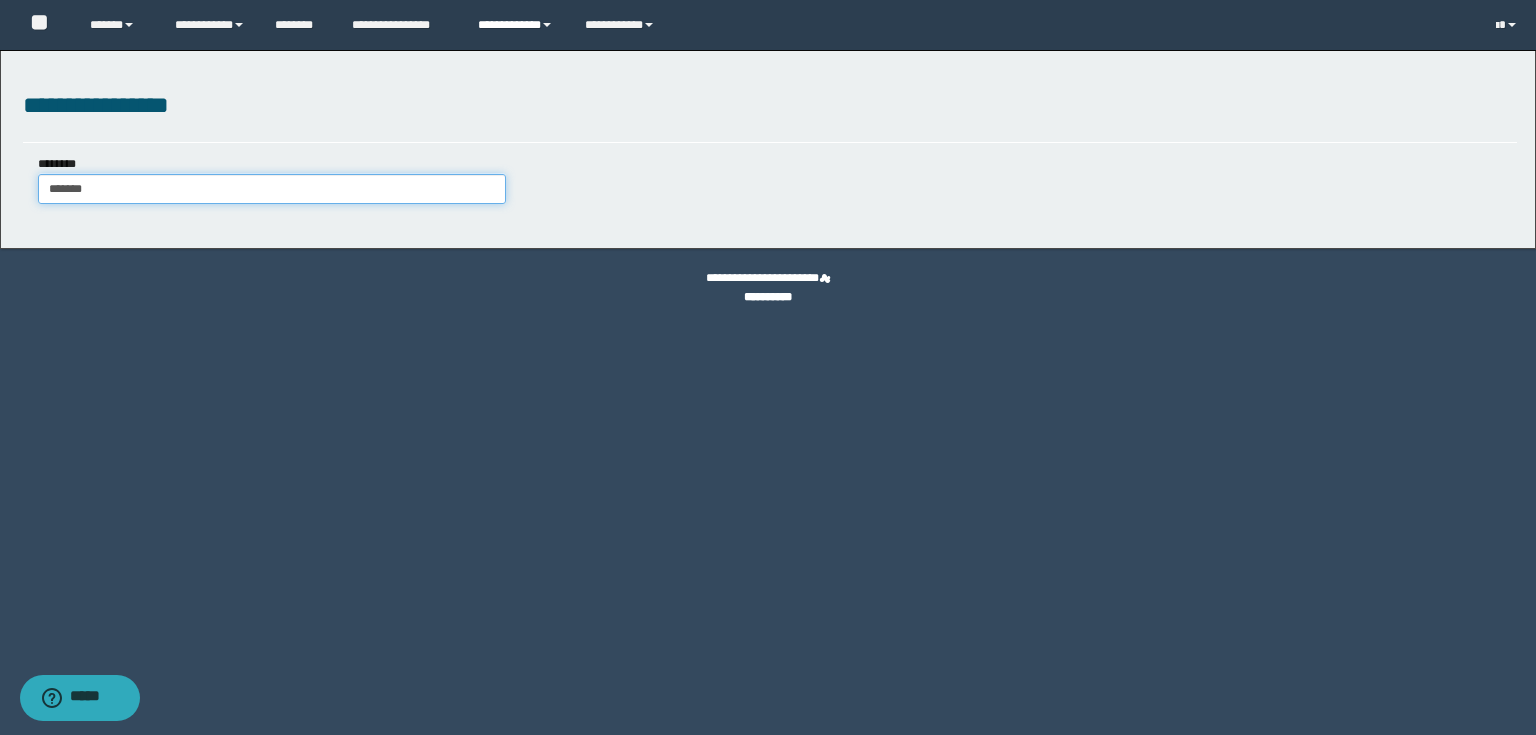 type on "********" 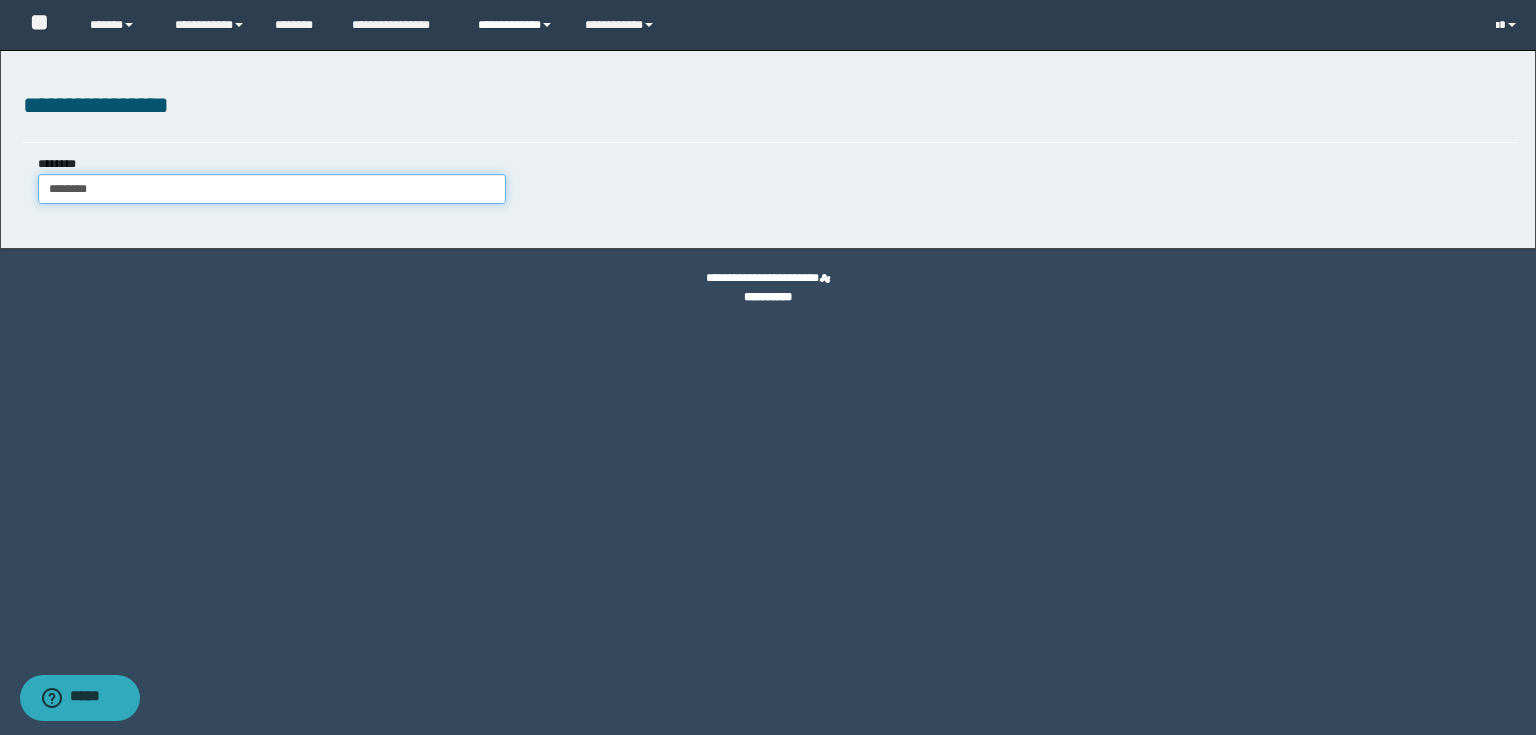 type on "********" 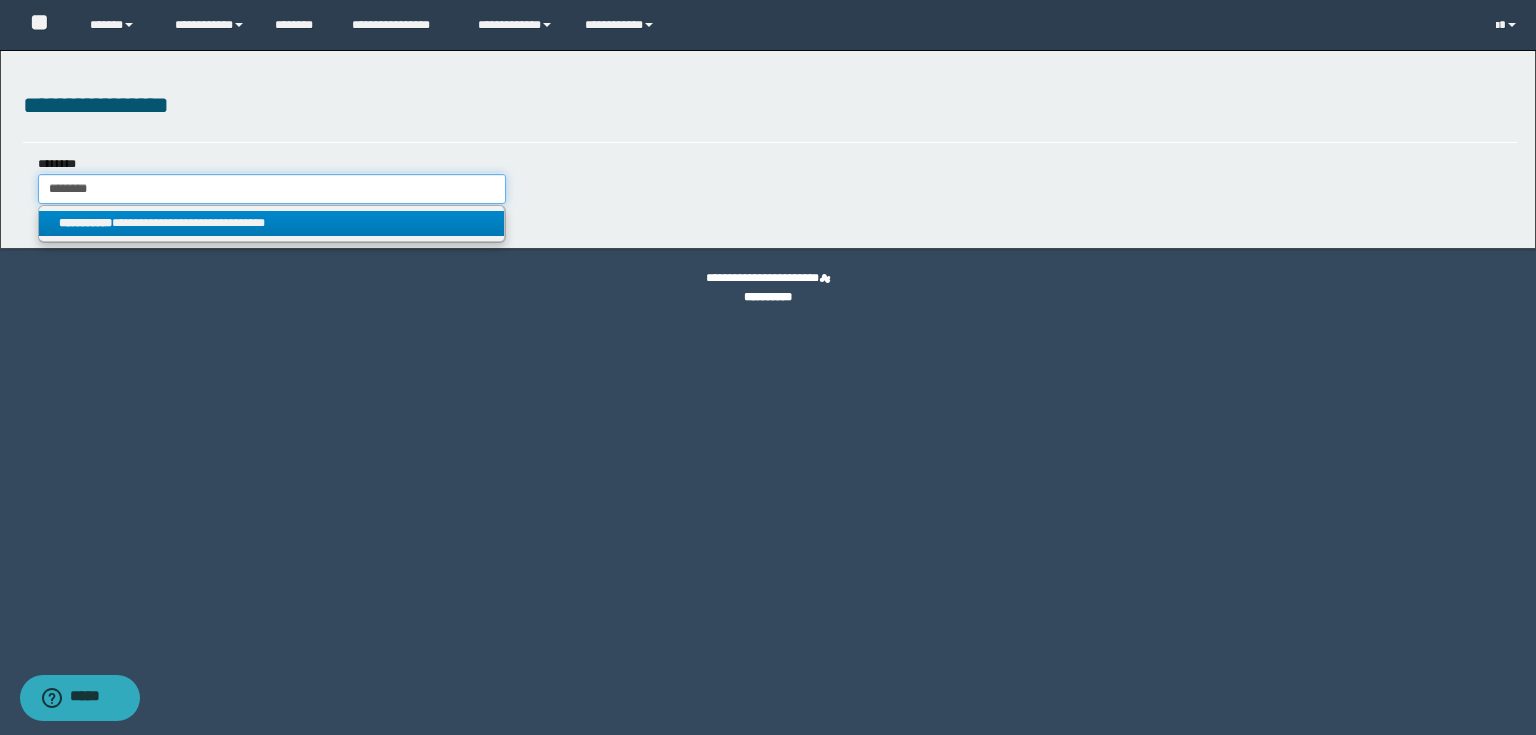 type on "********" 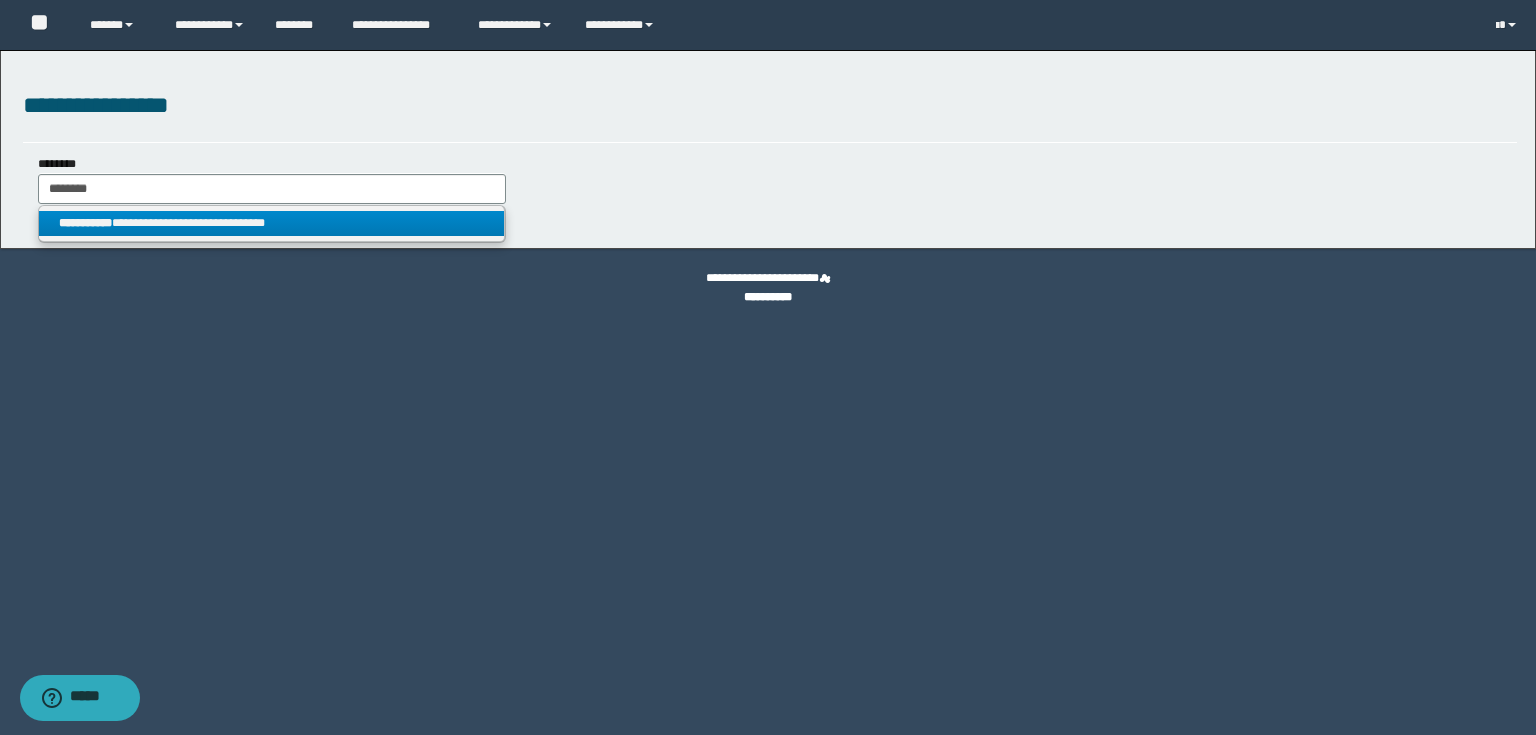 click on "**********" at bounding box center [272, 223] 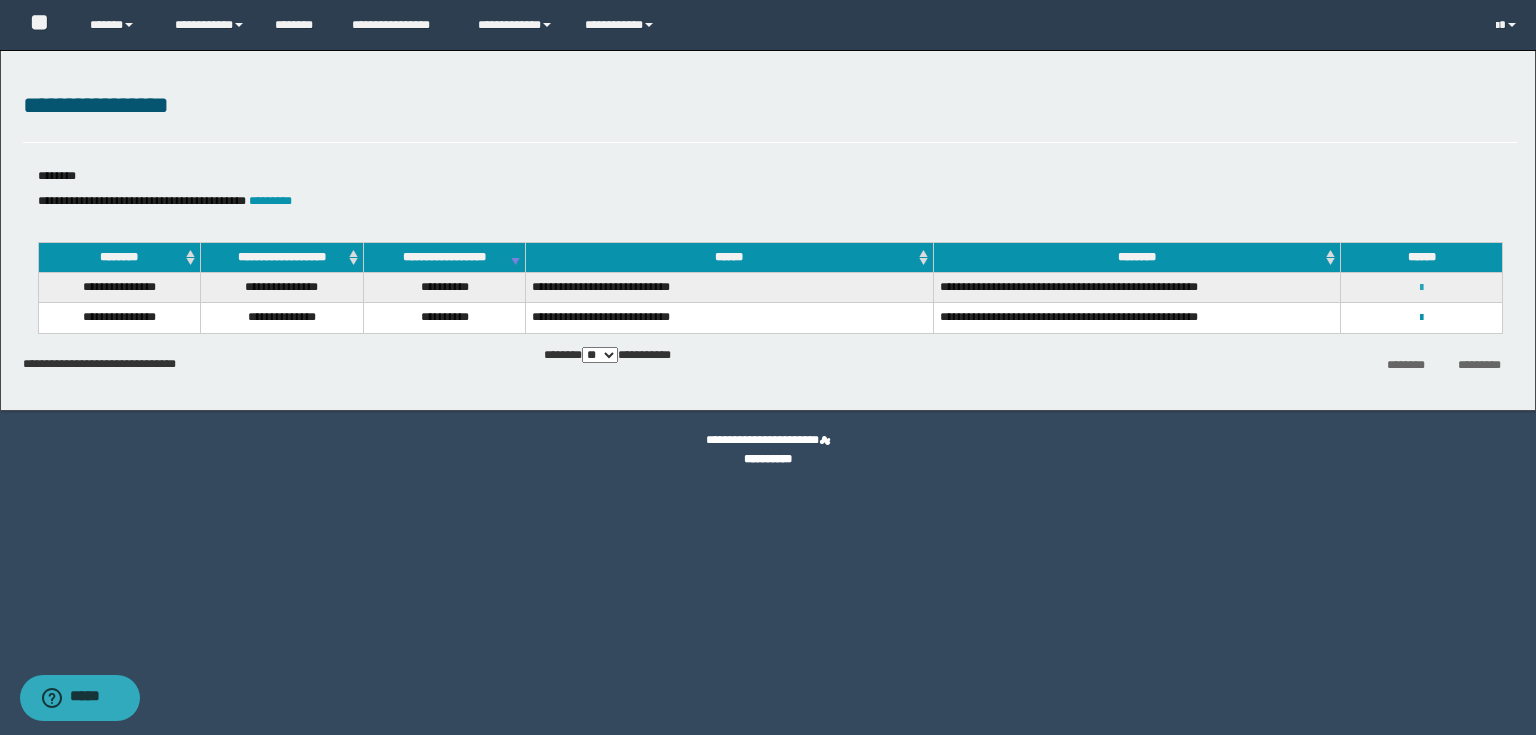 click at bounding box center (1421, 288) 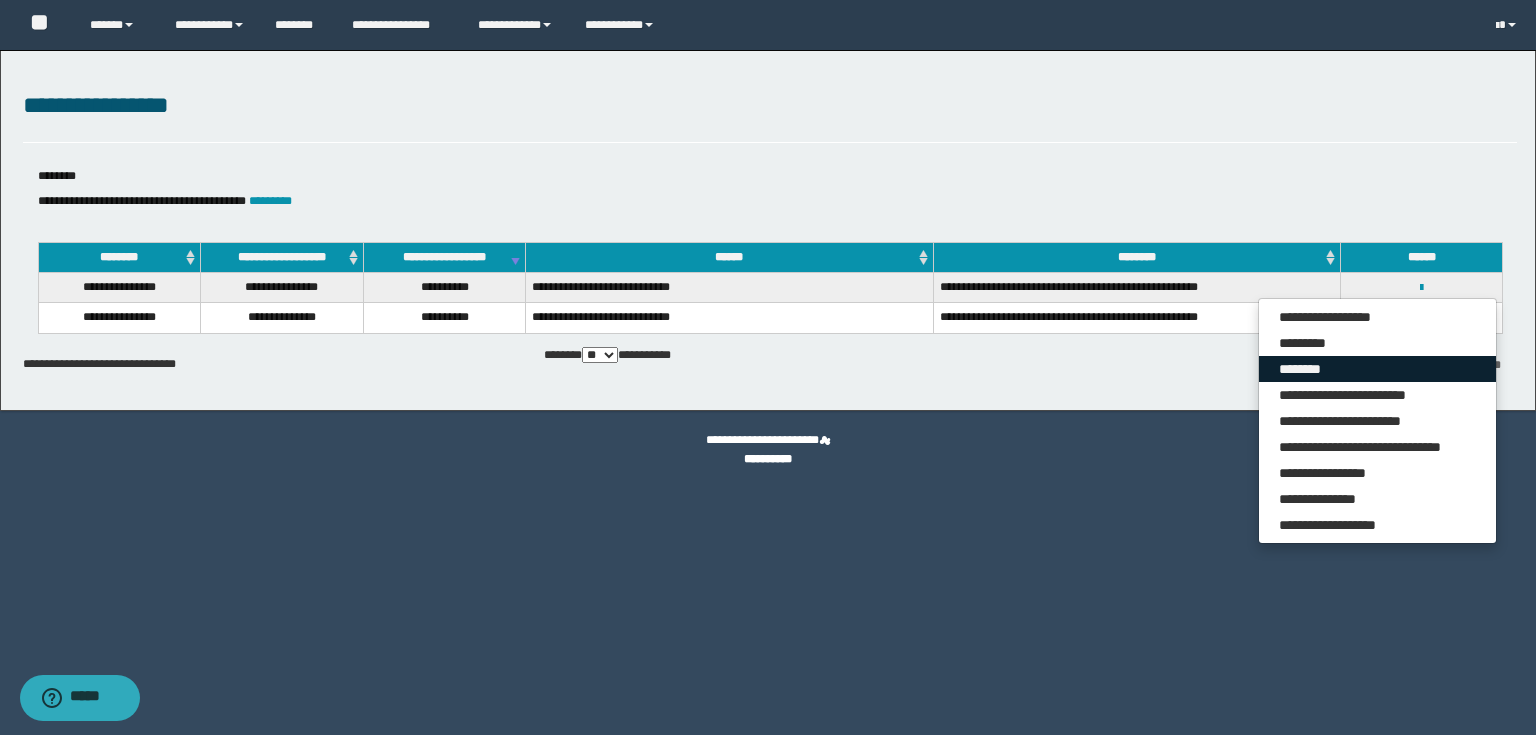 click on "********" at bounding box center (1377, 369) 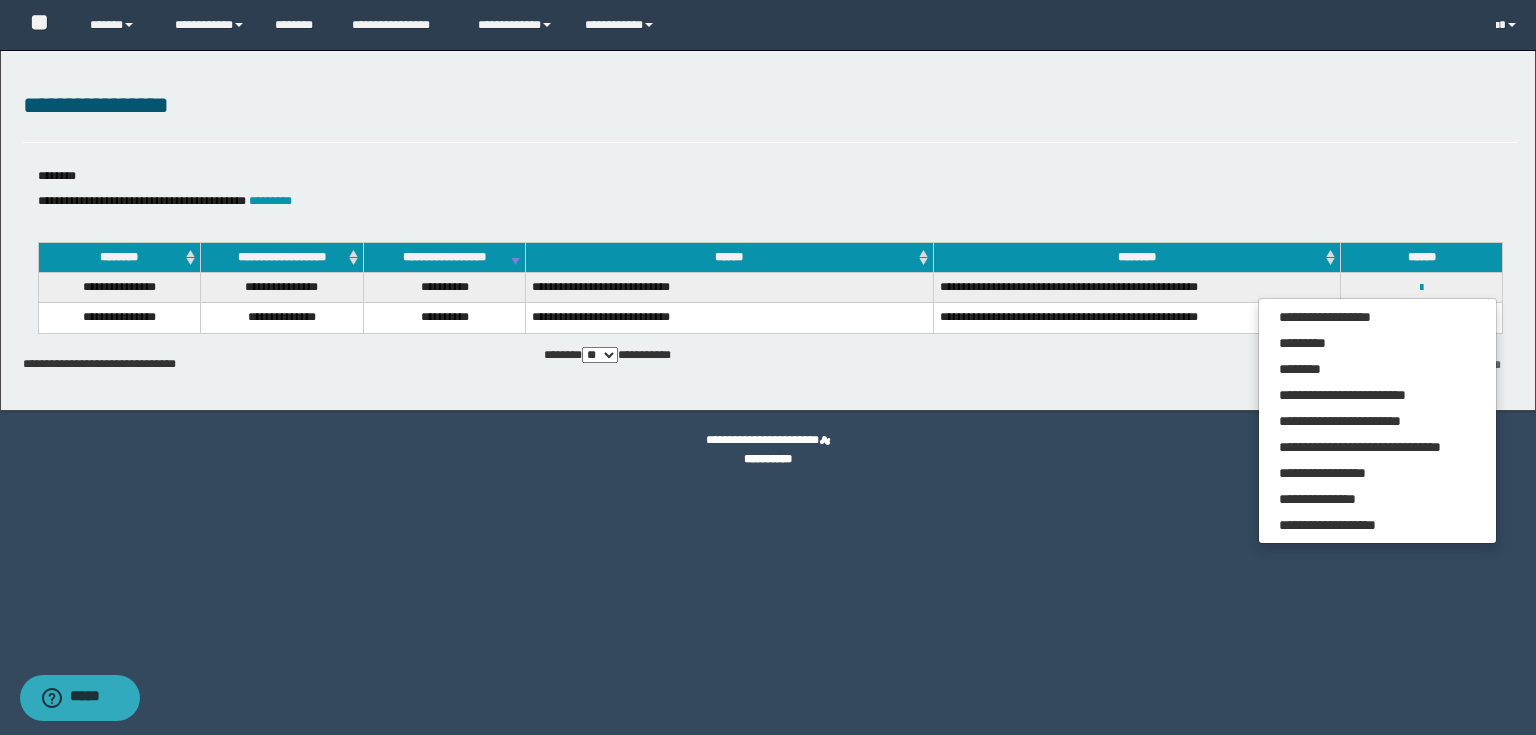 click on "**********" at bounding box center (770, 193) 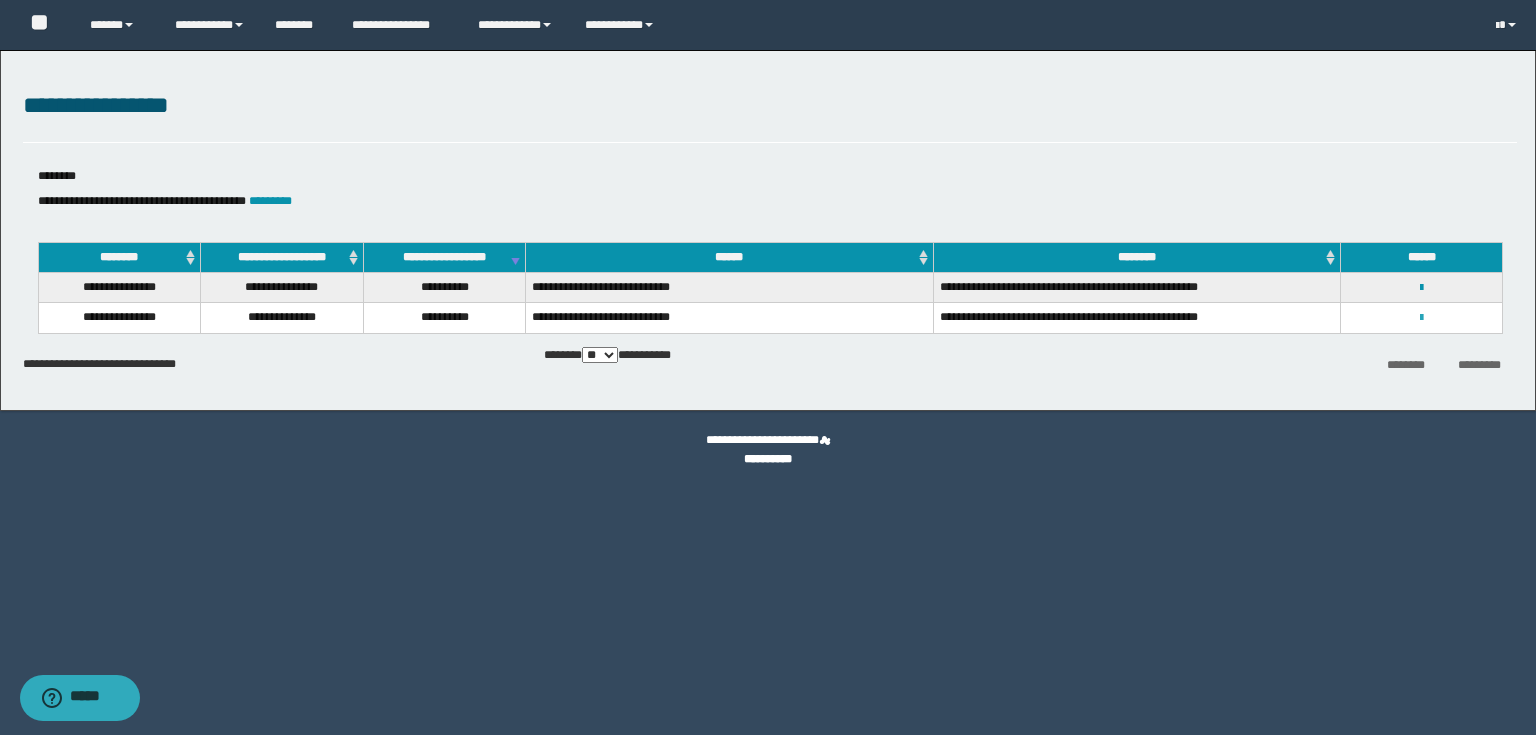 click at bounding box center [1421, 318] 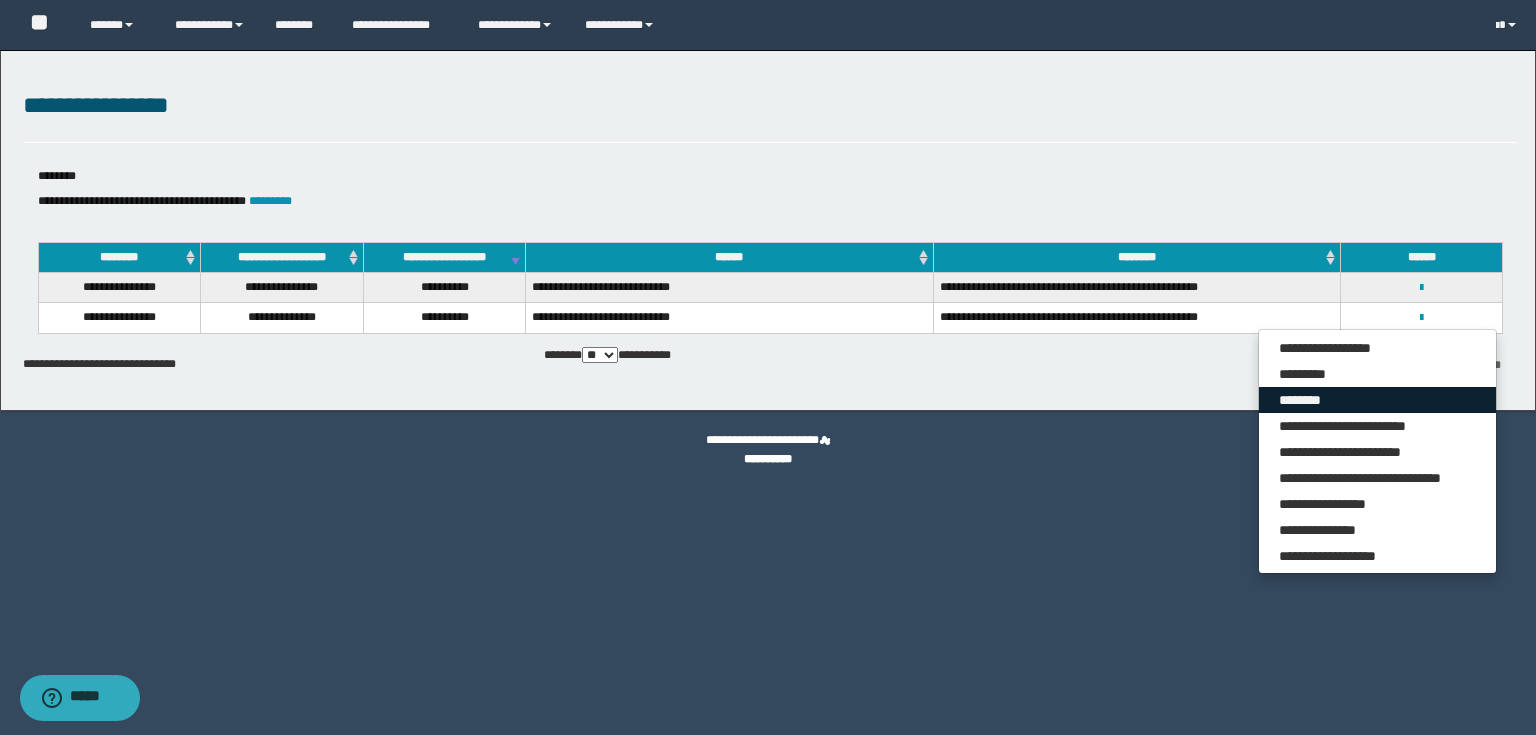 click on "********" at bounding box center (1377, 400) 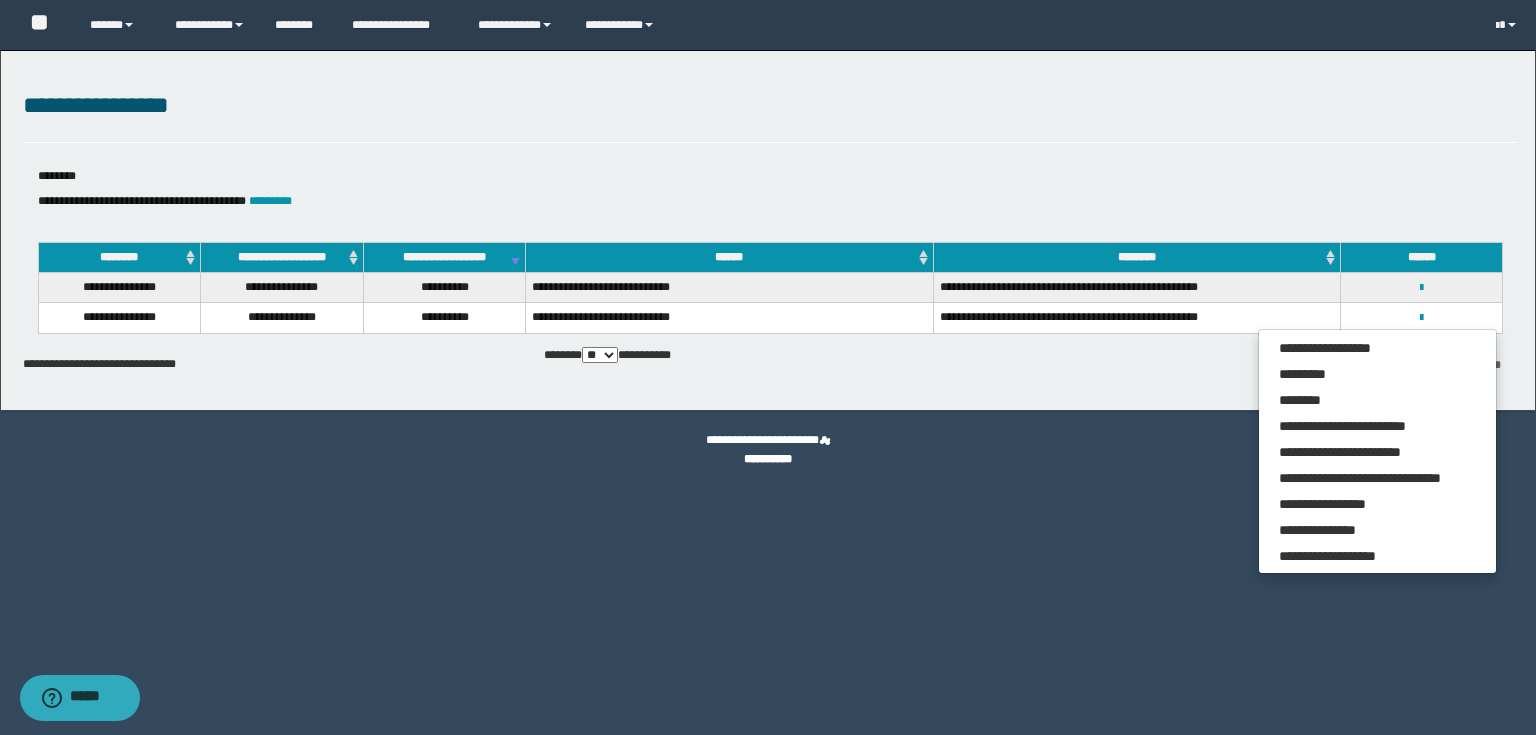 click on "**********" at bounding box center (770, 106) 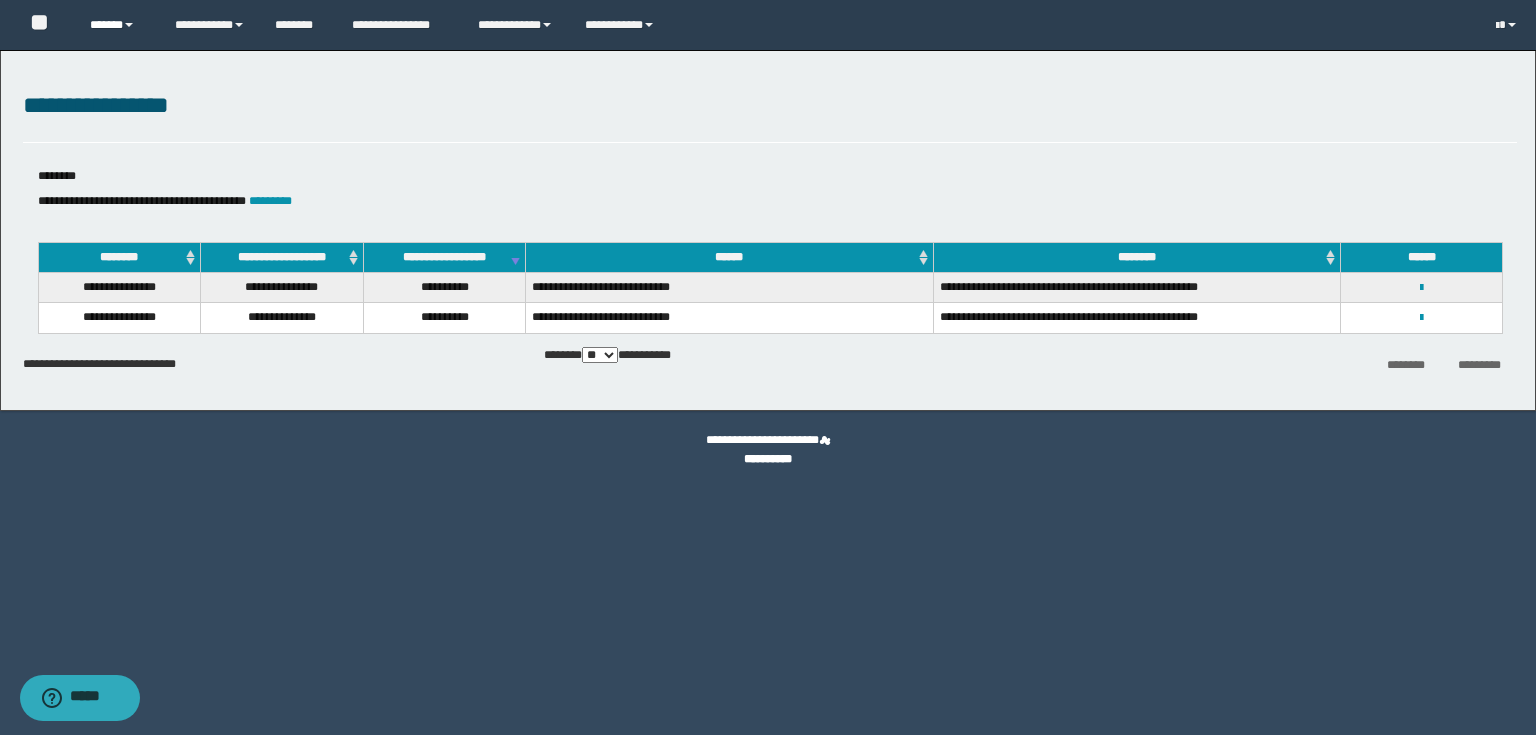 click on "******" at bounding box center [117, 25] 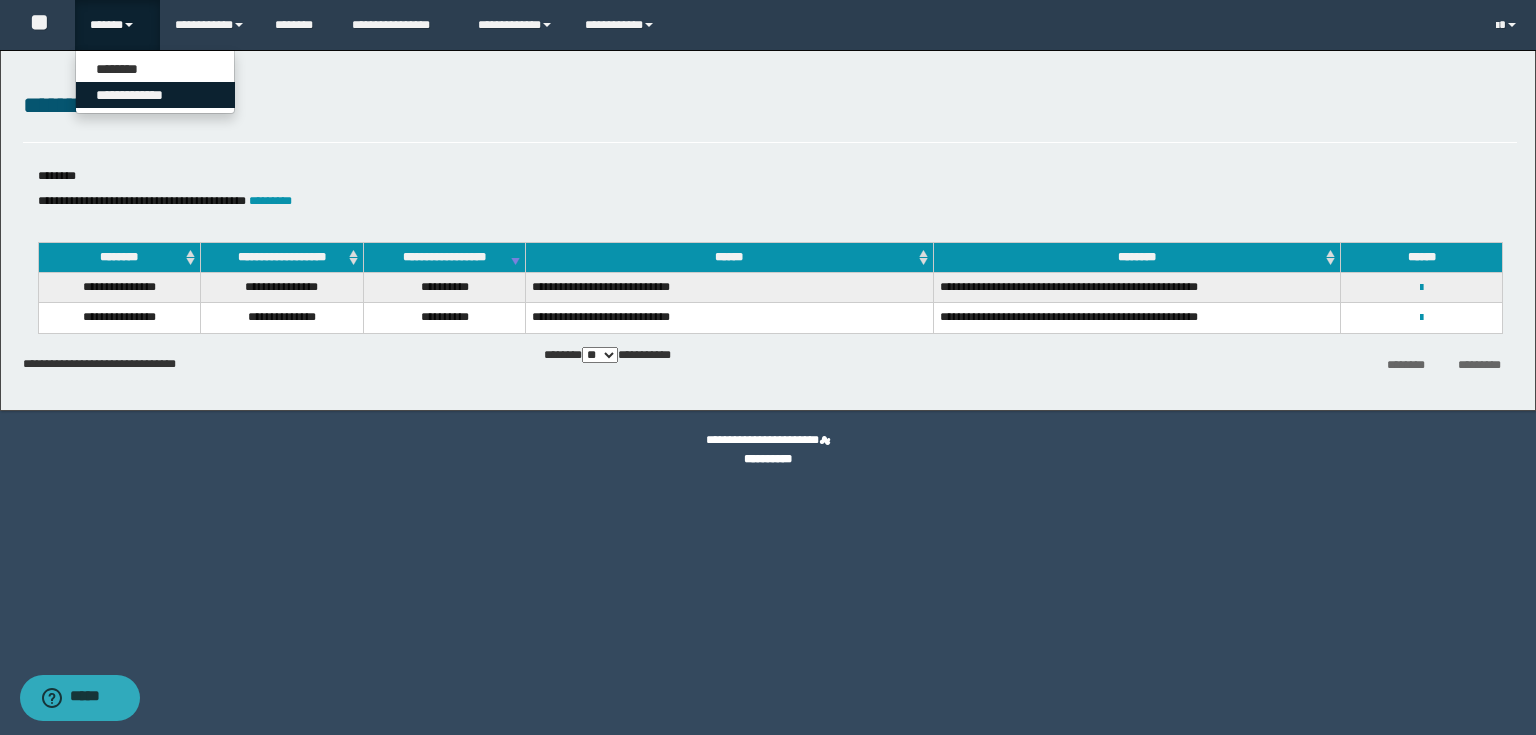 click on "**********" at bounding box center [155, 95] 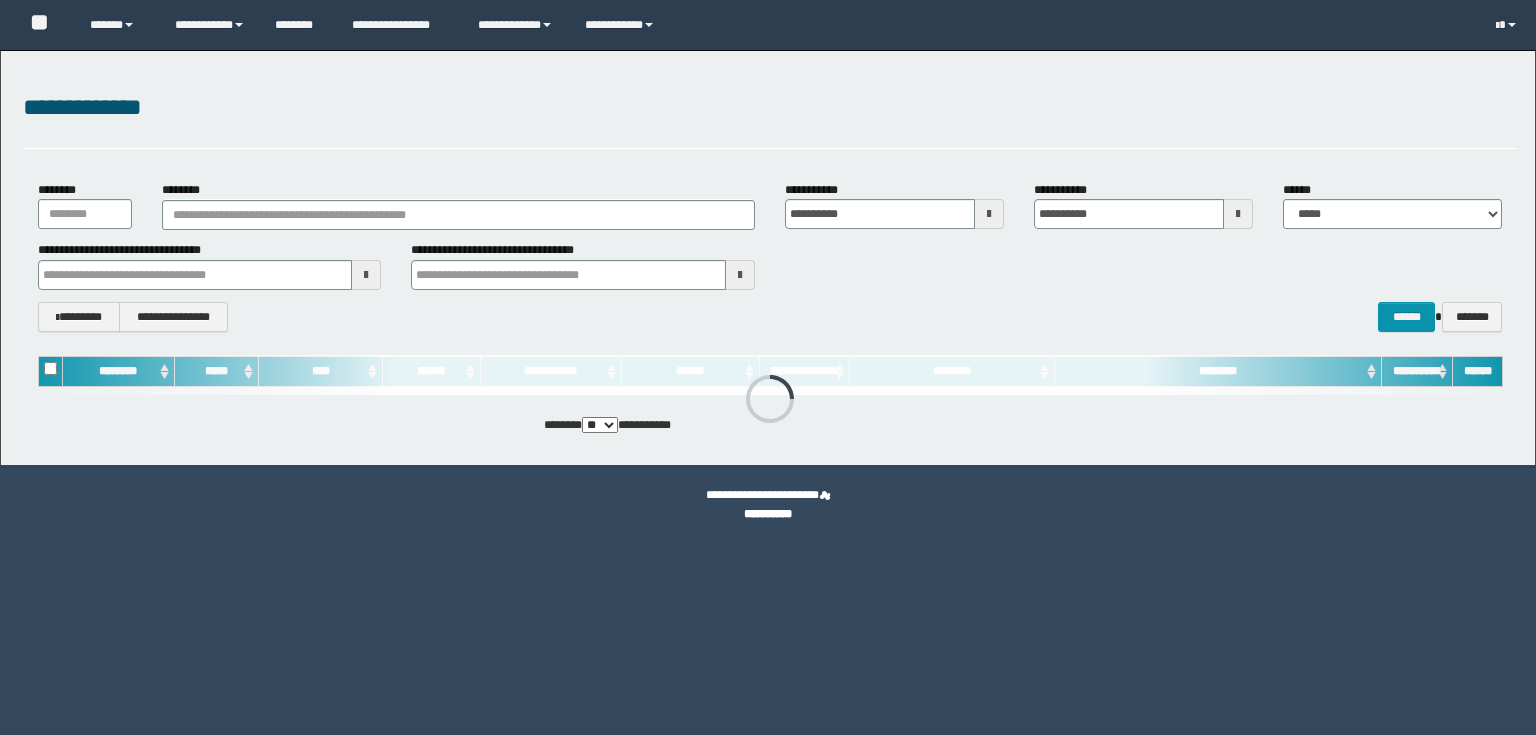 scroll, scrollTop: 0, scrollLeft: 0, axis: both 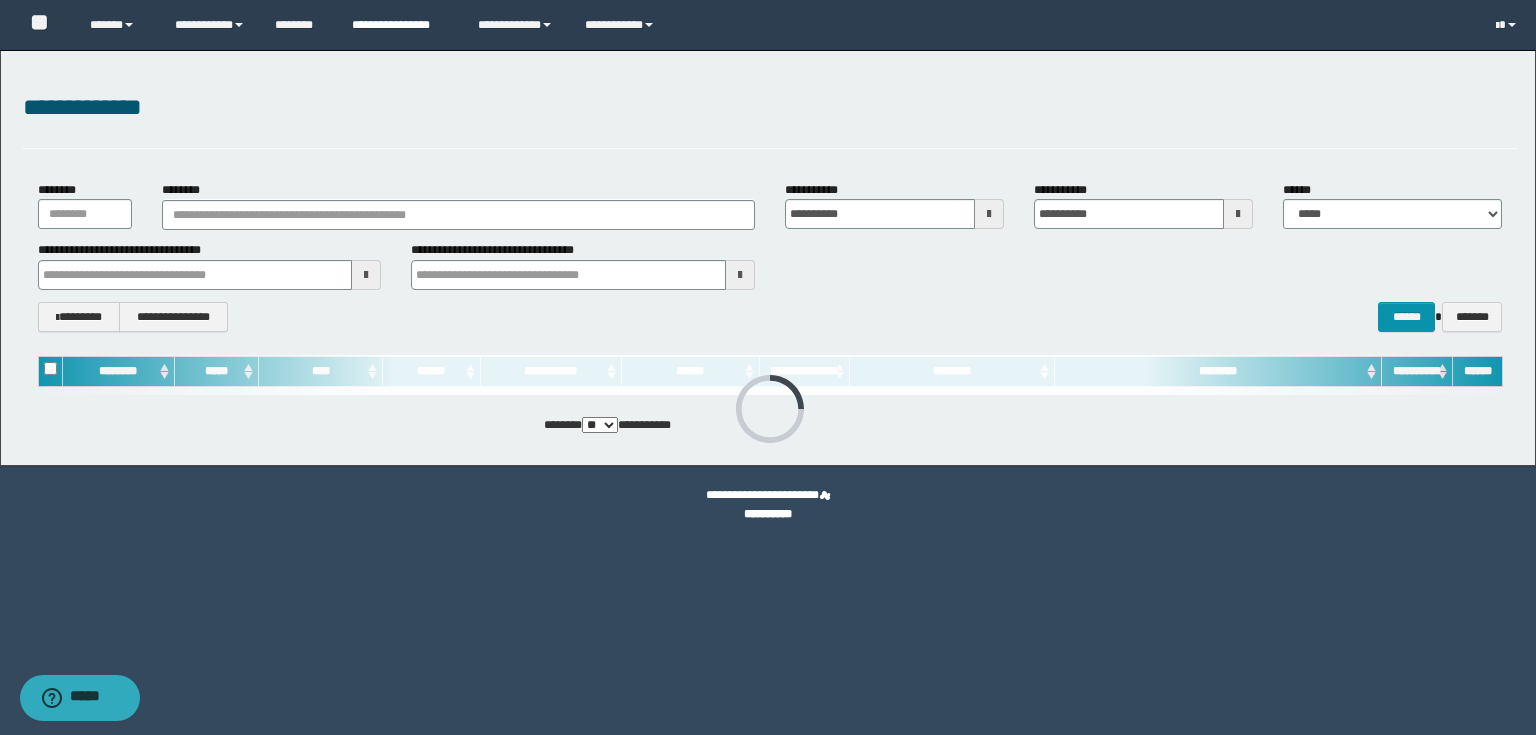 click on "**********" at bounding box center (400, 25) 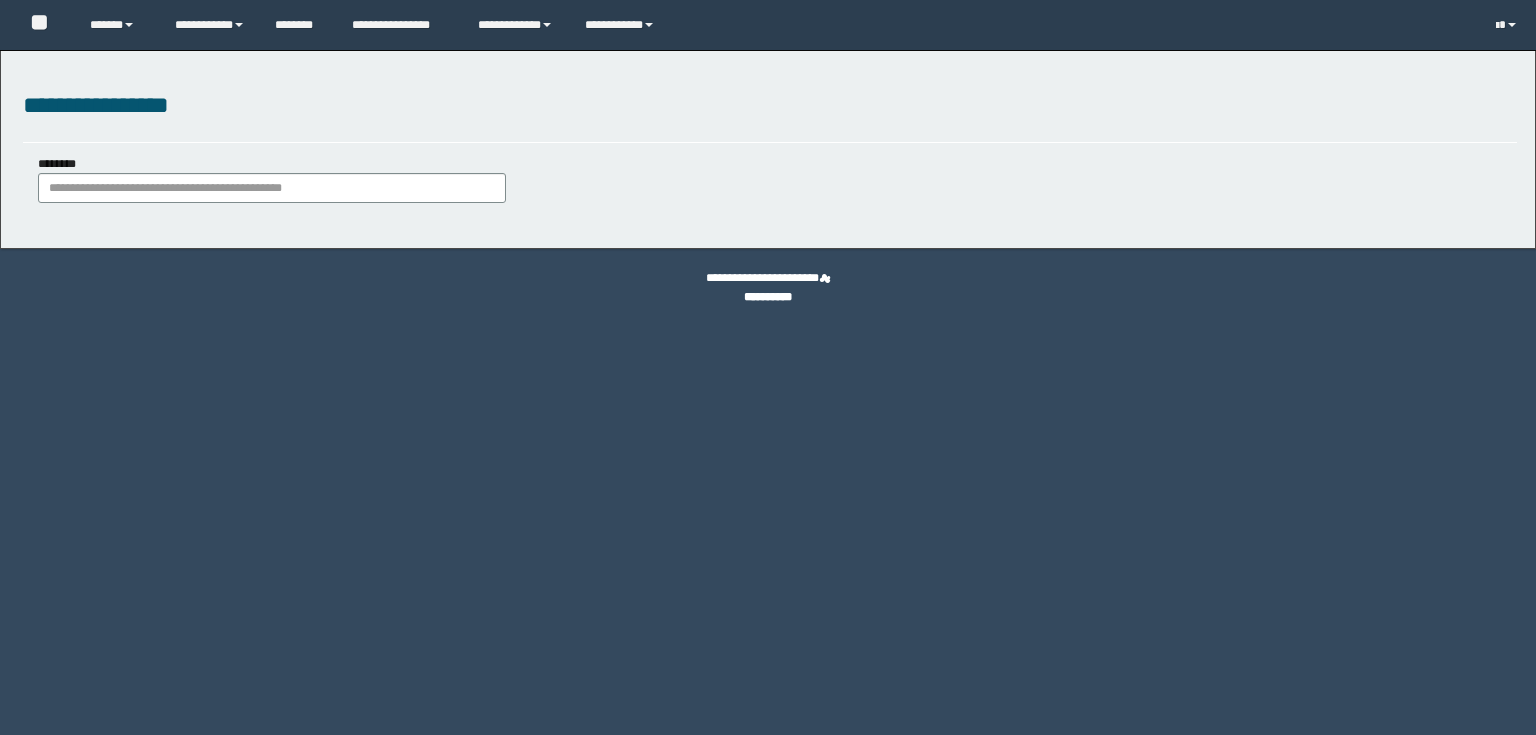 scroll, scrollTop: 0, scrollLeft: 0, axis: both 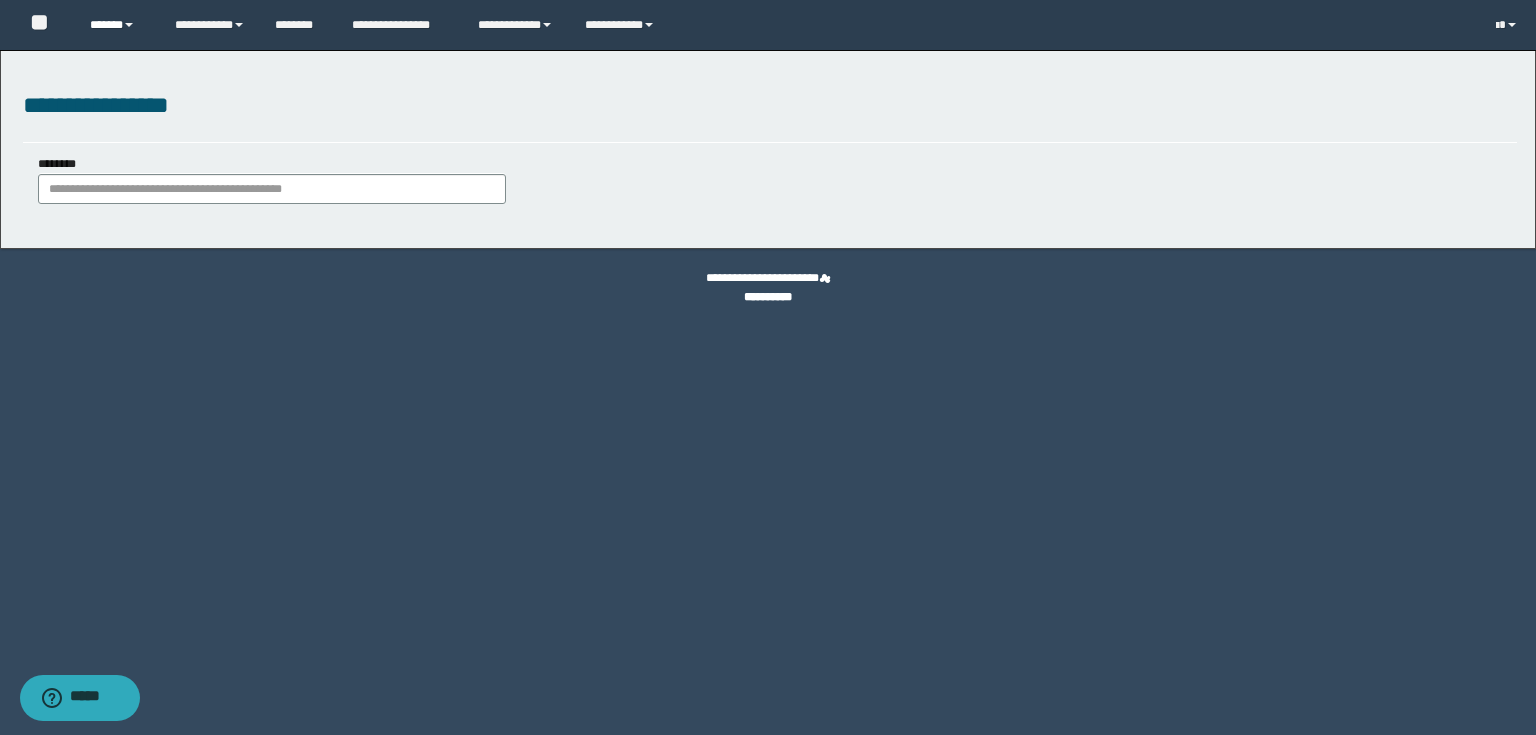 click on "******" at bounding box center [117, 25] 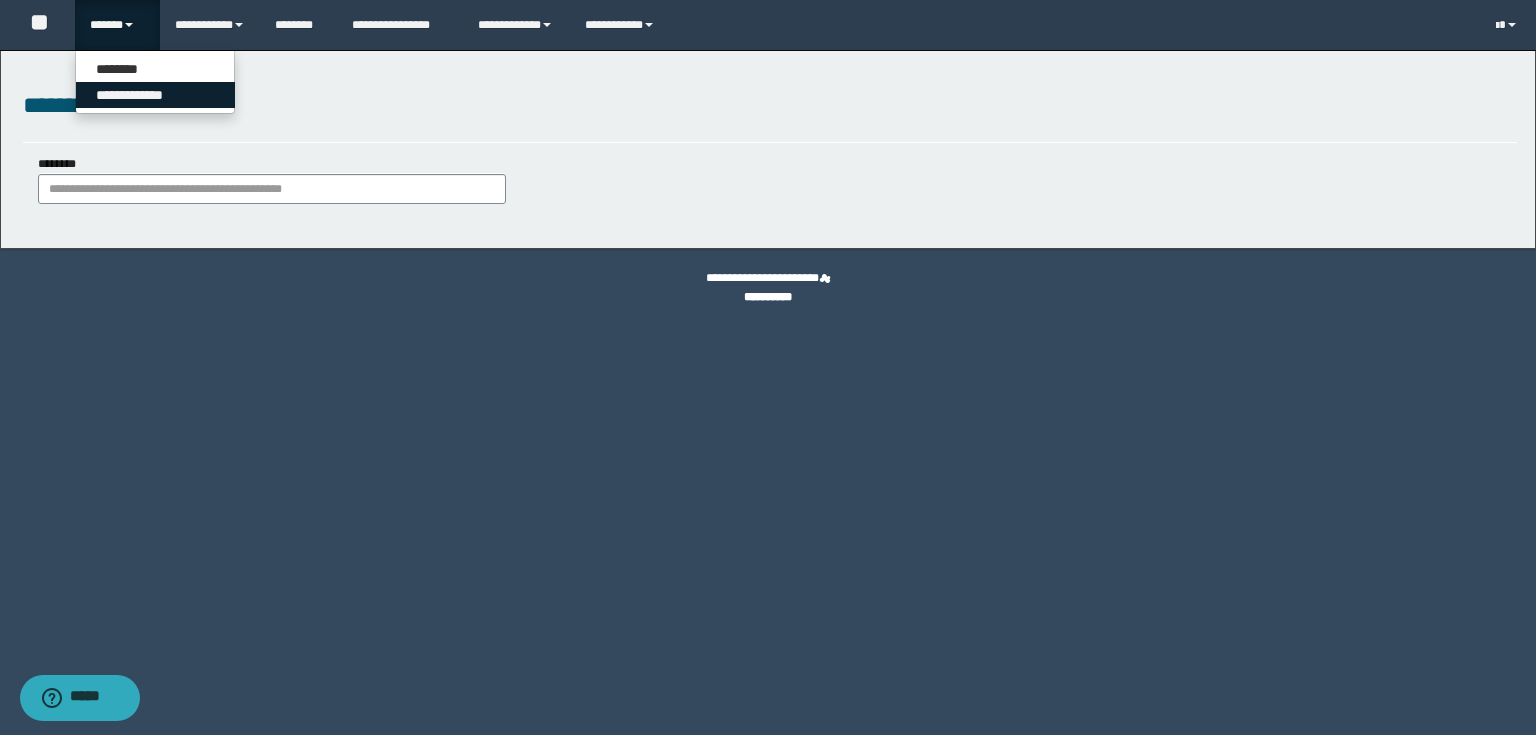 click on "**********" at bounding box center [155, 95] 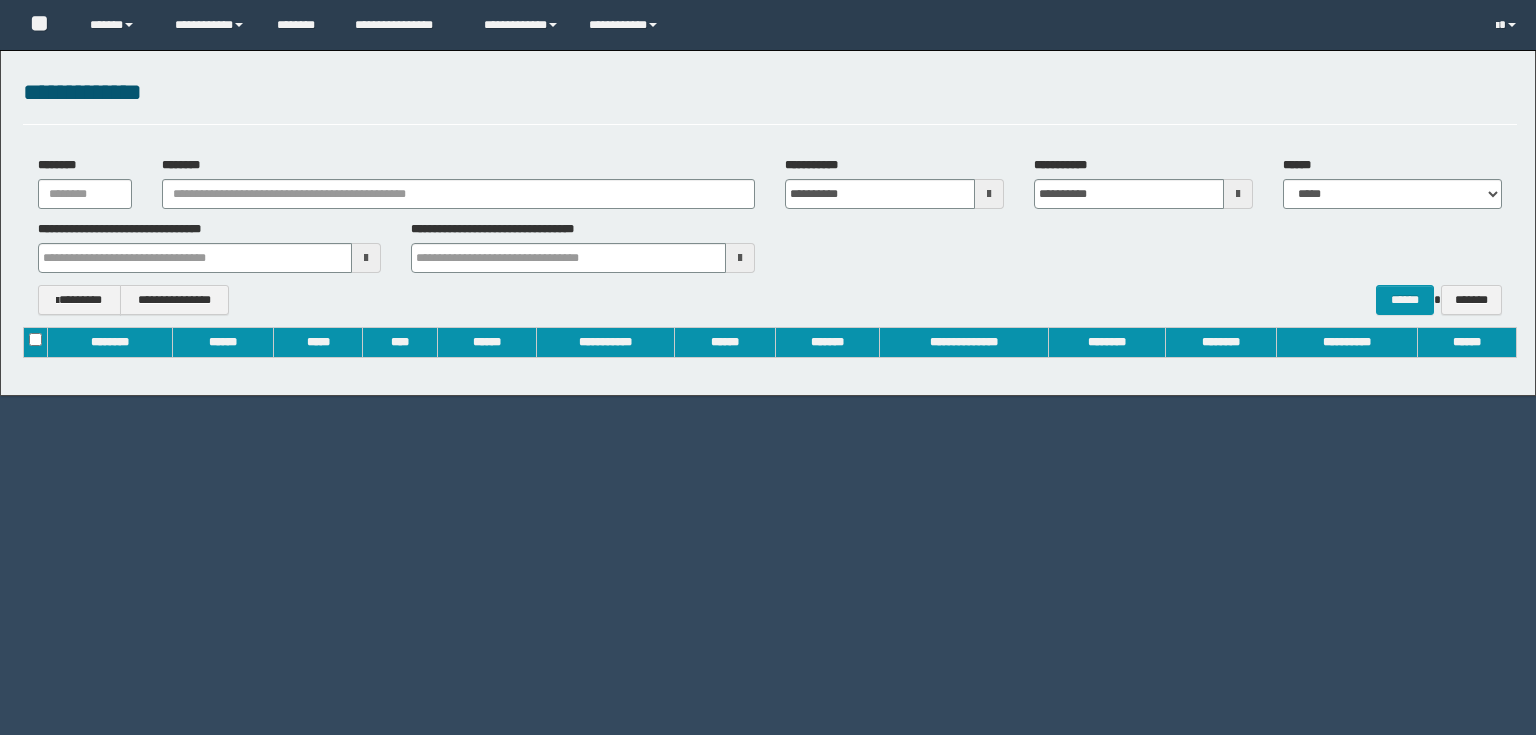 scroll, scrollTop: 0, scrollLeft: 0, axis: both 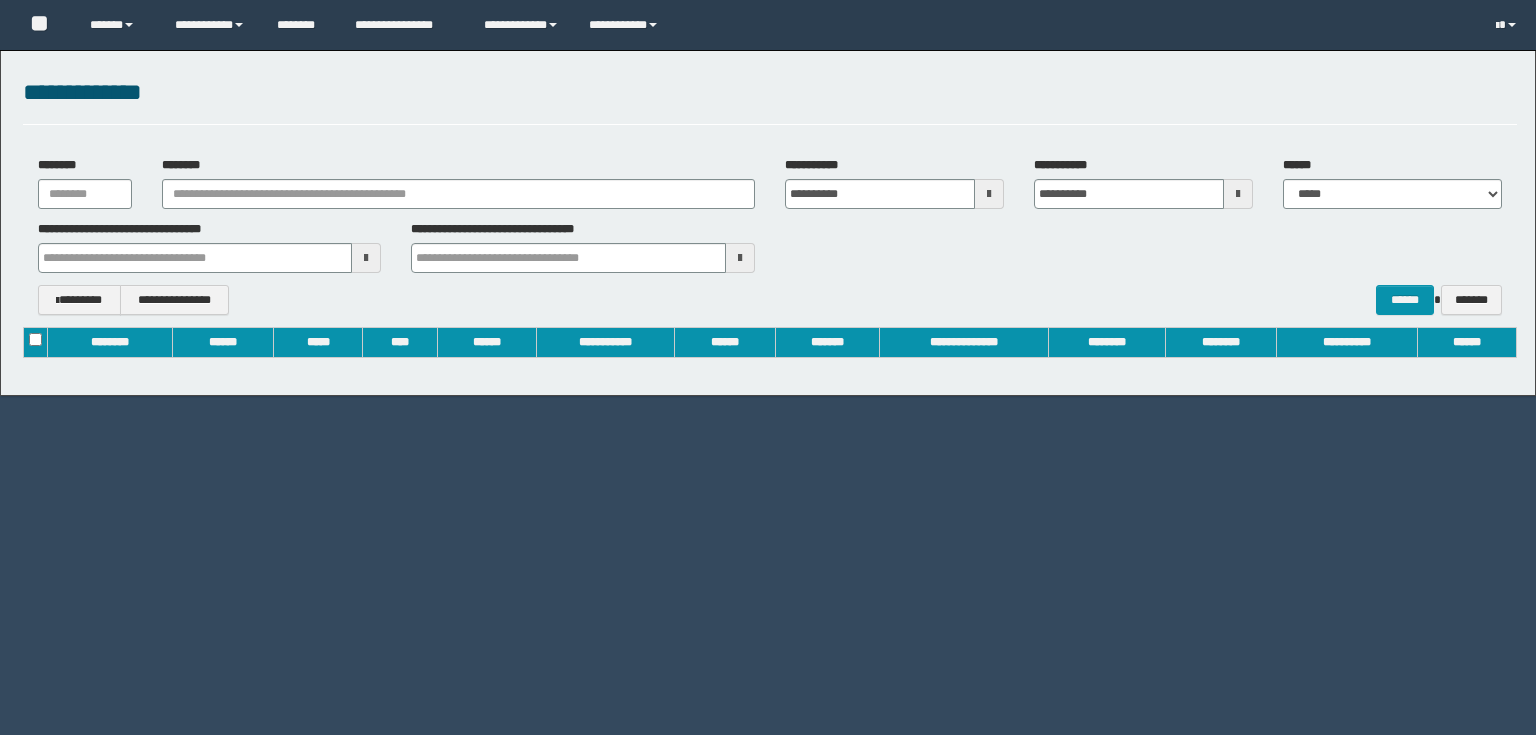 type on "**********" 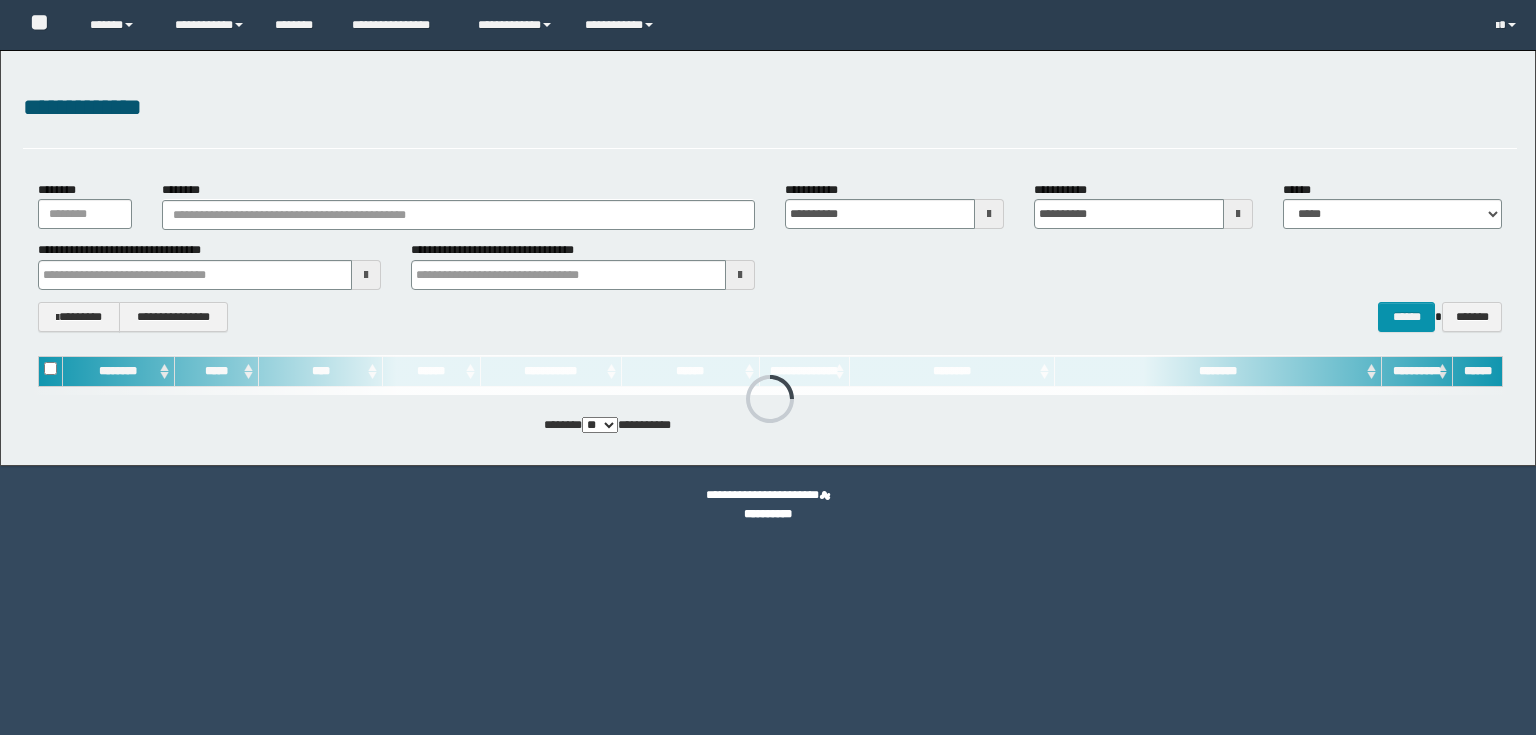 scroll, scrollTop: 0, scrollLeft: 0, axis: both 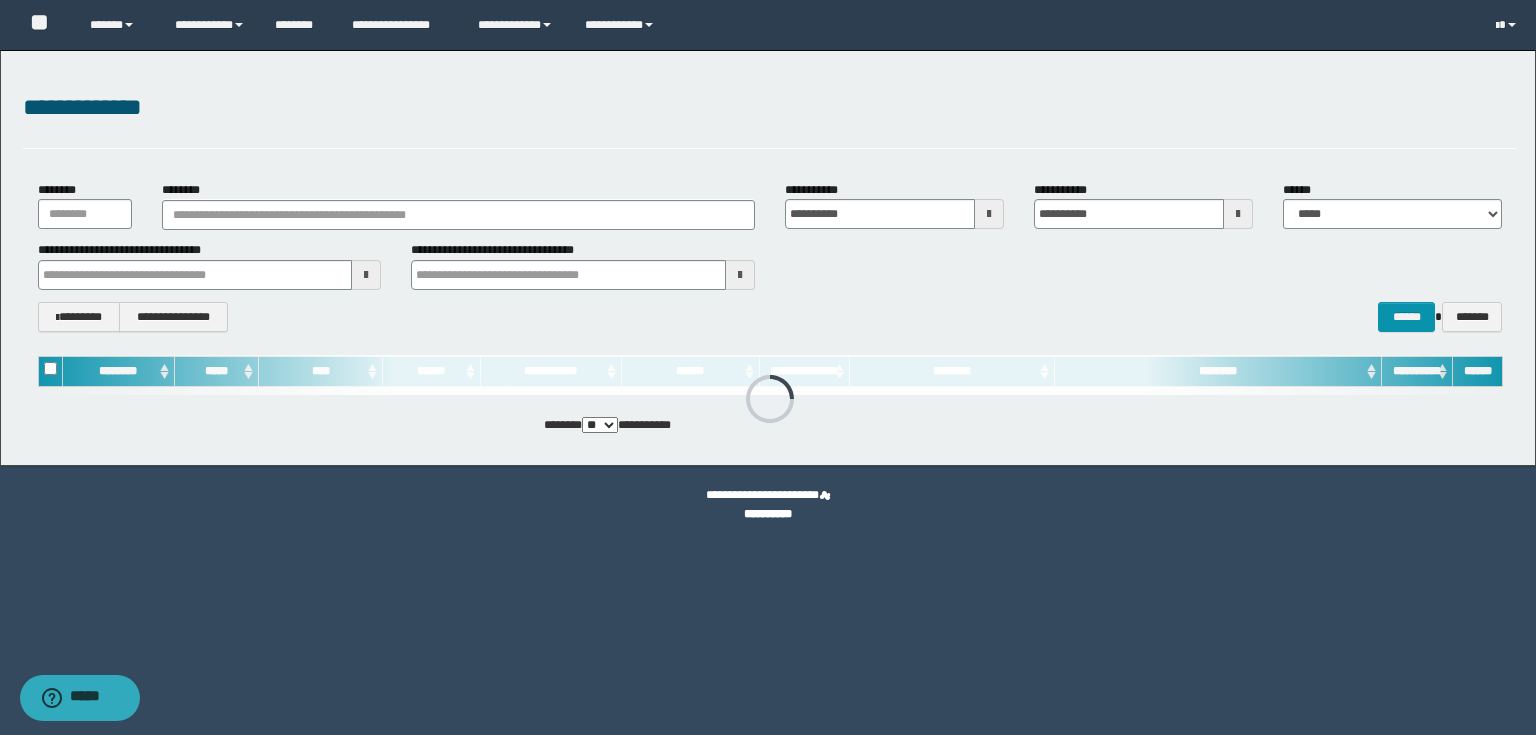 type 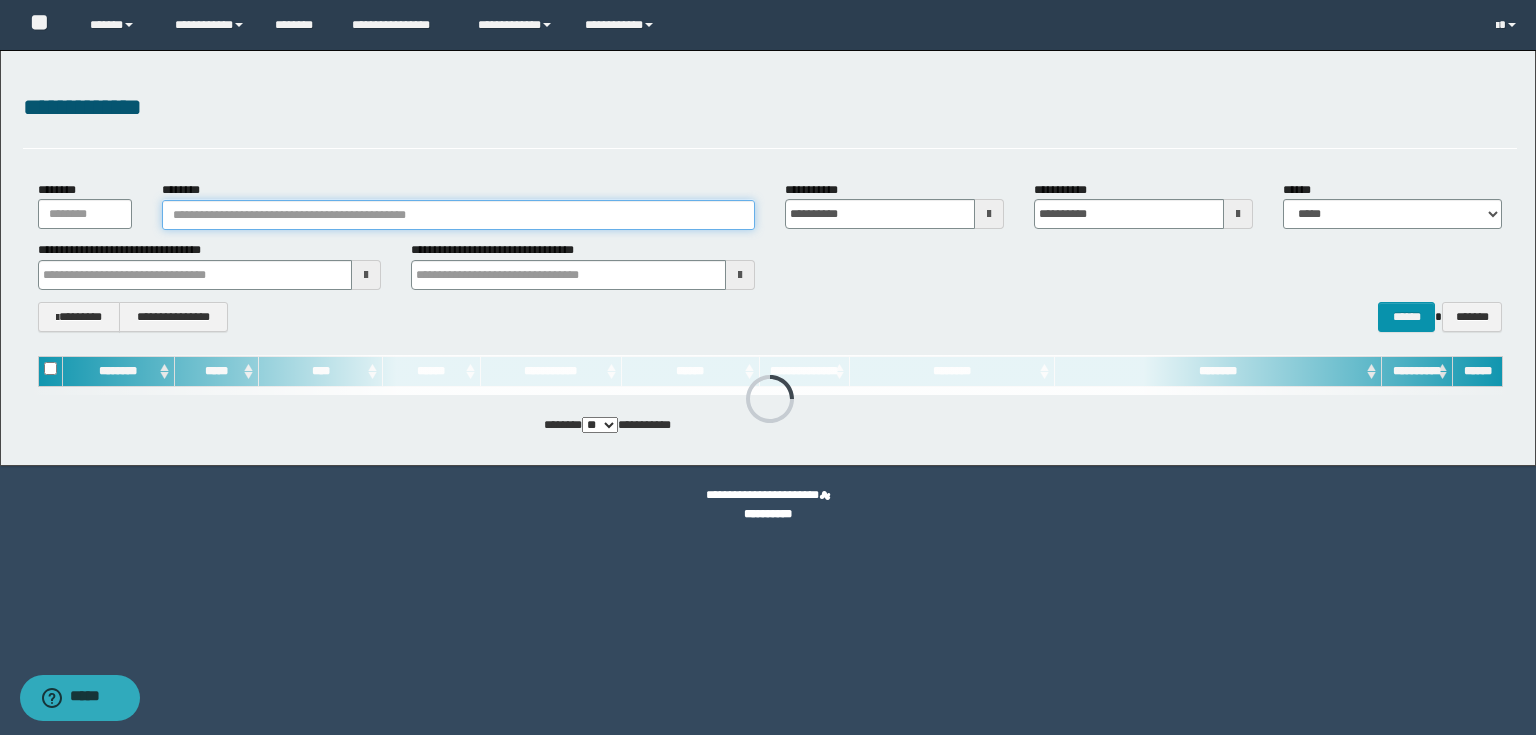 click on "********" at bounding box center [458, 215] 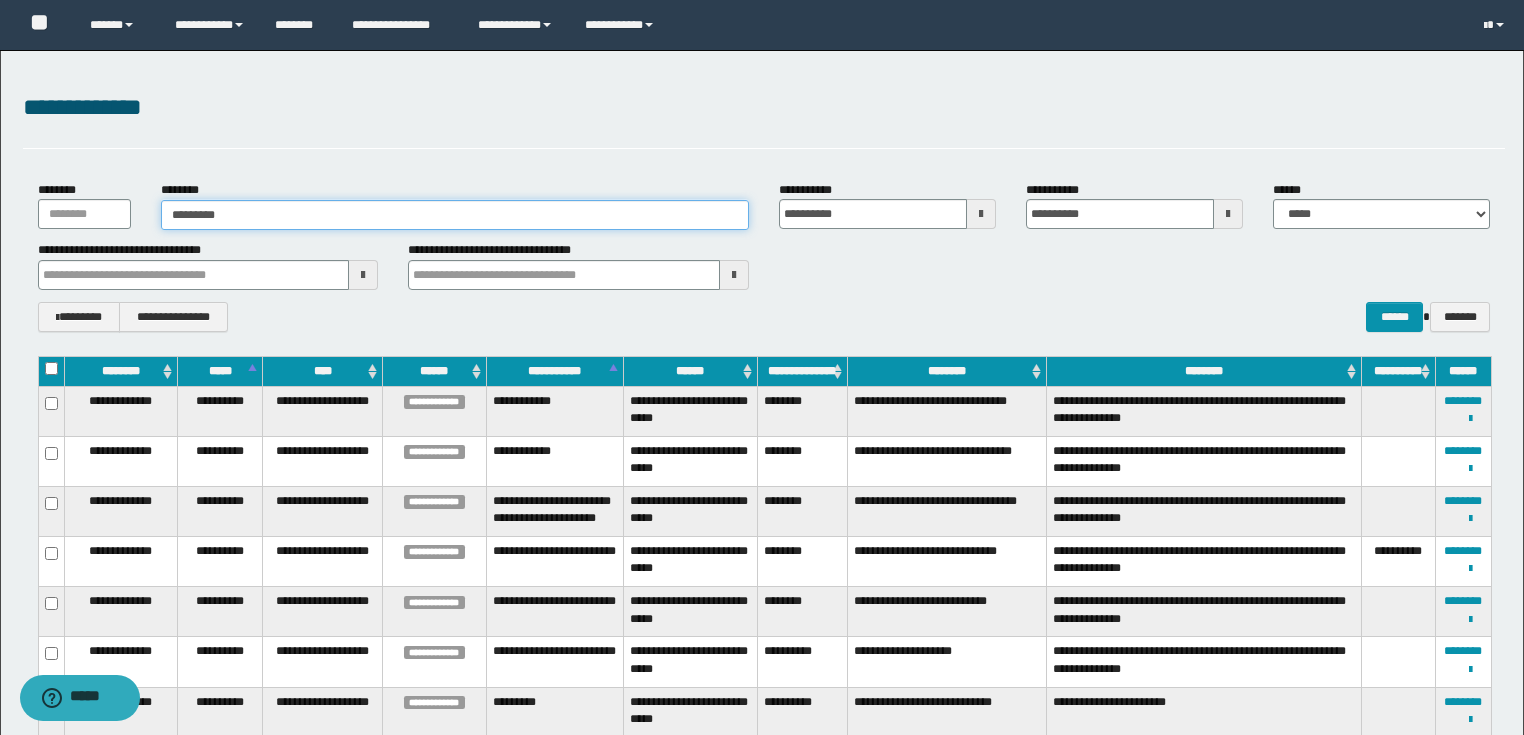 type on "**********" 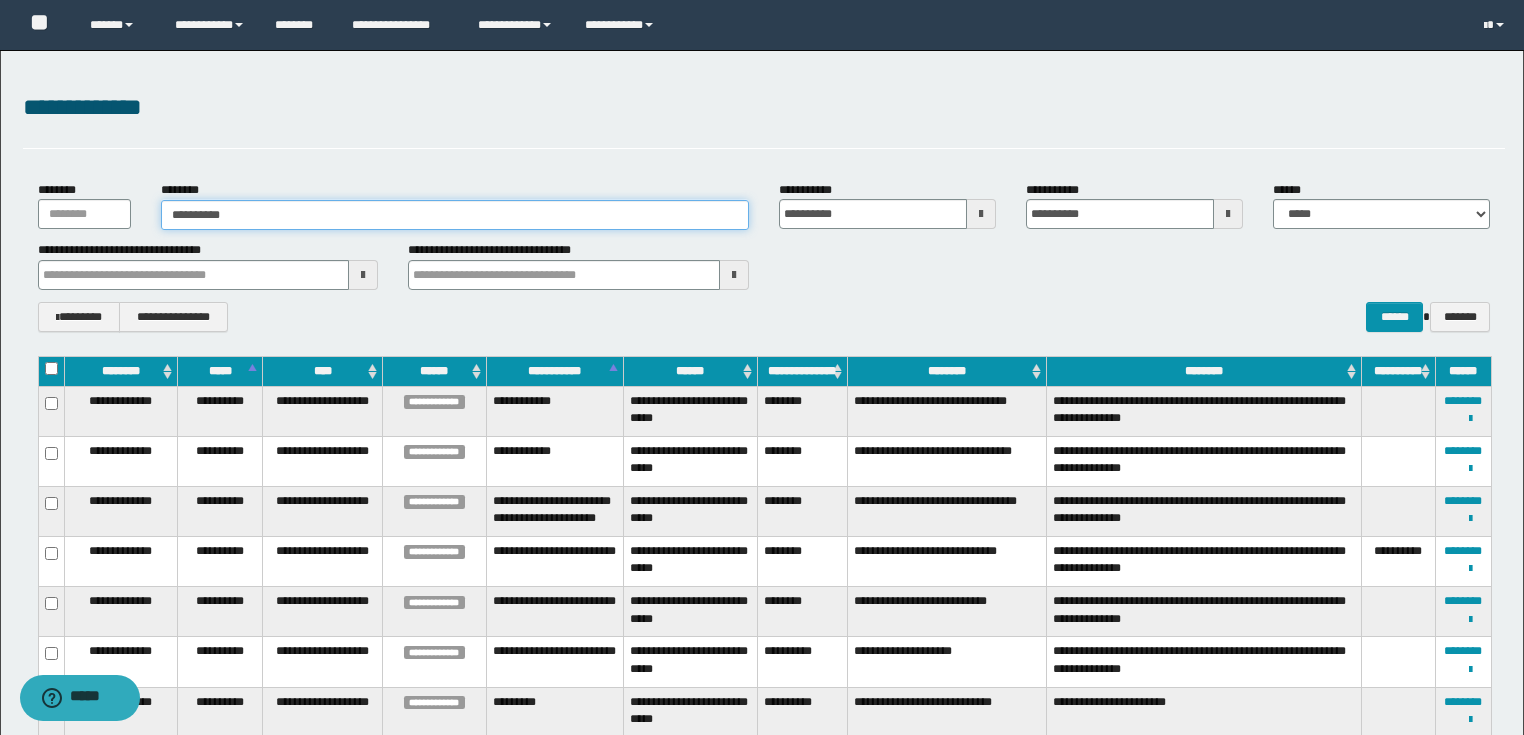 type on "**********" 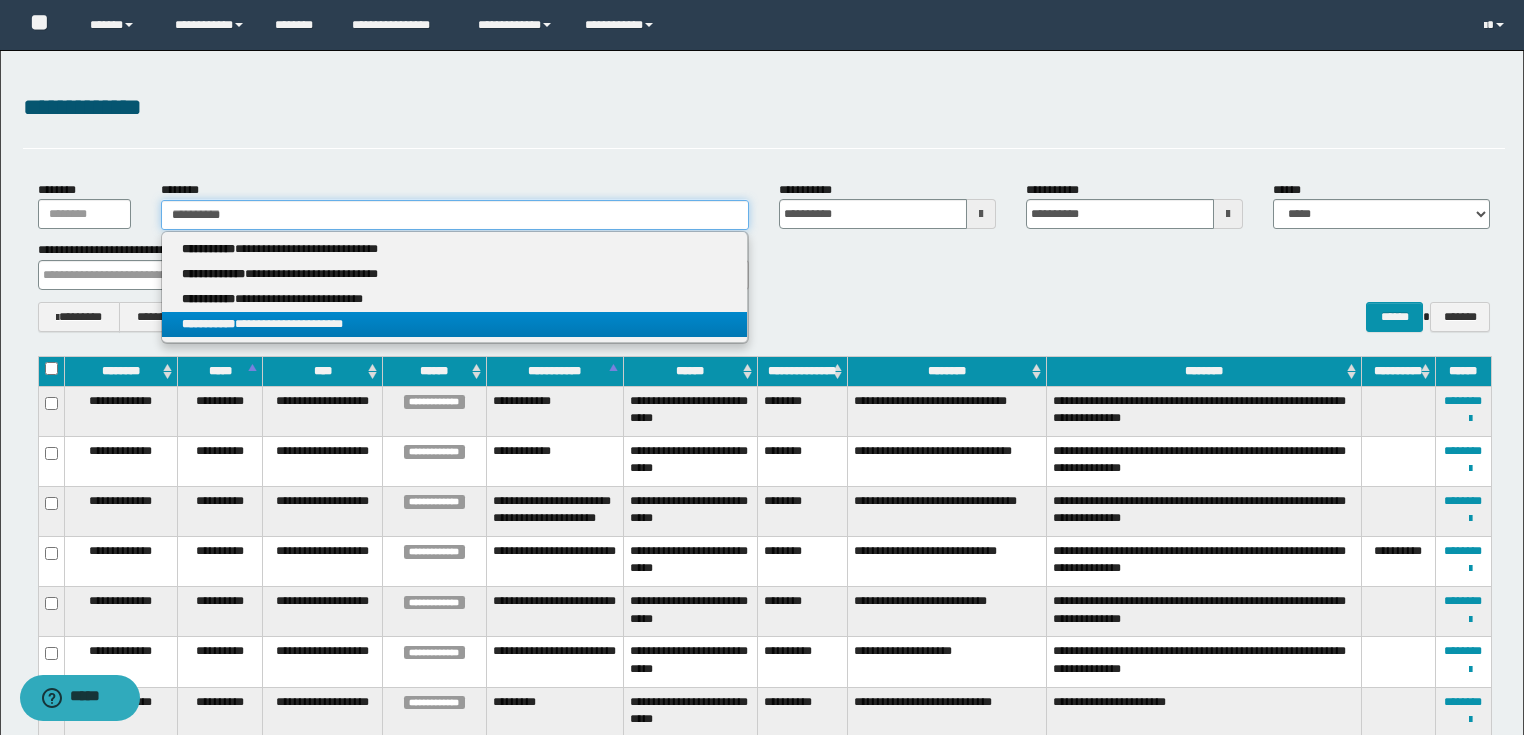 type on "**********" 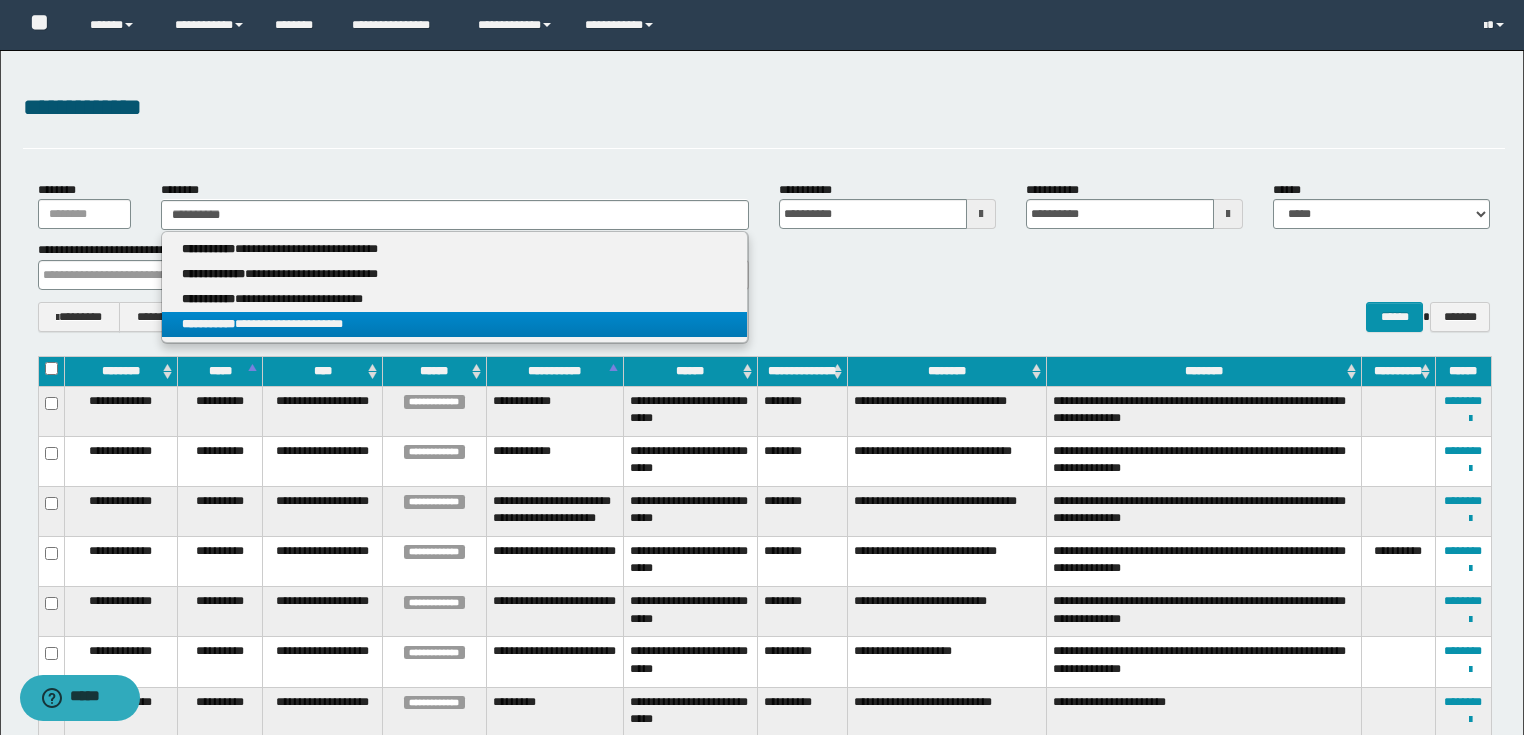 click on "**********" at bounding box center (454, 324) 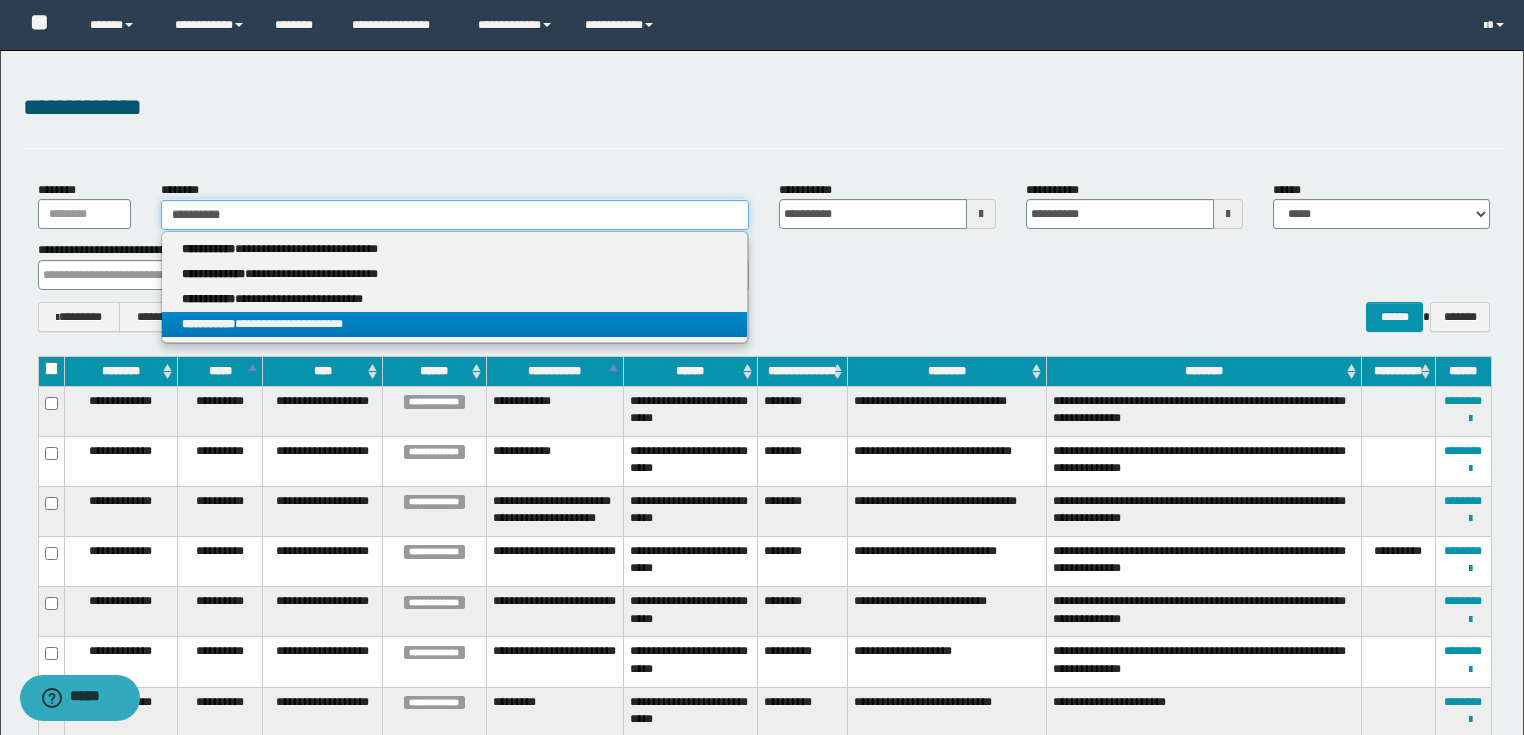 type 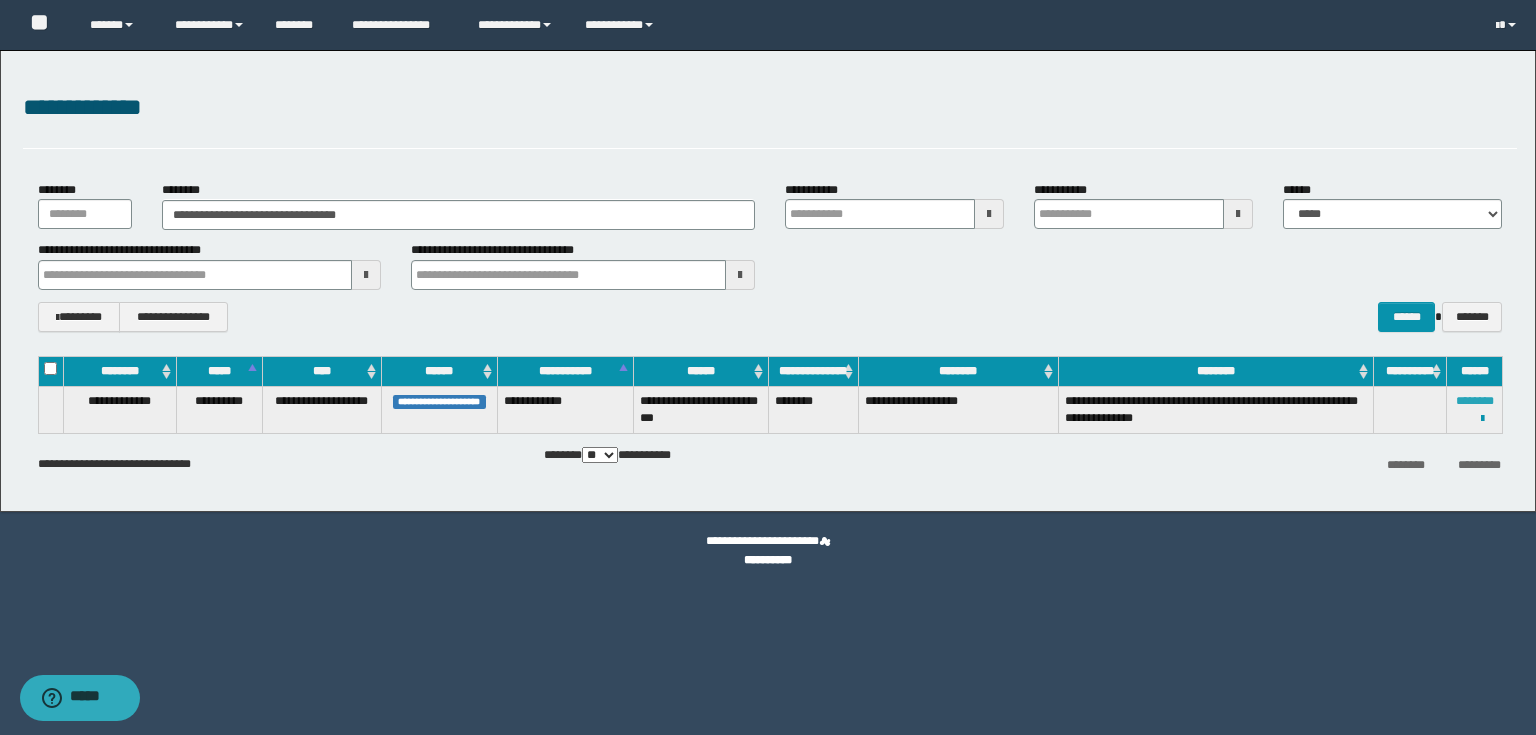 click on "********" at bounding box center [1475, 401] 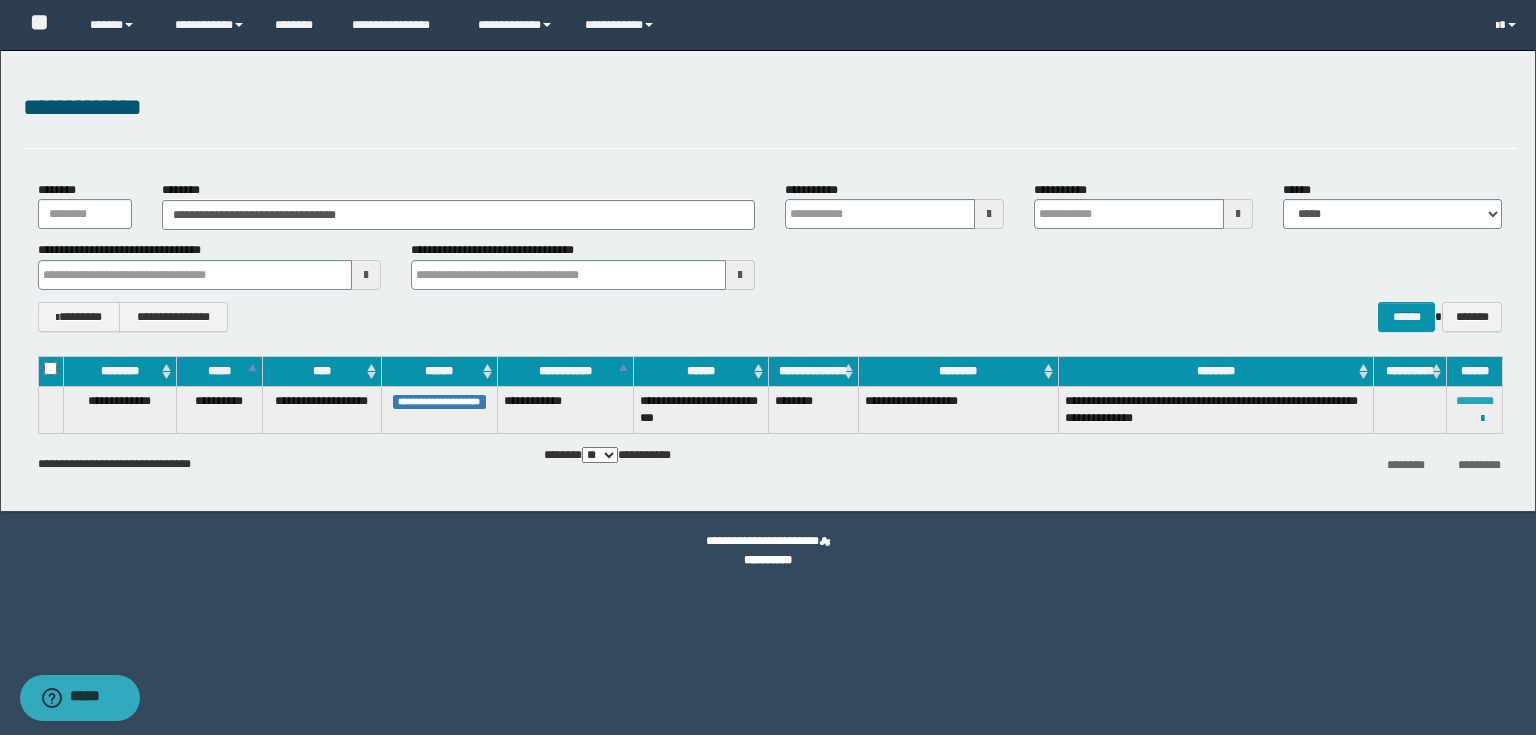 type 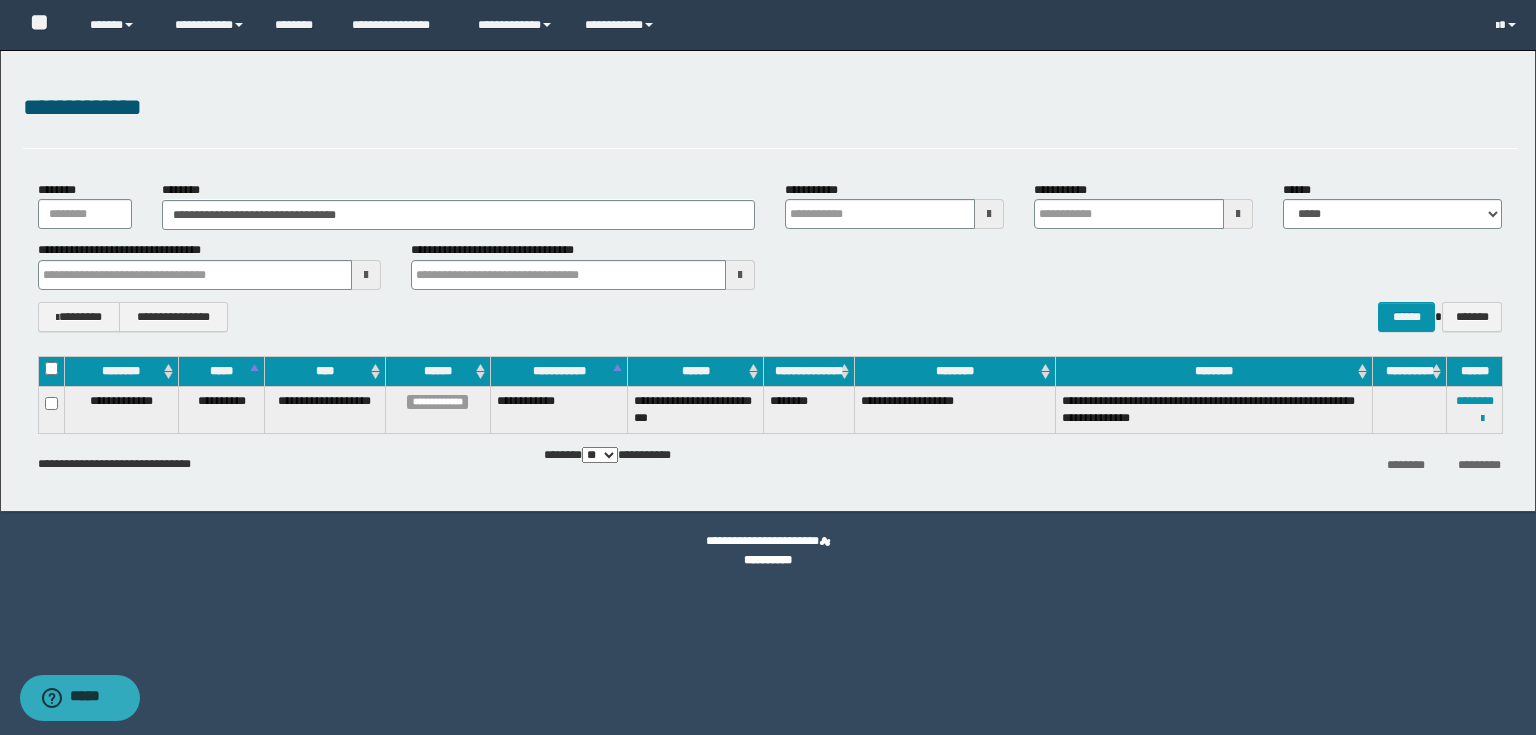 type 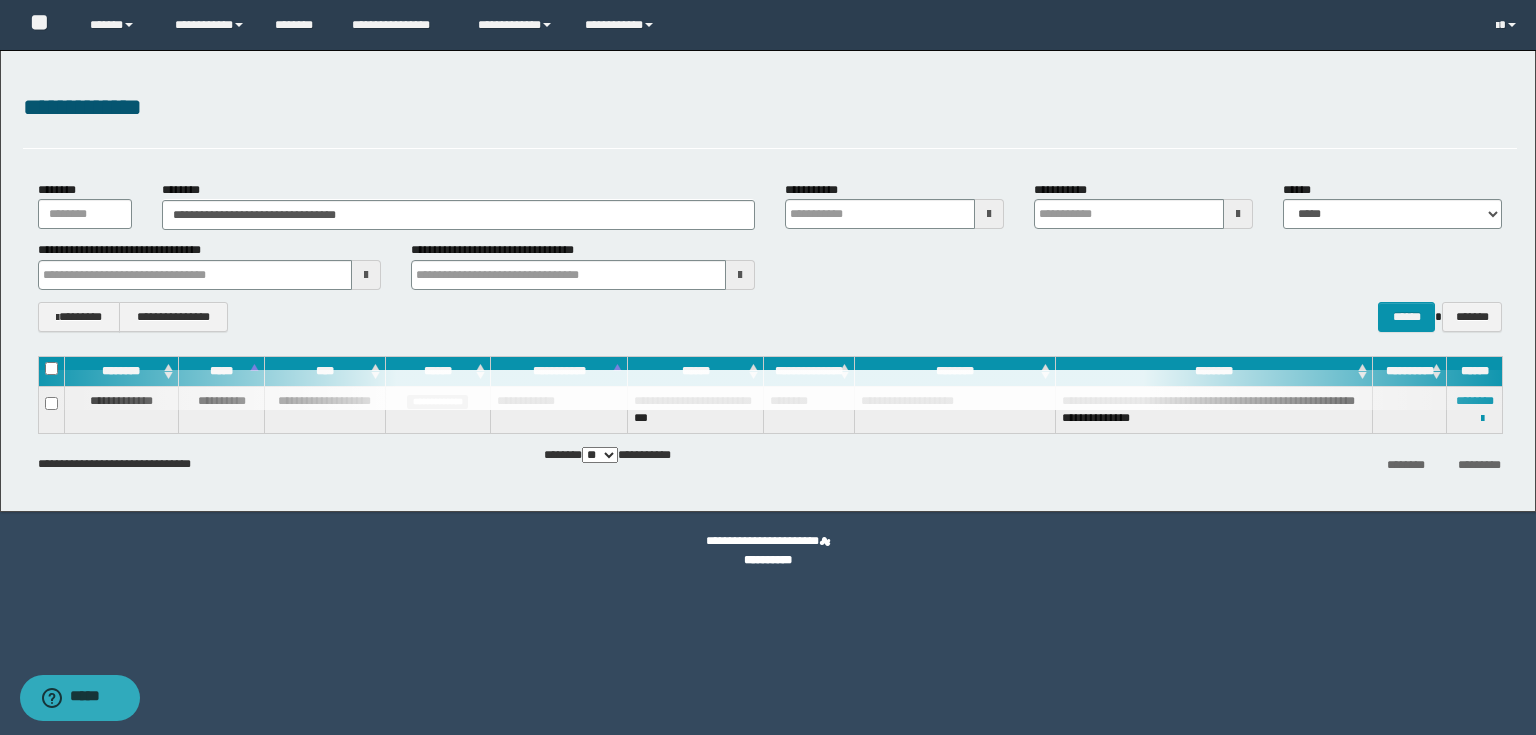 type 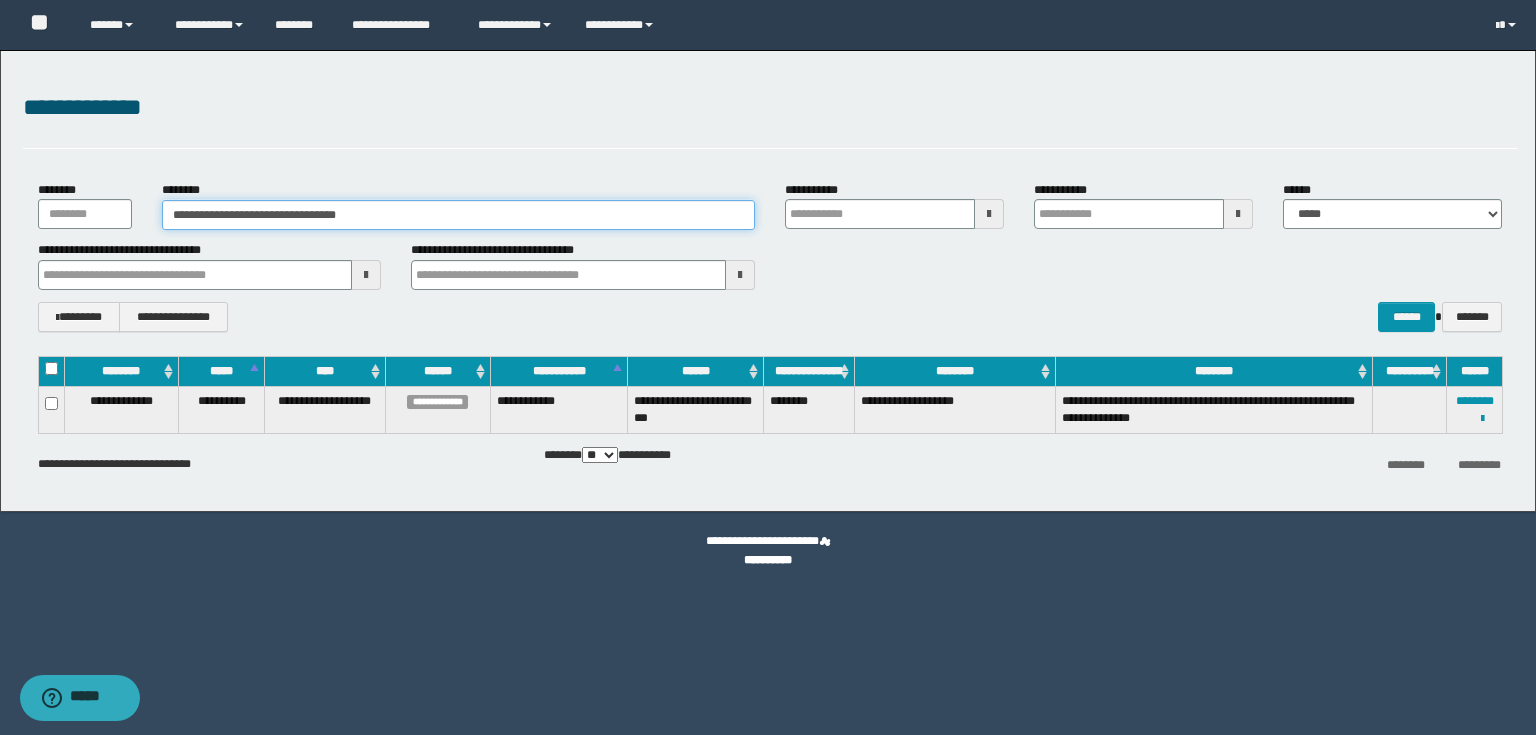 click on "**********" at bounding box center [458, 215] 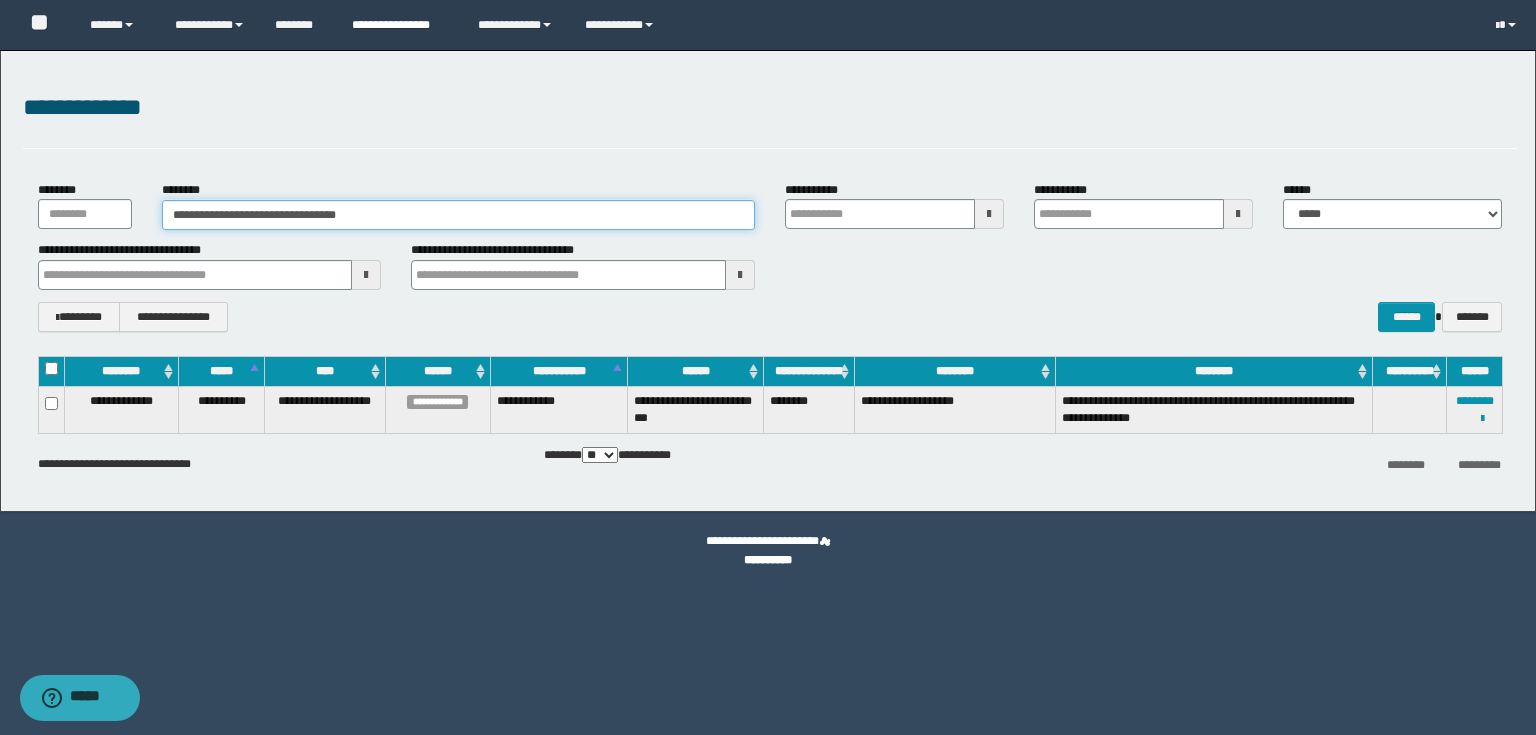 type 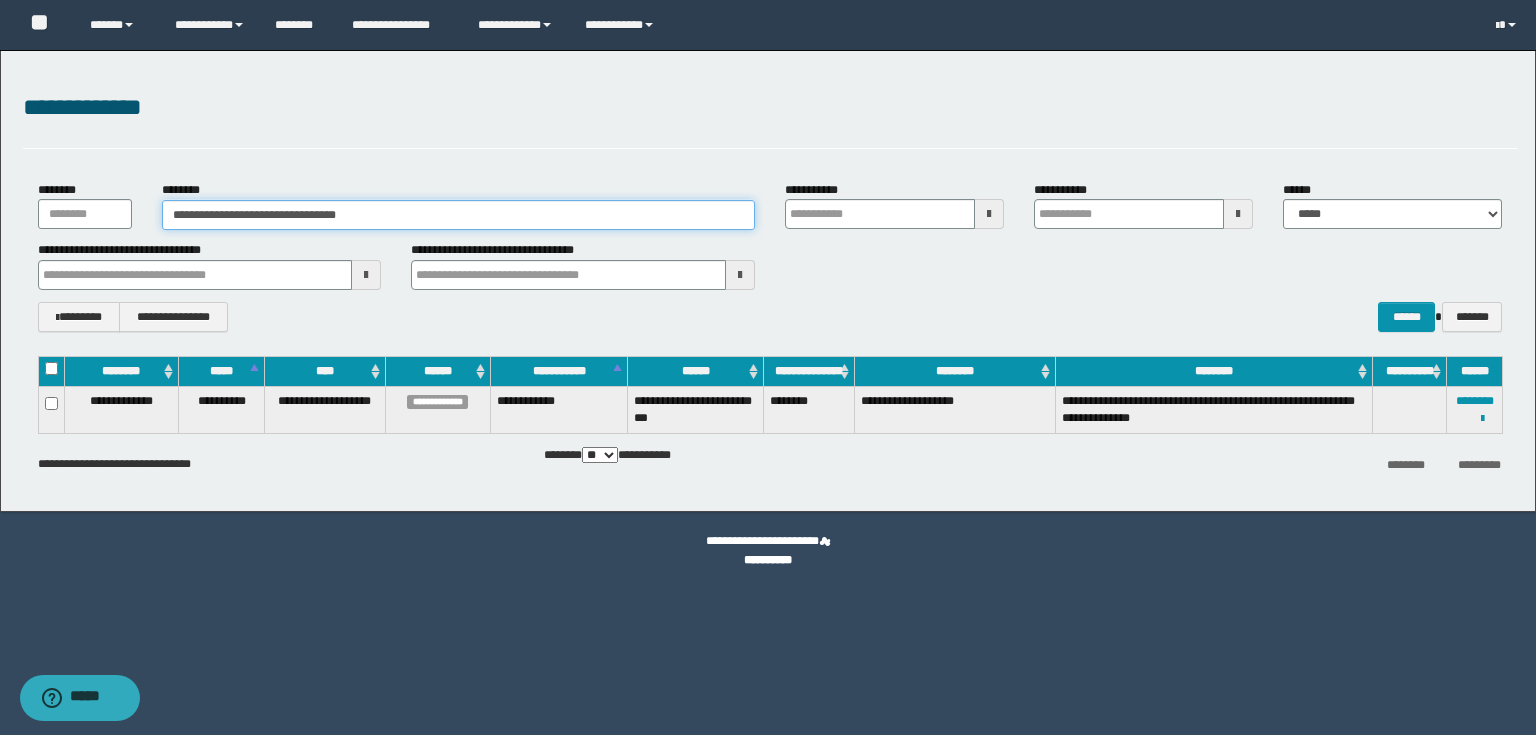 drag, startPoint x: 379, startPoint y: 212, endPoint x: 0, endPoint y: 247, distance: 380.61267 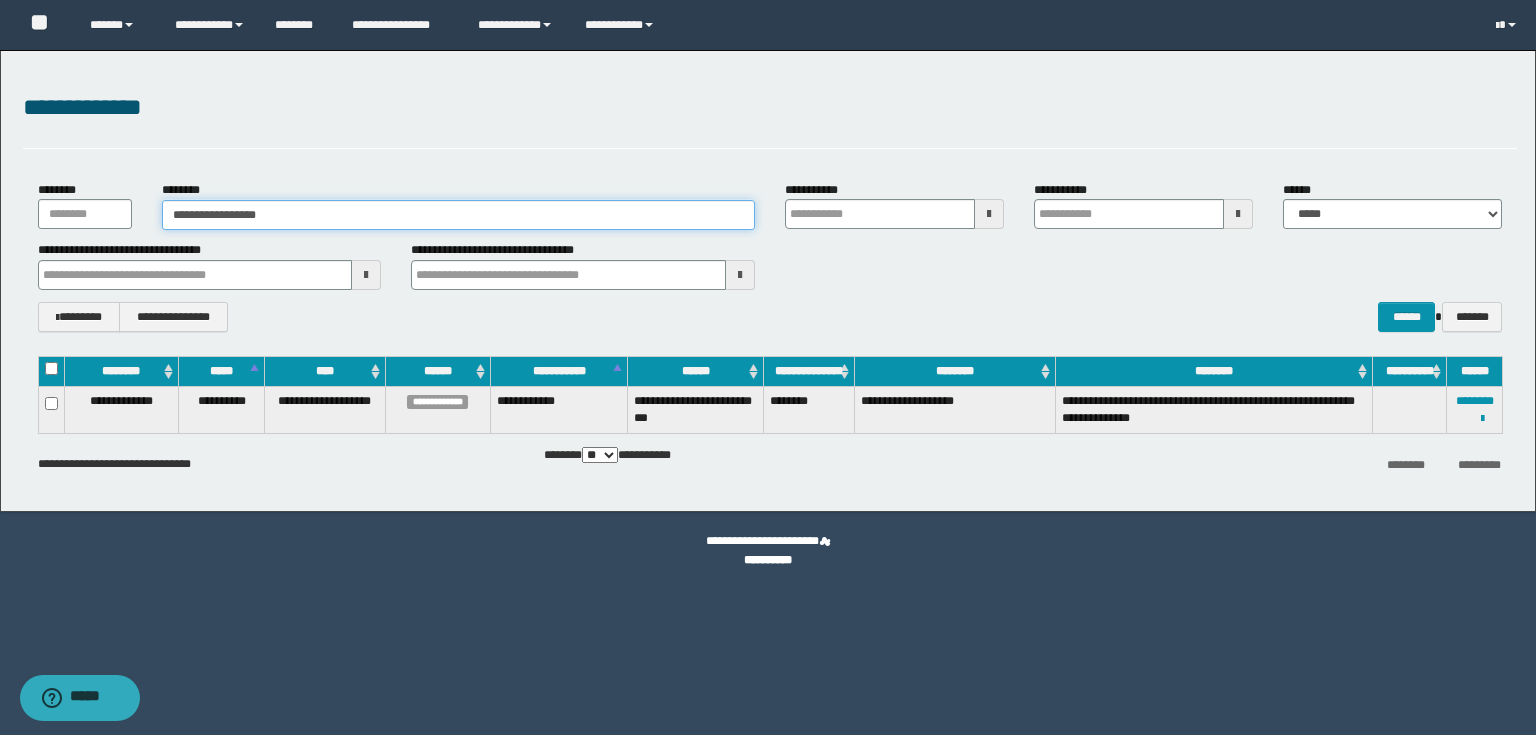 type on "**********" 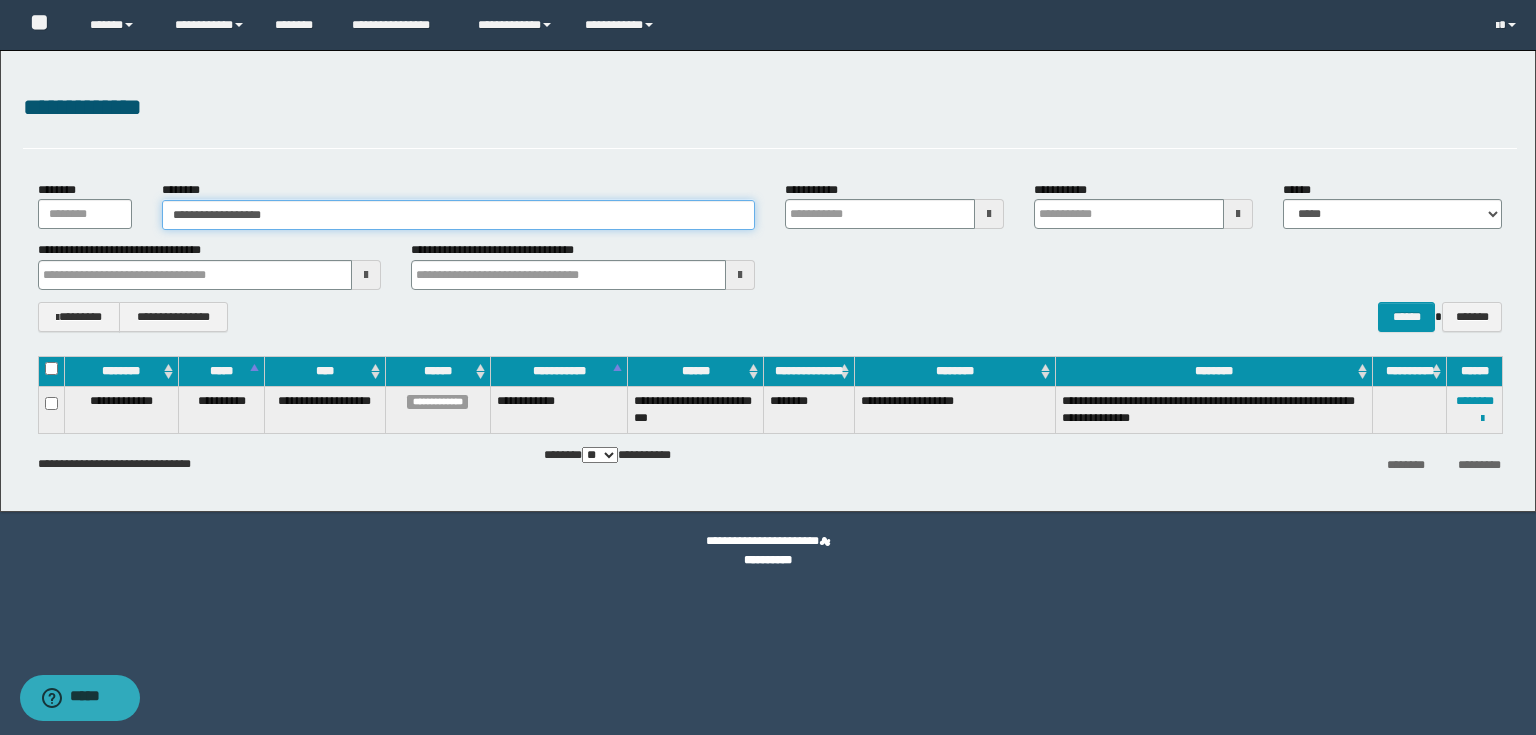 type on "**********" 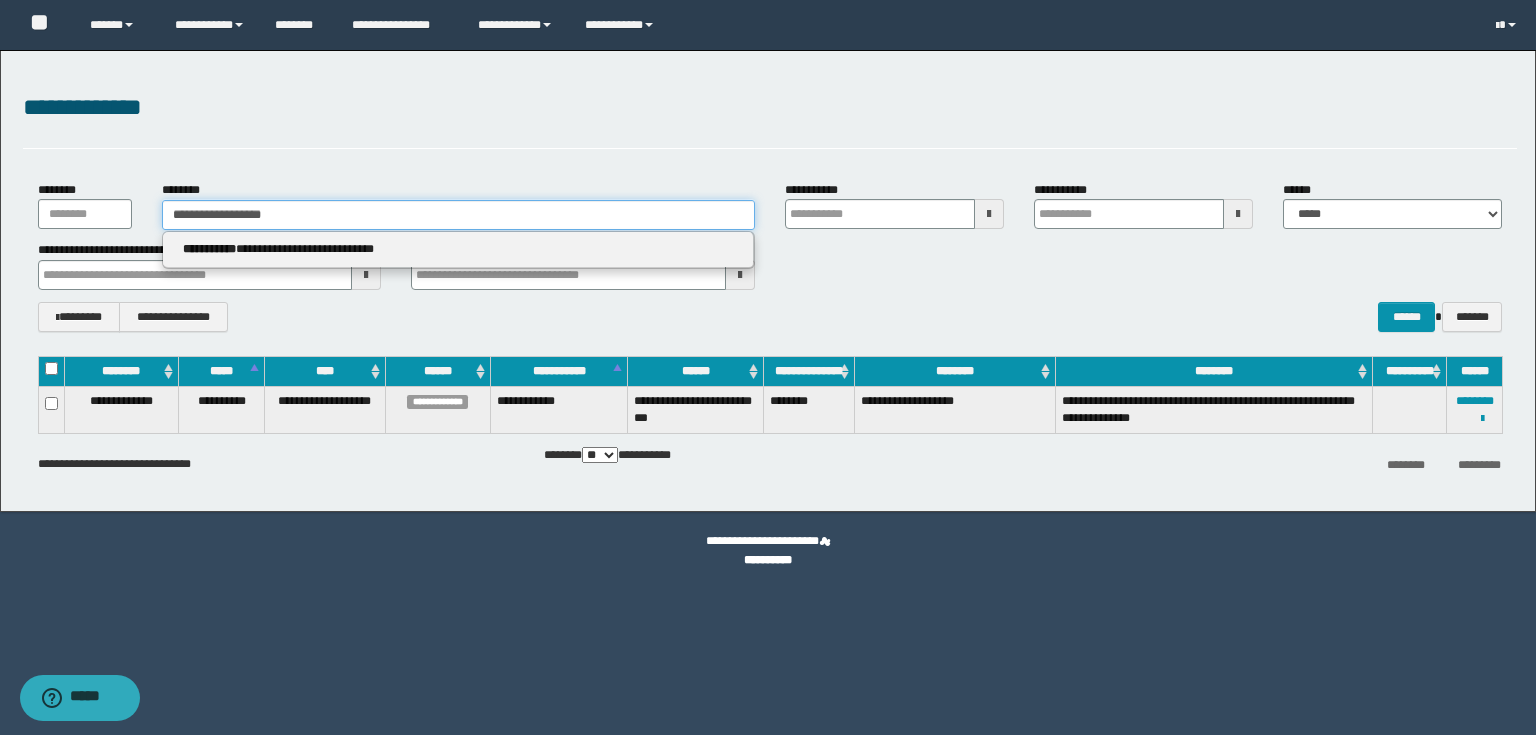 type 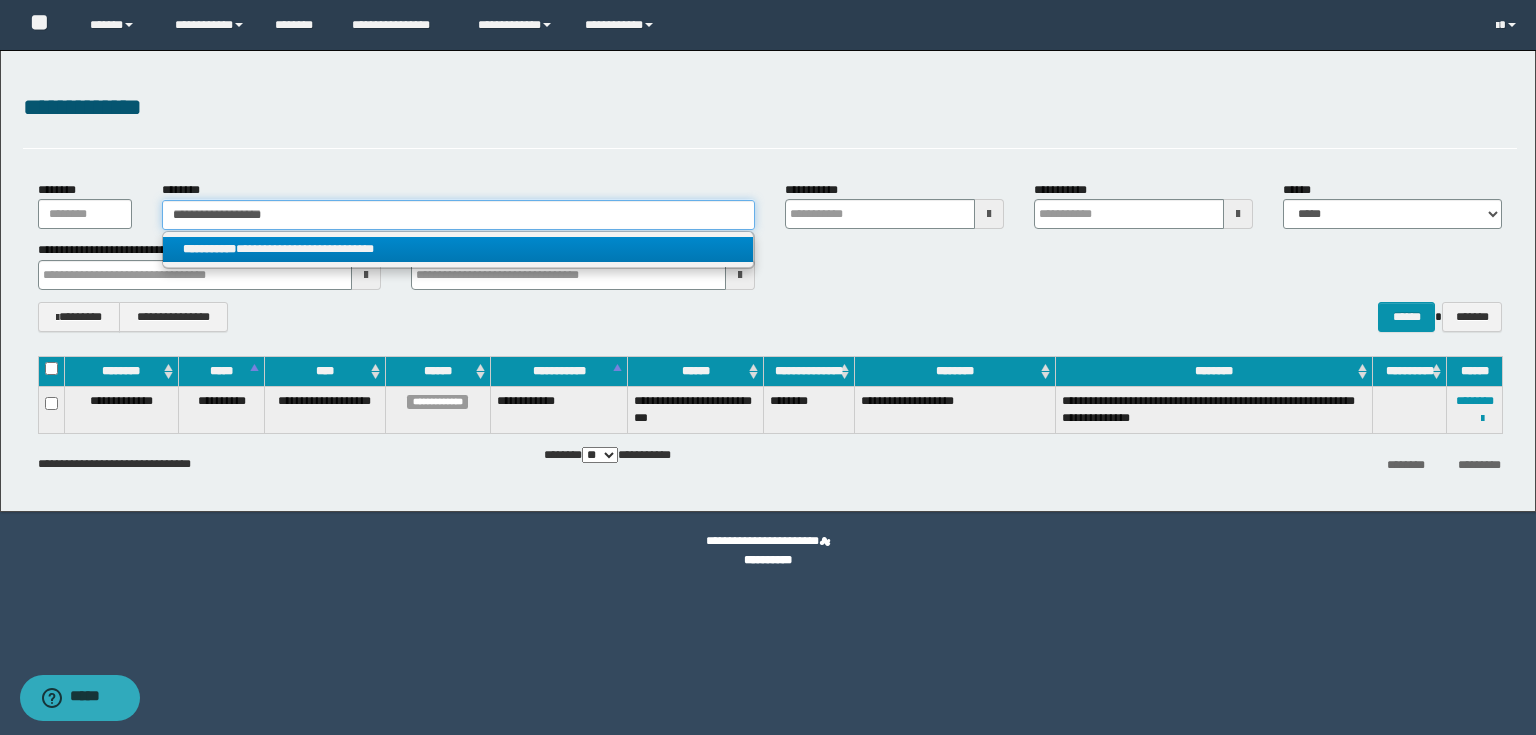 type on "**********" 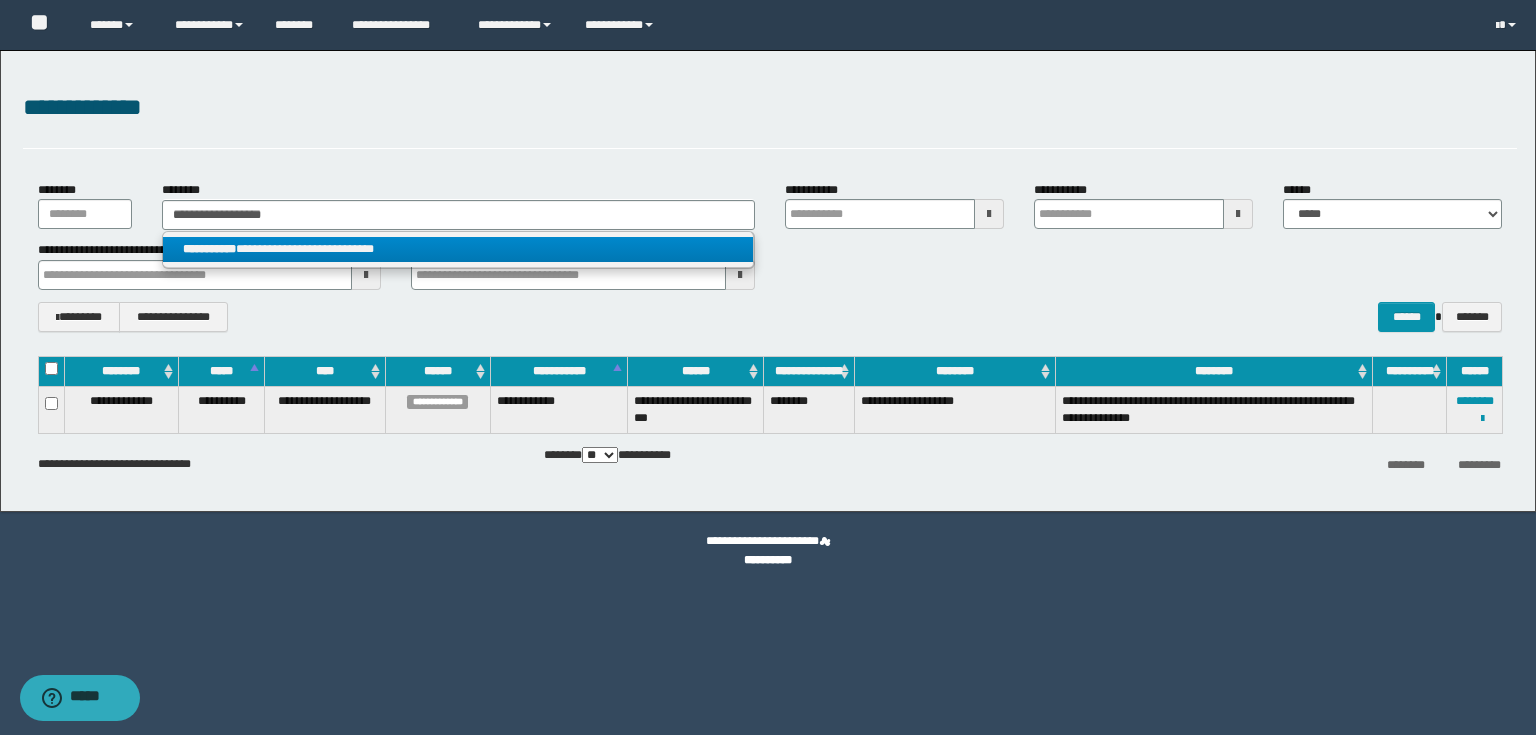 click on "**********" at bounding box center [458, 249] 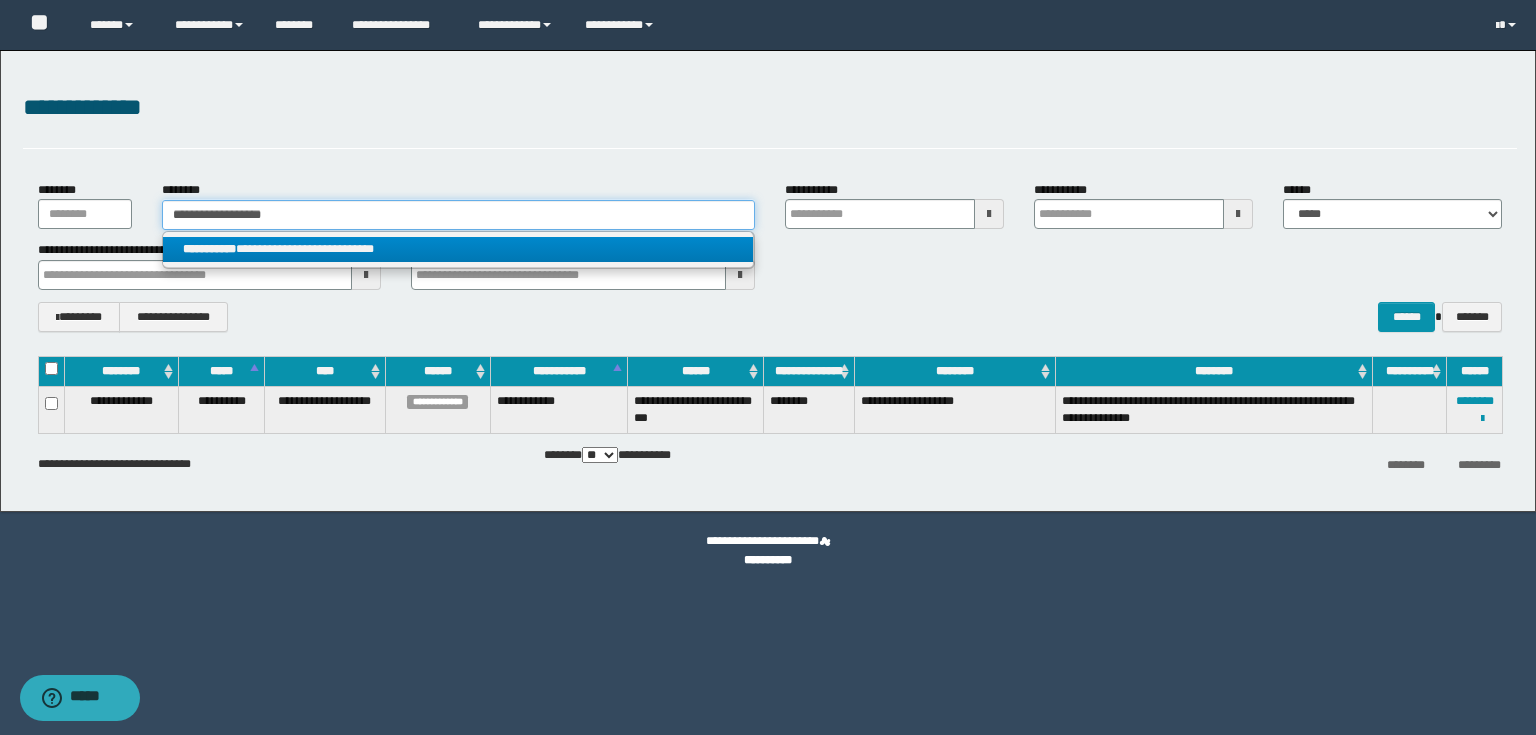 type 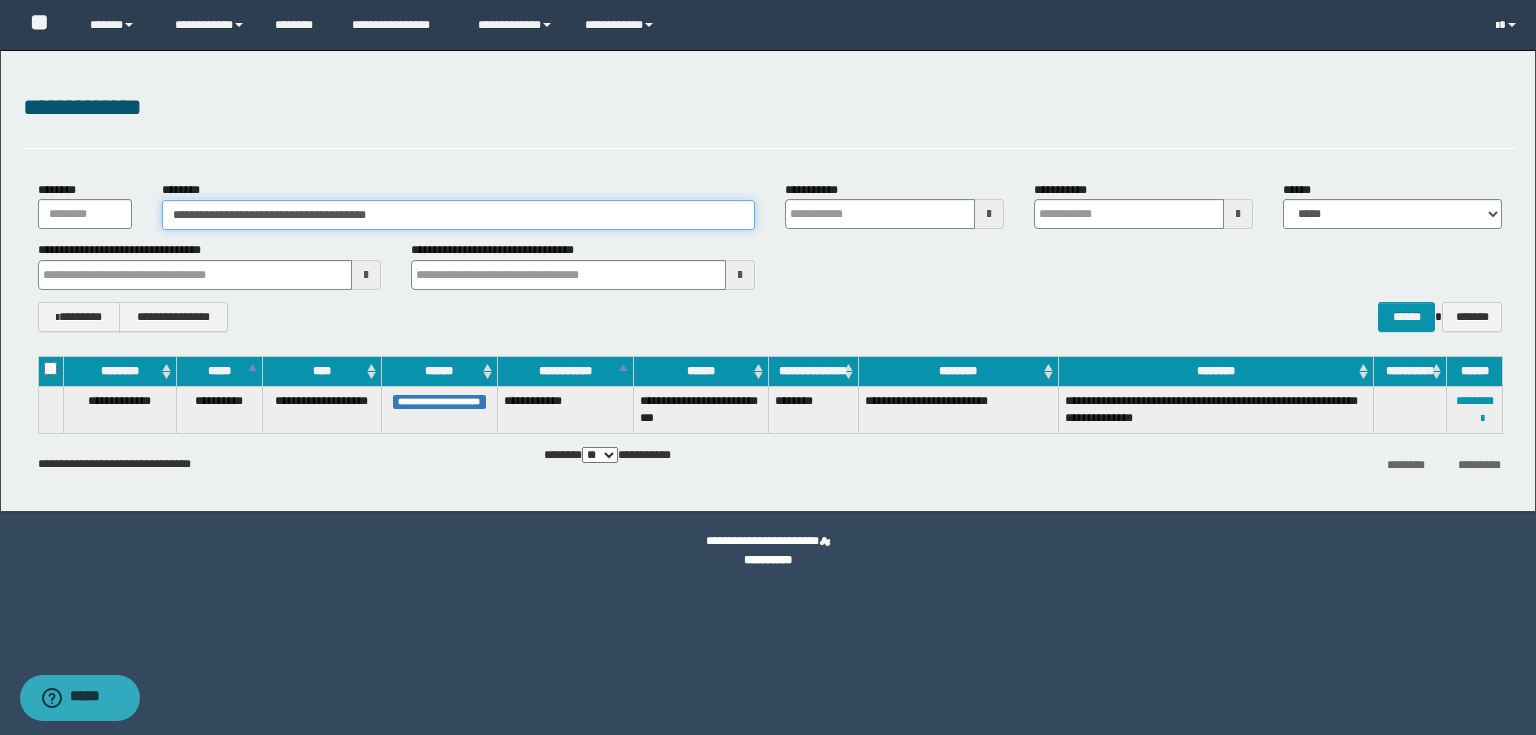 type 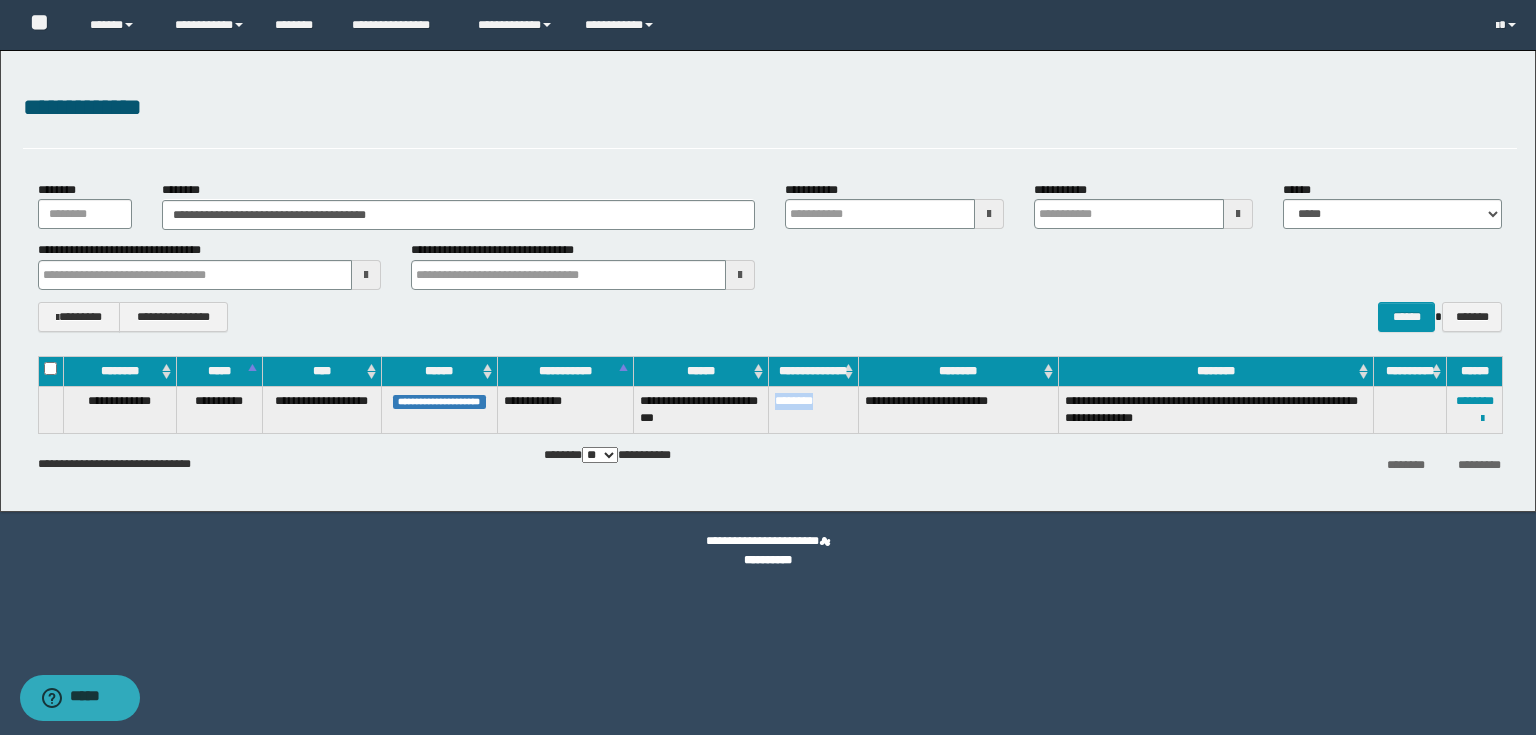 drag, startPoint x: 773, startPoint y: 403, endPoint x: 836, endPoint y: 420, distance: 65.25335 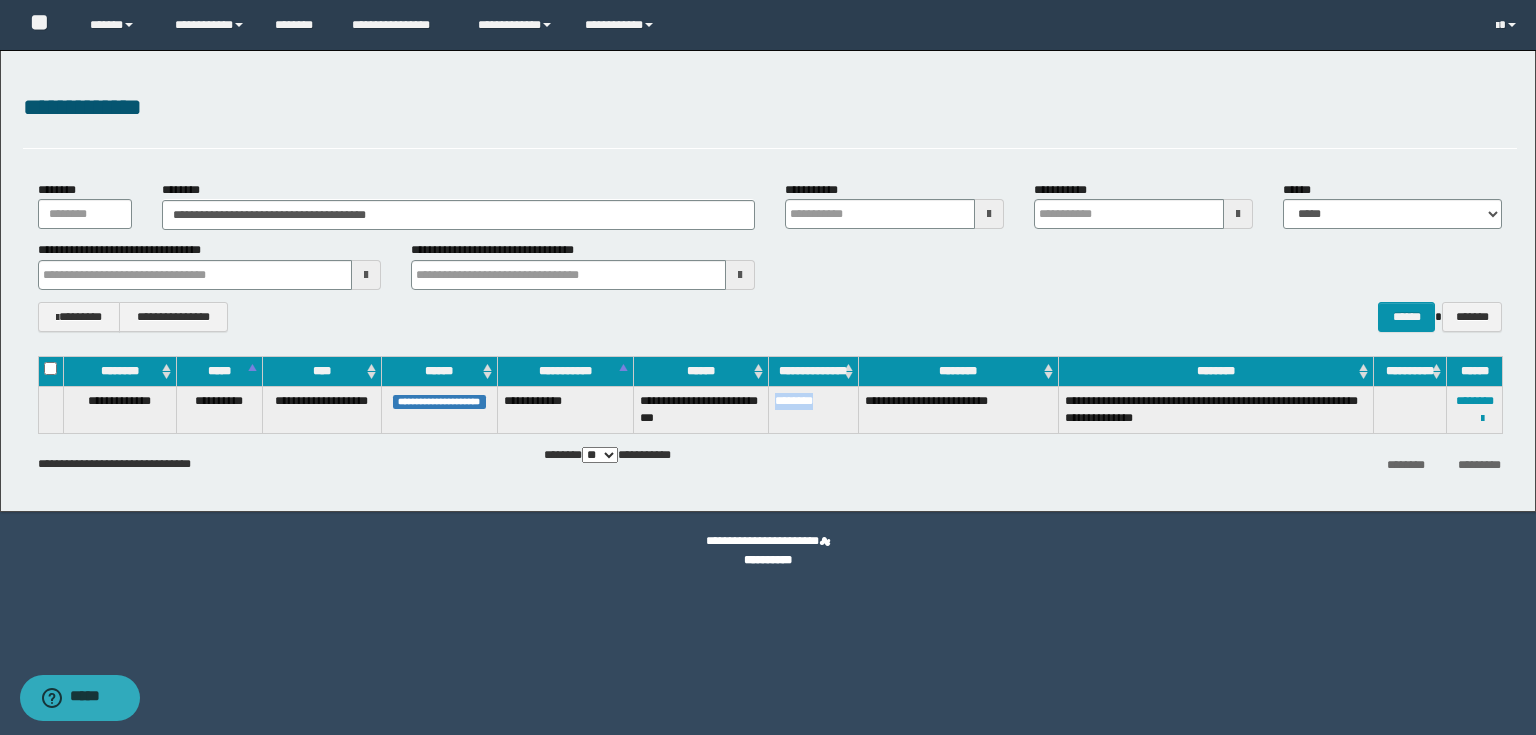 copy on "********" 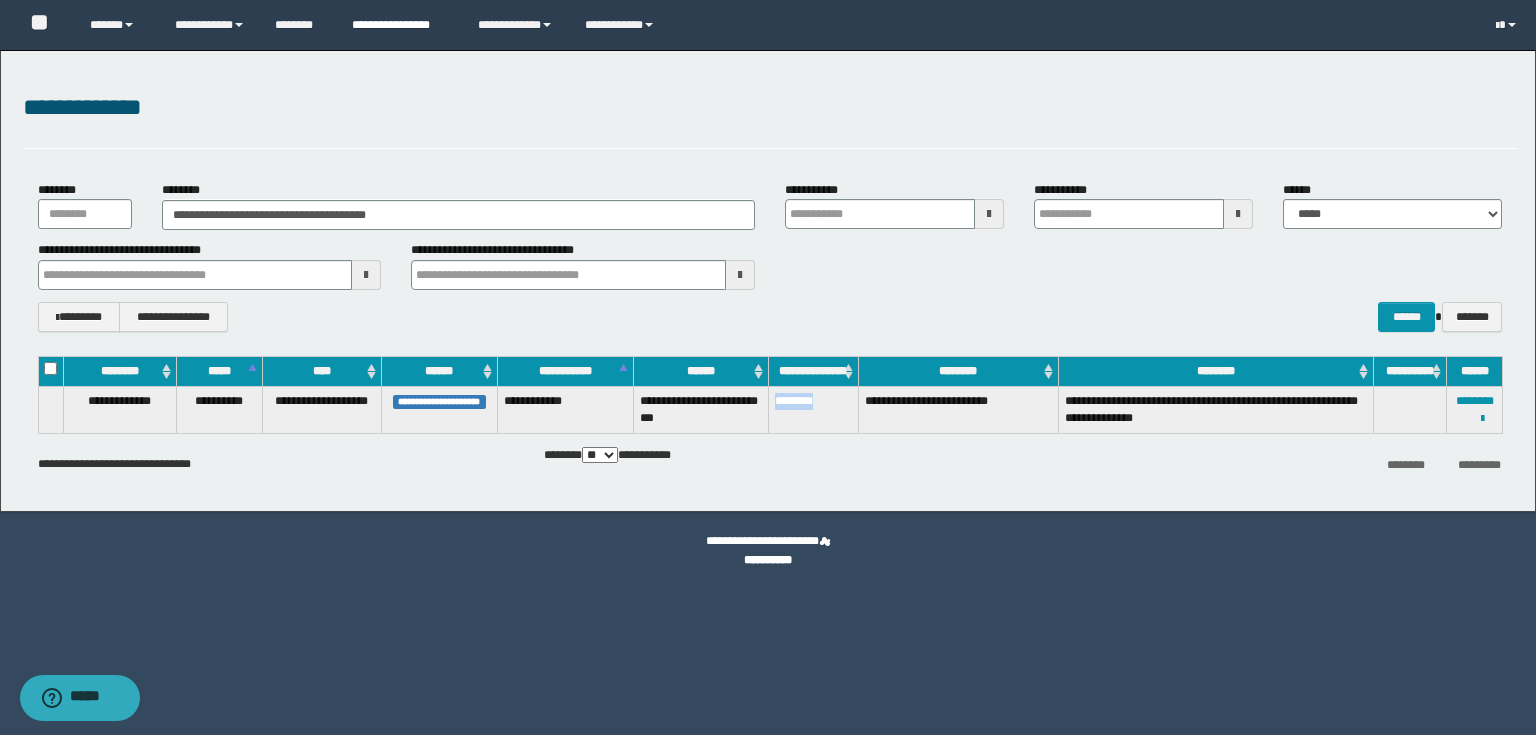 type 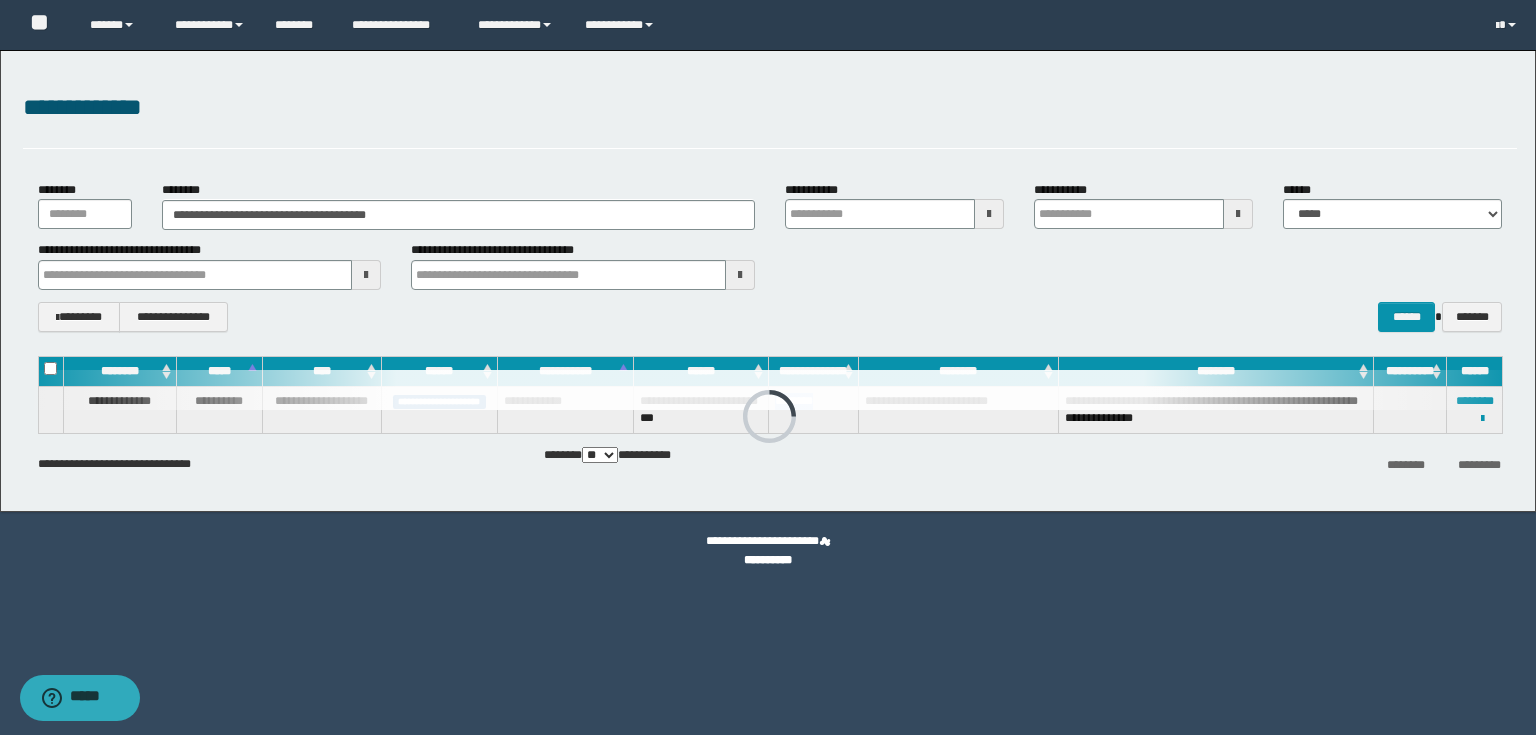 type 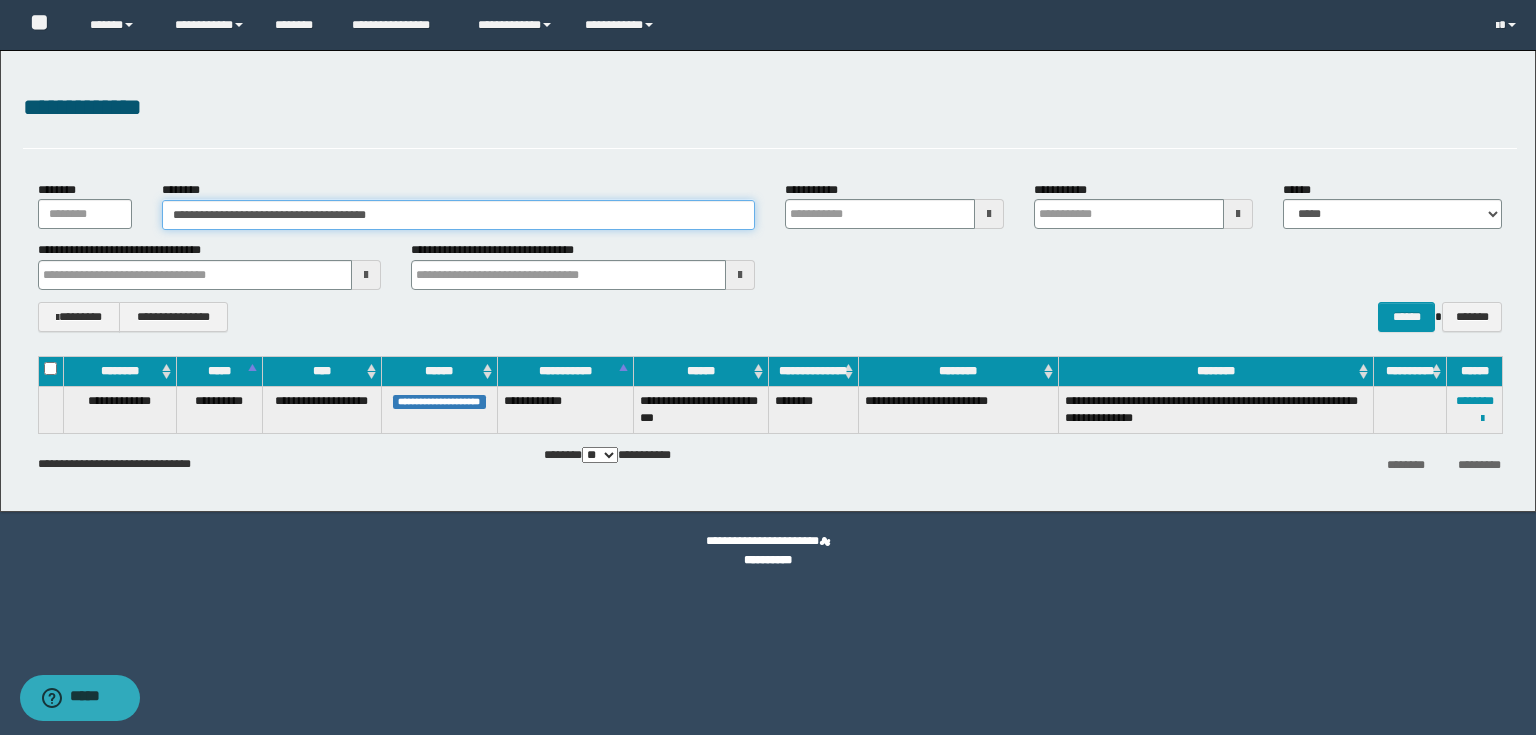 drag, startPoint x: 506, startPoint y: 215, endPoint x: 0, endPoint y: 255, distance: 507.57855 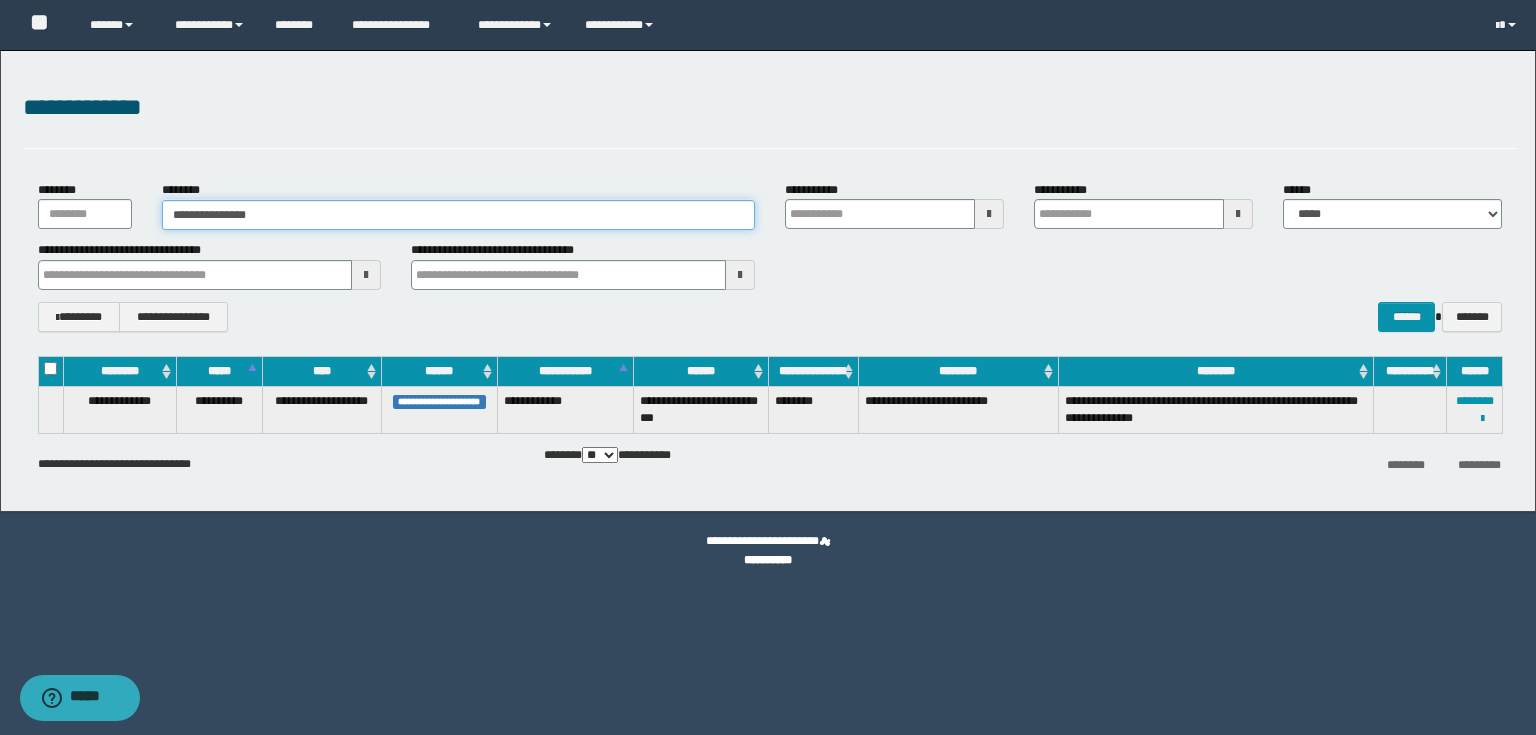 type on "**********" 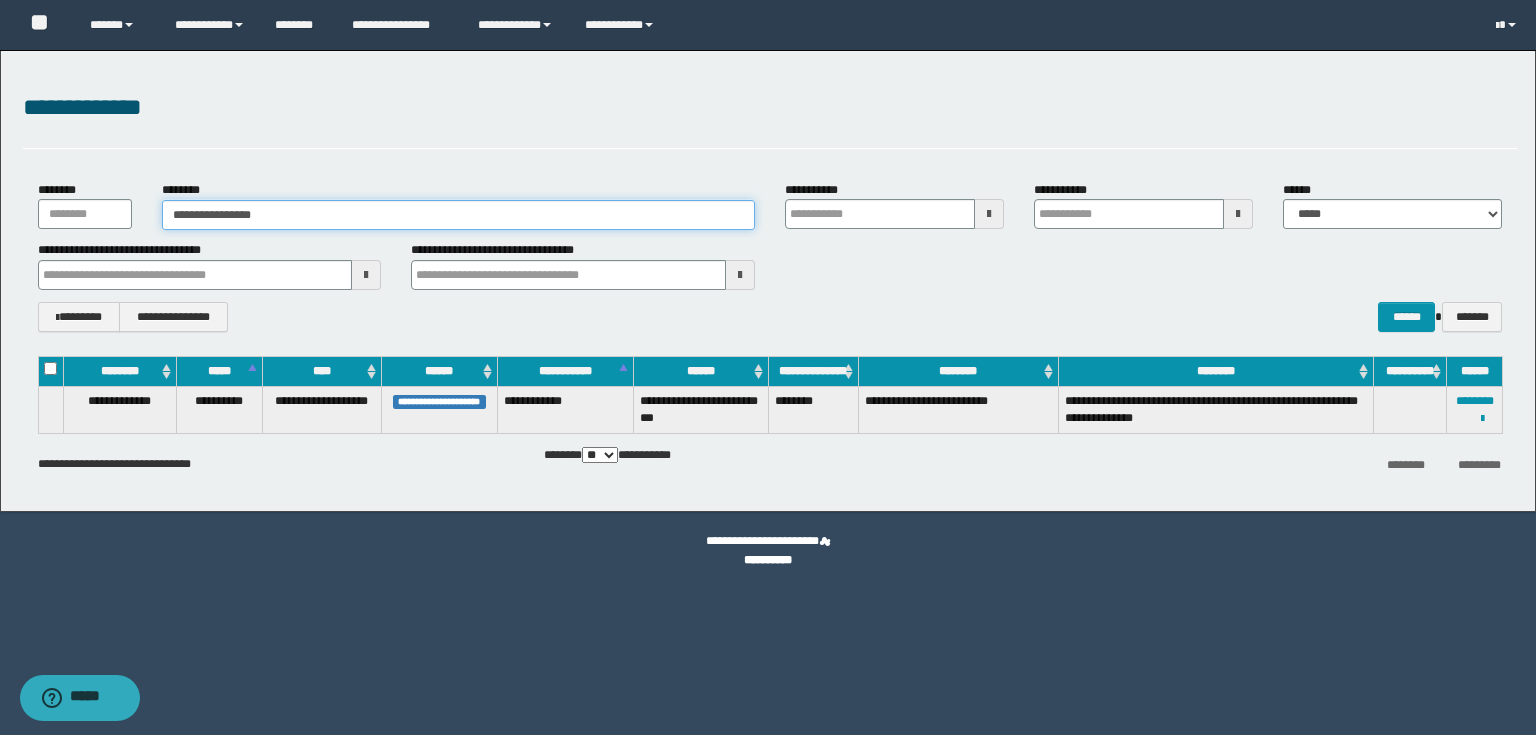 type on "**********" 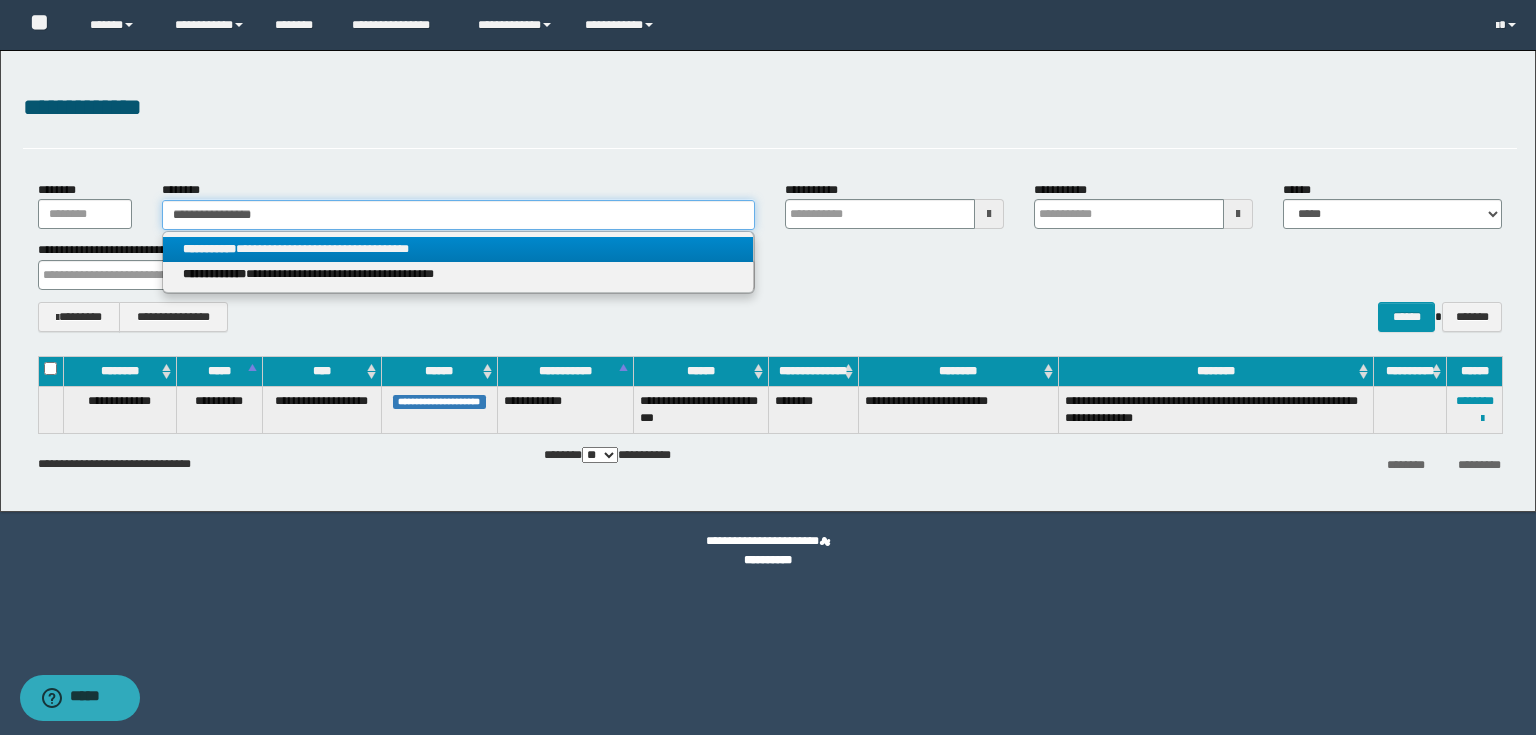 type on "**********" 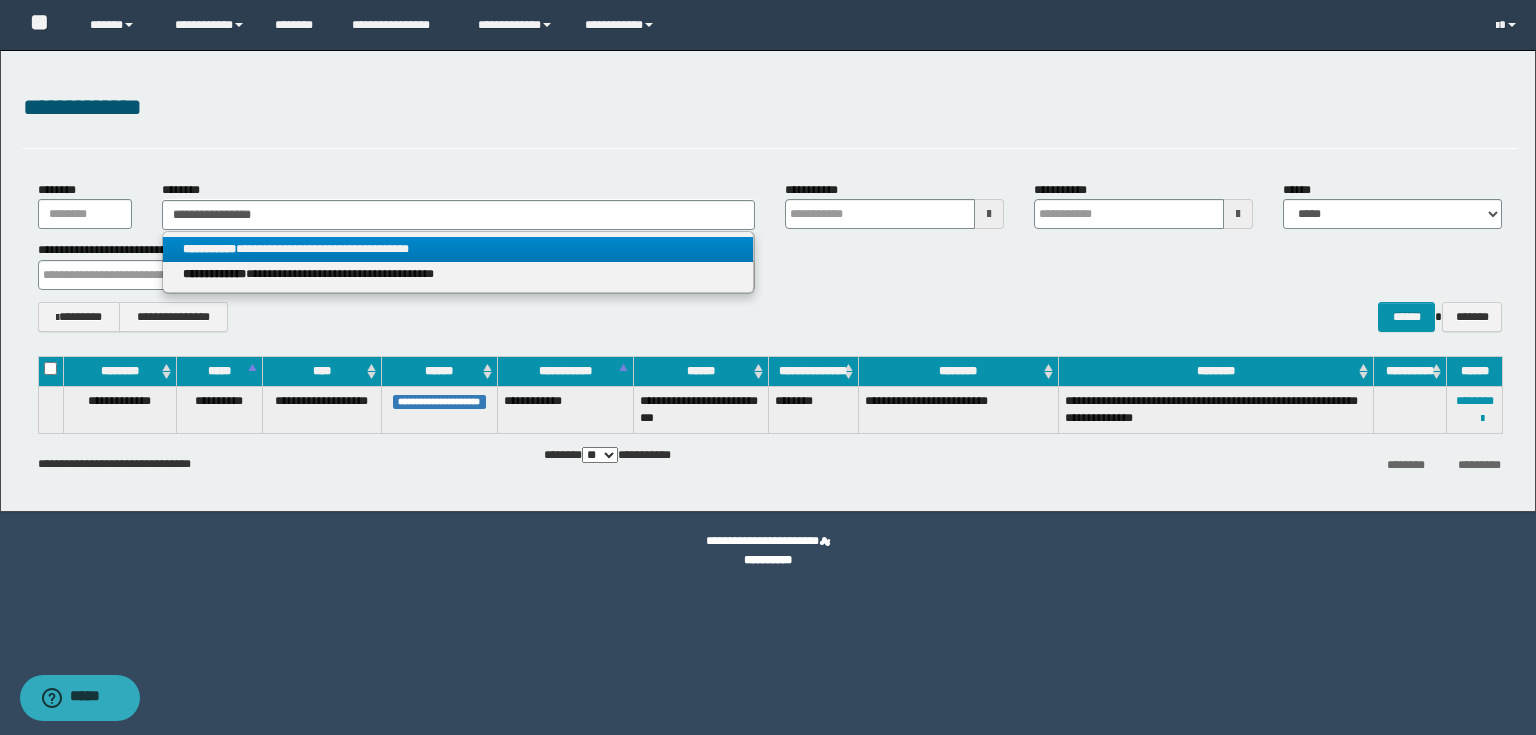 click on "**********" at bounding box center (209, 249) 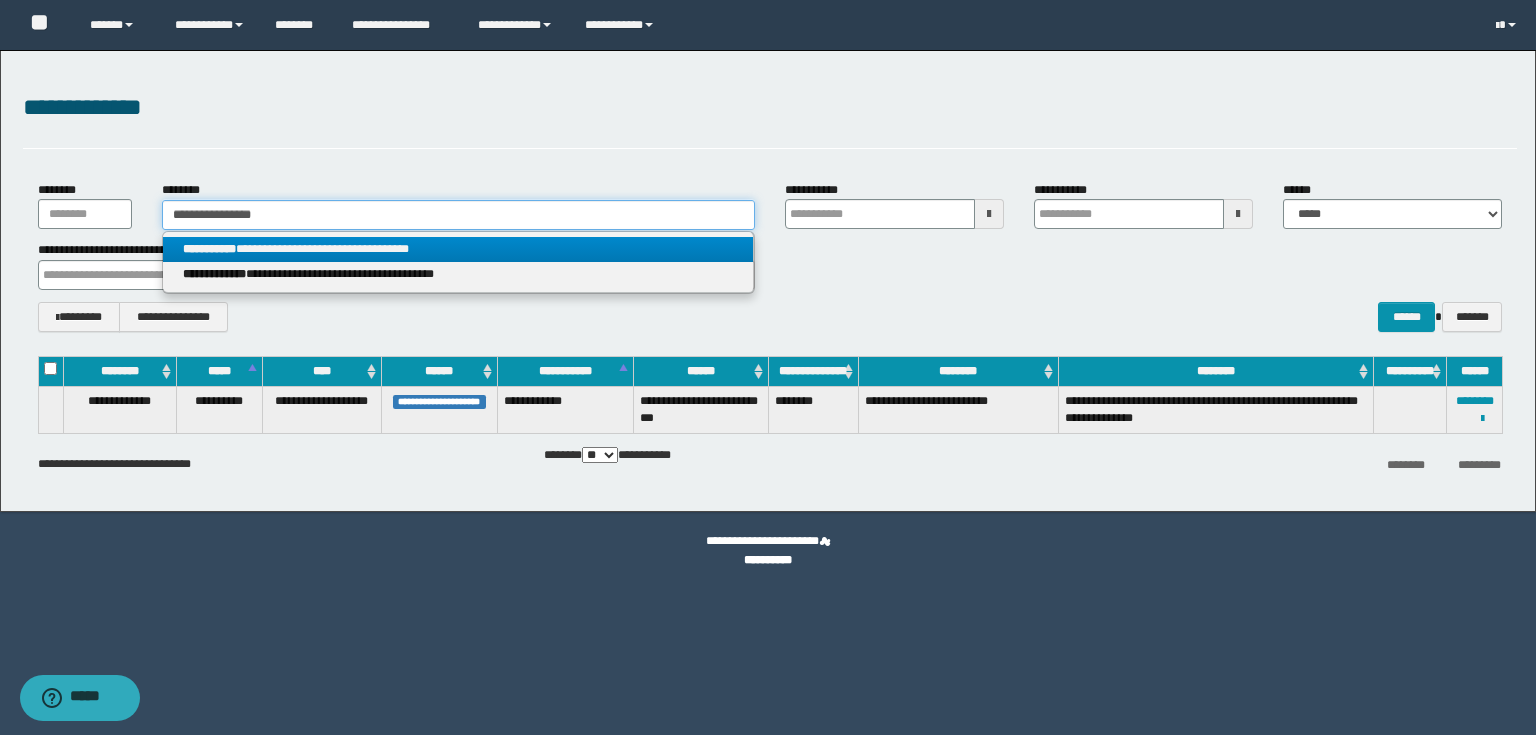 type 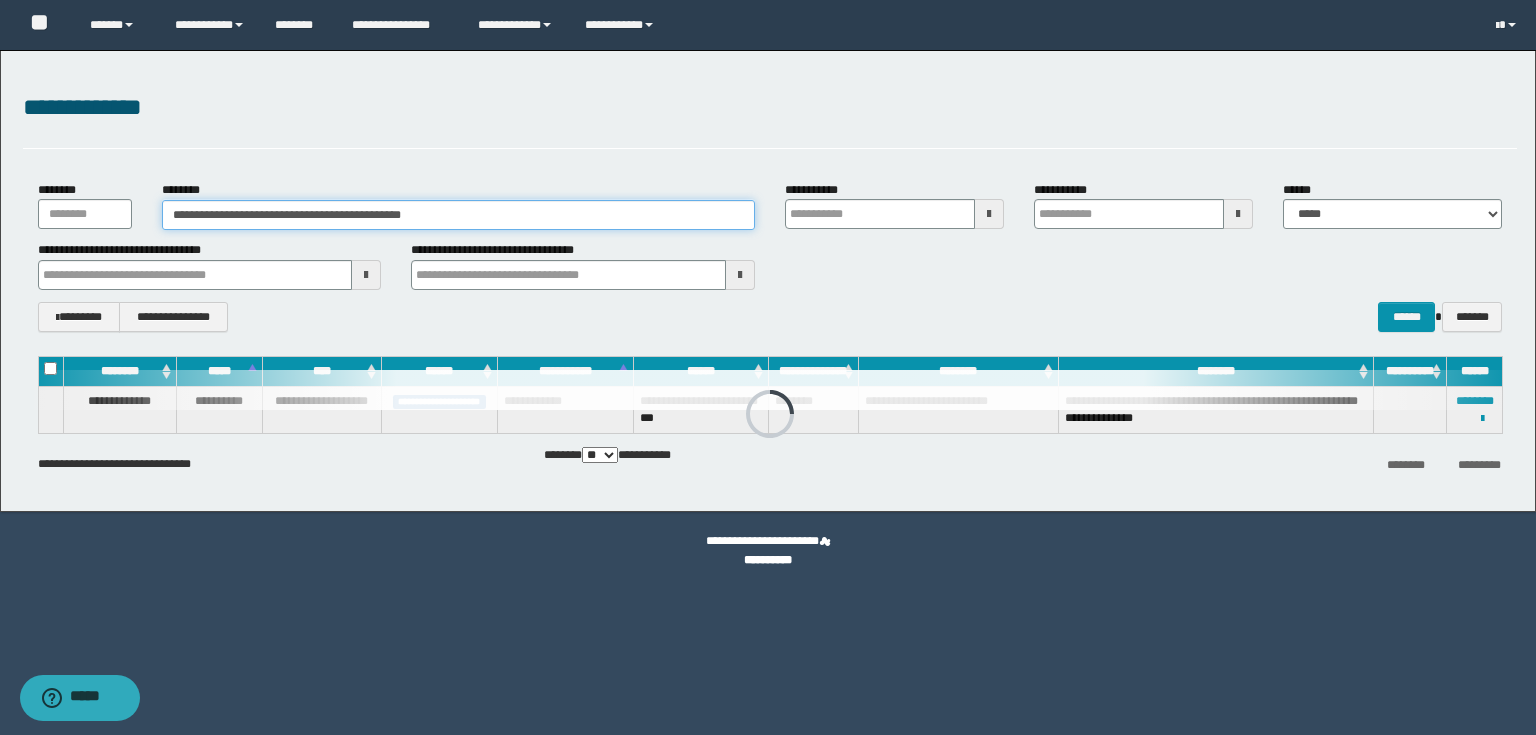 type 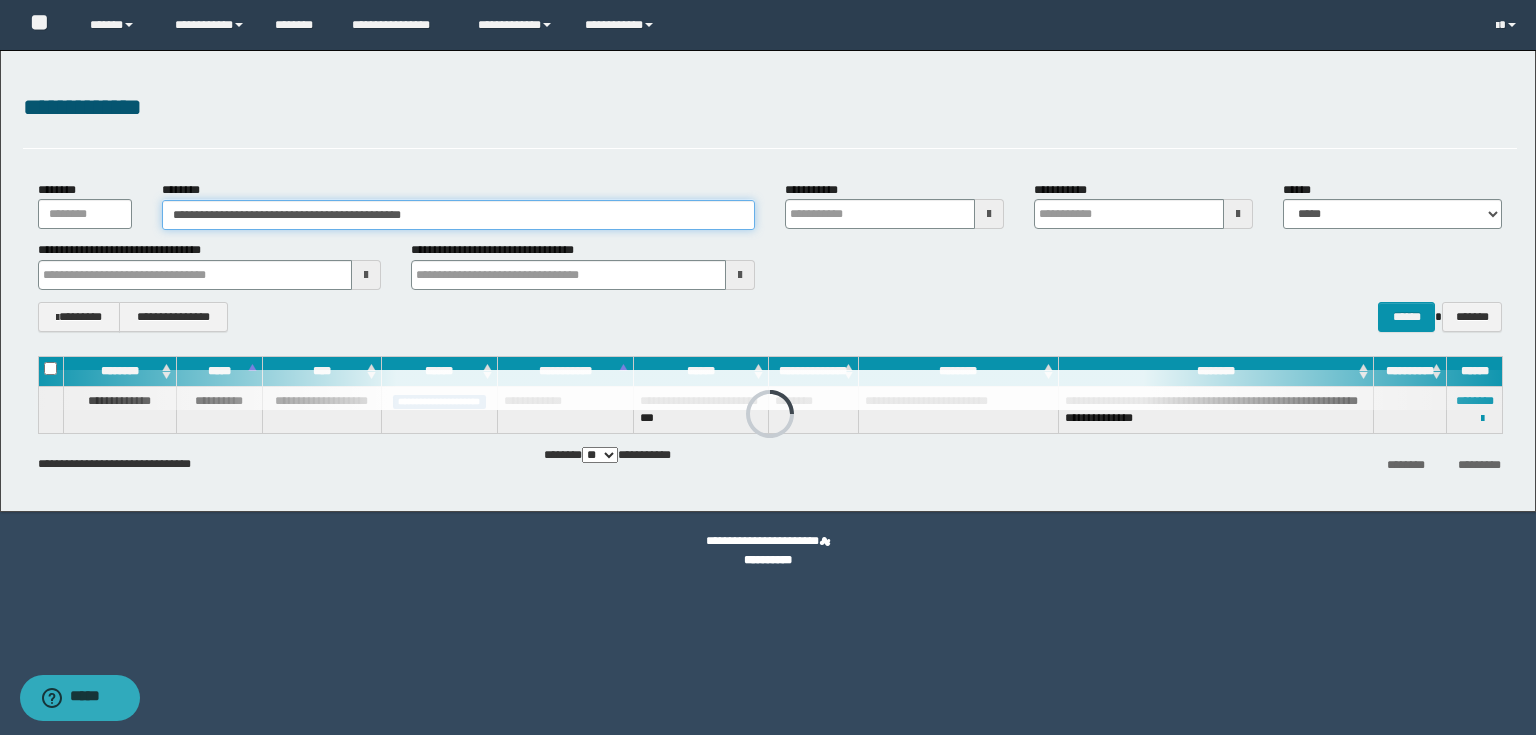 type 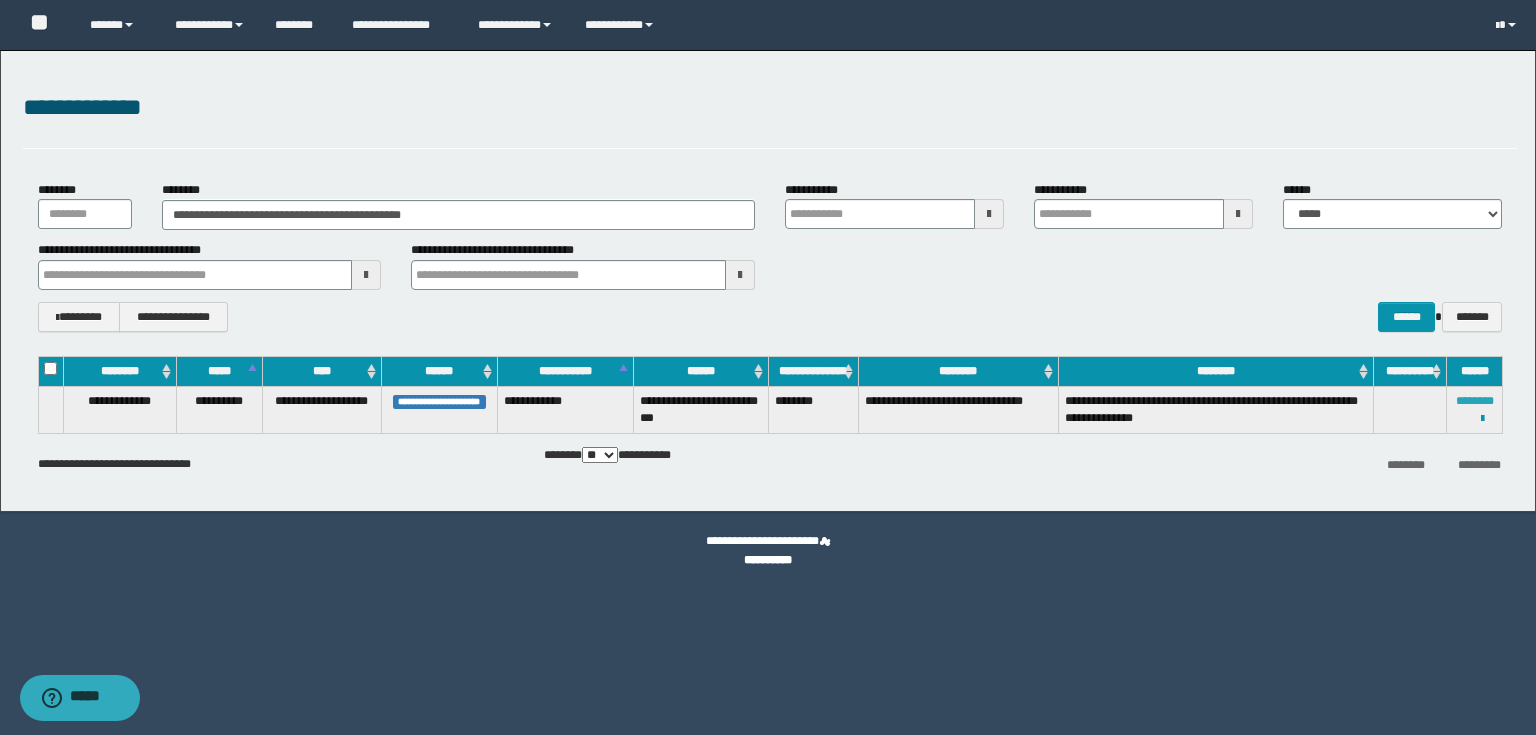 click on "********" at bounding box center [1475, 401] 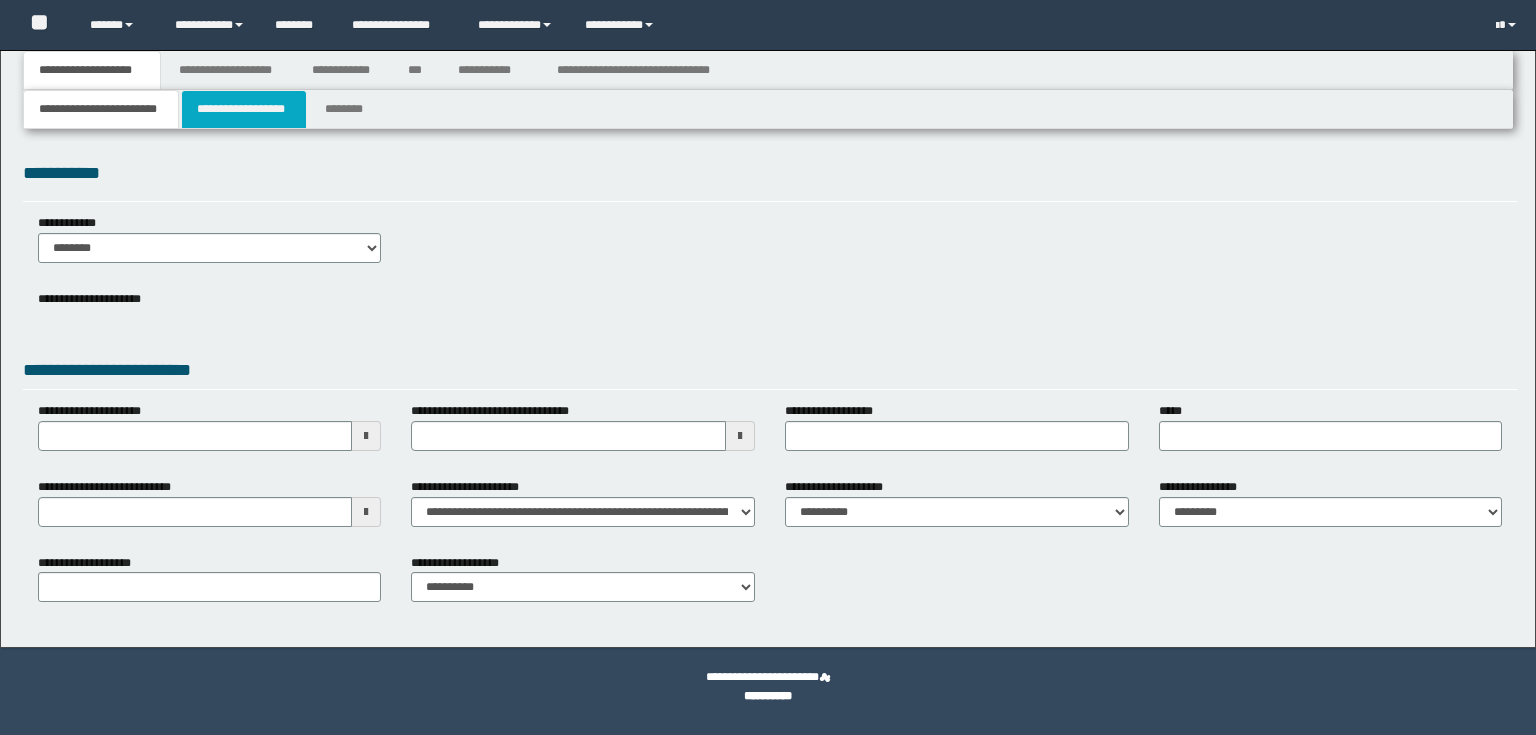 type 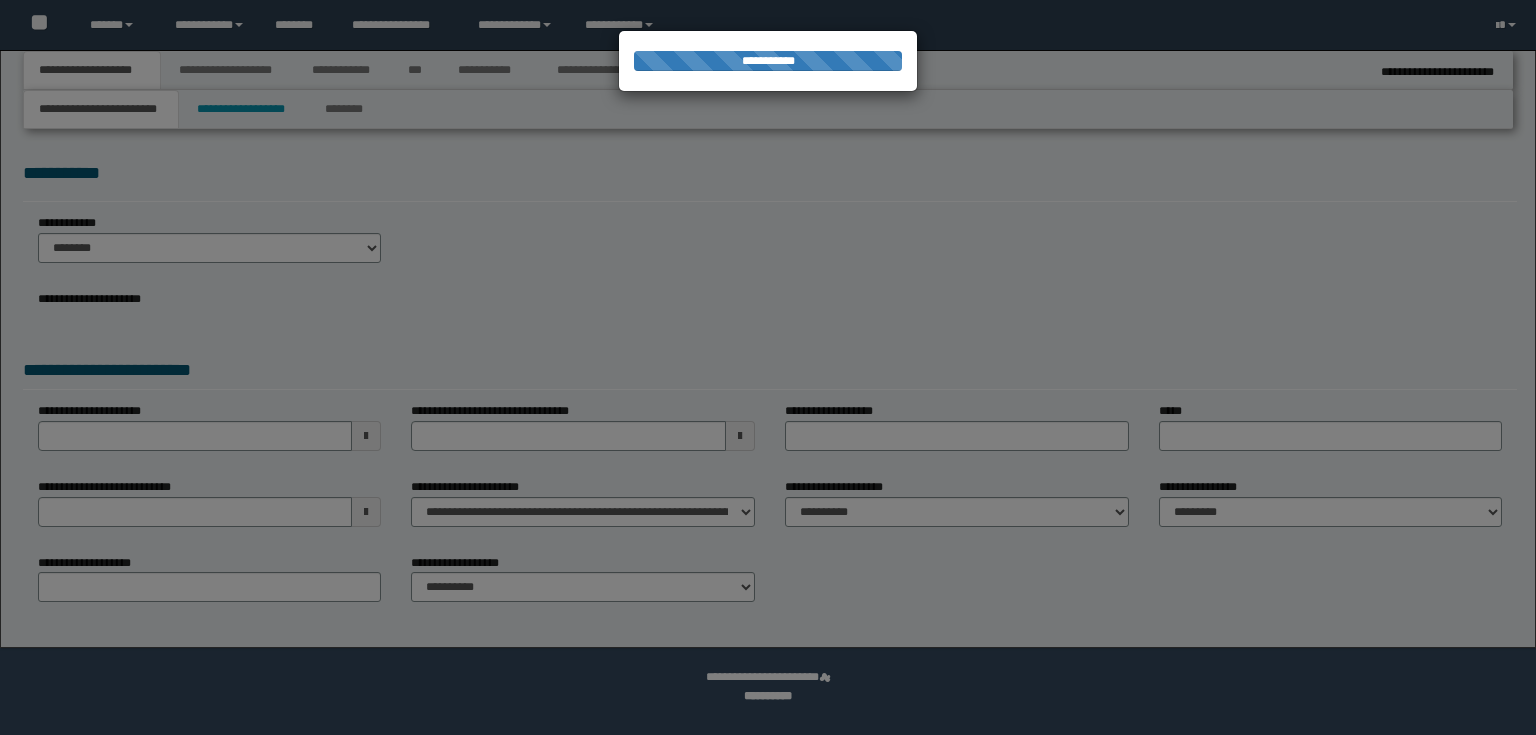 type on "**********" 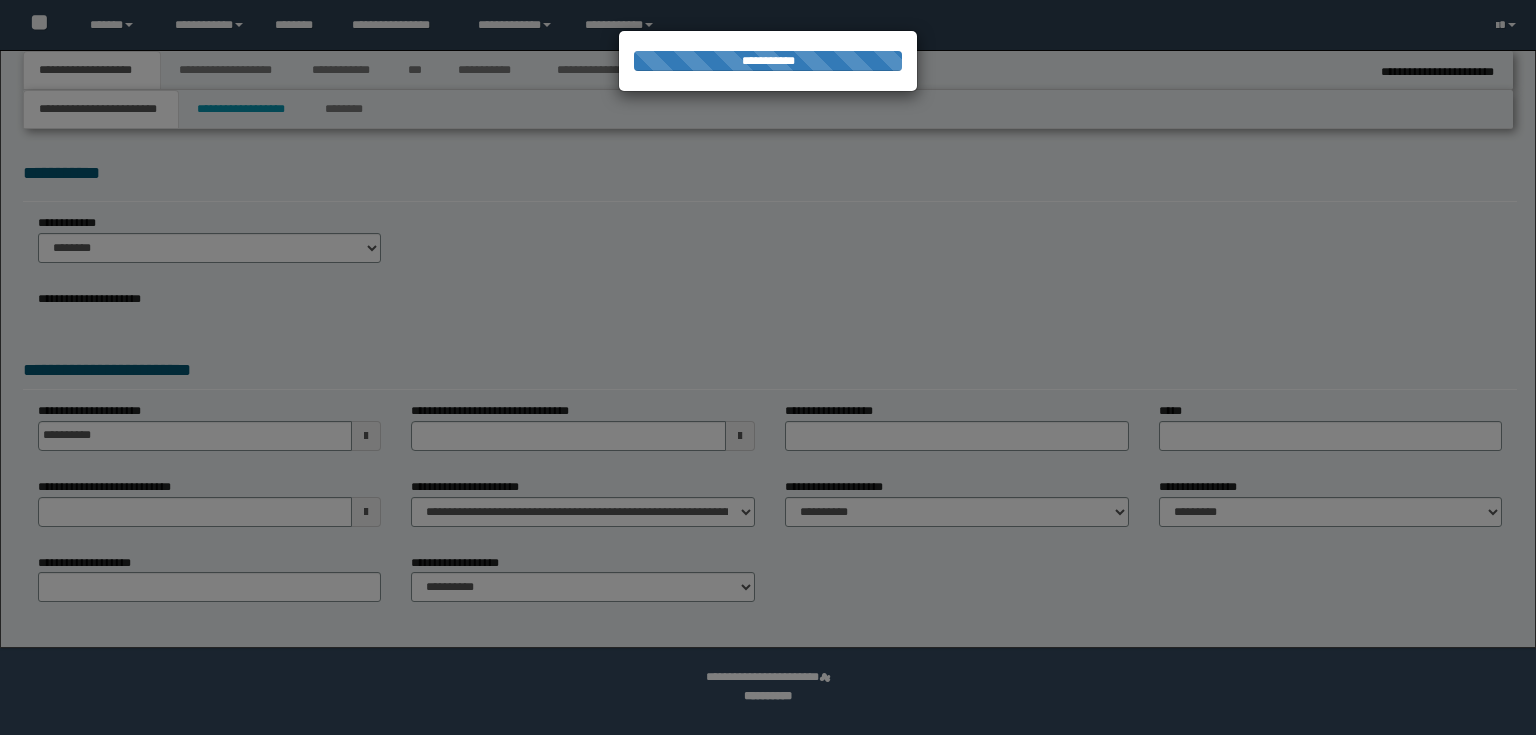select on "*" 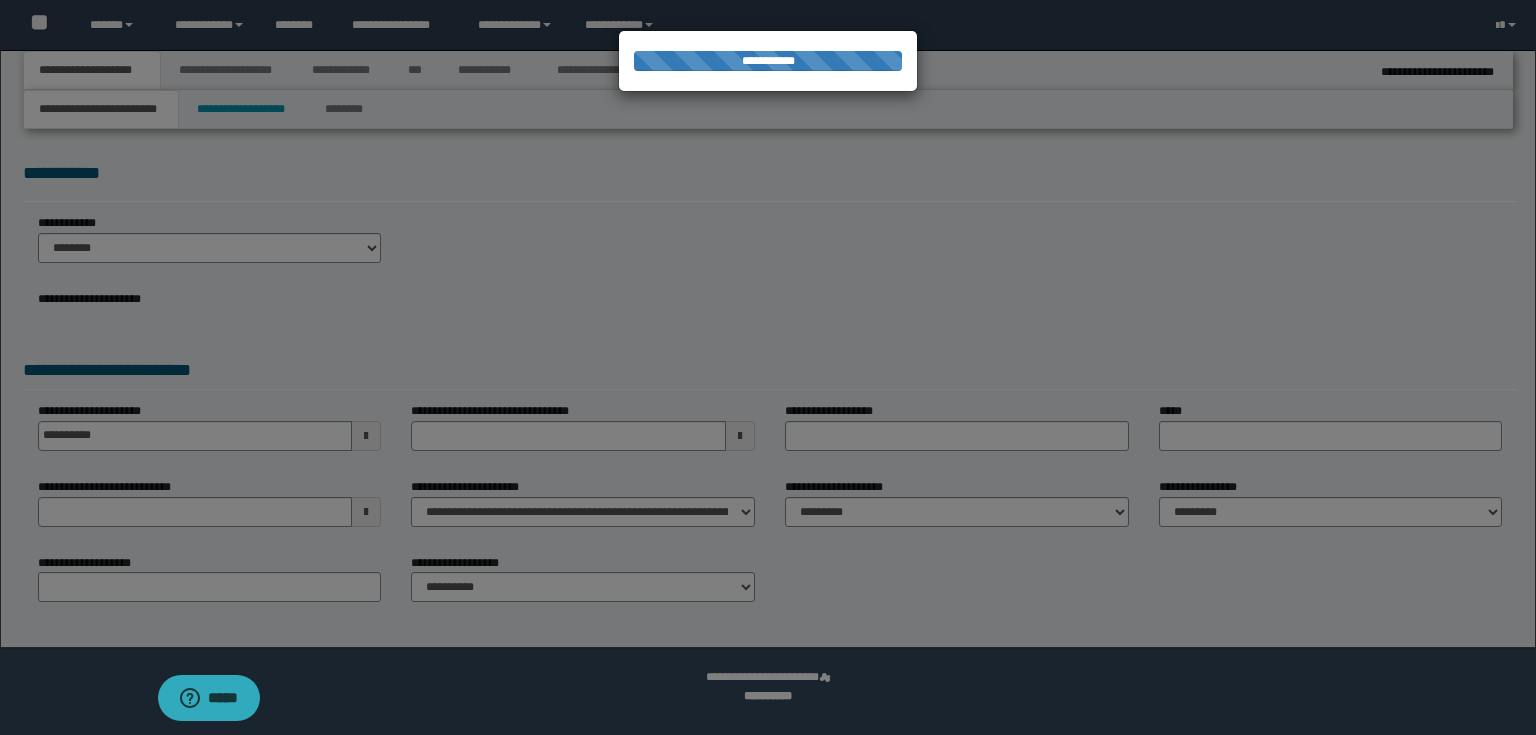 click at bounding box center (768, 367) 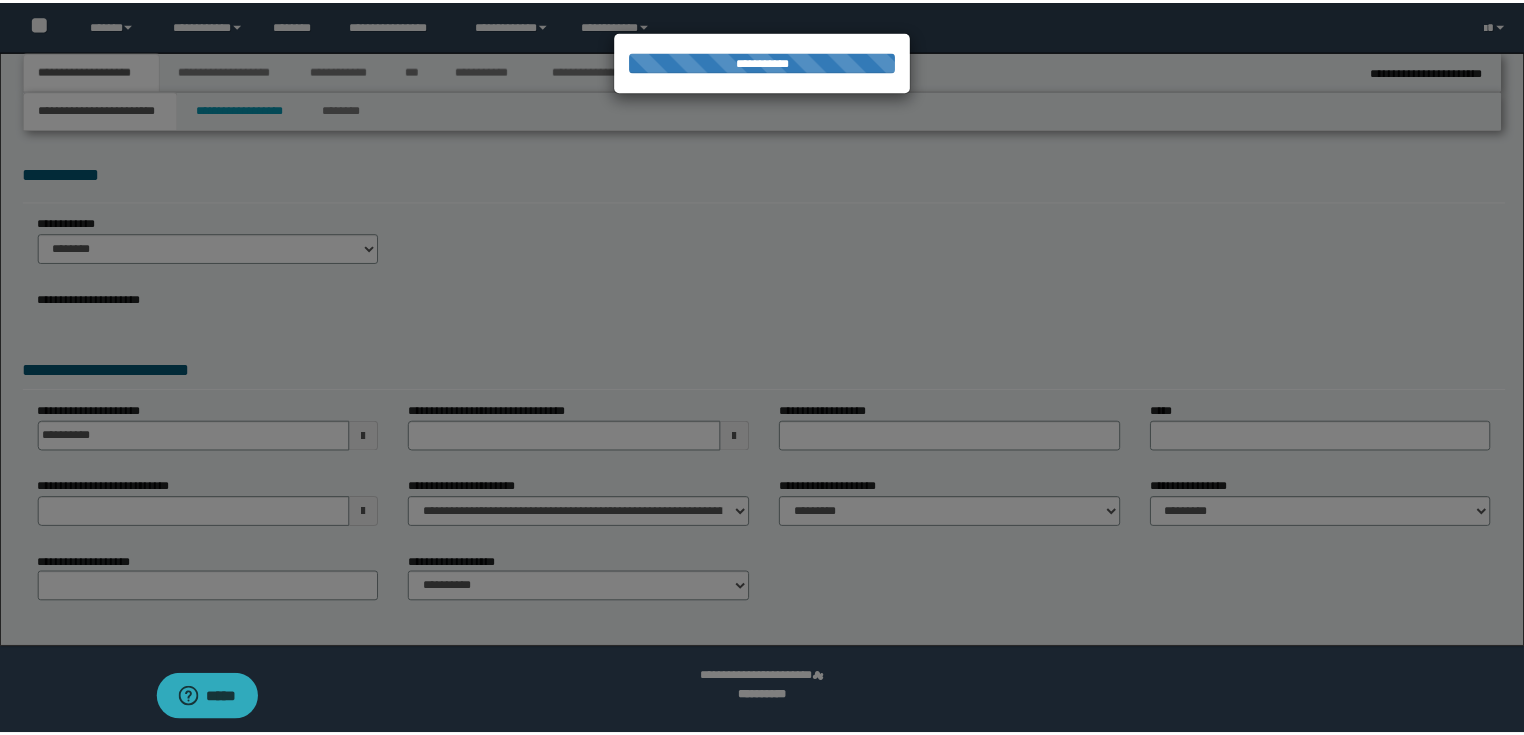 scroll, scrollTop: 0, scrollLeft: 0, axis: both 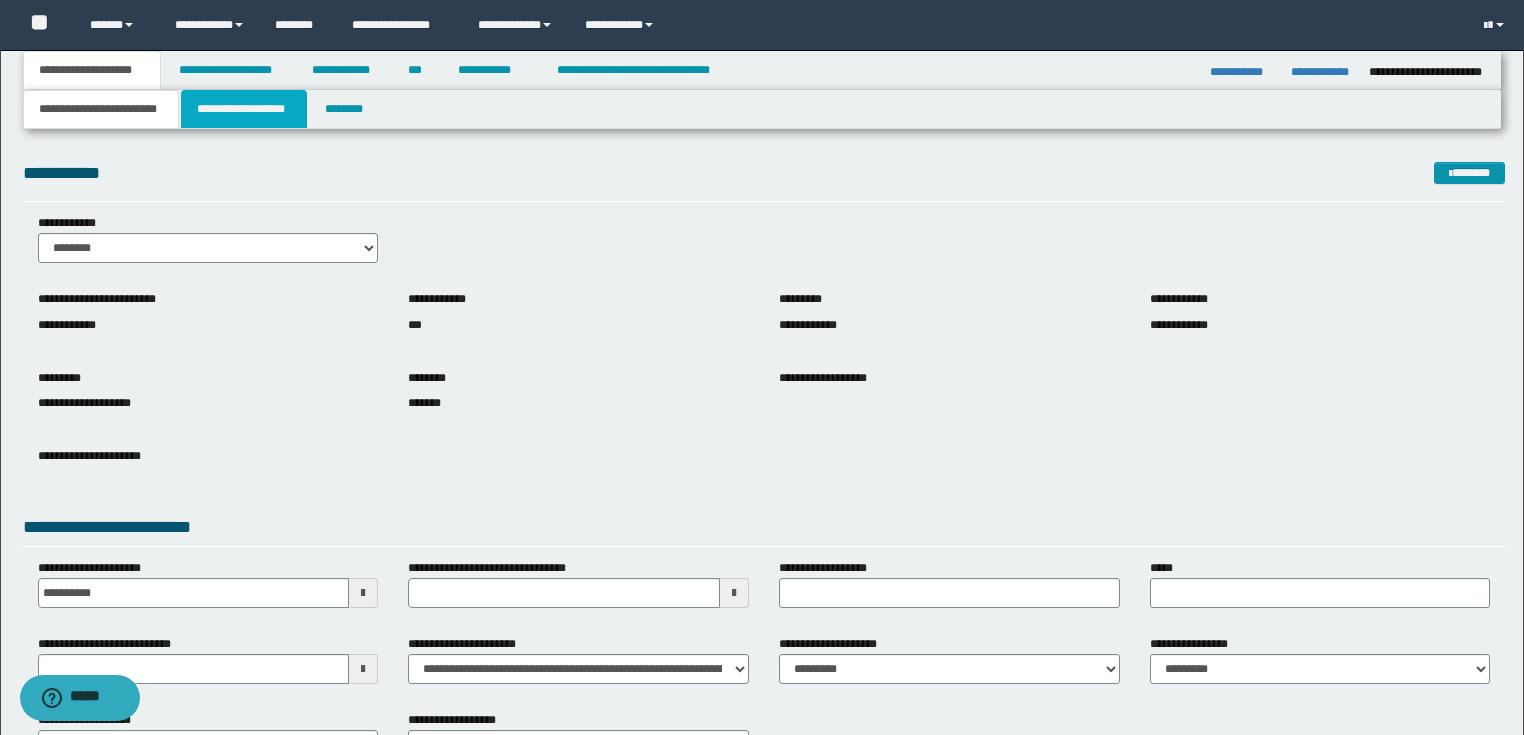 click on "**********" at bounding box center [244, 109] 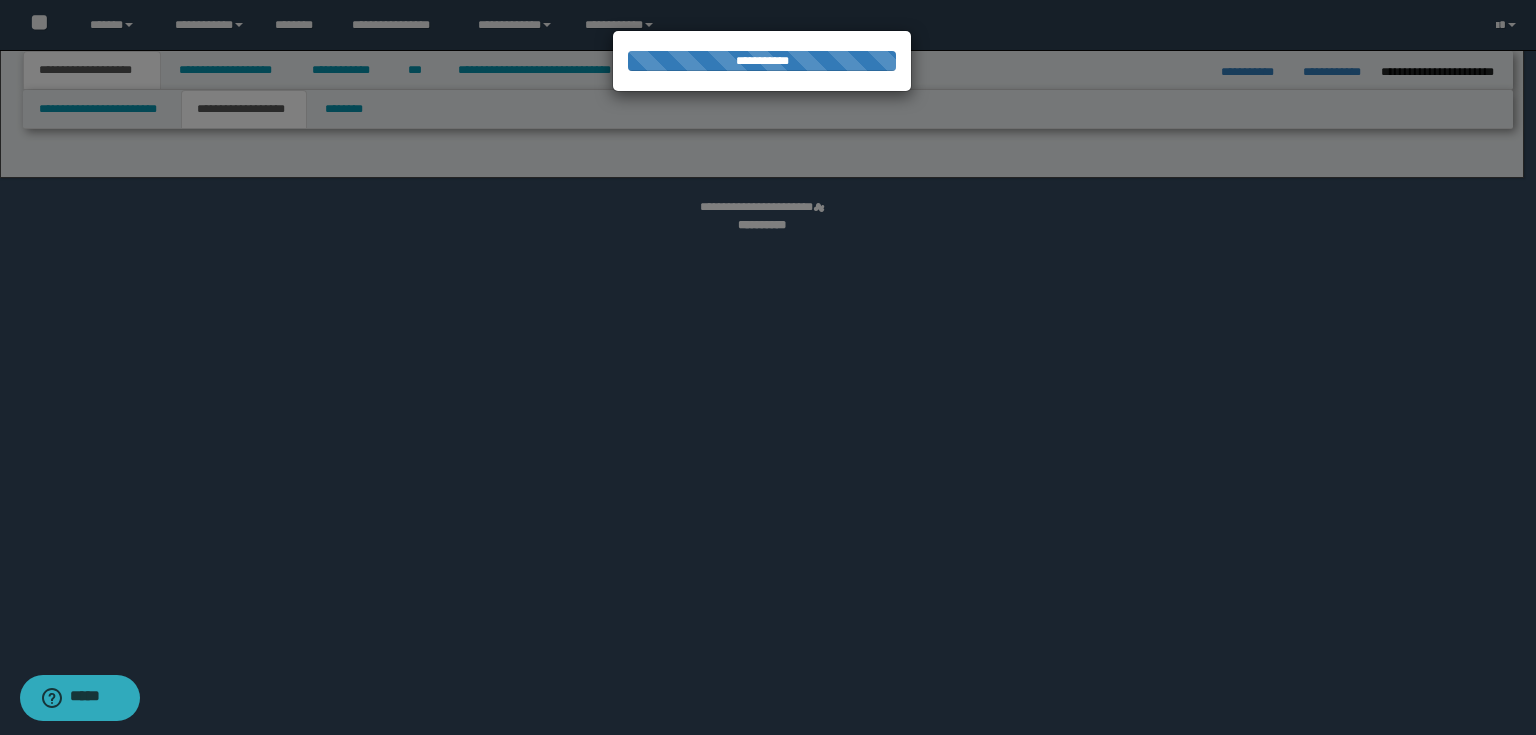 select on "*" 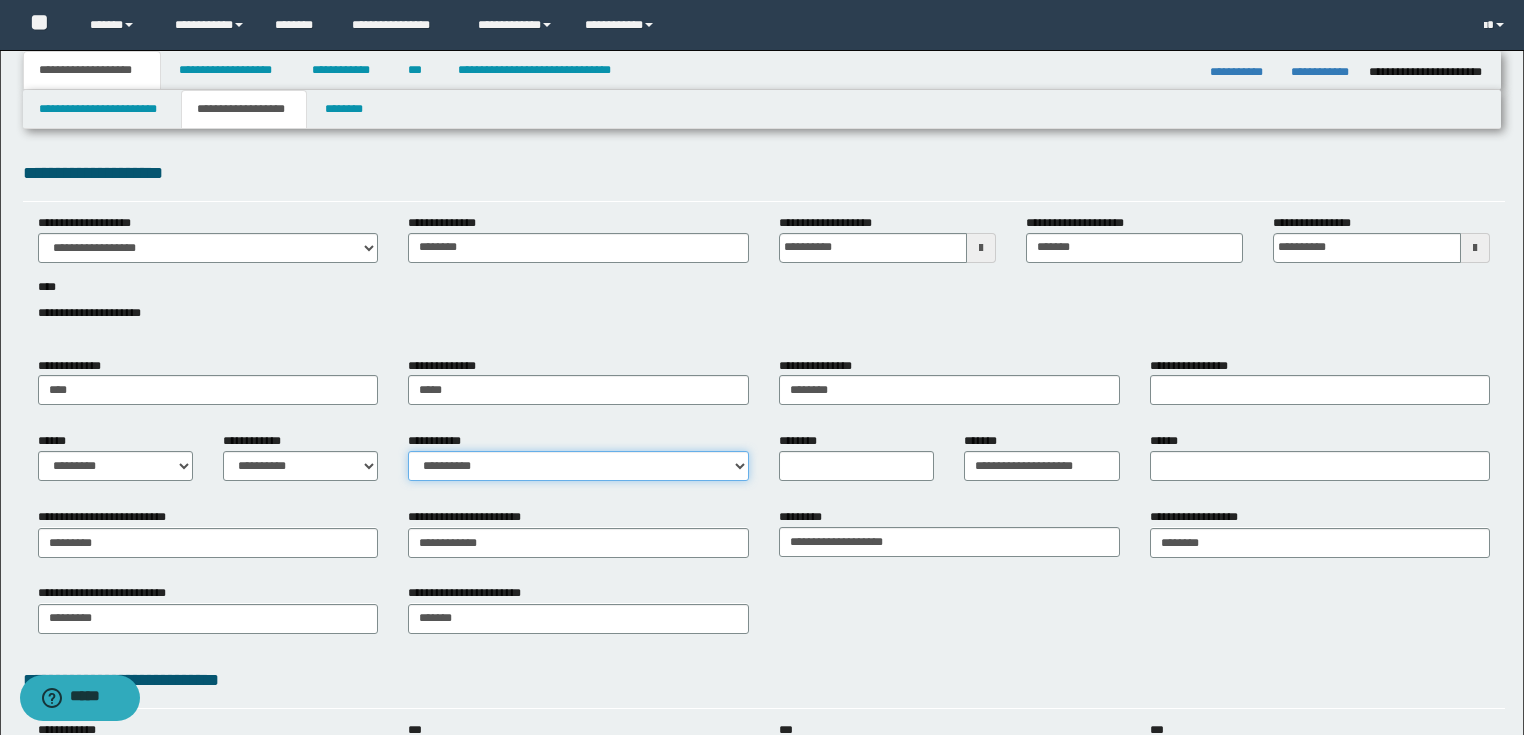 click on "**********" at bounding box center (578, 466) 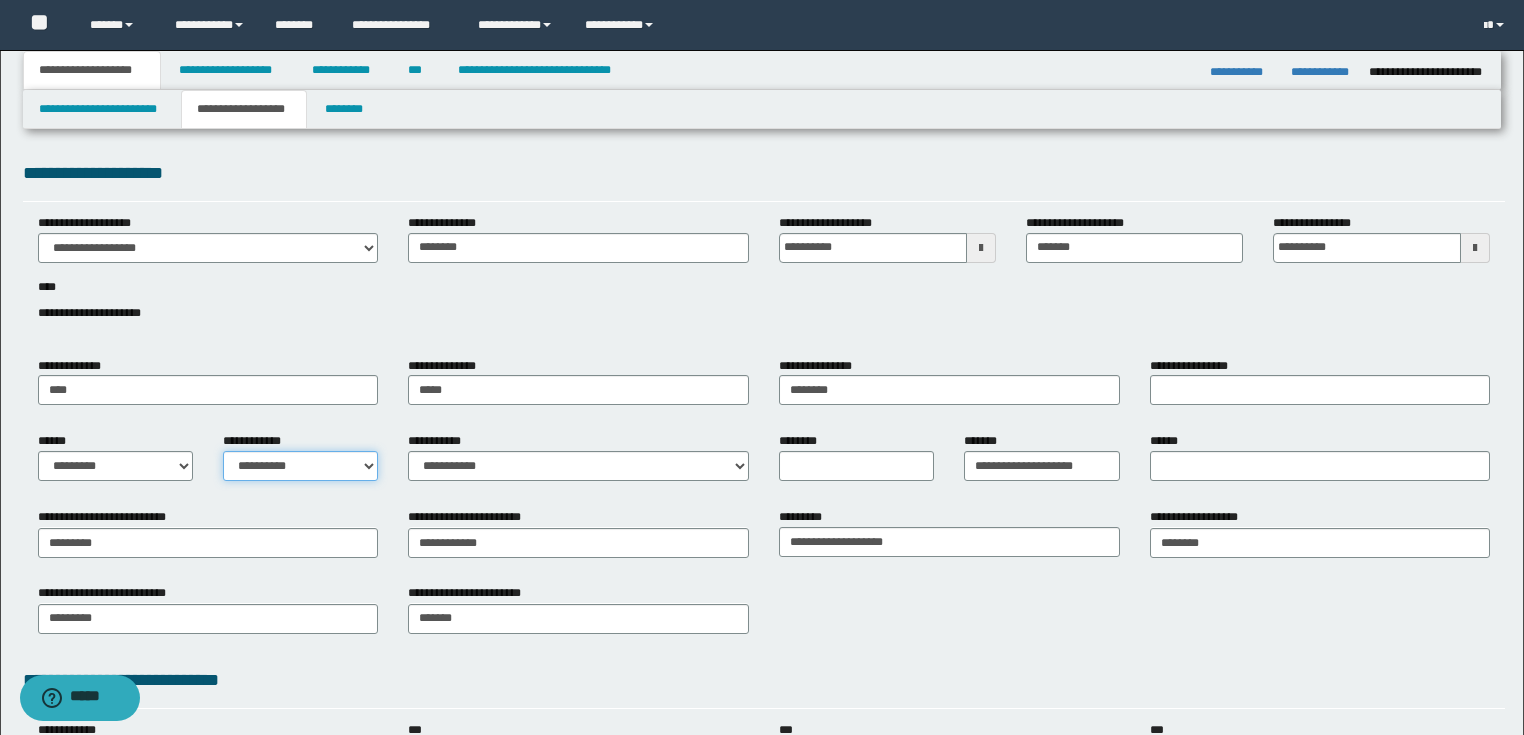 click on "**********" at bounding box center [300, 466] 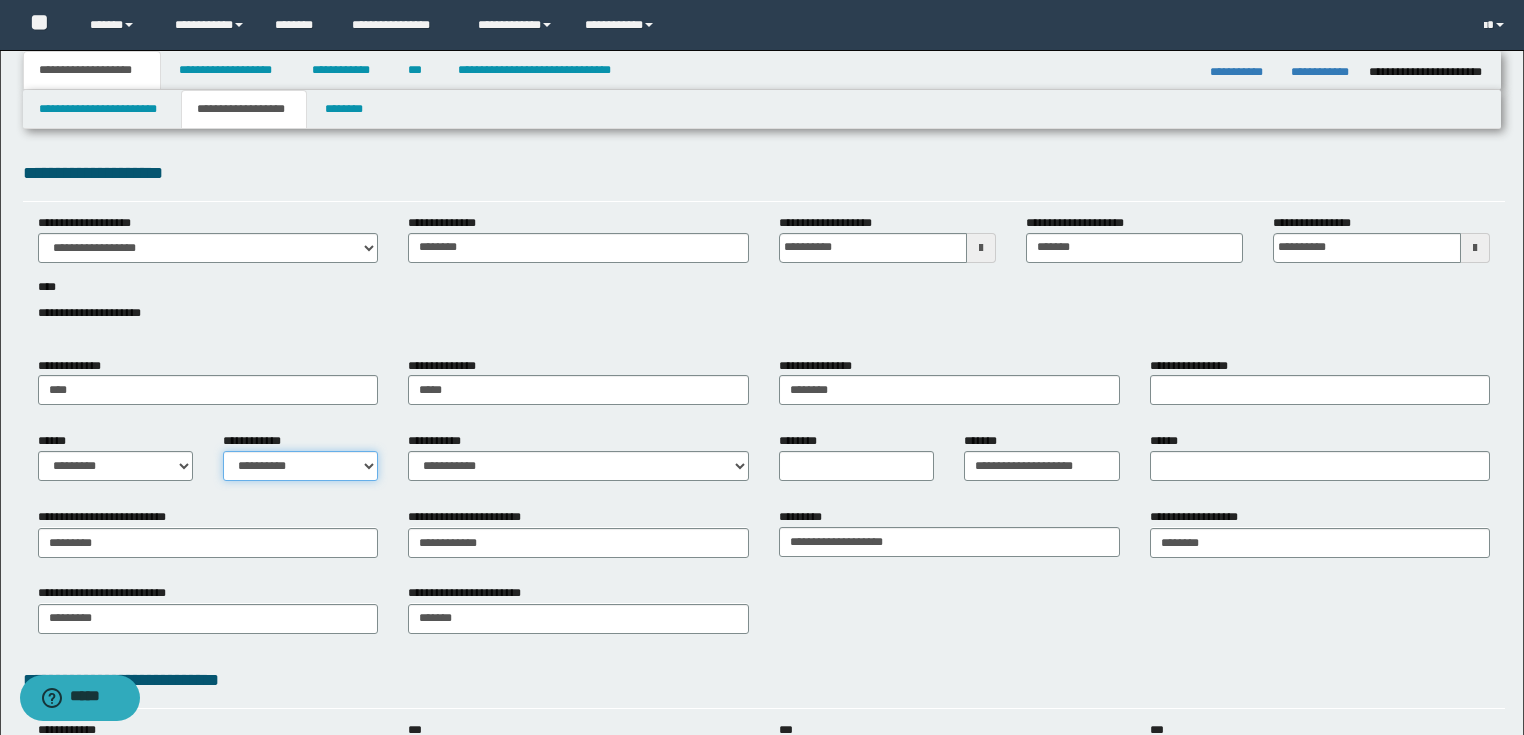 select on "*" 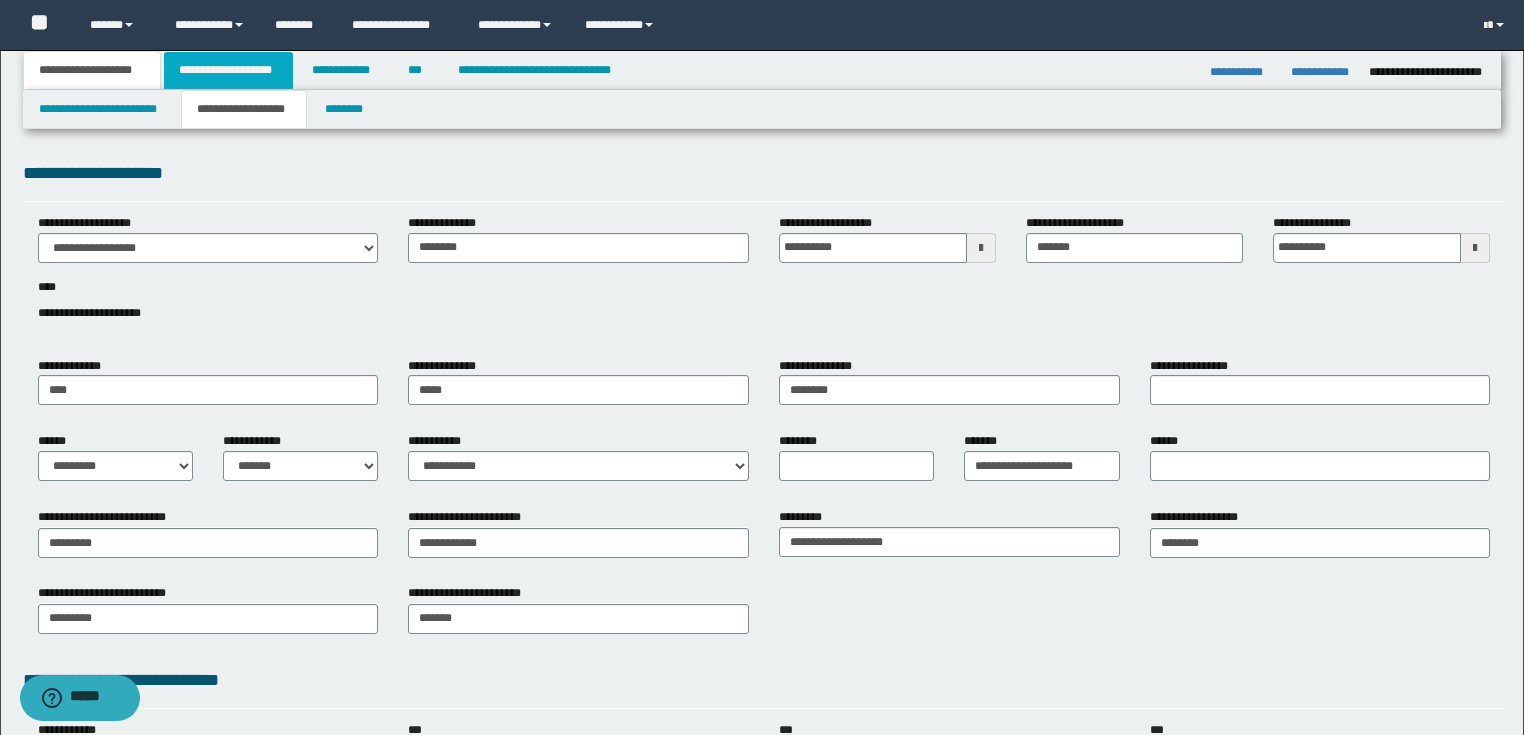 click on "**********" at bounding box center [228, 70] 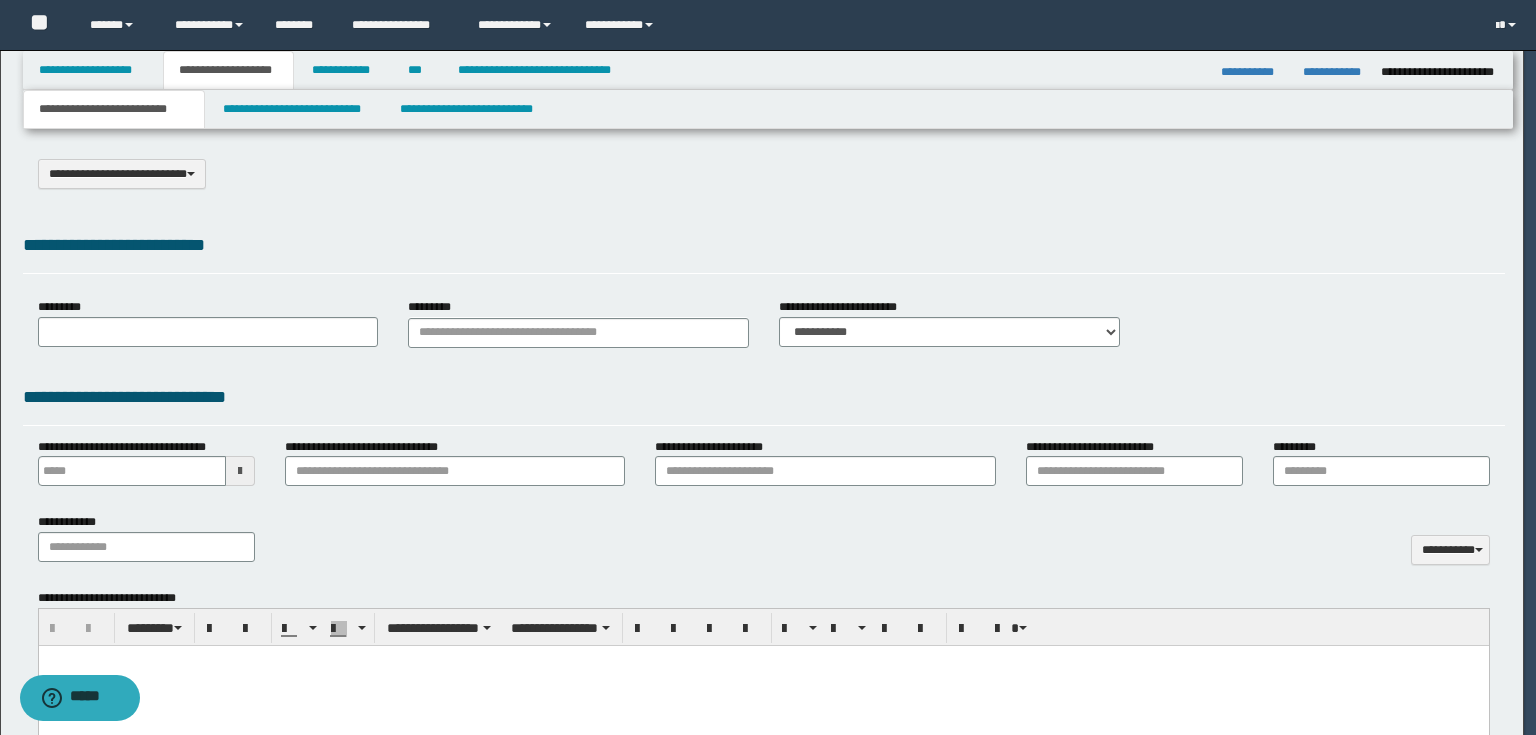 select on "*" 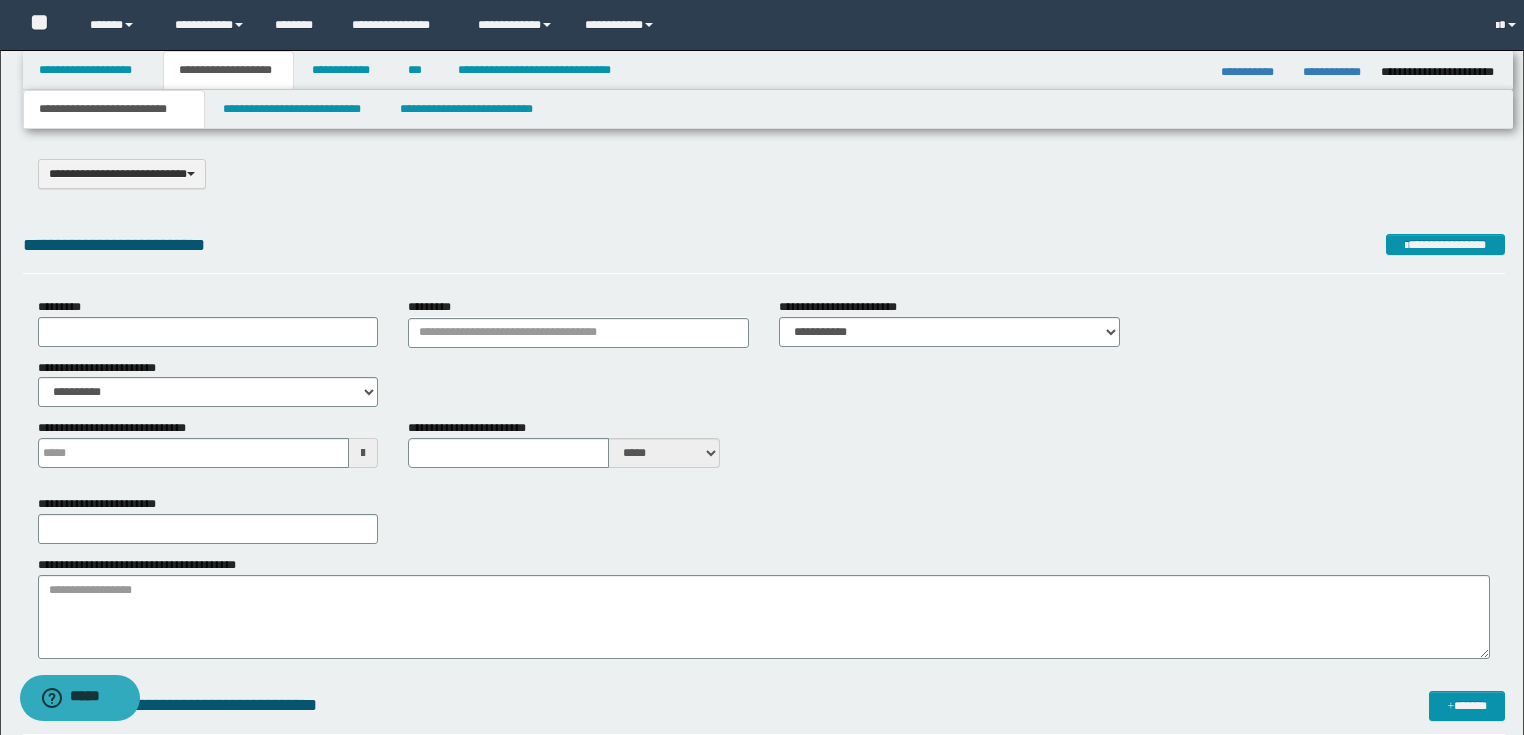 scroll, scrollTop: 0, scrollLeft: 0, axis: both 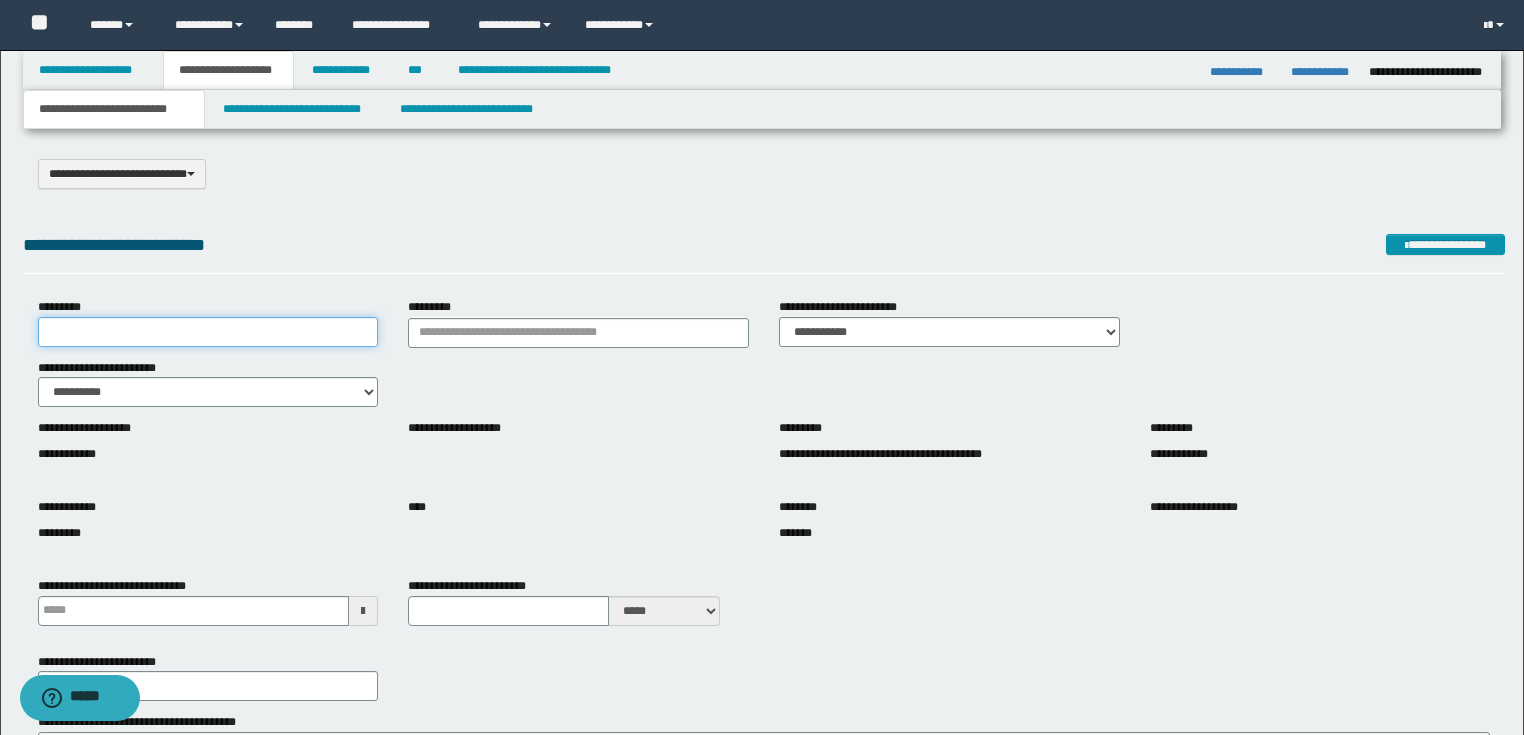 click on "*********" at bounding box center [208, 332] 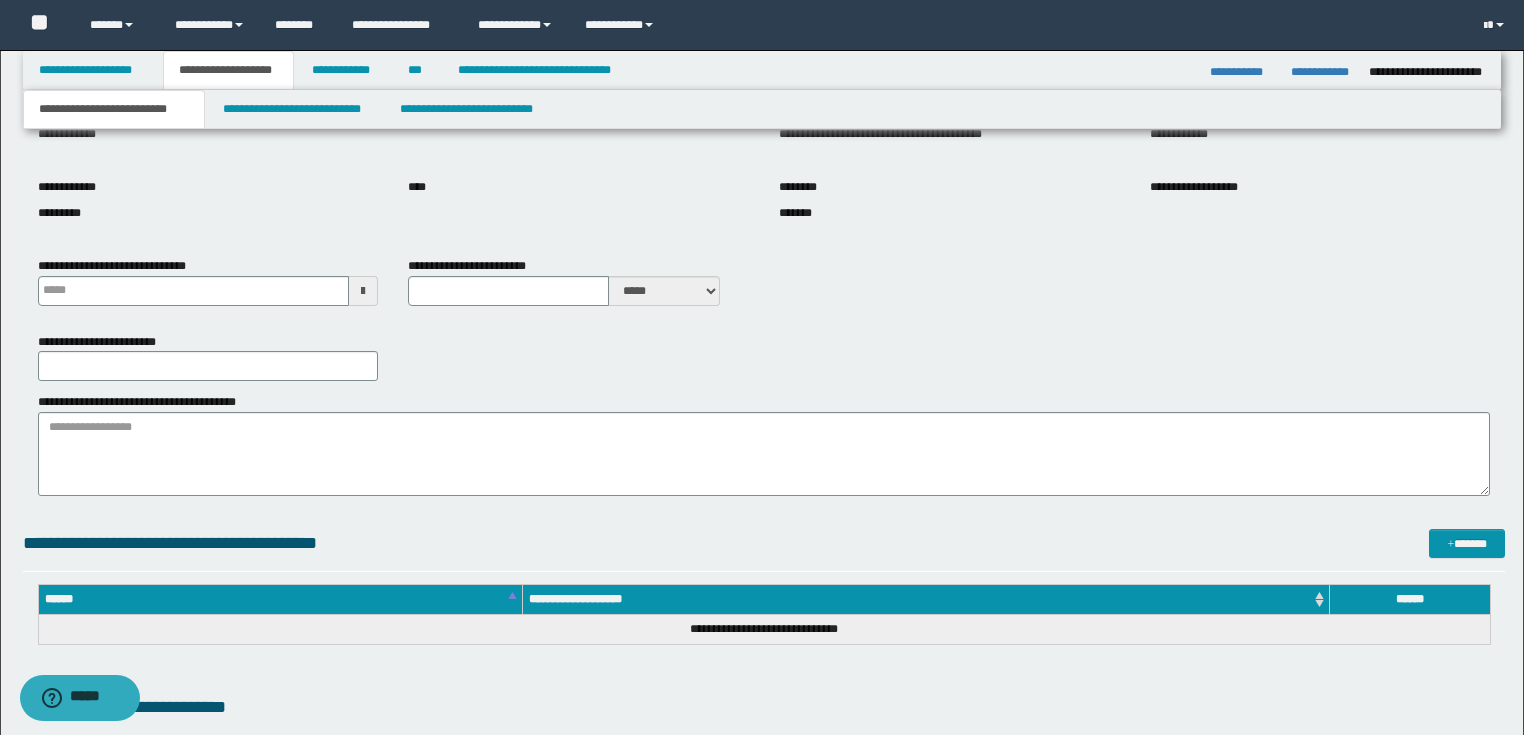 scroll, scrollTop: 480, scrollLeft: 0, axis: vertical 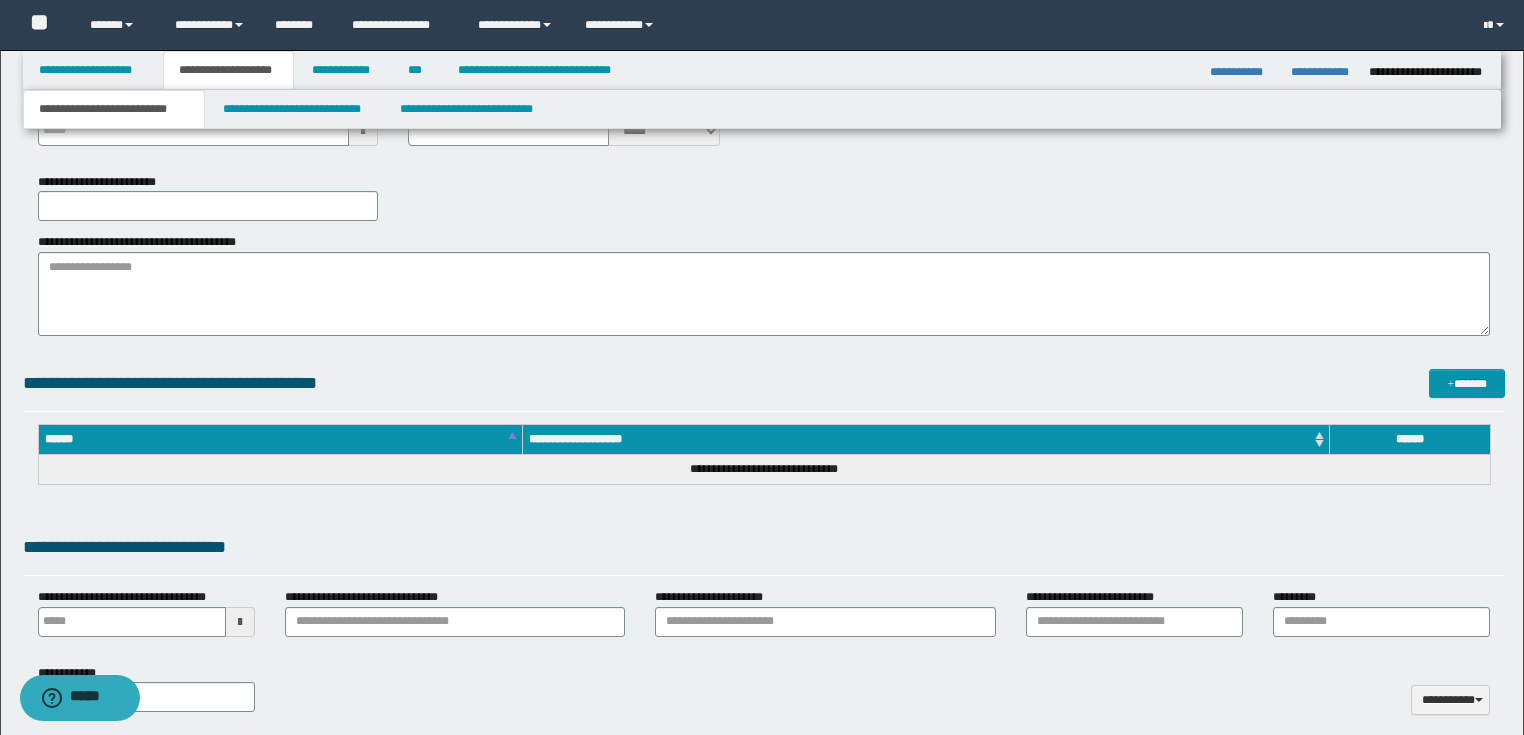 type on "**********" 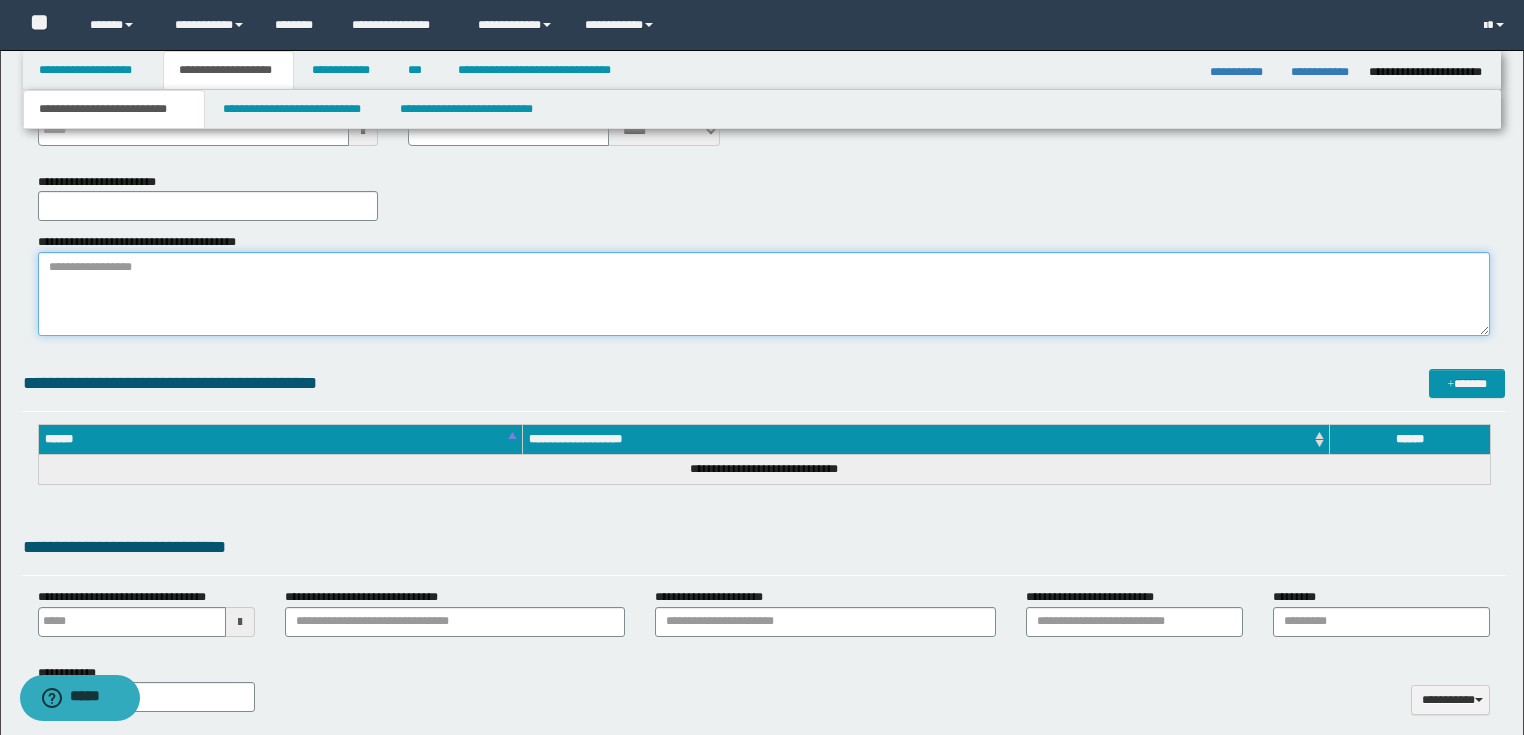 click on "**********" at bounding box center [764, 294] 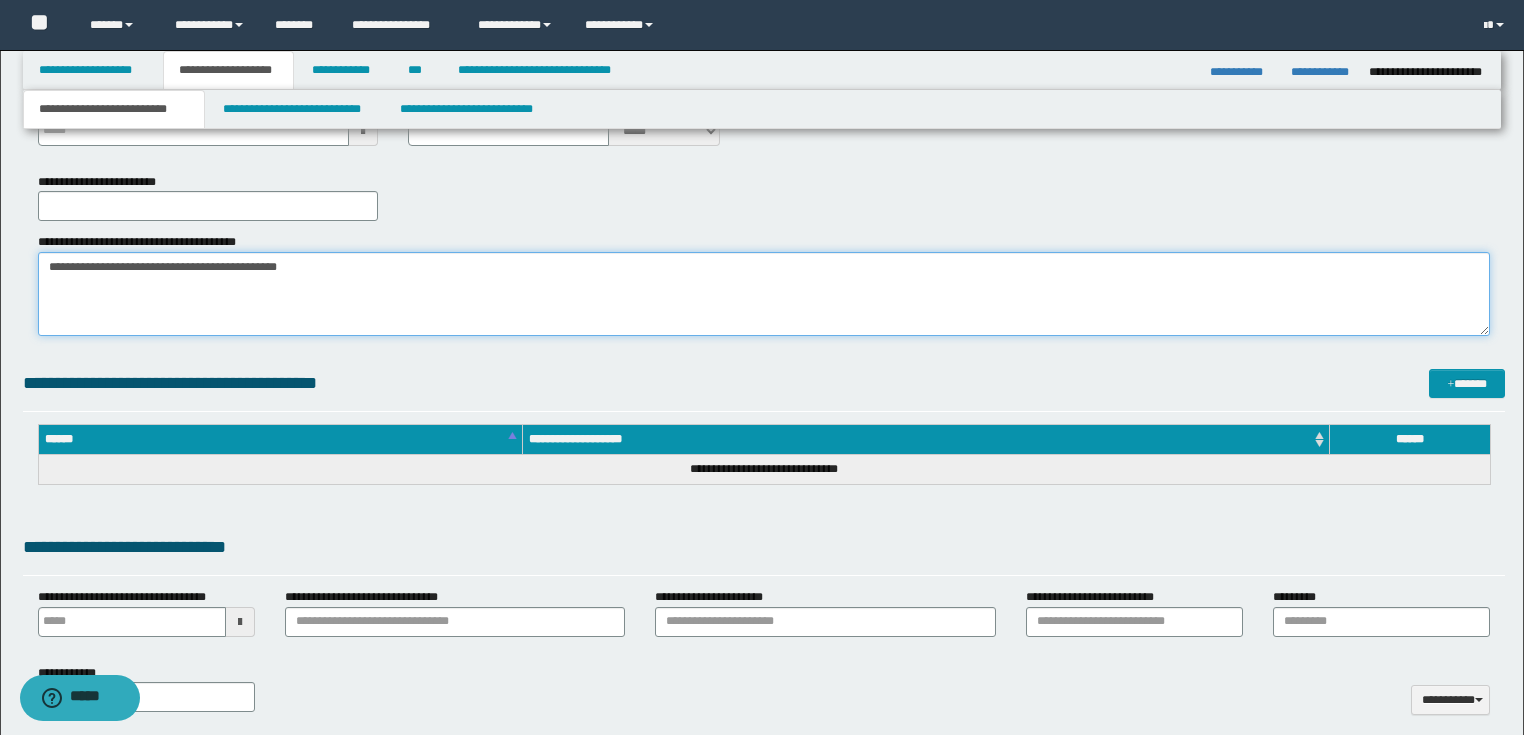 type on "**********" 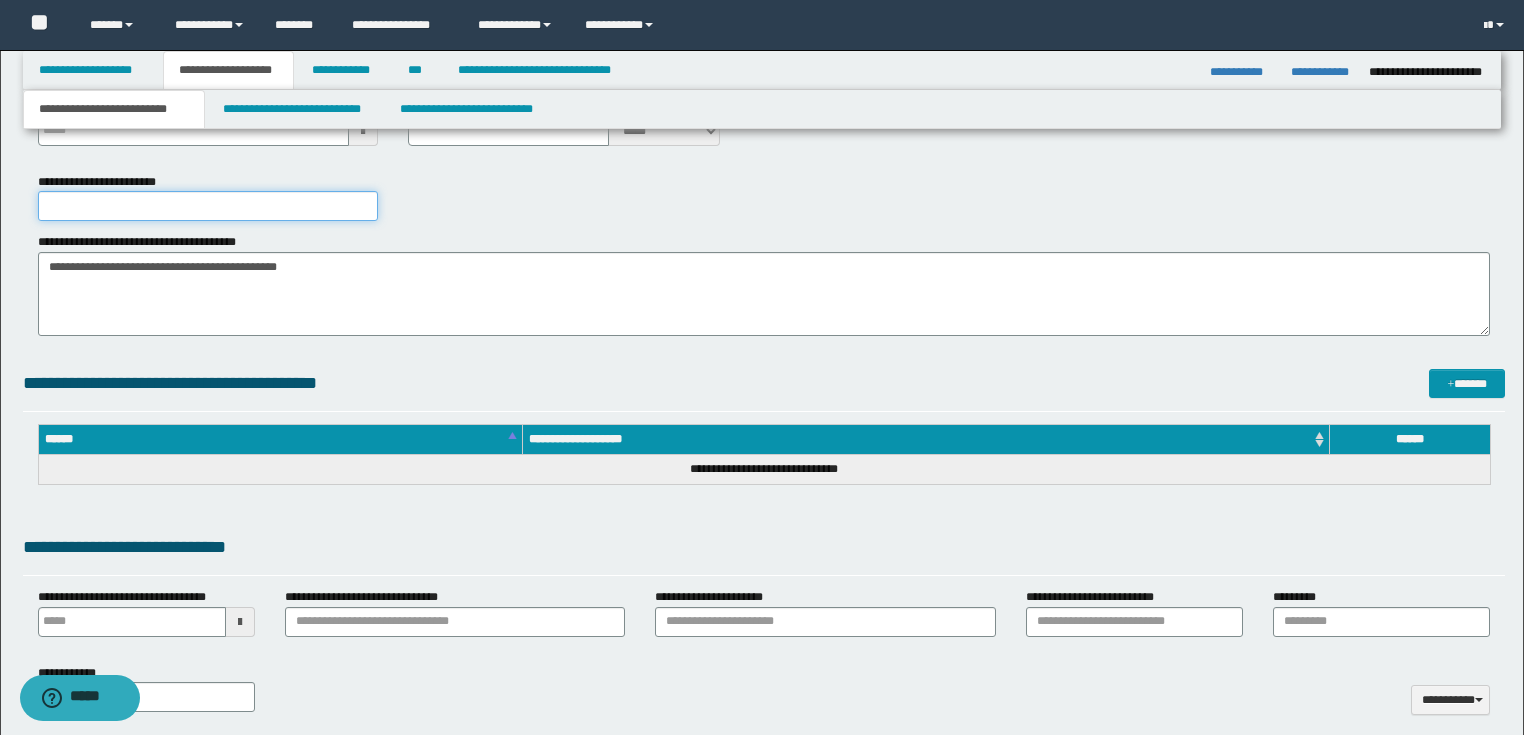 click on "**********" at bounding box center (208, 206) 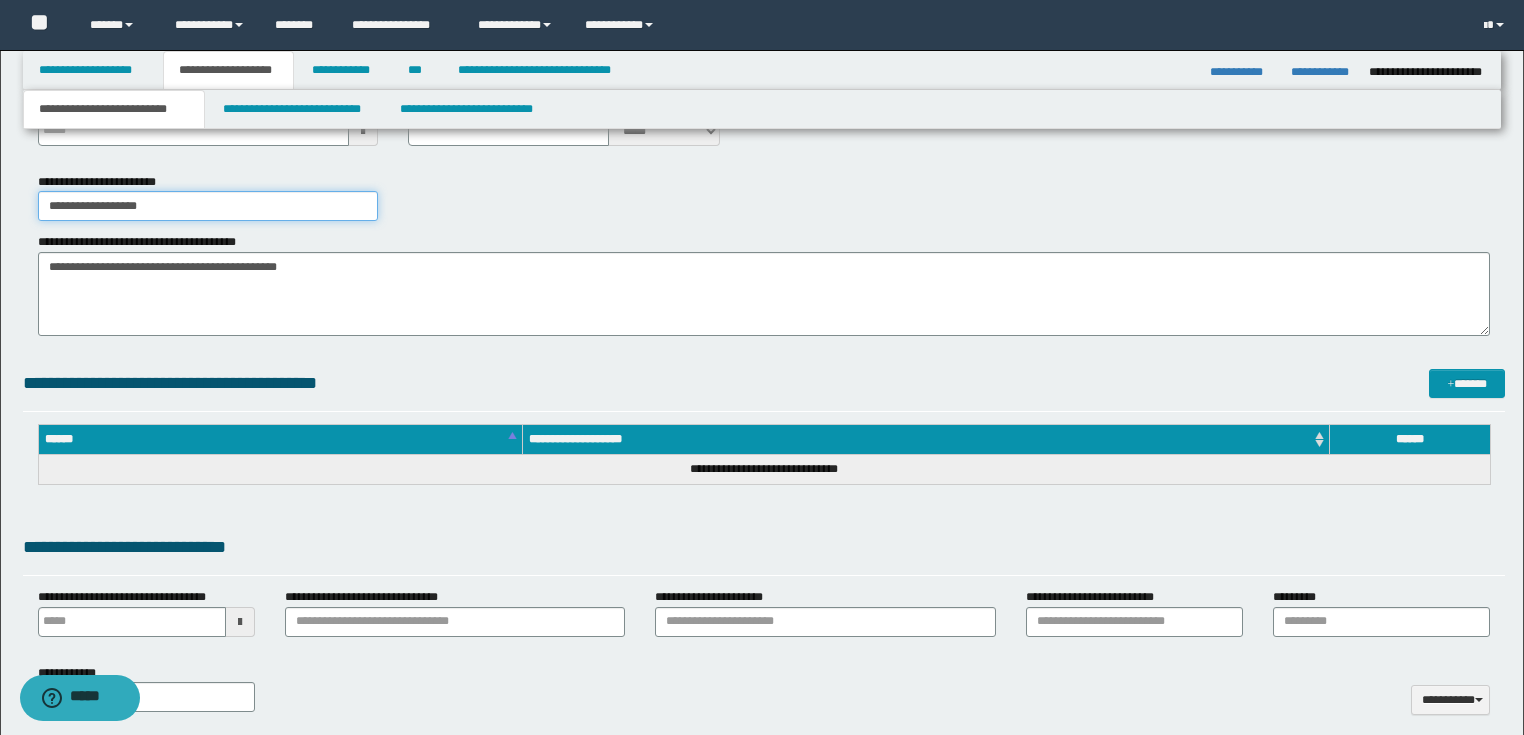 type on "**********" 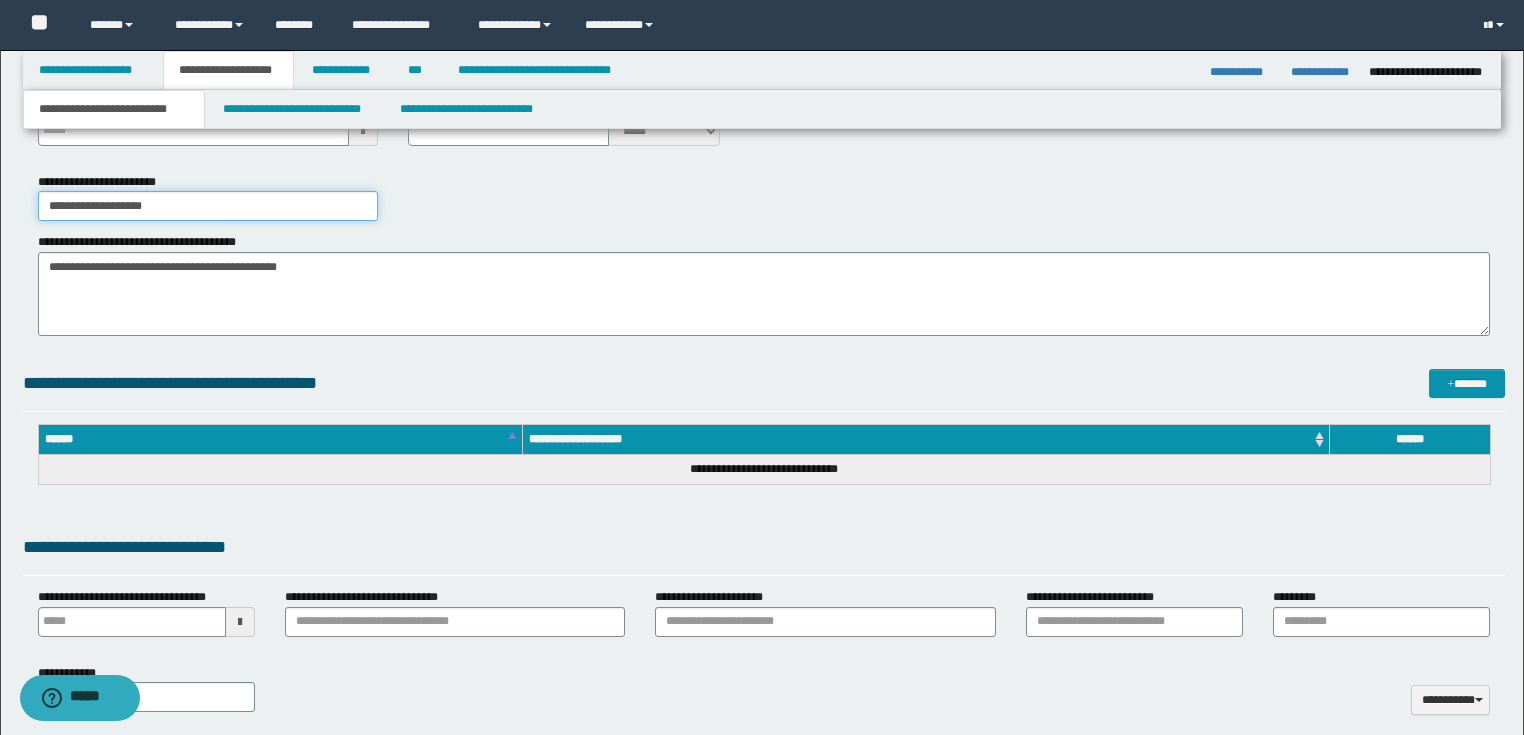type 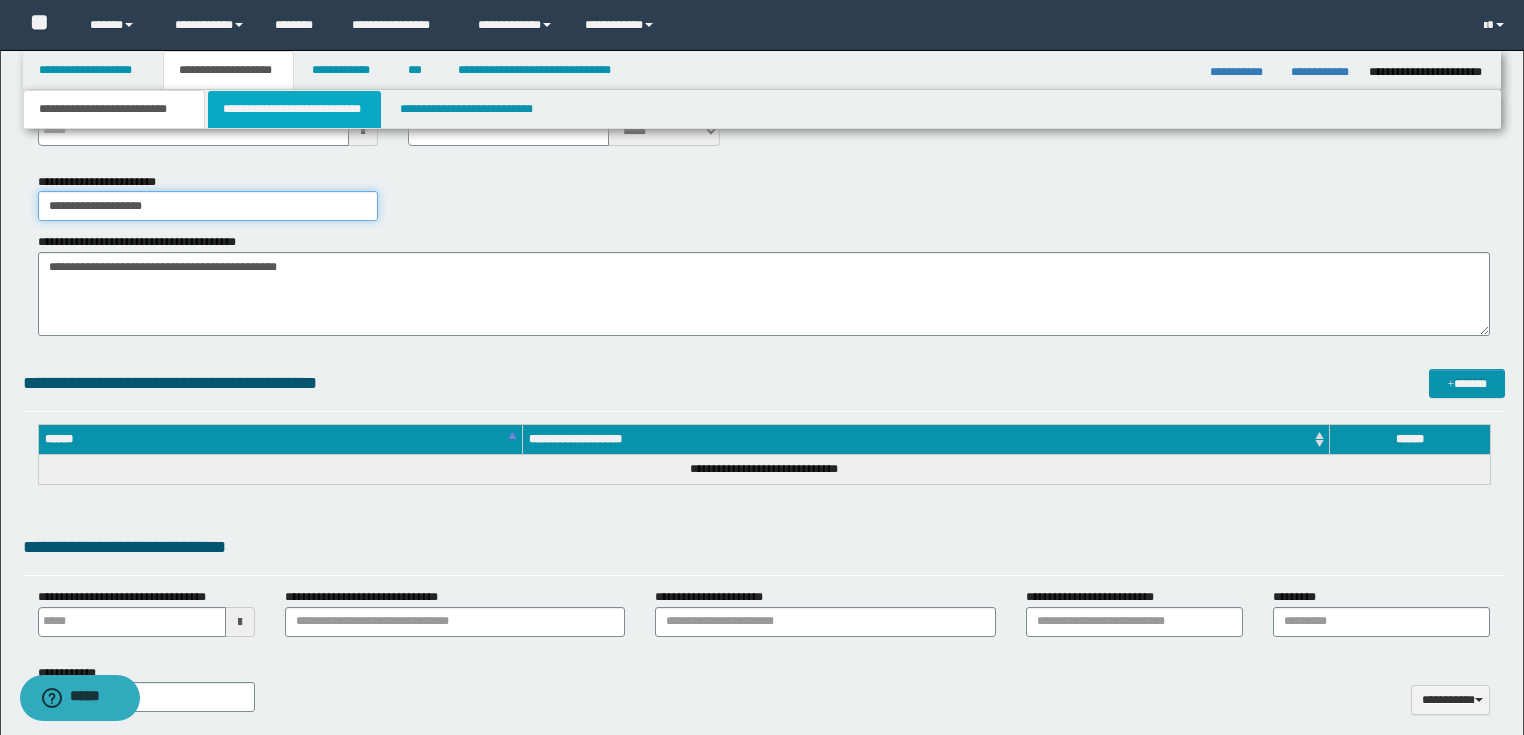 type on "**********" 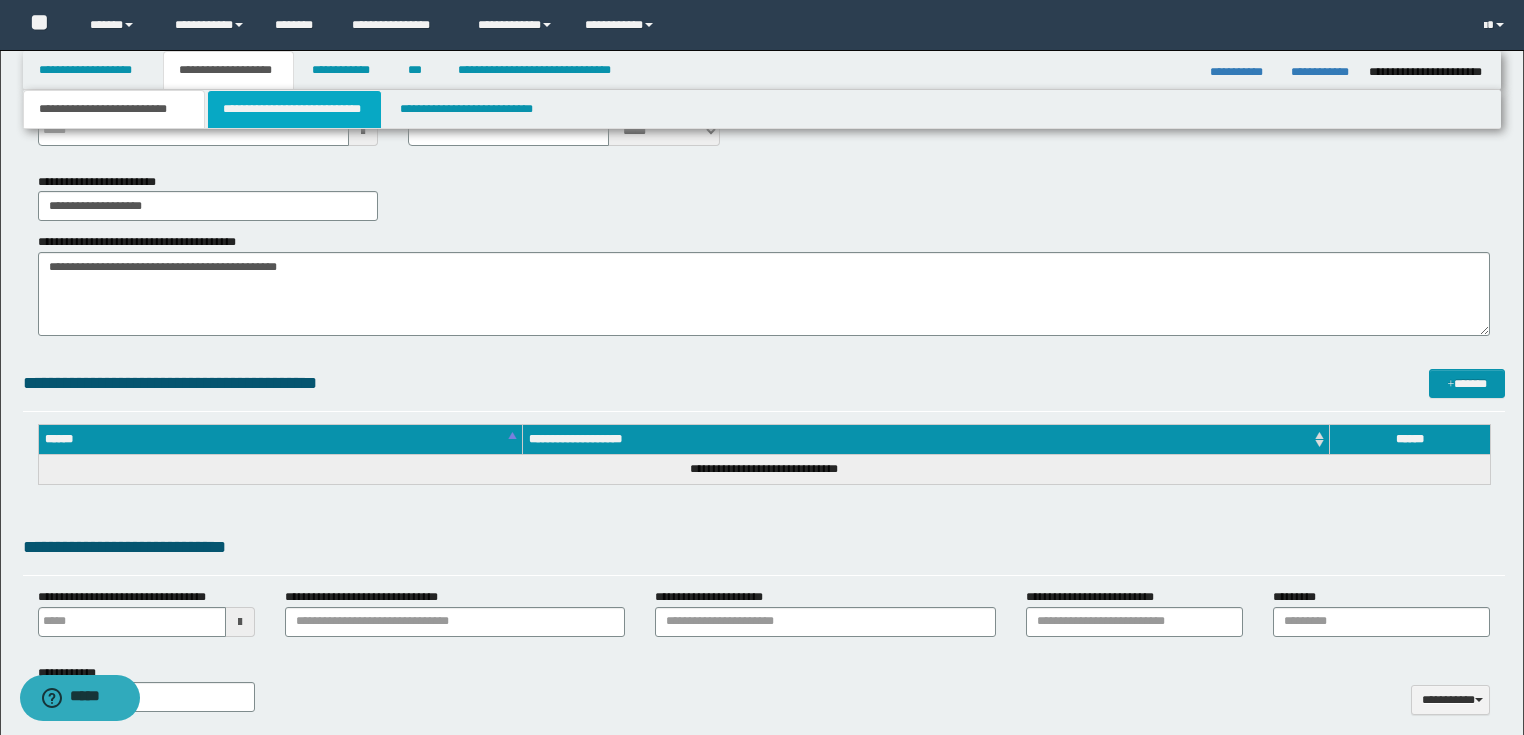 click on "**********" at bounding box center (294, 109) 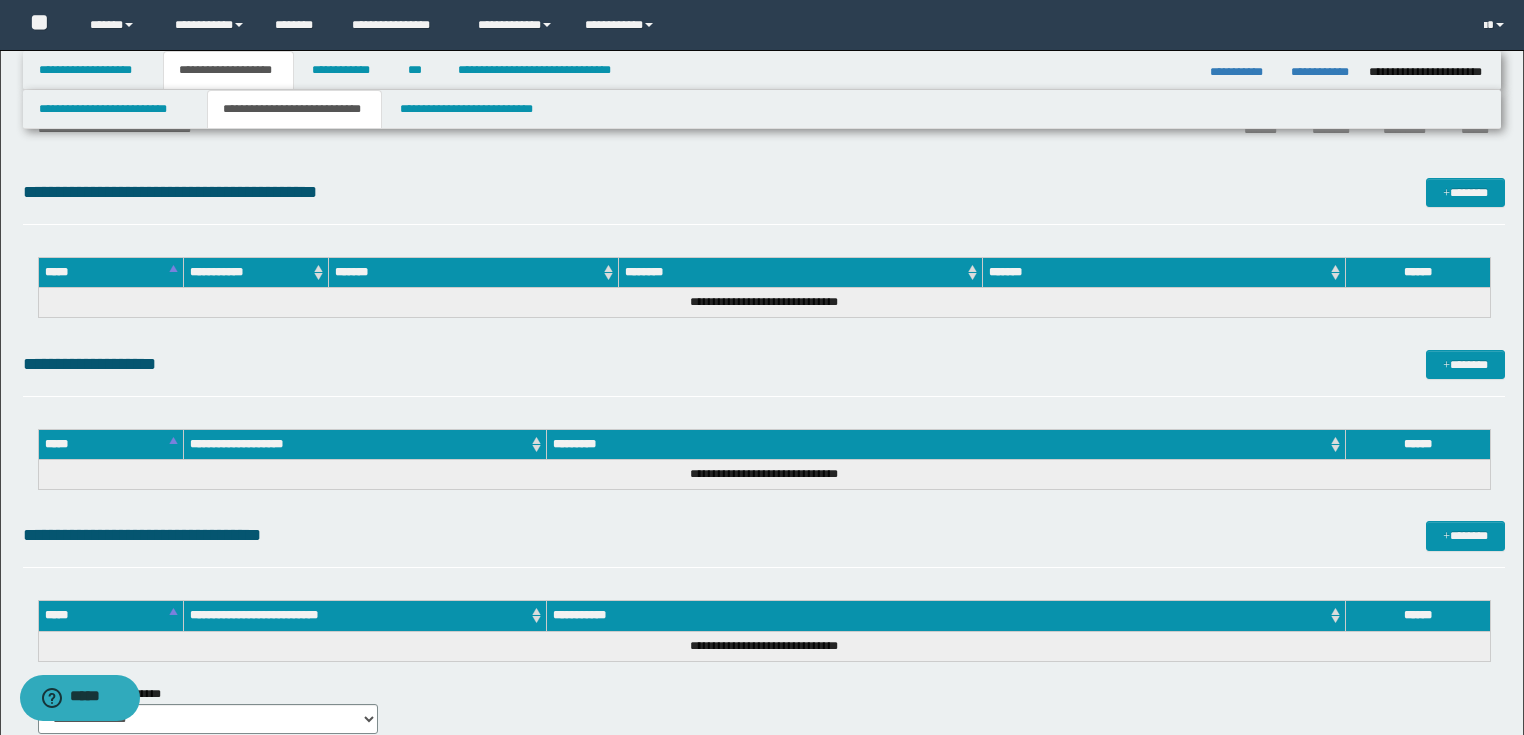 scroll, scrollTop: 720, scrollLeft: 0, axis: vertical 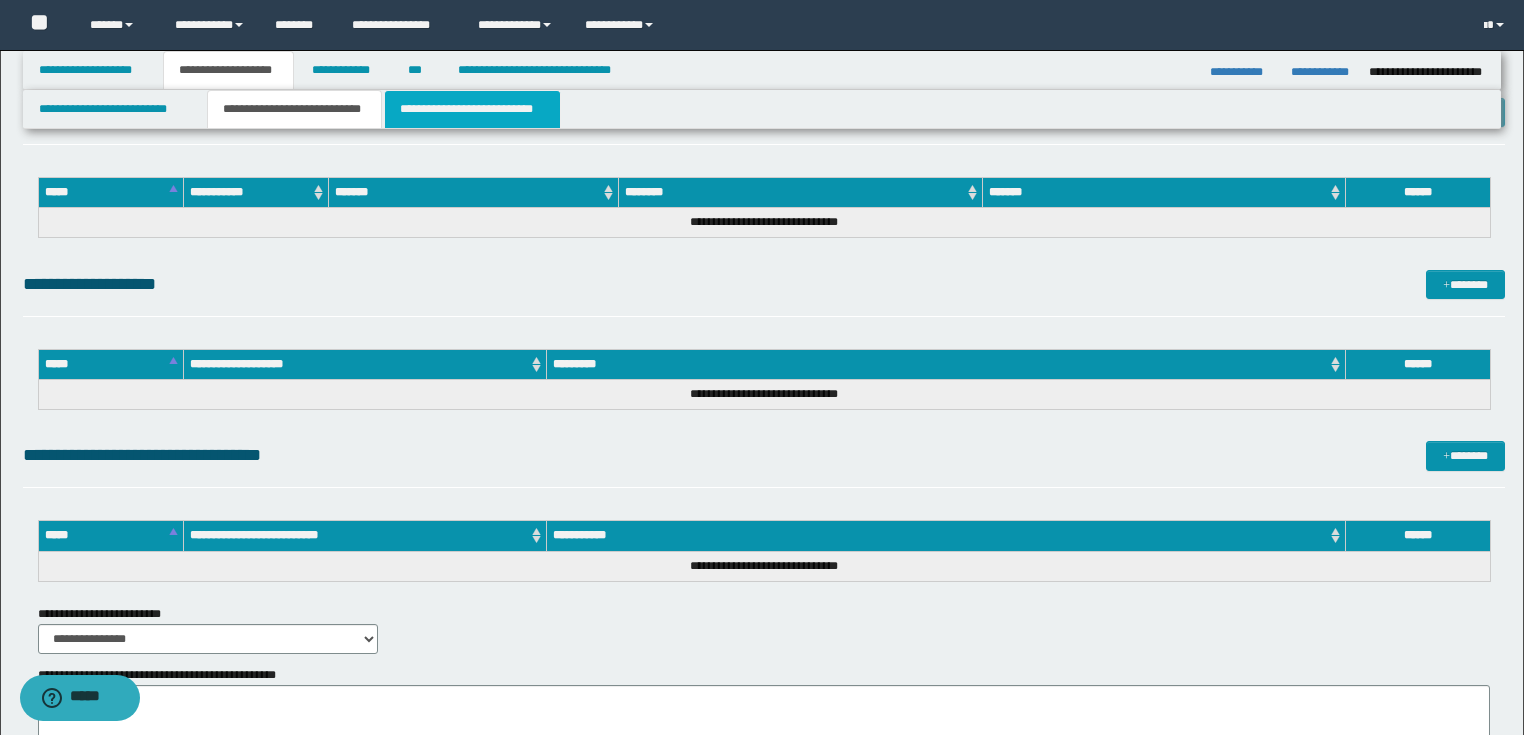 click on "**********" at bounding box center (472, 109) 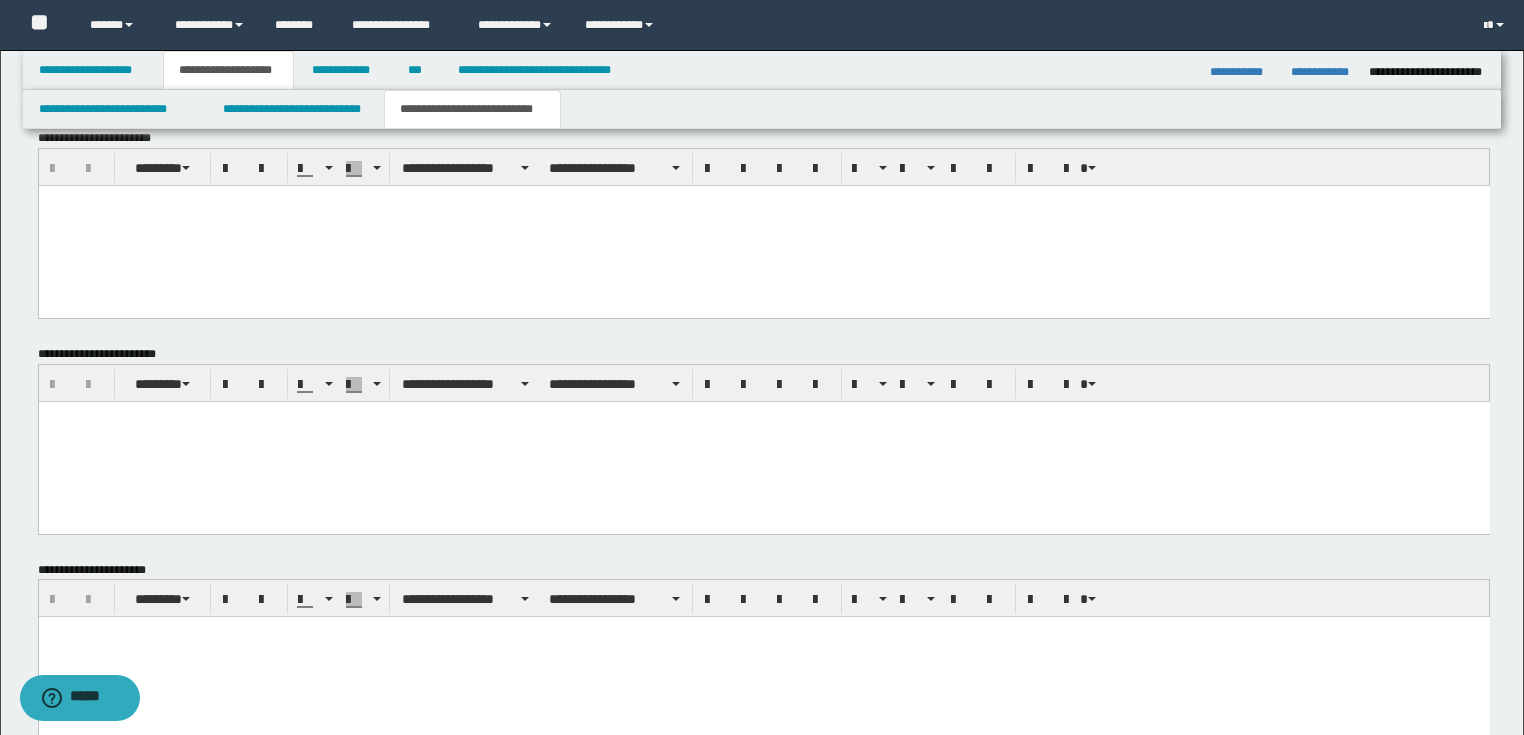 scroll, scrollTop: 720, scrollLeft: 0, axis: vertical 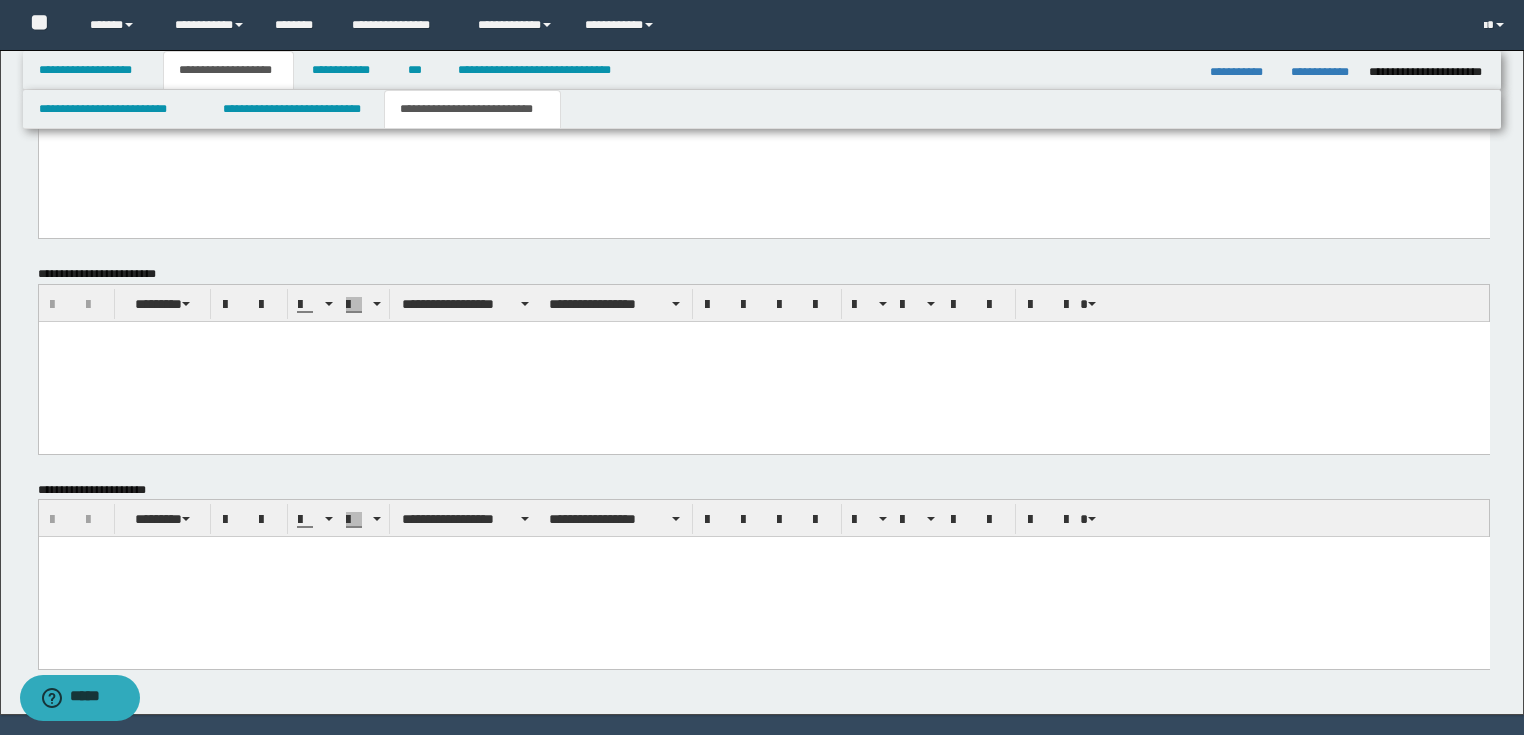 click at bounding box center [763, 361] 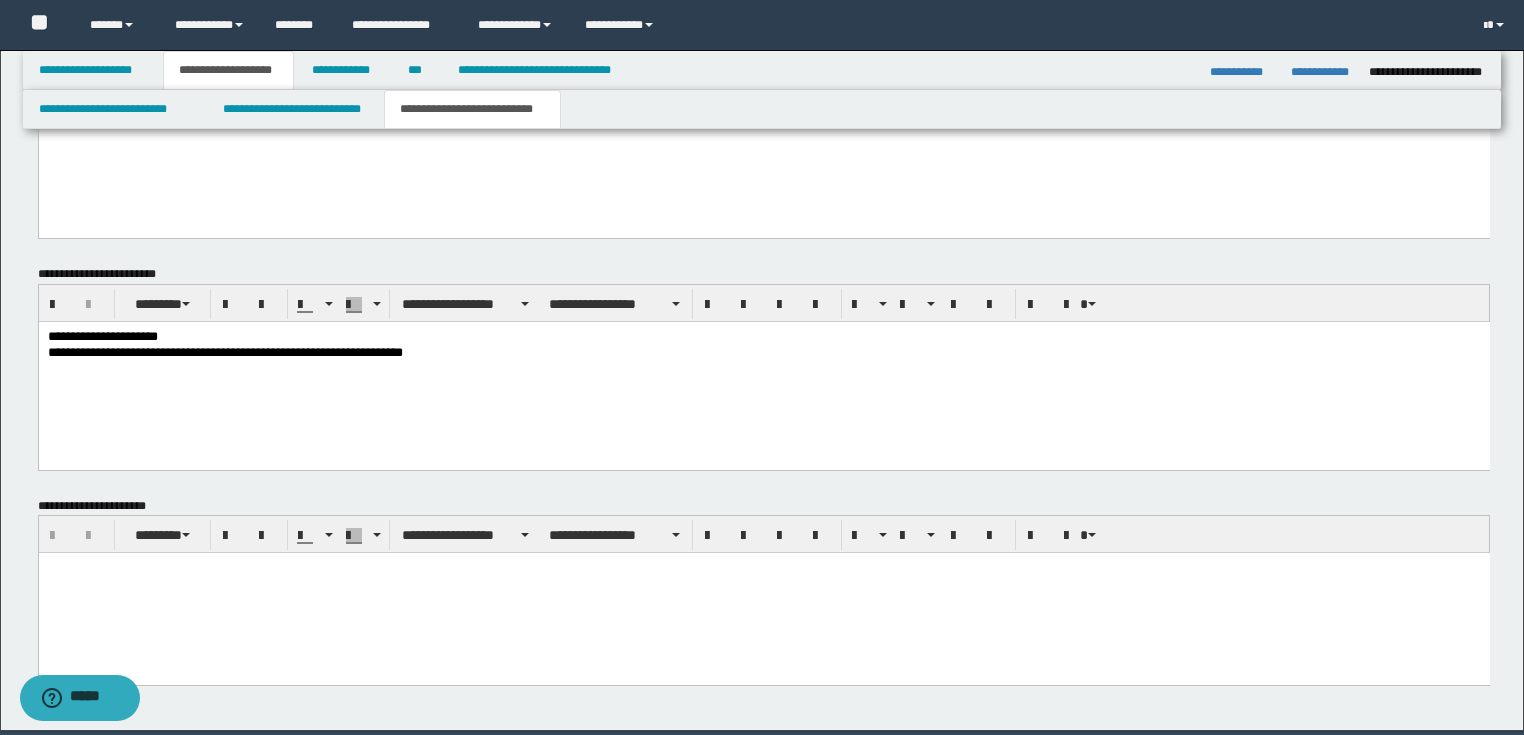 click on "**********" at bounding box center [763, 337] 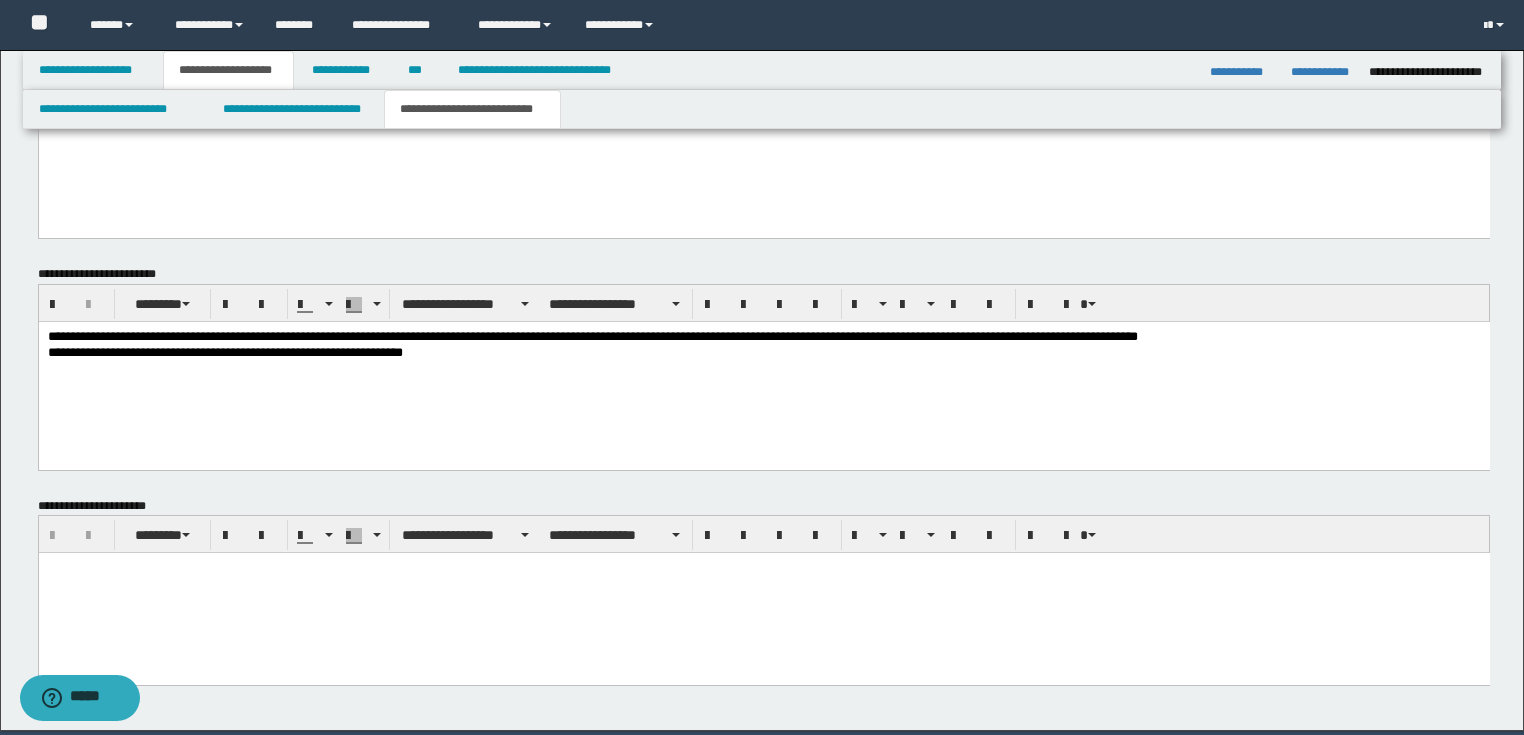 click on "**********" at bounding box center [763, 337] 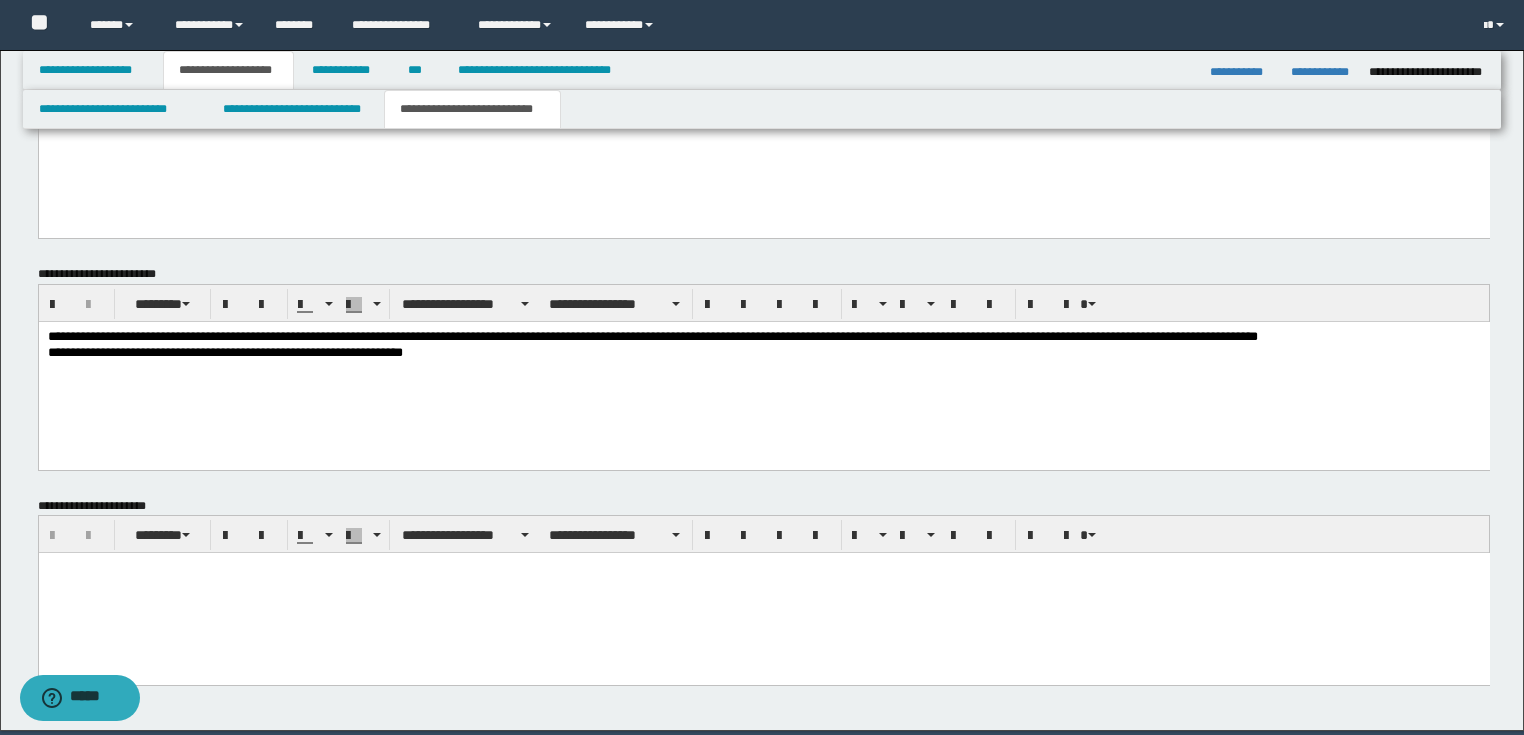 click on "**********" at bounding box center [763, 337] 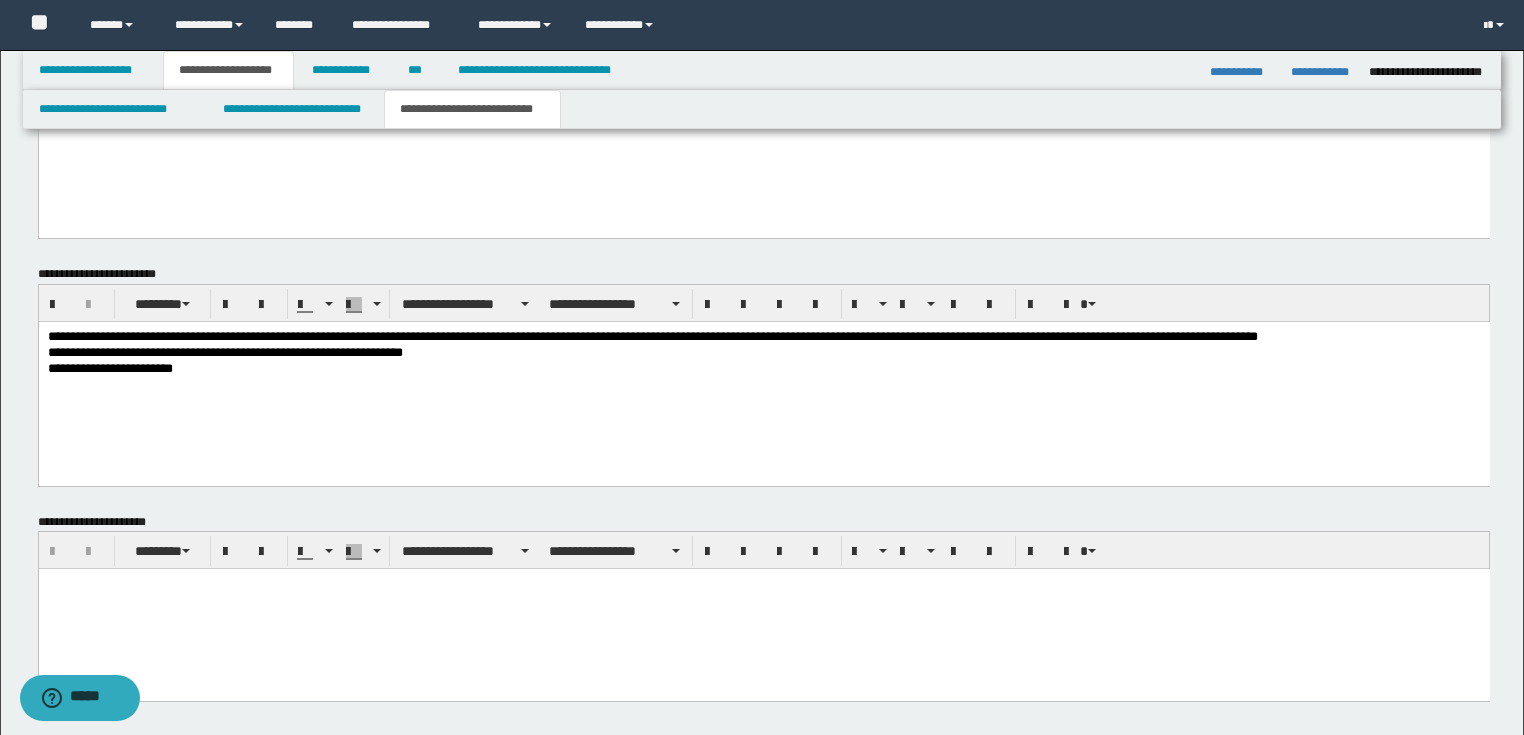 click on "**********" at bounding box center (763, 353) 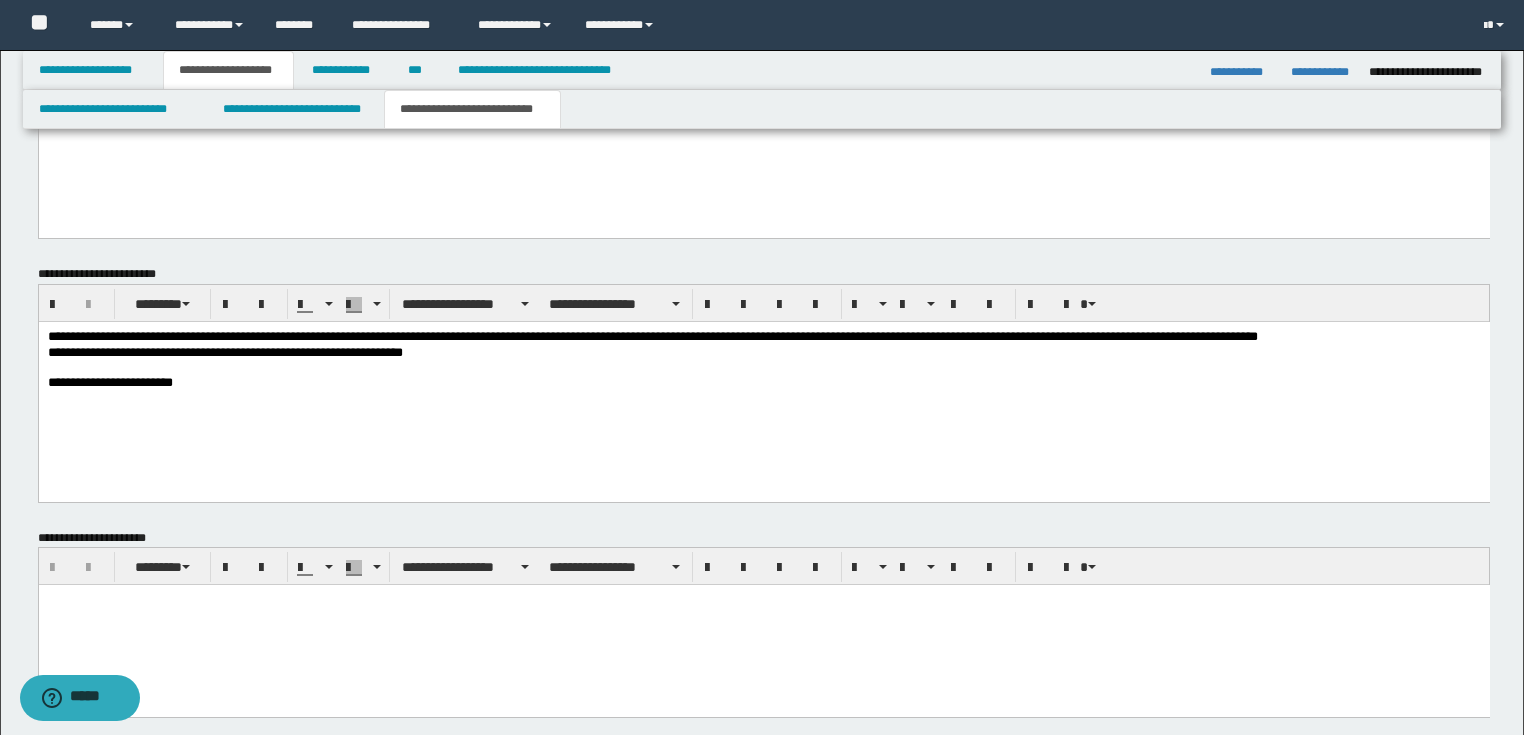 click on "**********" at bounding box center [763, 353] 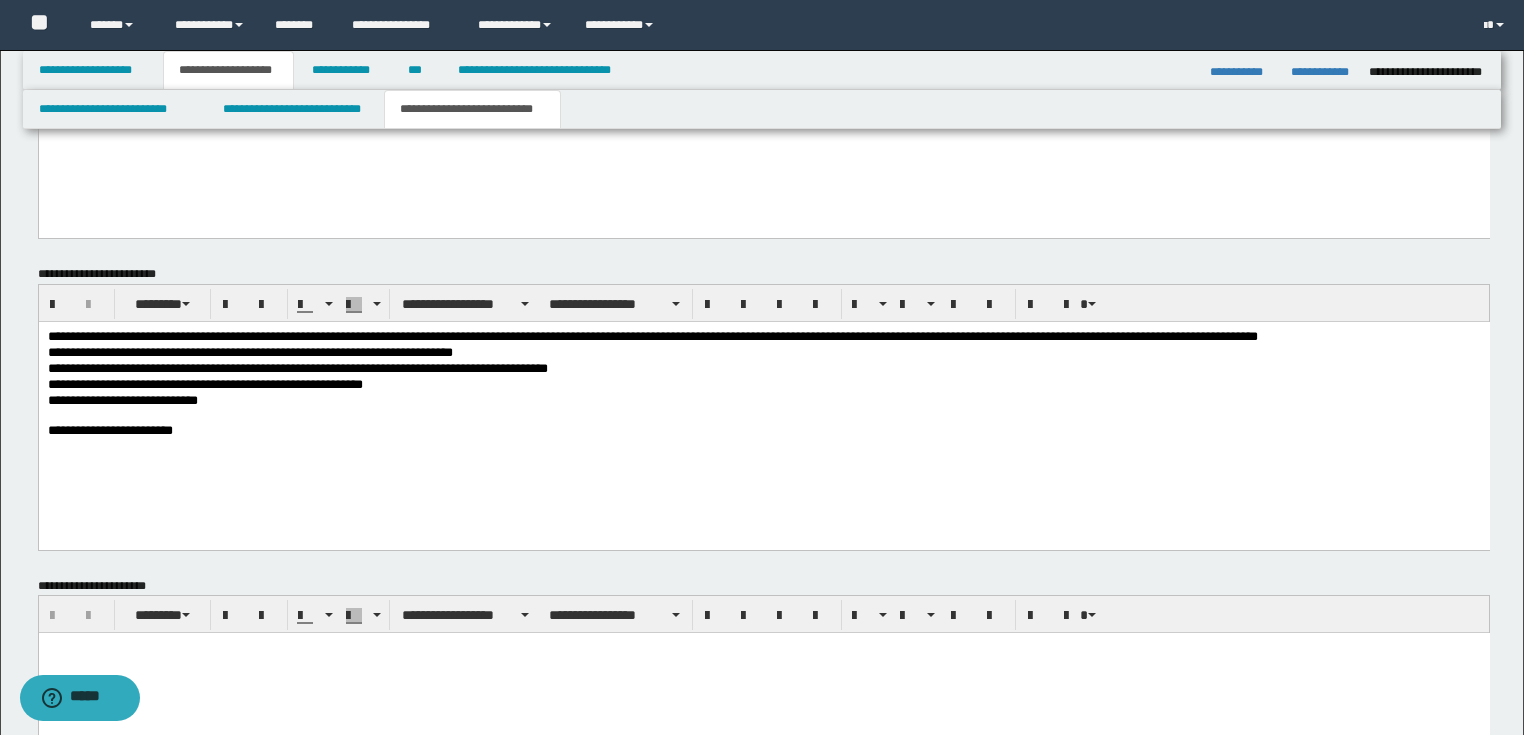 click on "**********" at bounding box center [763, 385] 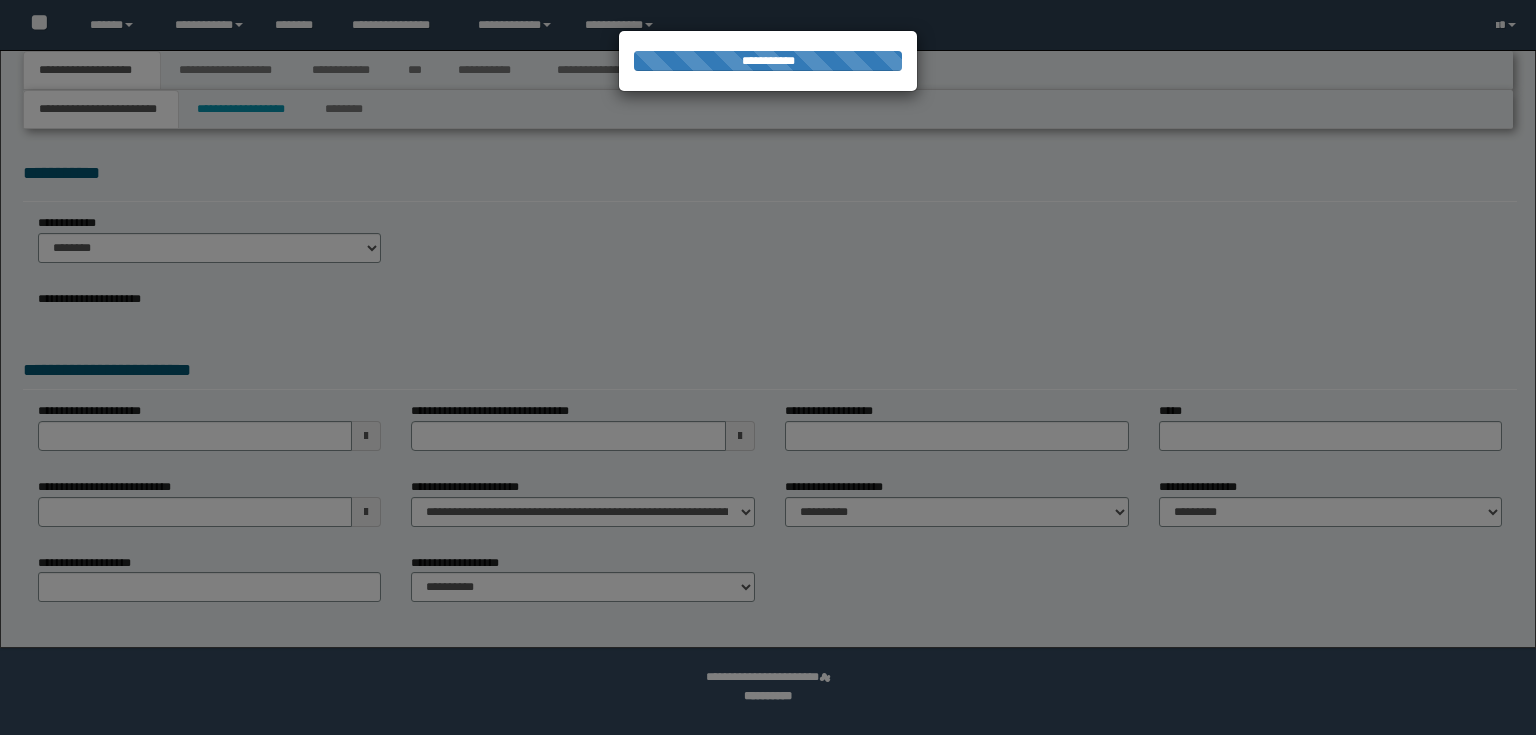 scroll, scrollTop: 0, scrollLeft: 0, axis: both 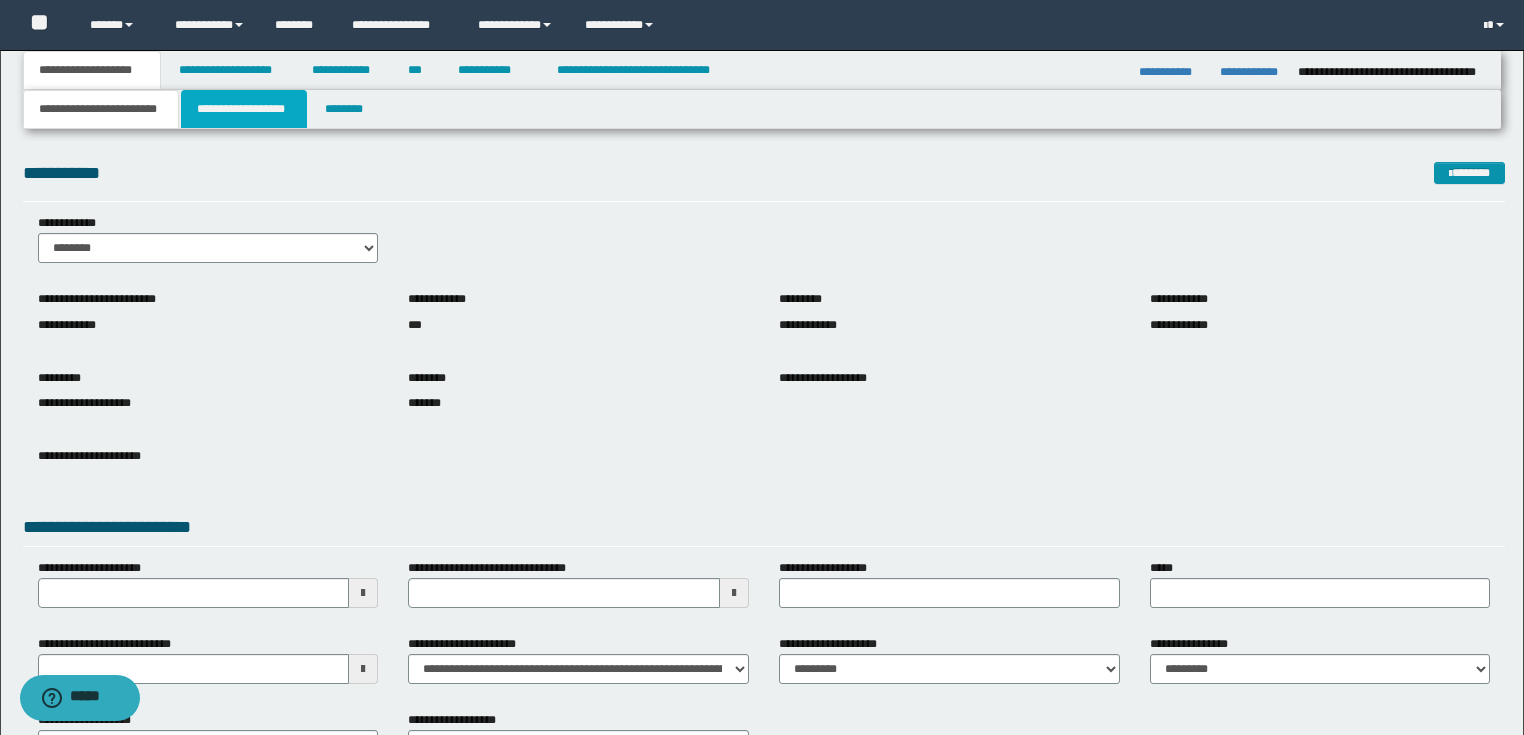 click on "**********" at bounding box center (244, 109) 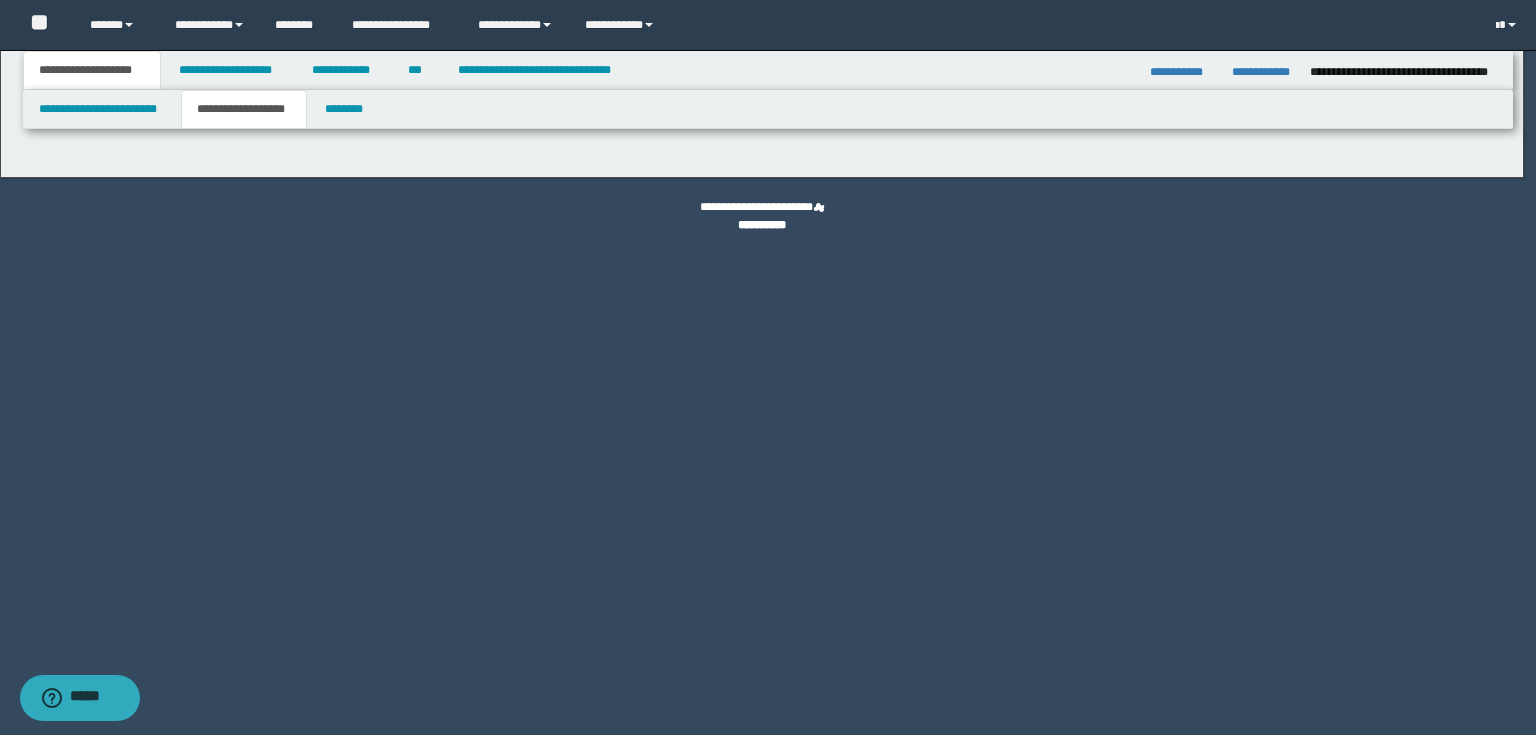 type on "********" 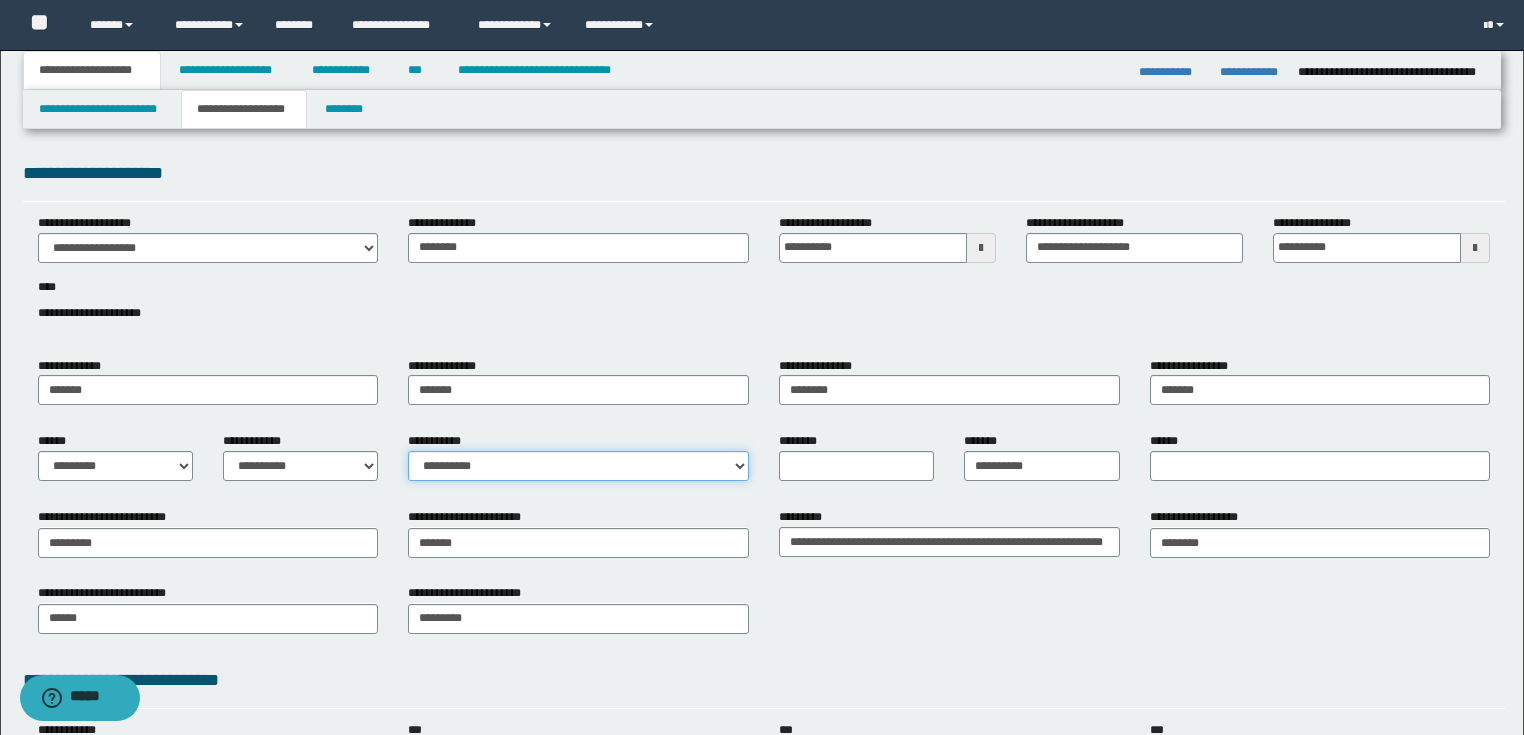 click on "**********" at bounding box center [578, 466] 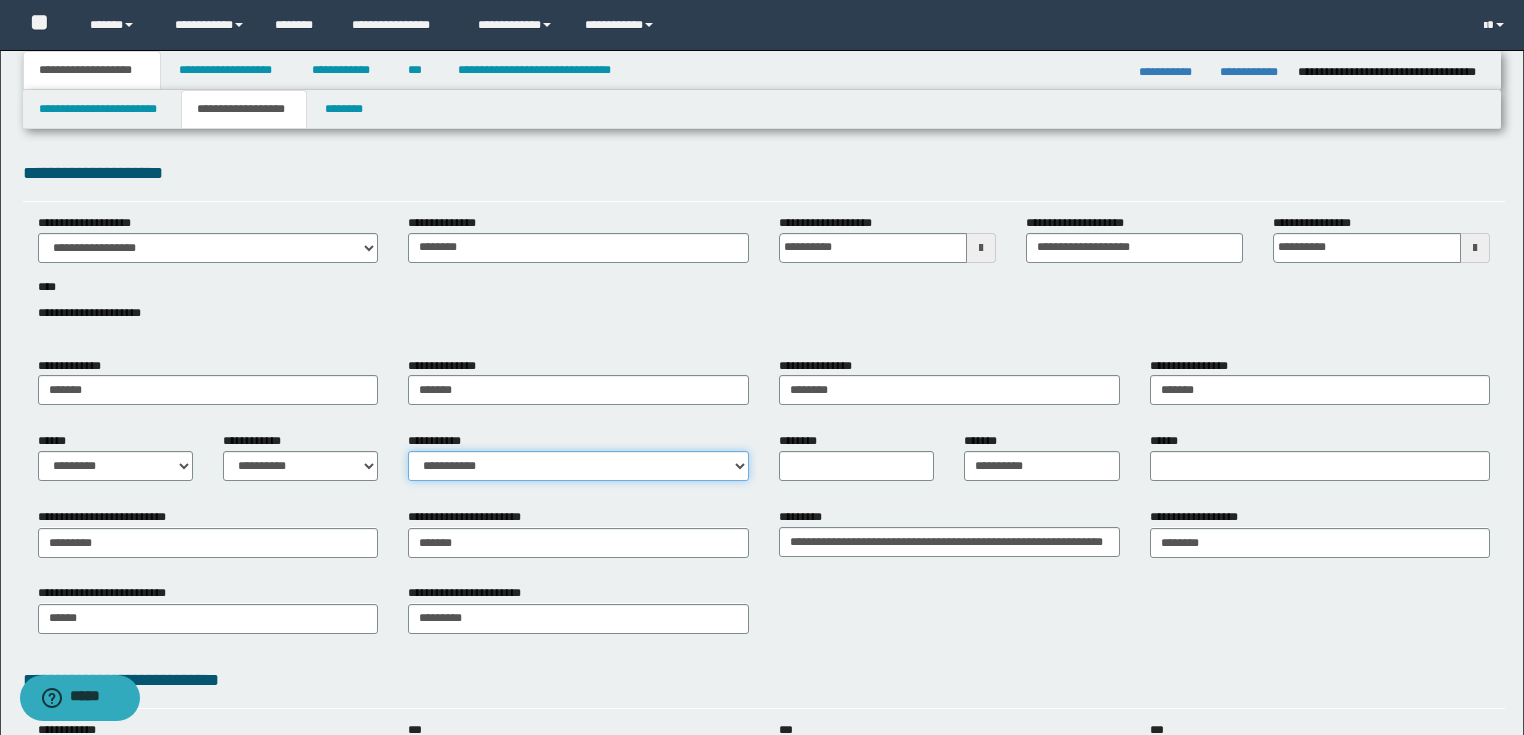 click on "**********" at bounding box center [578, 466] 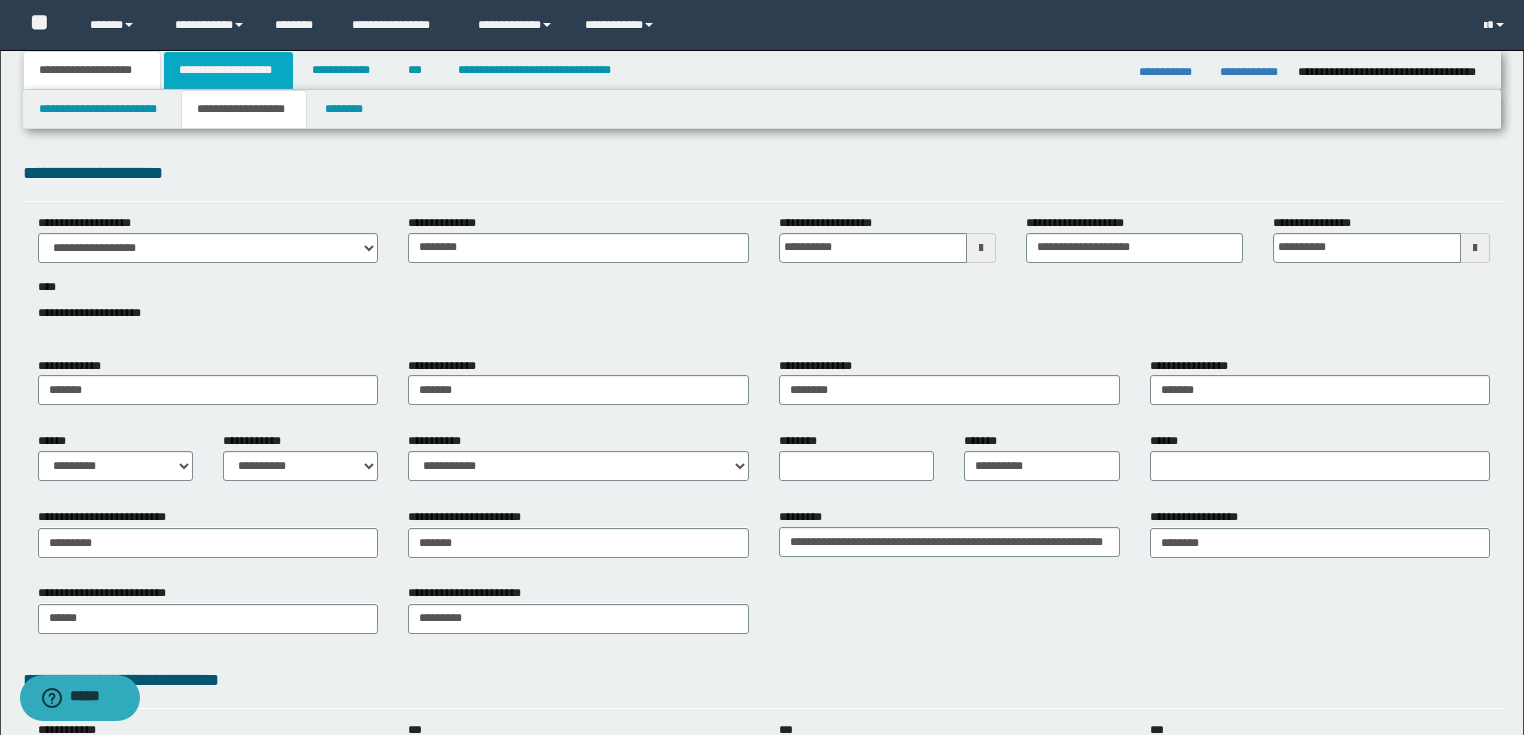 click on "**********" at bounding box center (228, 70) 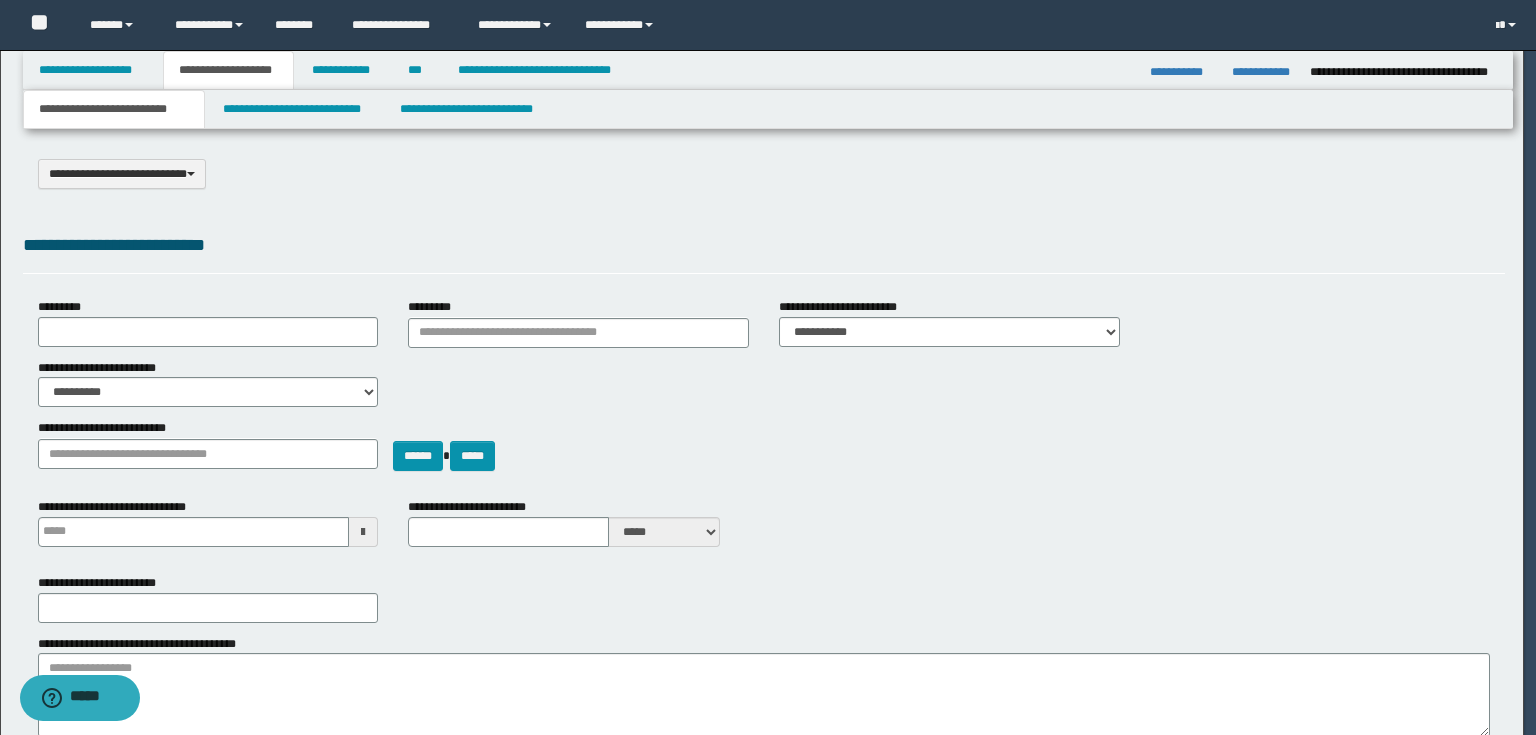 select on "*" 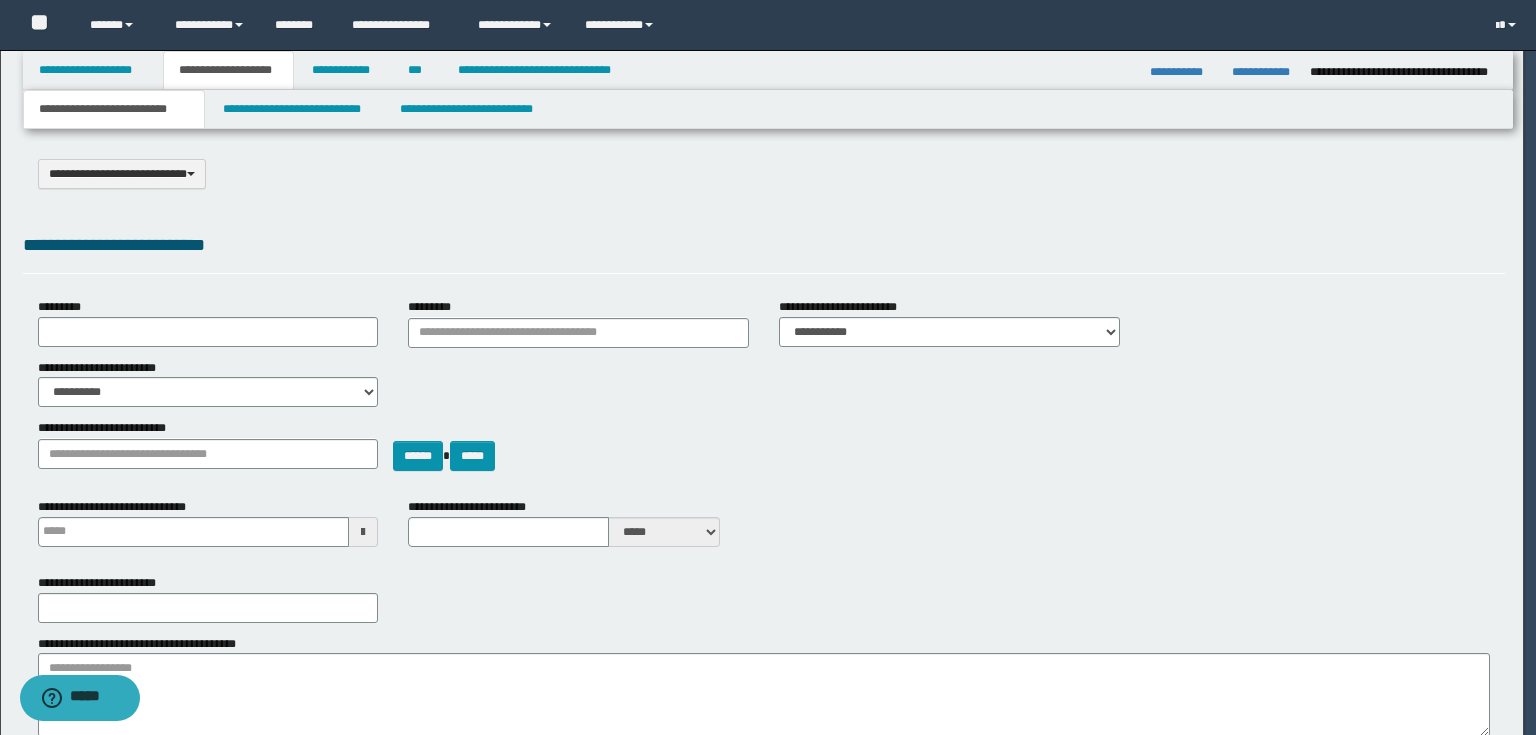 scroll, scrollTop: 0, scrollLeft: 0, axis: both 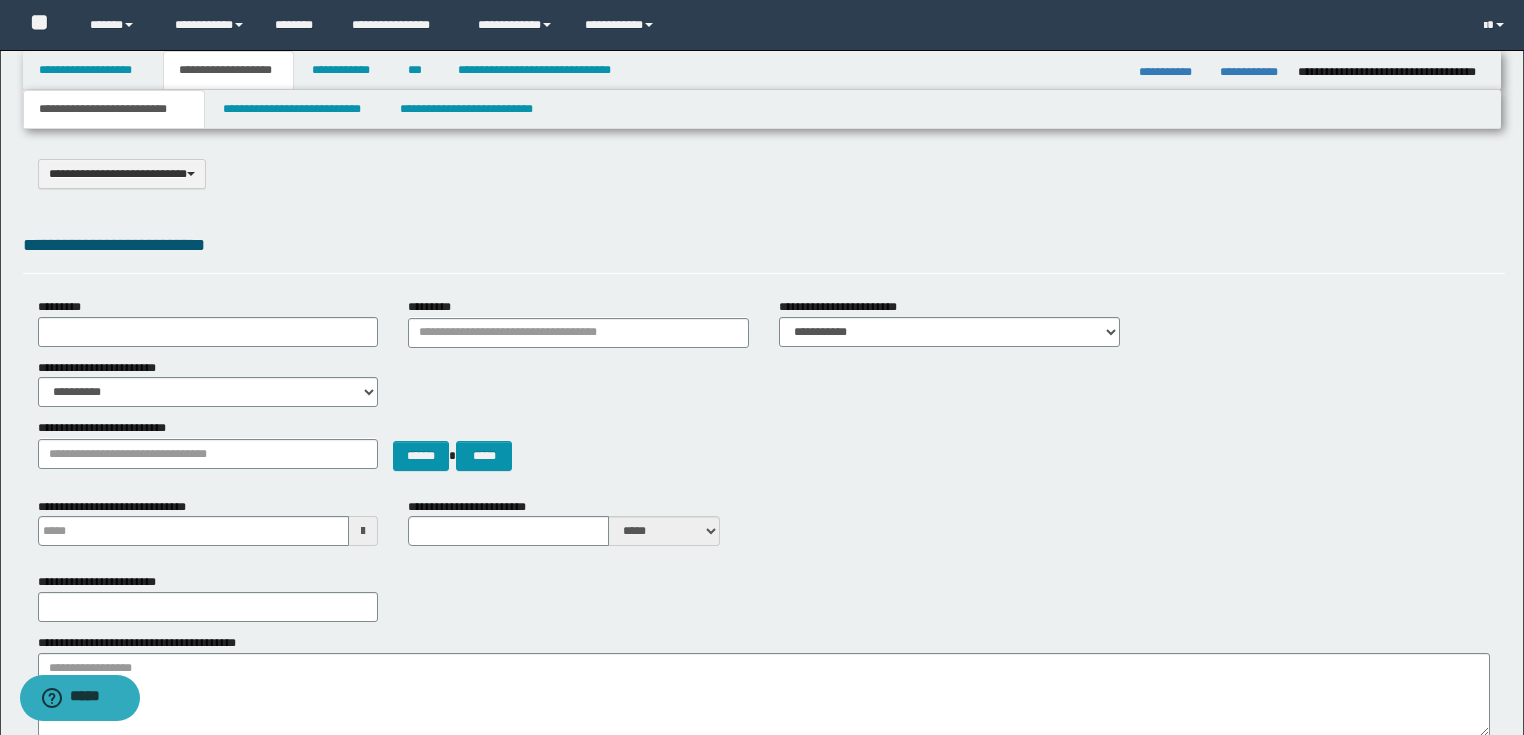type 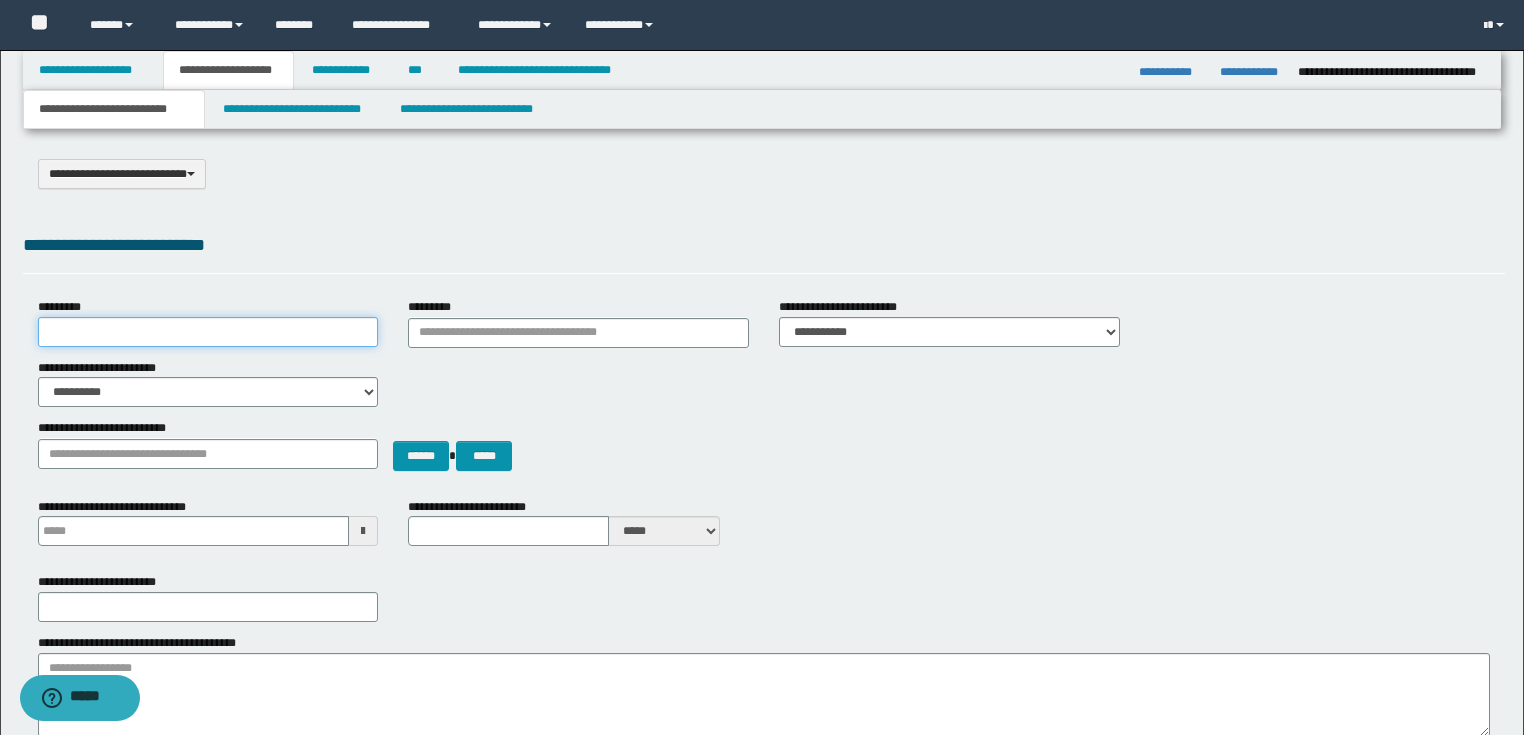 click on "*********" at bounding box center [208, 332] 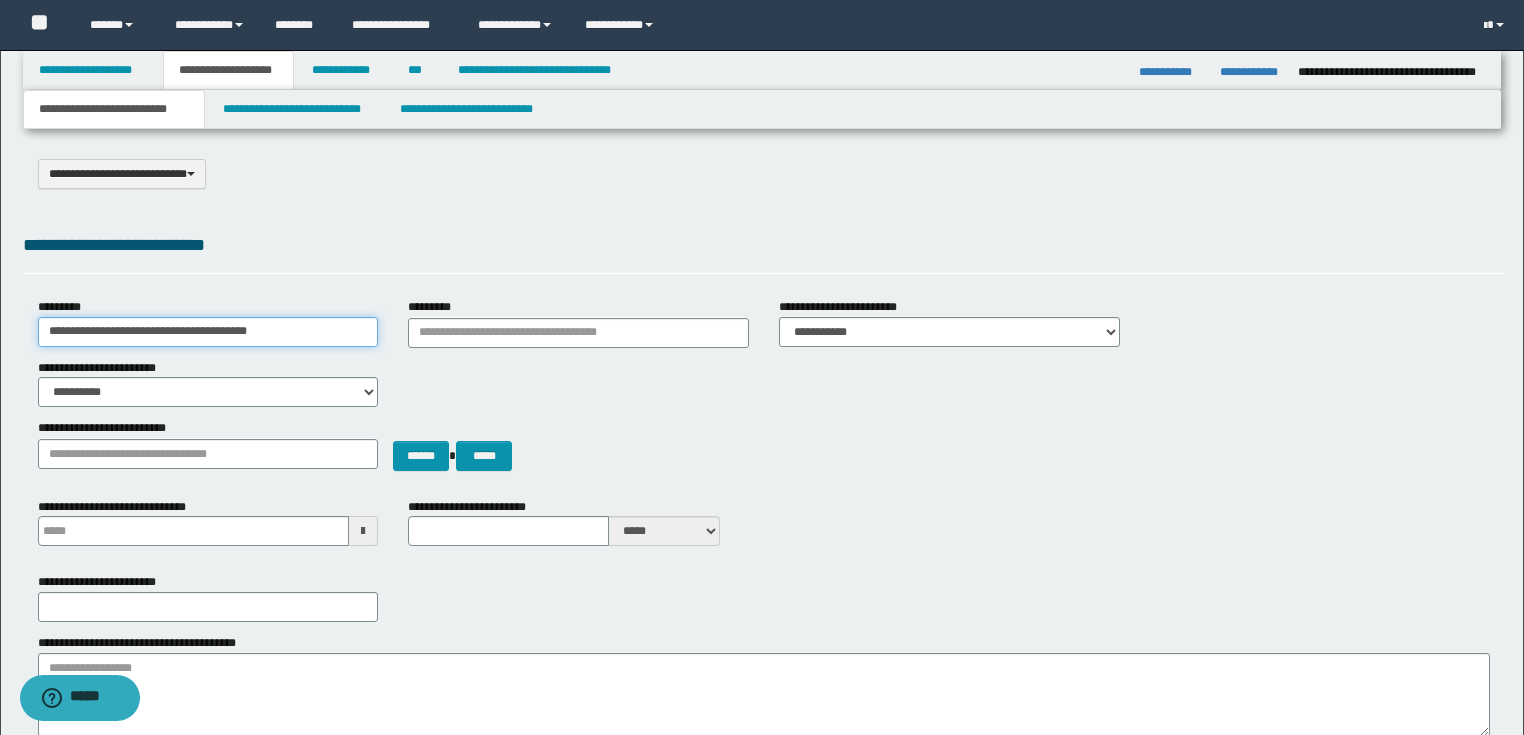type on "**********" 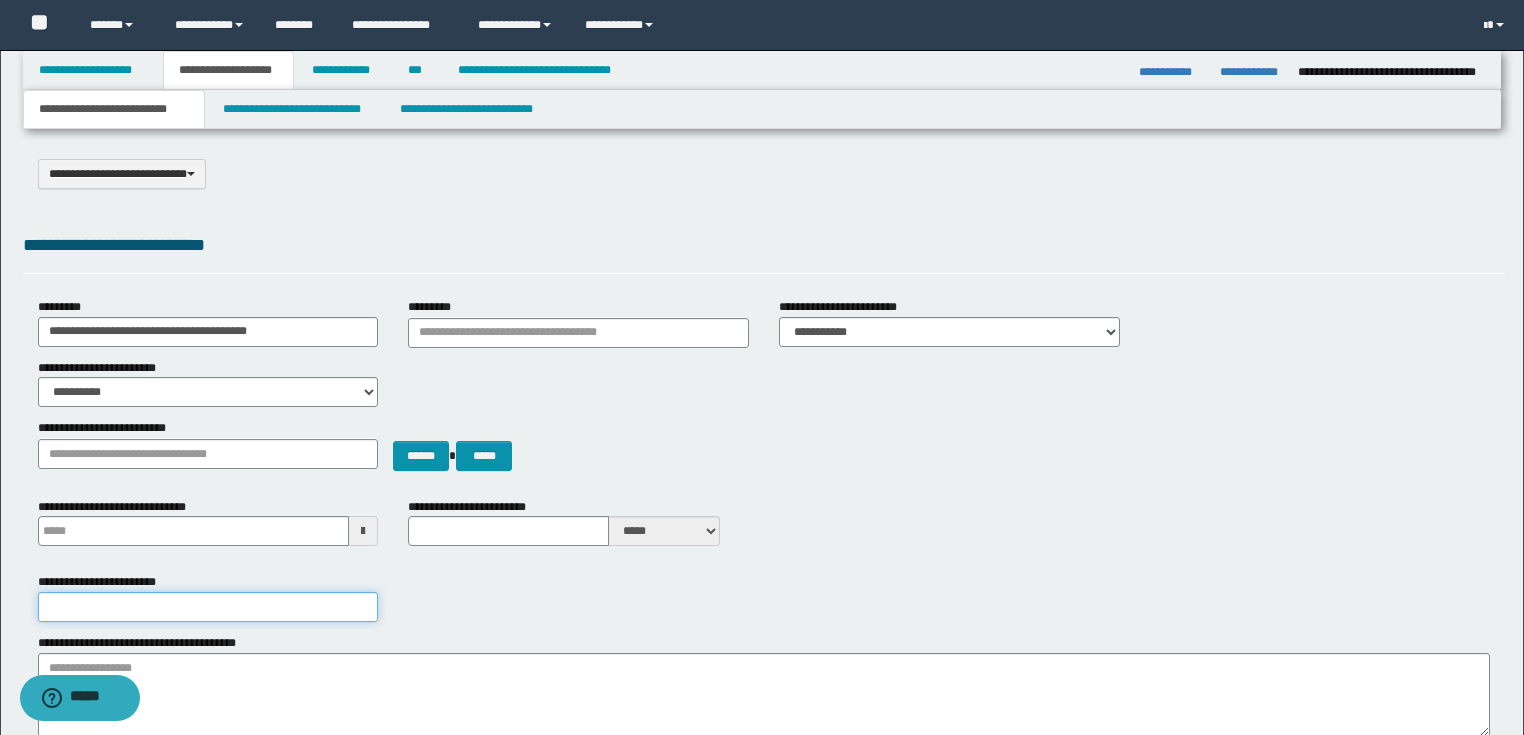 click on "**********" at bounding box center [208, 607] 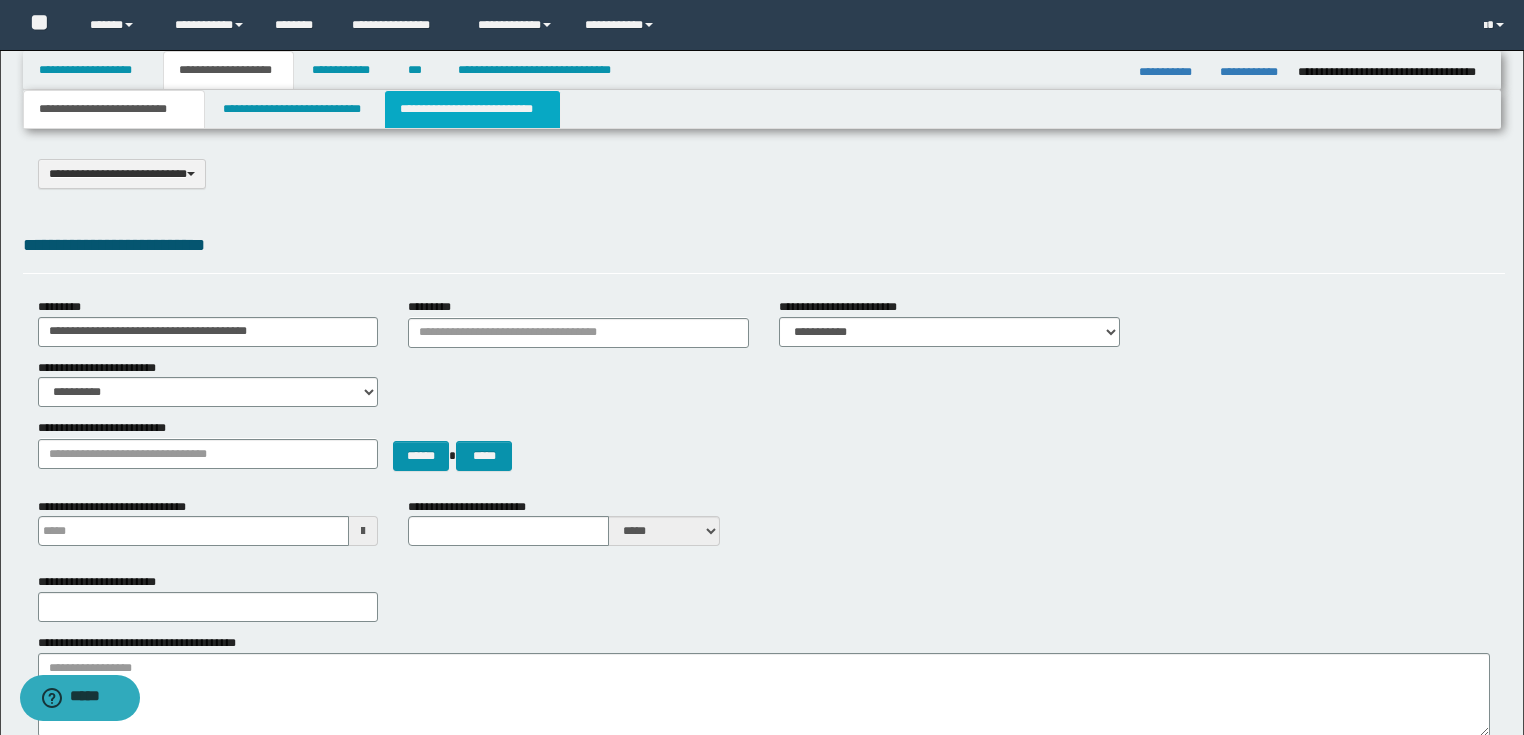 click on "**********" at bounding box center (472, 109) 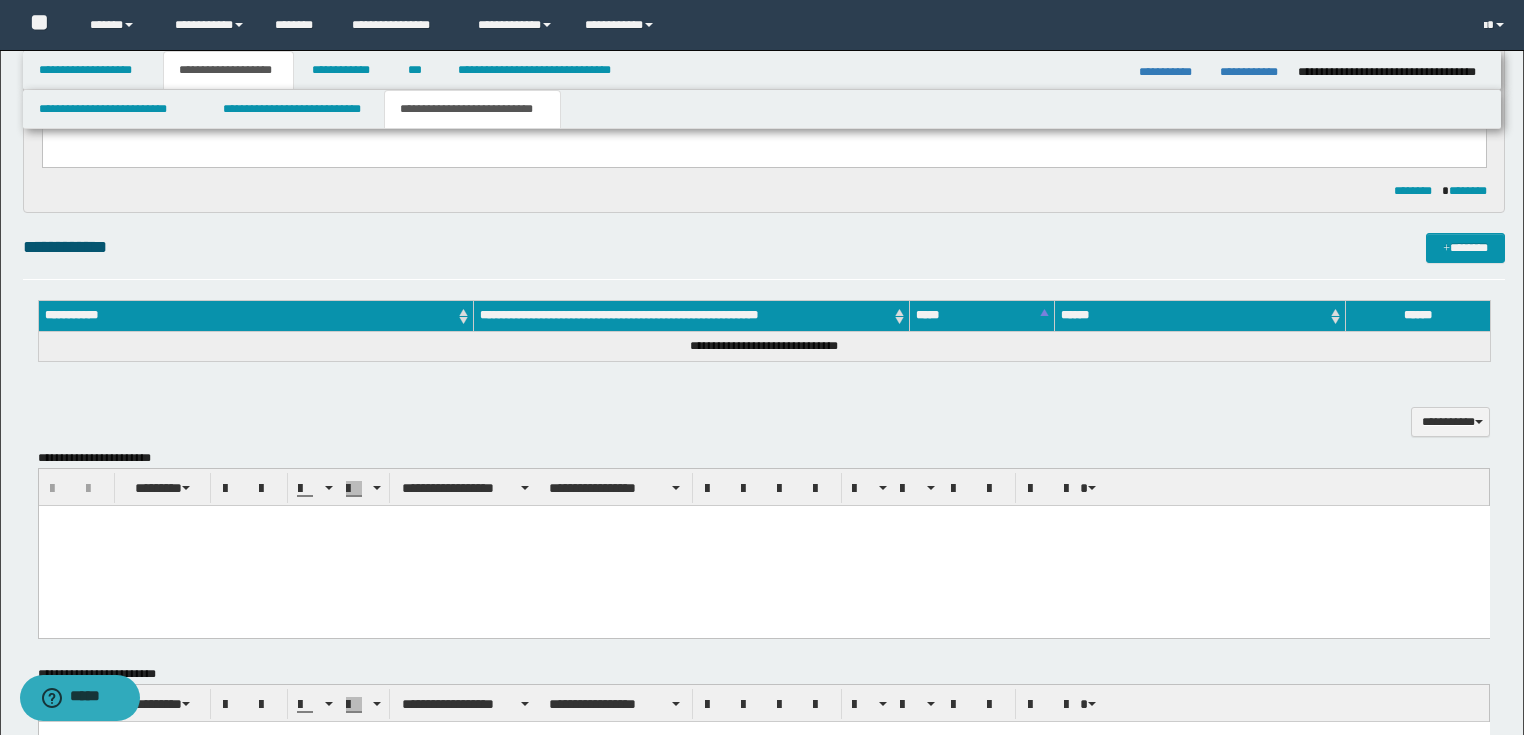 scroll, scrollTop: 560, scrollLeft: 0, axis: vertical 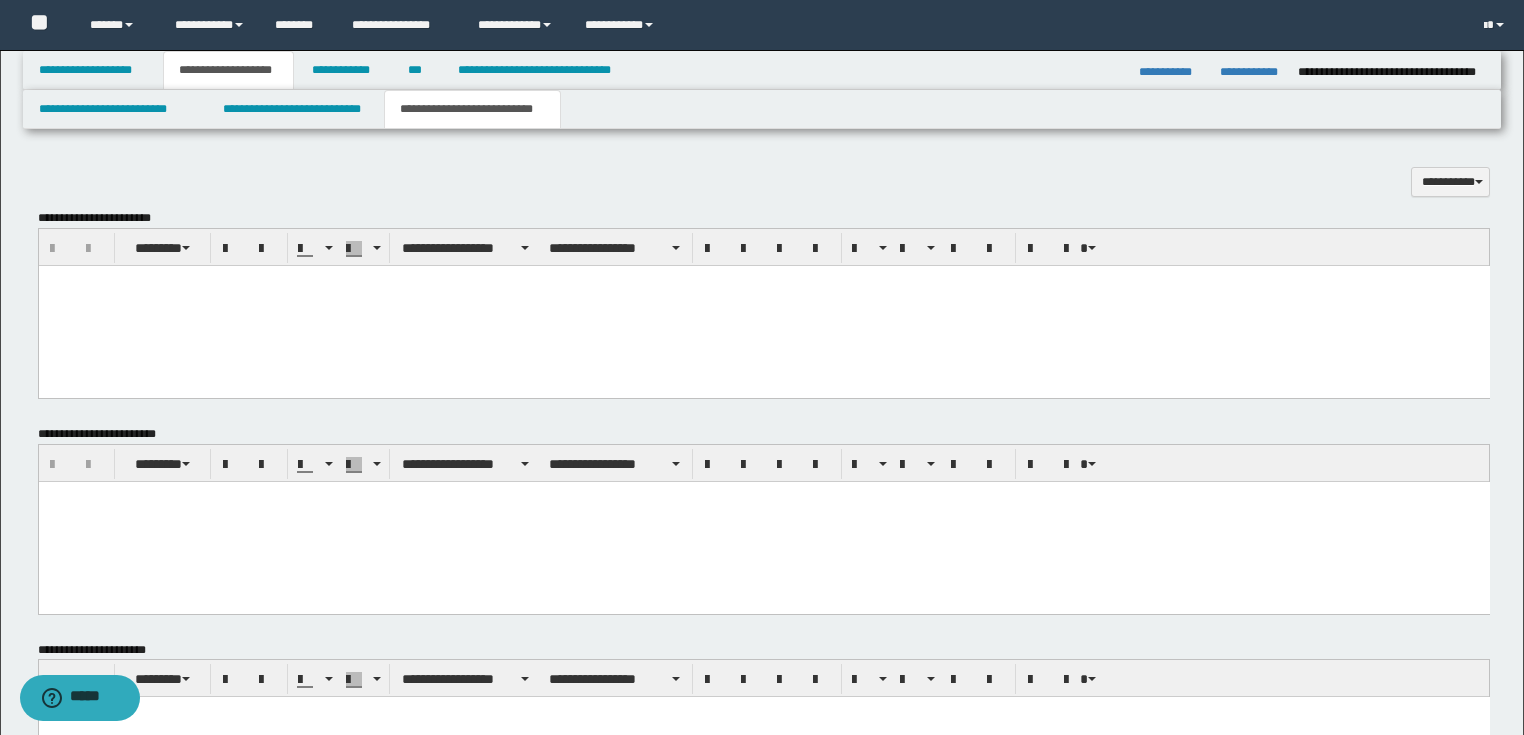 click at bounding box center (763, 521) 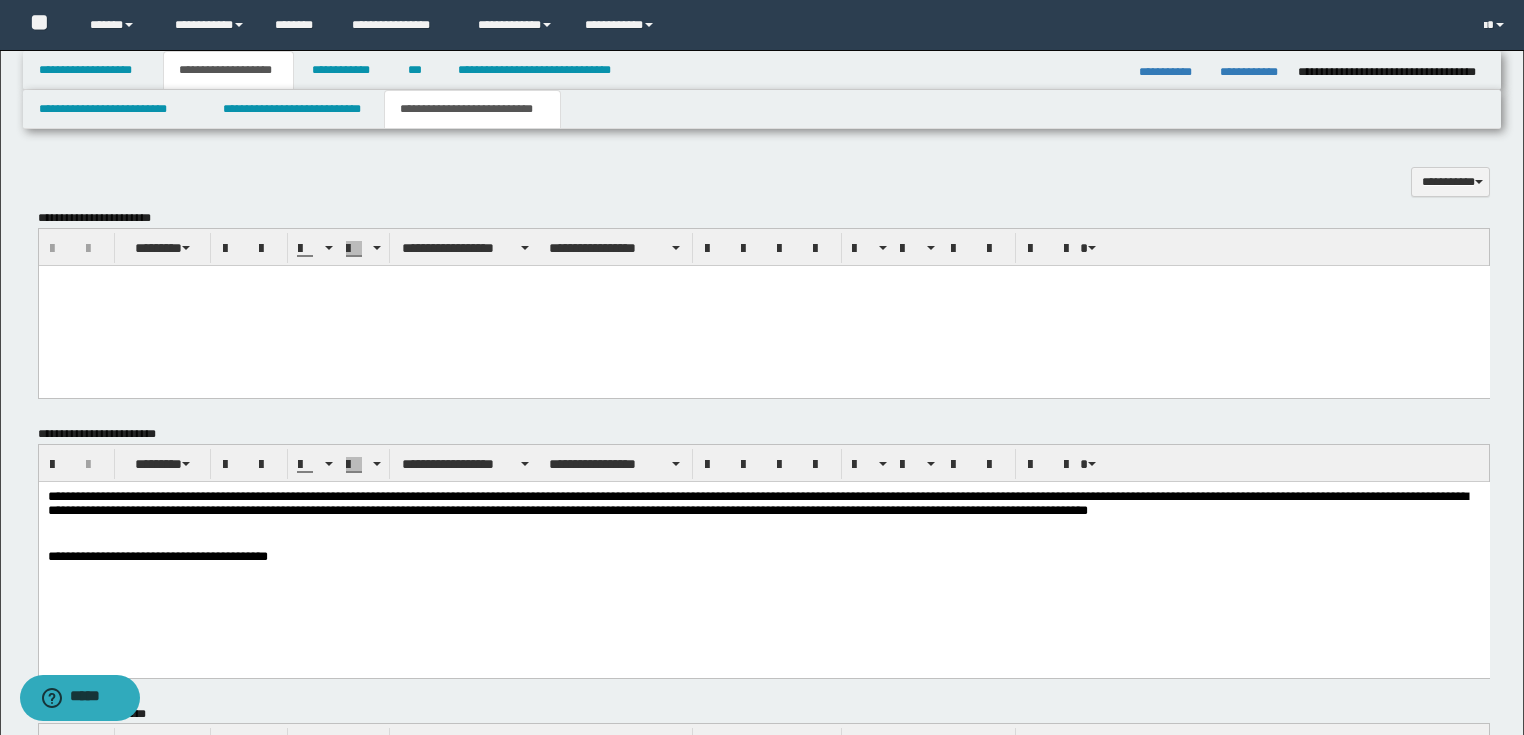click on "**********" at bounding box center (763, 505) 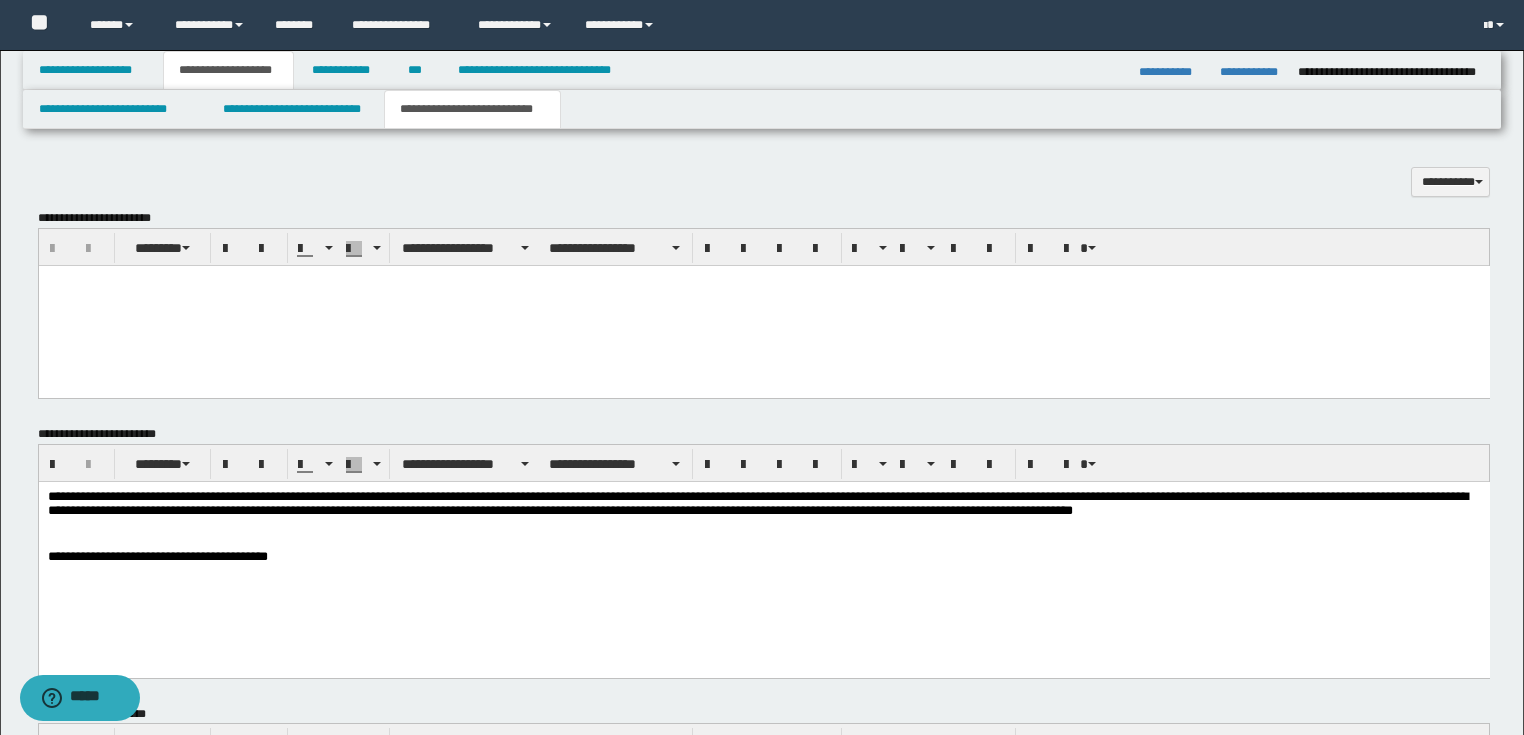 click on "**********" at bounding box center [763, 557] 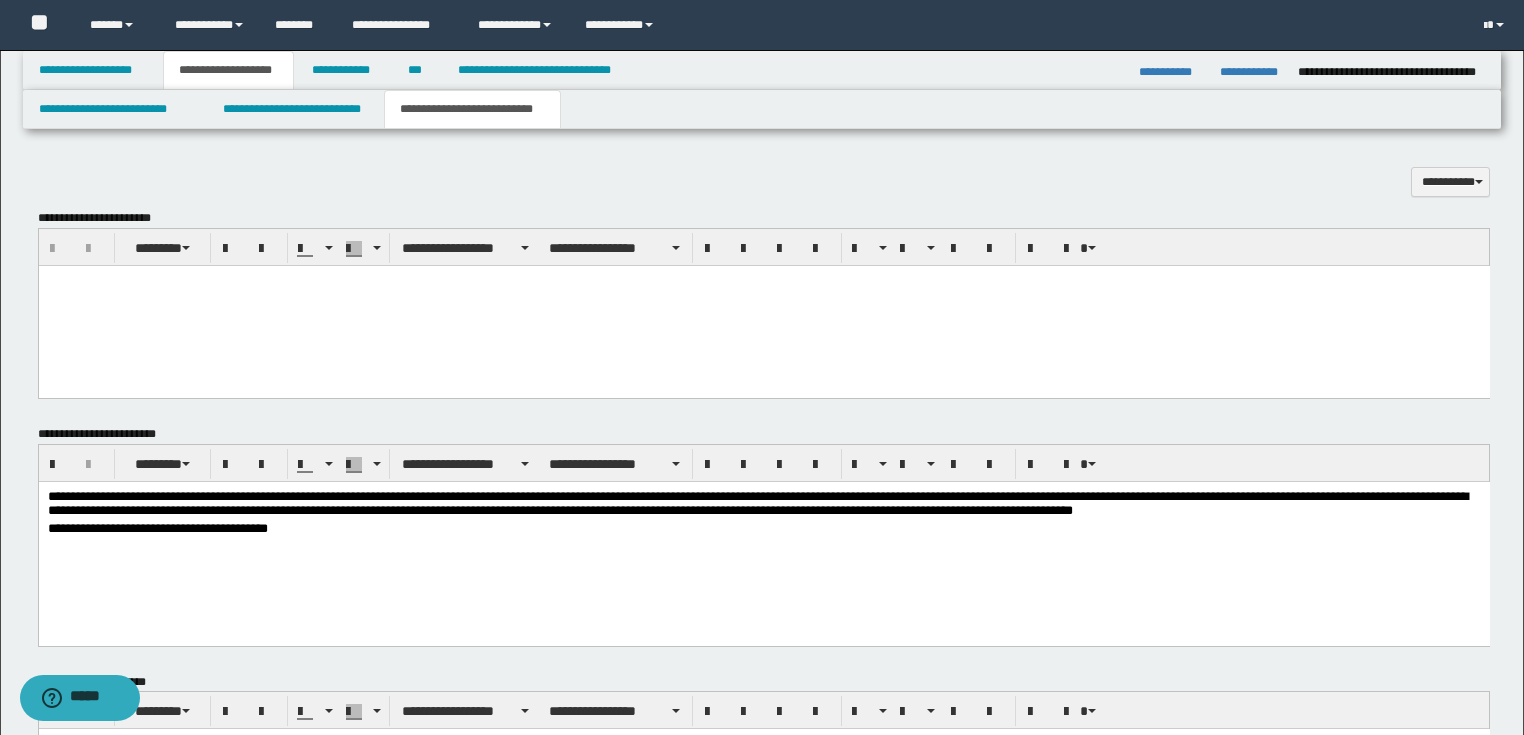 click on "**********" at bounding box center [763, 529] 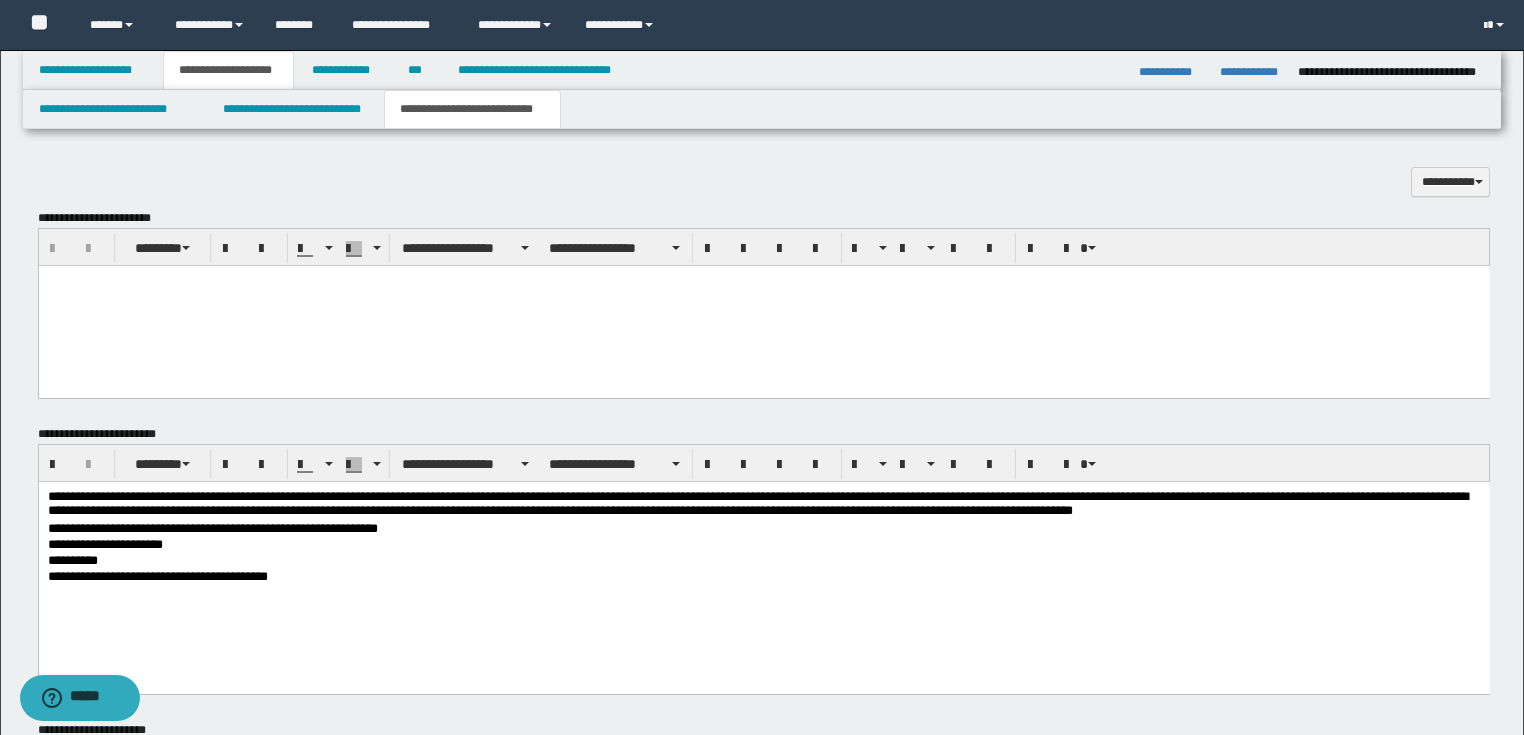 click on "**********" at bounding box center [763, 529] 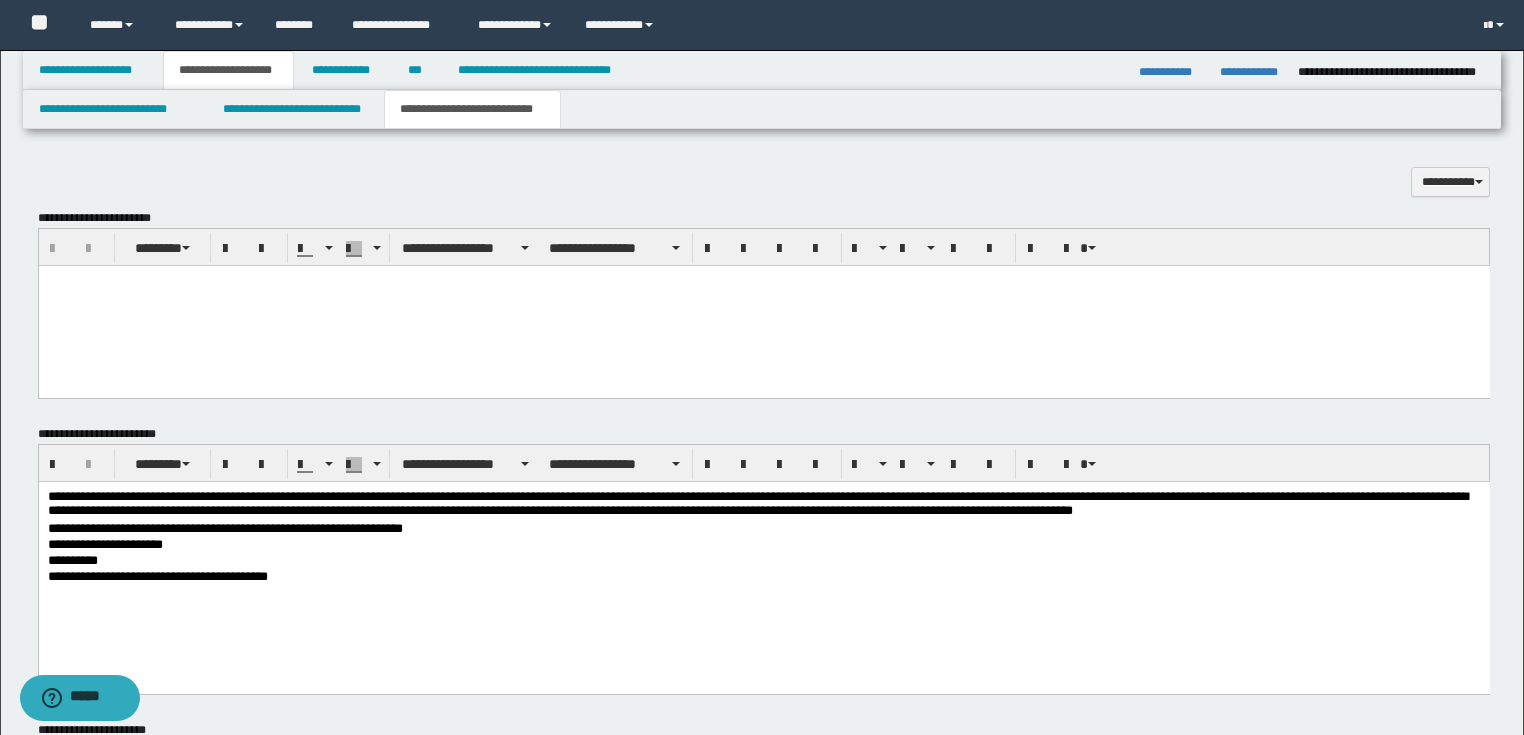 click on "**********" at bounding box center (763, 505) 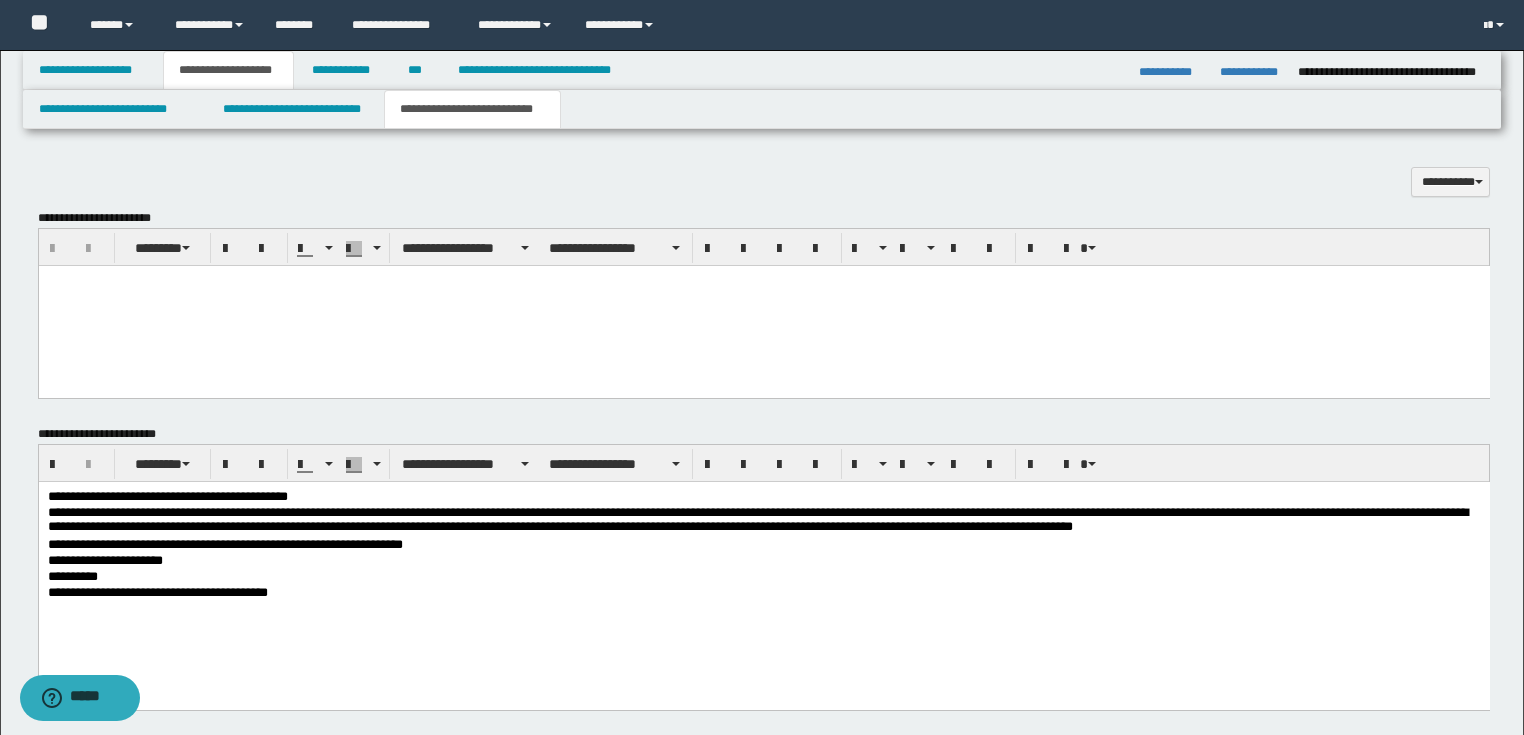 click on "**********" at bounding box center [763, 497] 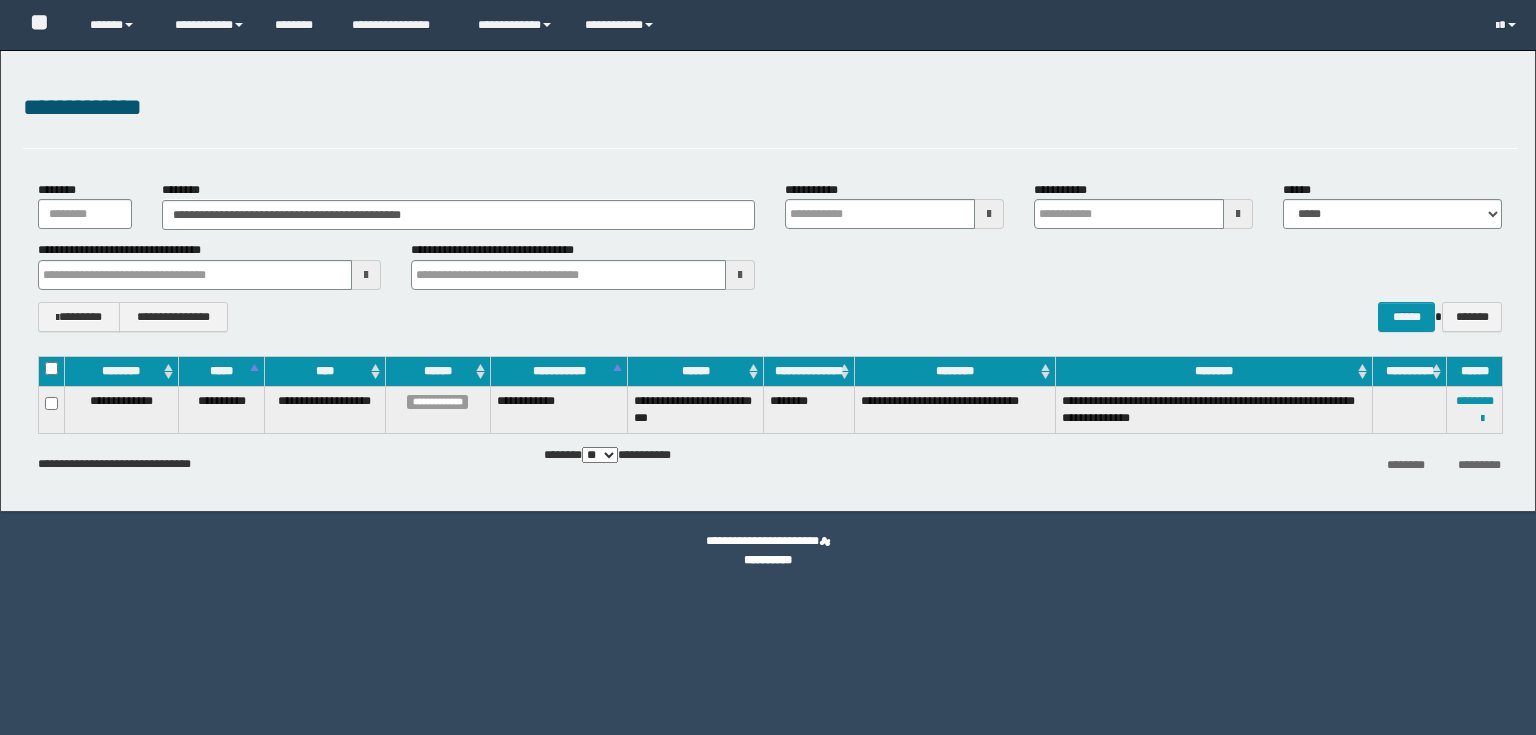 scroll, scrollTop: 0, scrollLeft: 0, axis: both 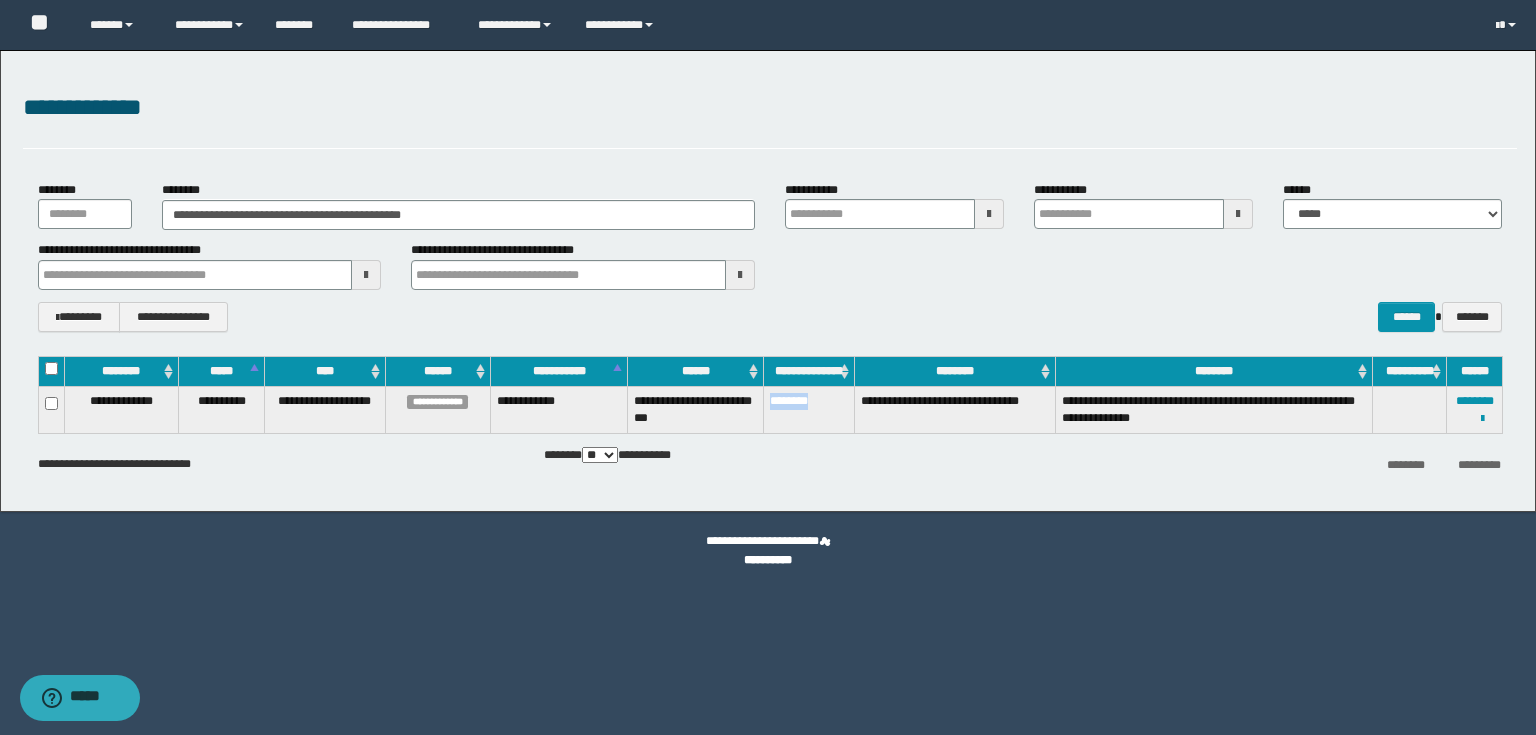 drag, startPoint x: 768, startPoint y: 405, endPoint x: 822, endPoint y: 415, distance: 54.91812 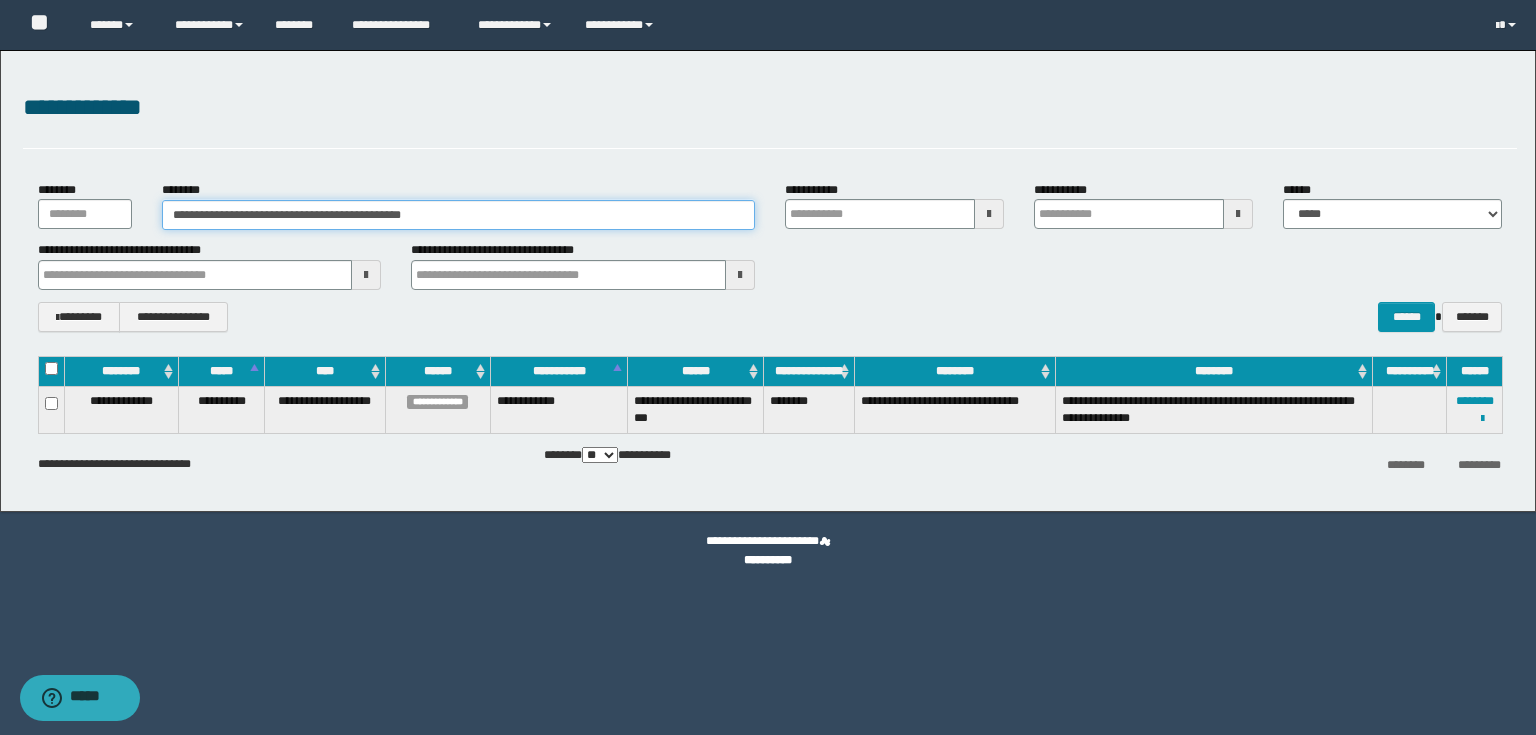 drag, startPoint x: 480, startPoint y: 216, endPoint x: 0, endPoint y: 226, distance: 480.10416 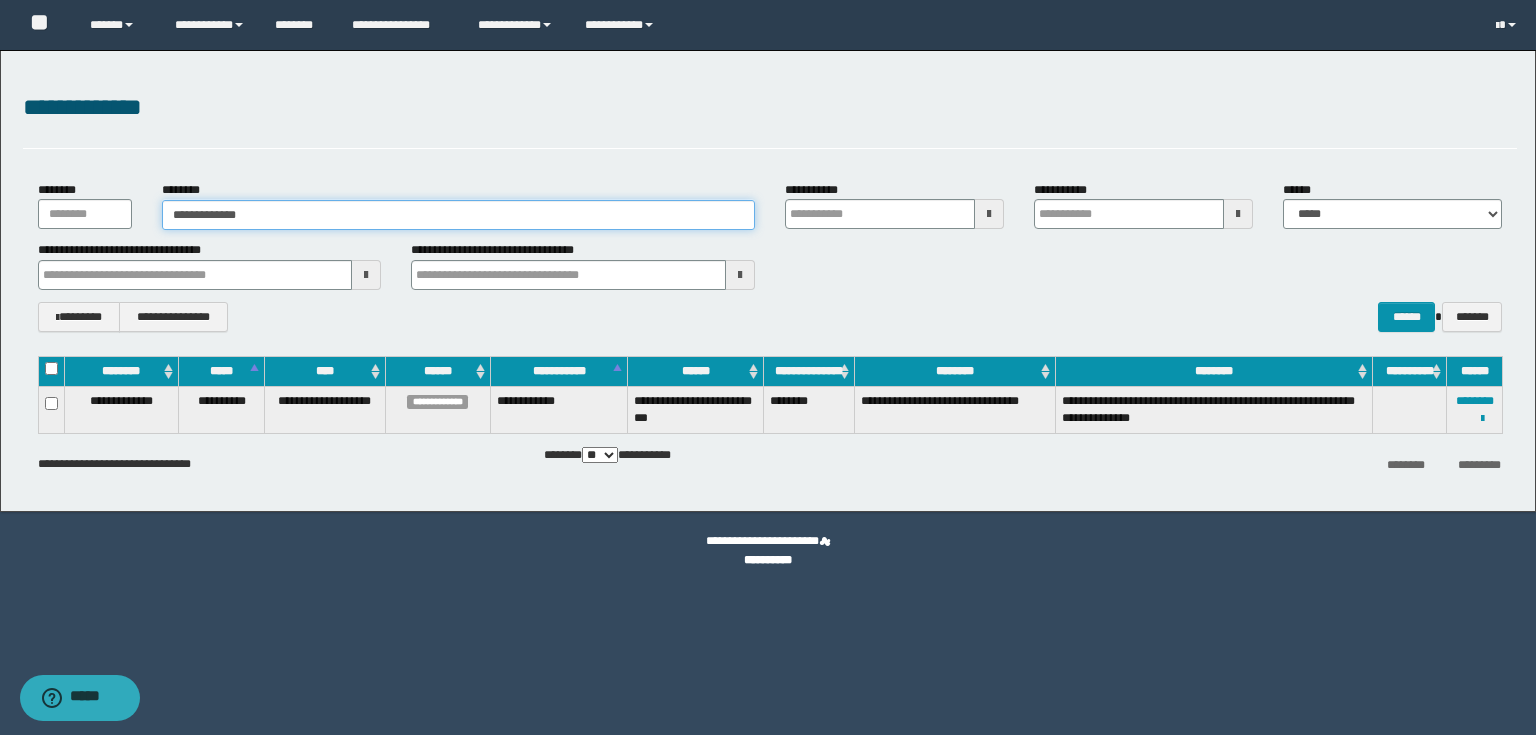 type on "**********" 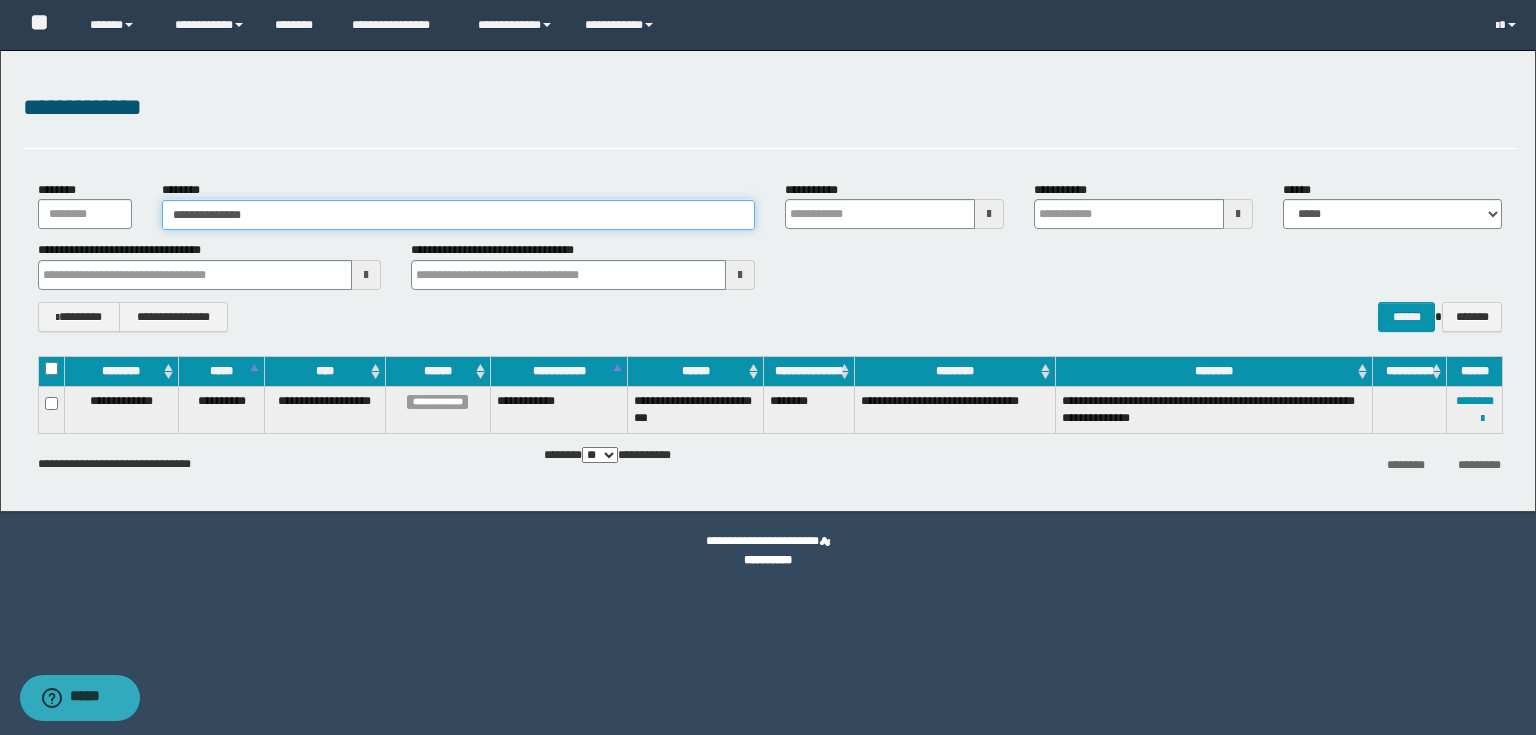 type on "**********" 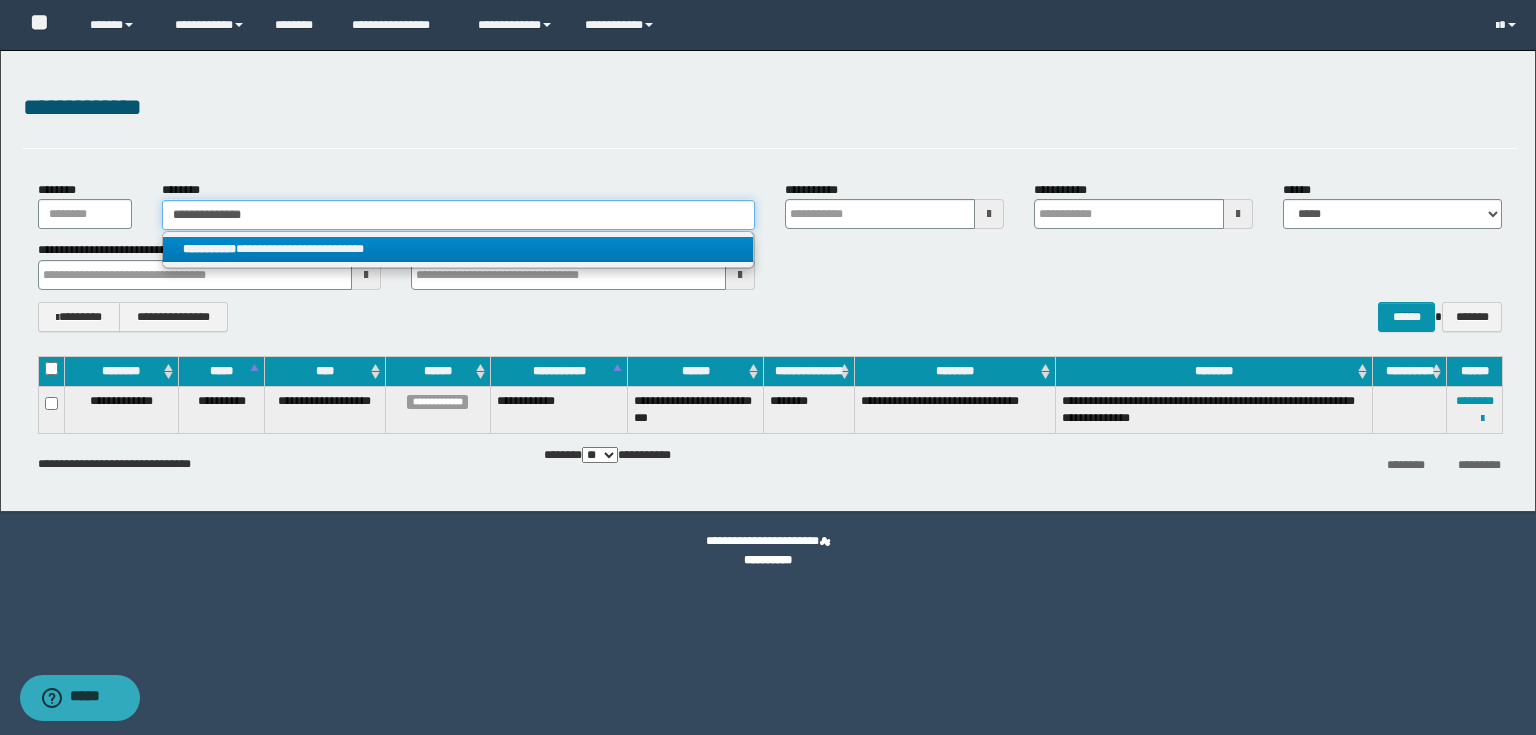 type on "**********" 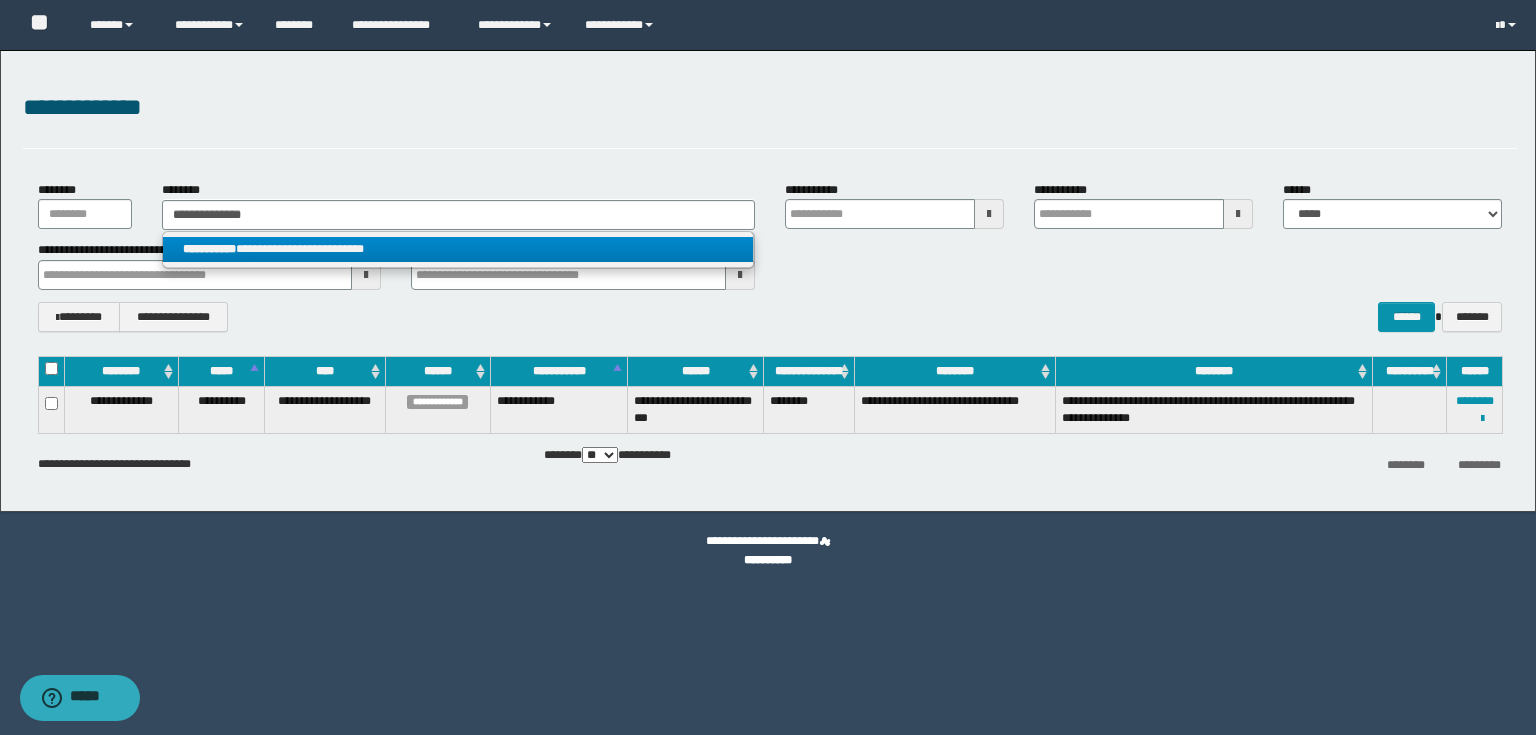 click on "**********" at bounding box center (458, 249) 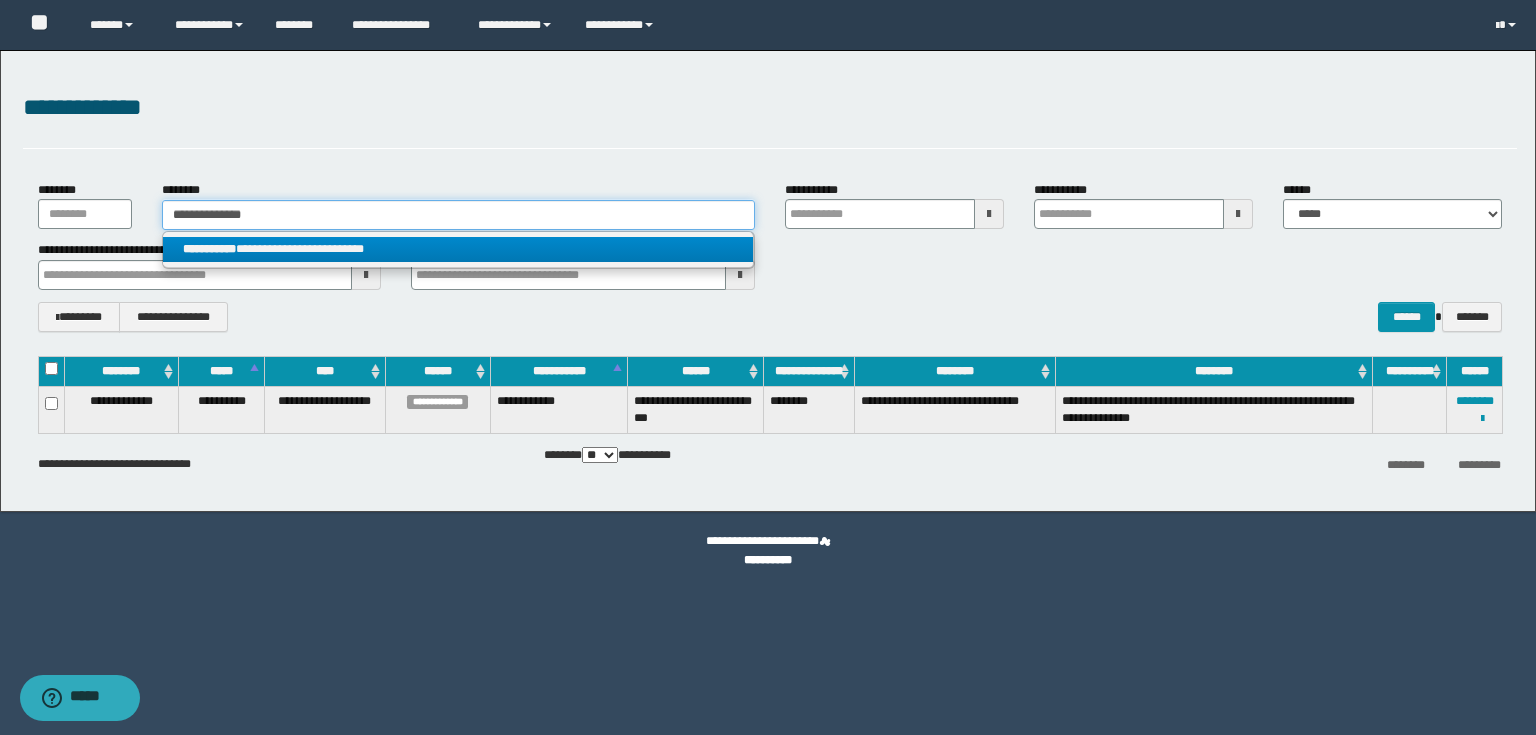 type 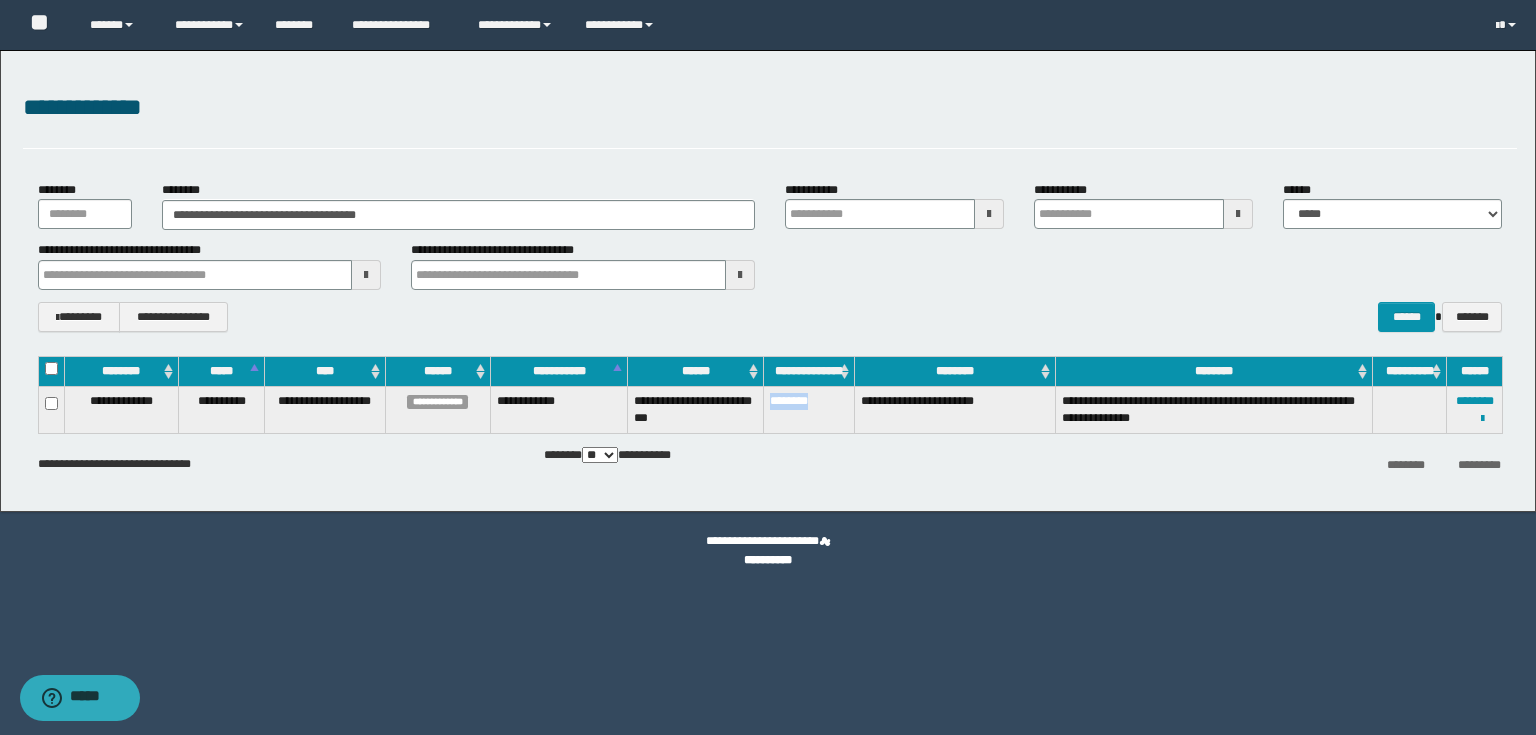 drag, startPoint x: 769, startPoint y: 400, endPoint x: 820, endPoint y: 410, distance: 51.971146 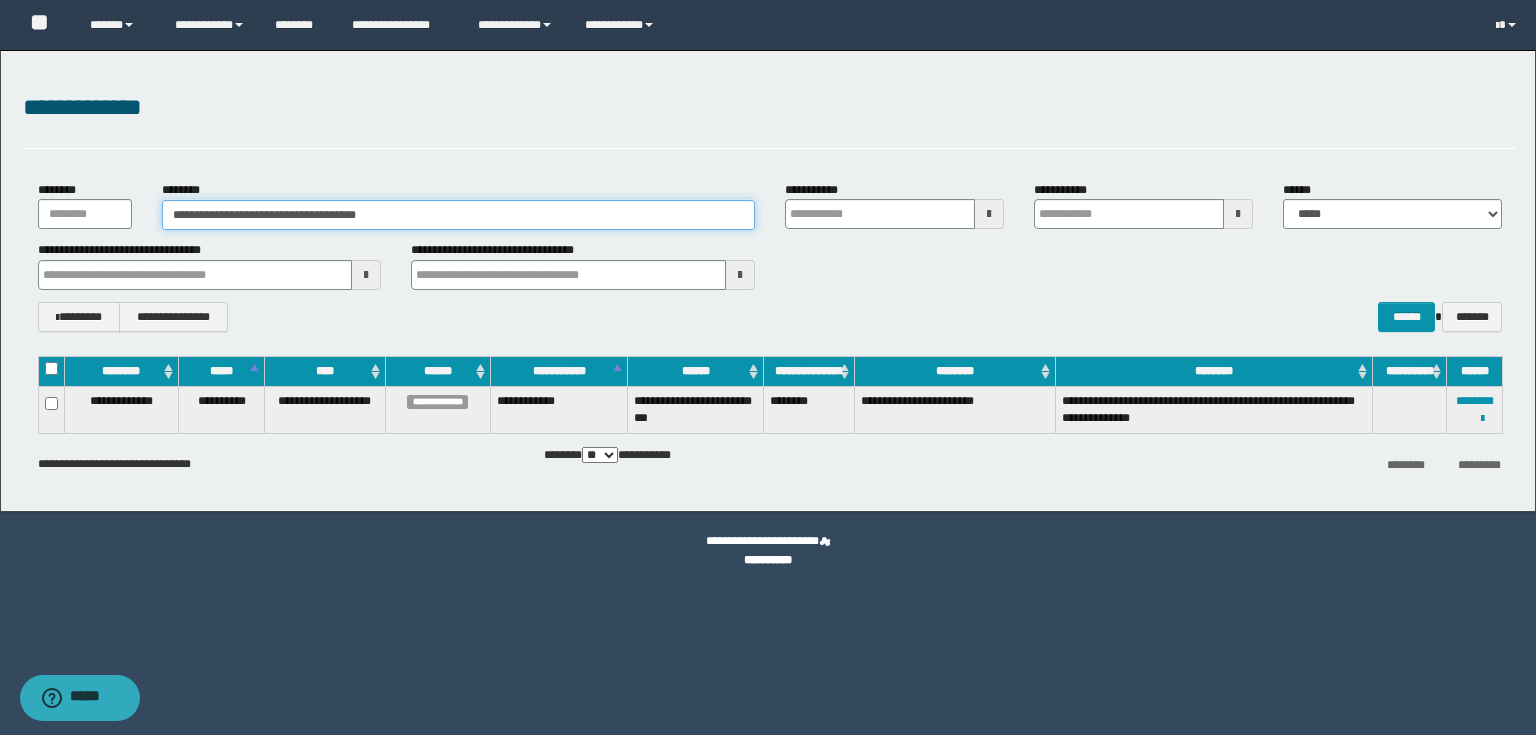 drag, startPoint x: 488, startPoint y: 224, endPoint x: 0, endPoint y: 181, distance: 489.8908 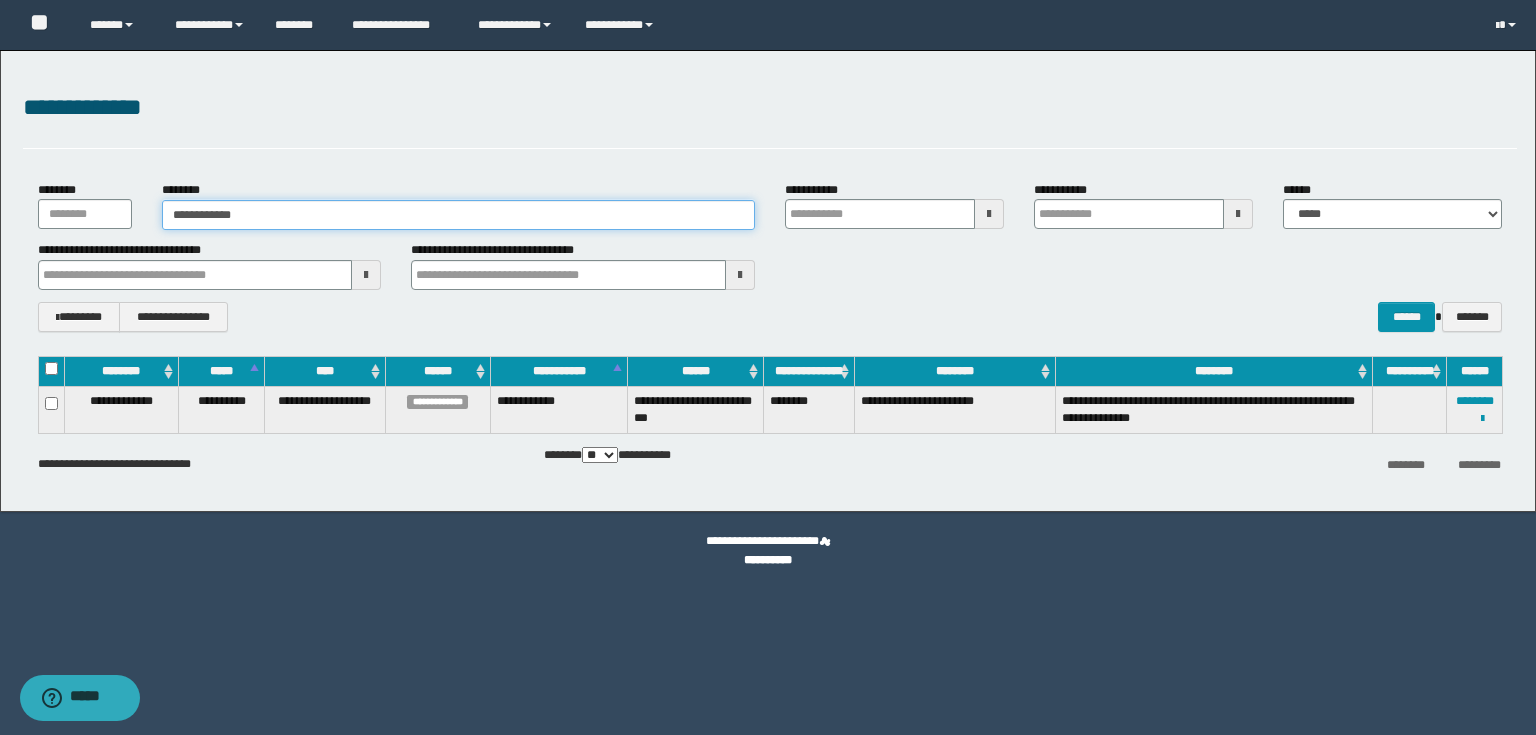 type on "**********" 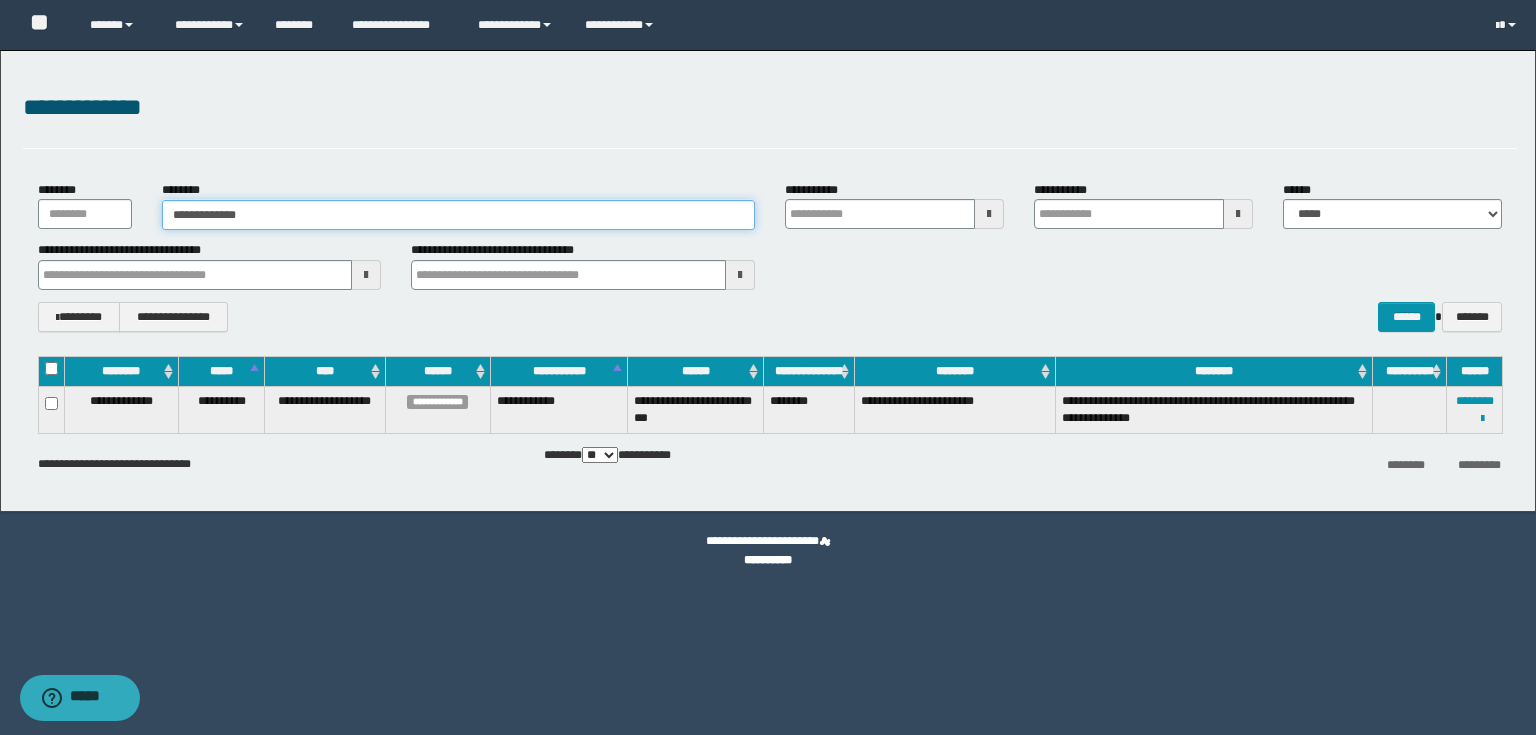 type on "**********" 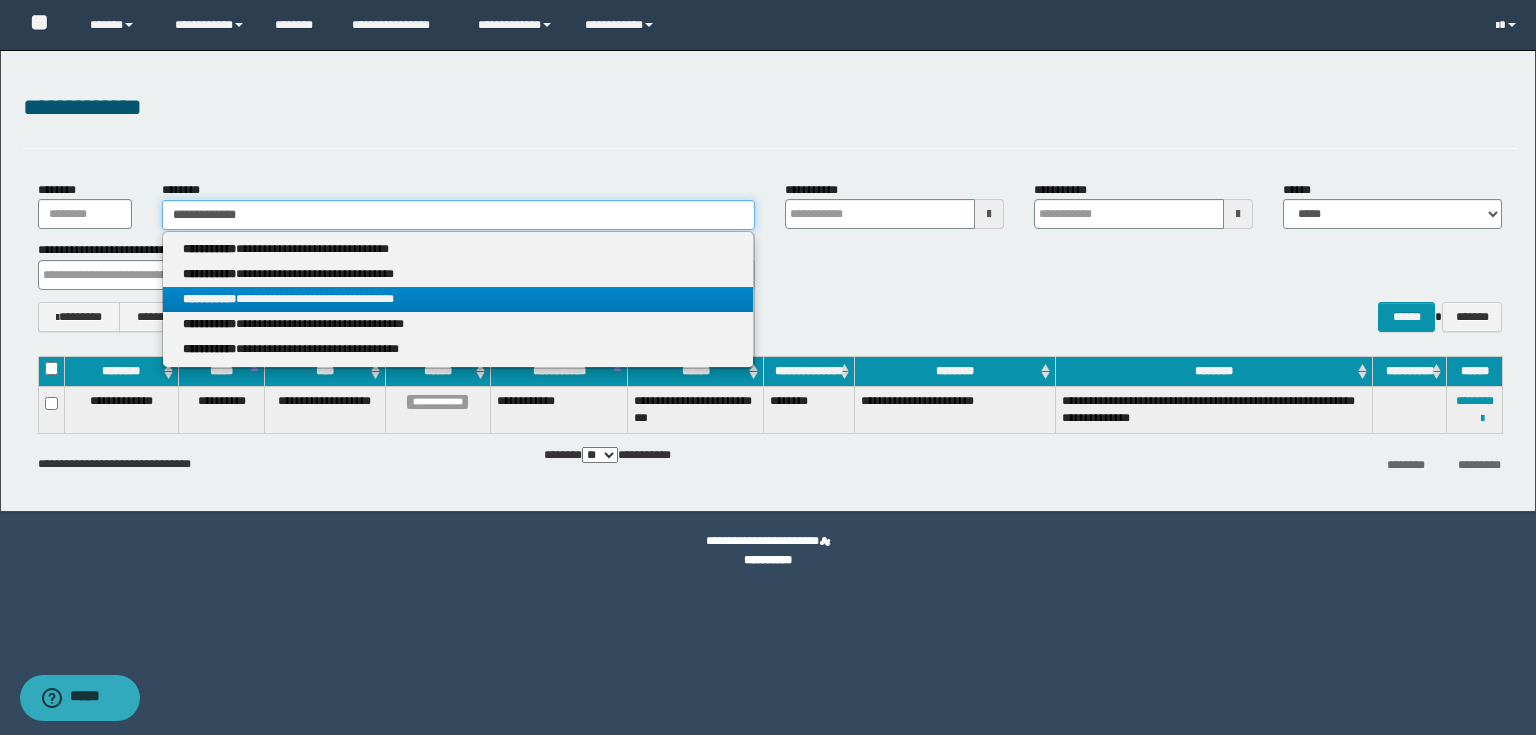 type on "**********" 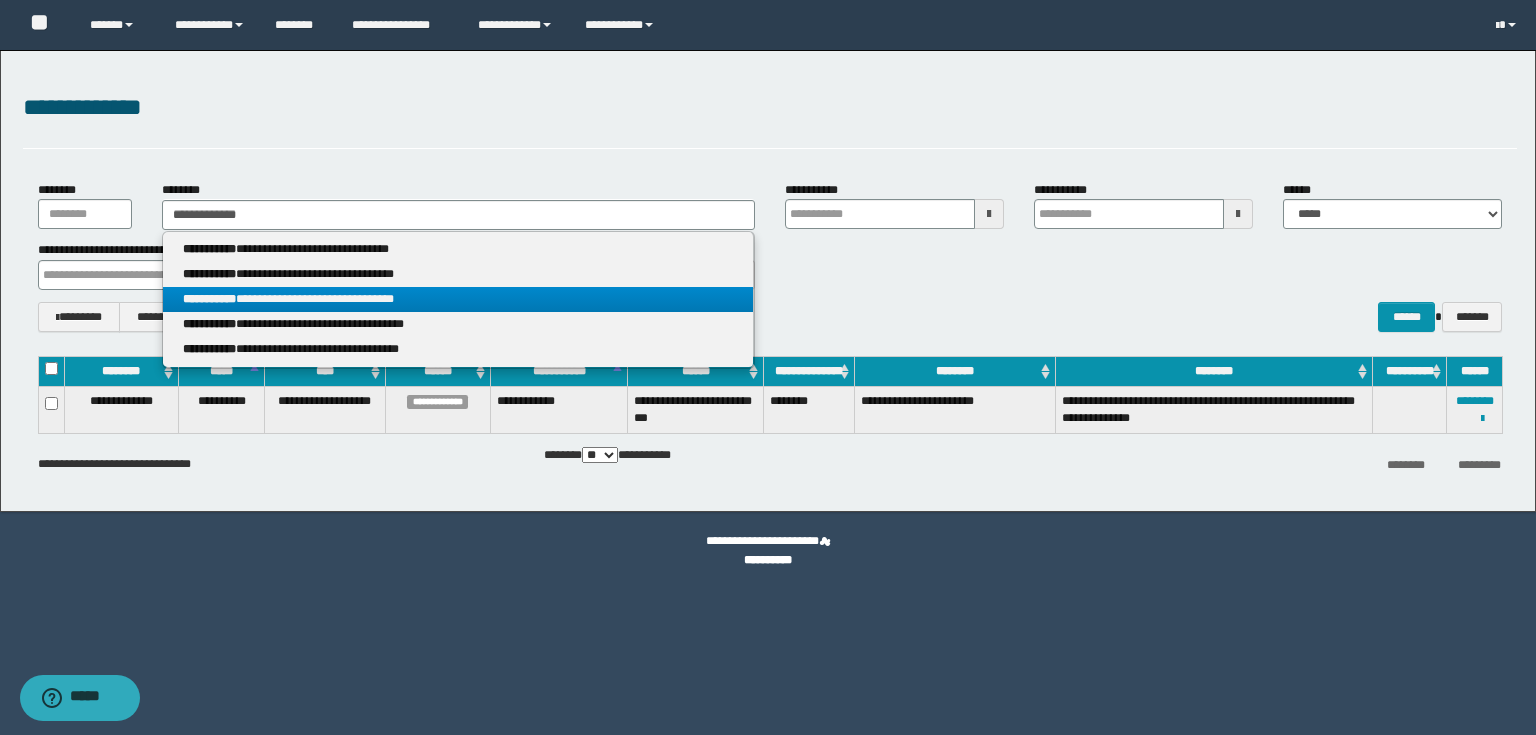 click on "**********" at bounding box center (209, 299) 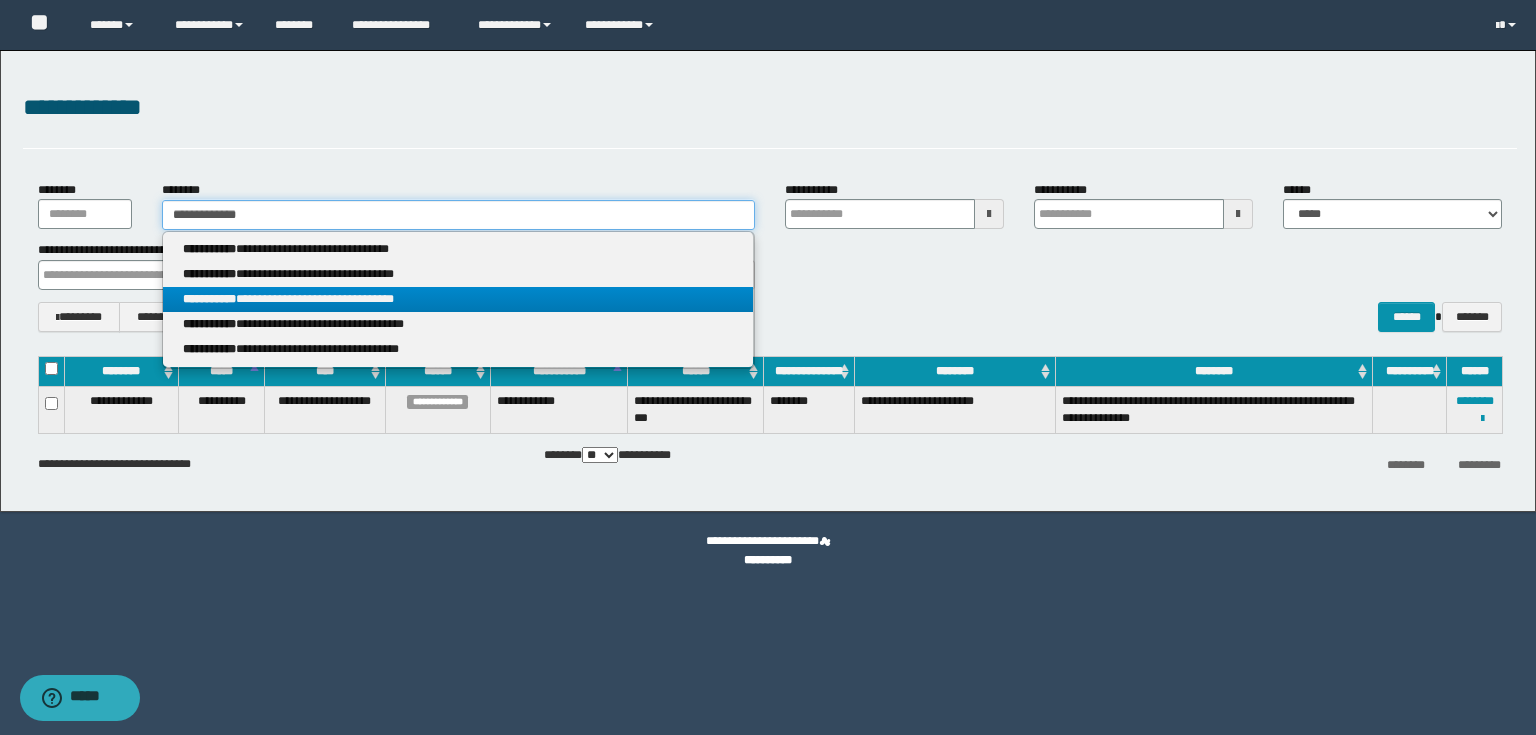 type 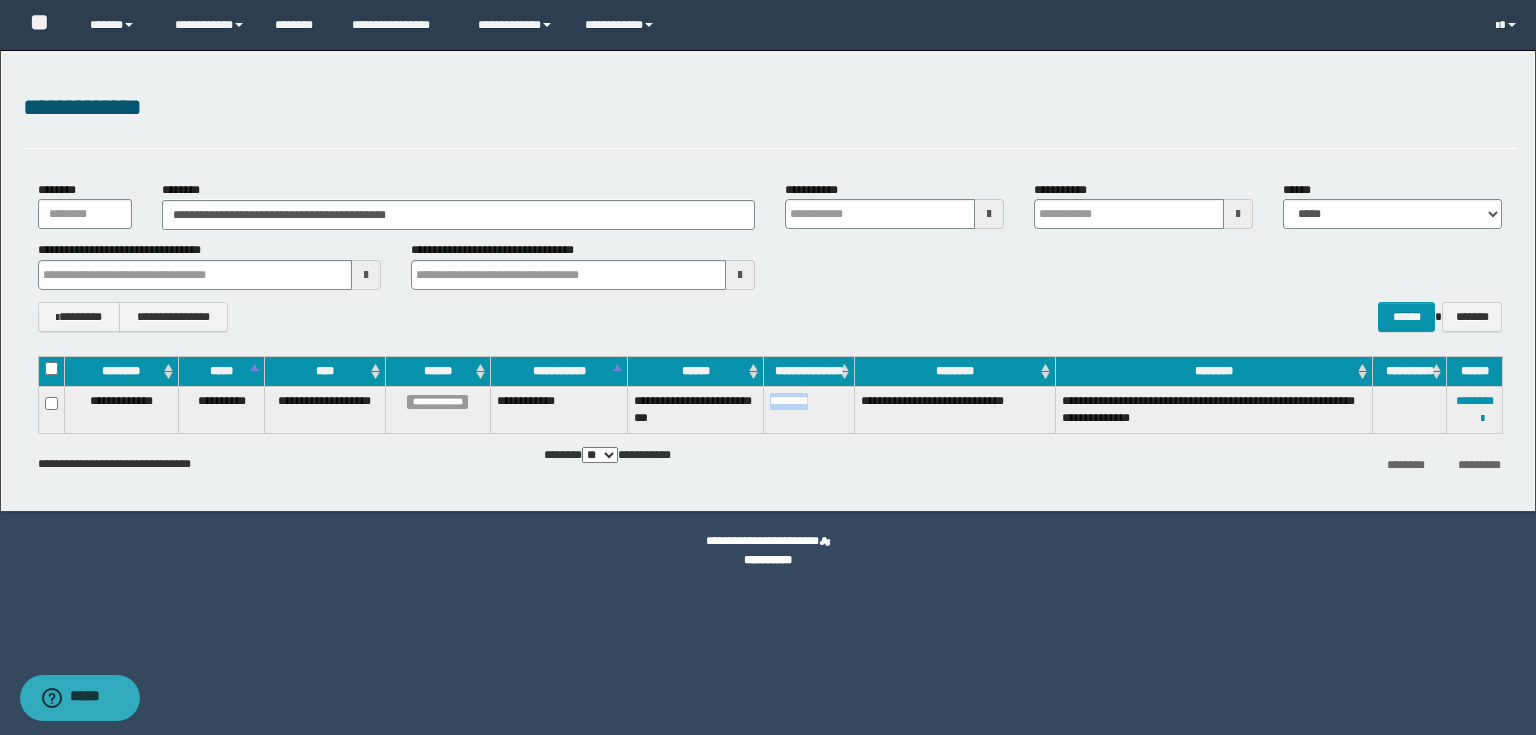 drag, startPoint x: 768, startPoint y: 398, endPoint x: 820, endPoint y: 409, distance: 53.15073 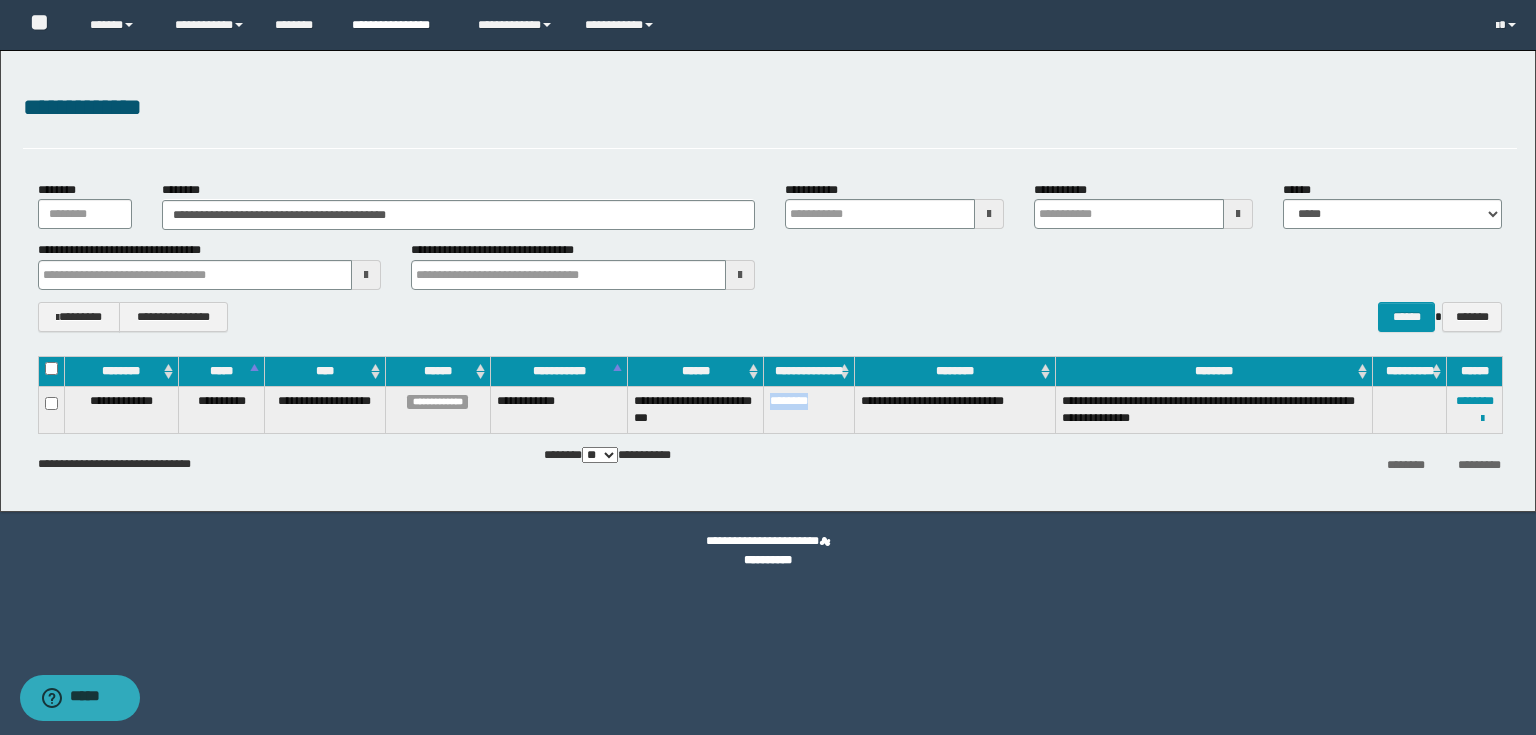 click on "**********" at bounding box center [400, 25] 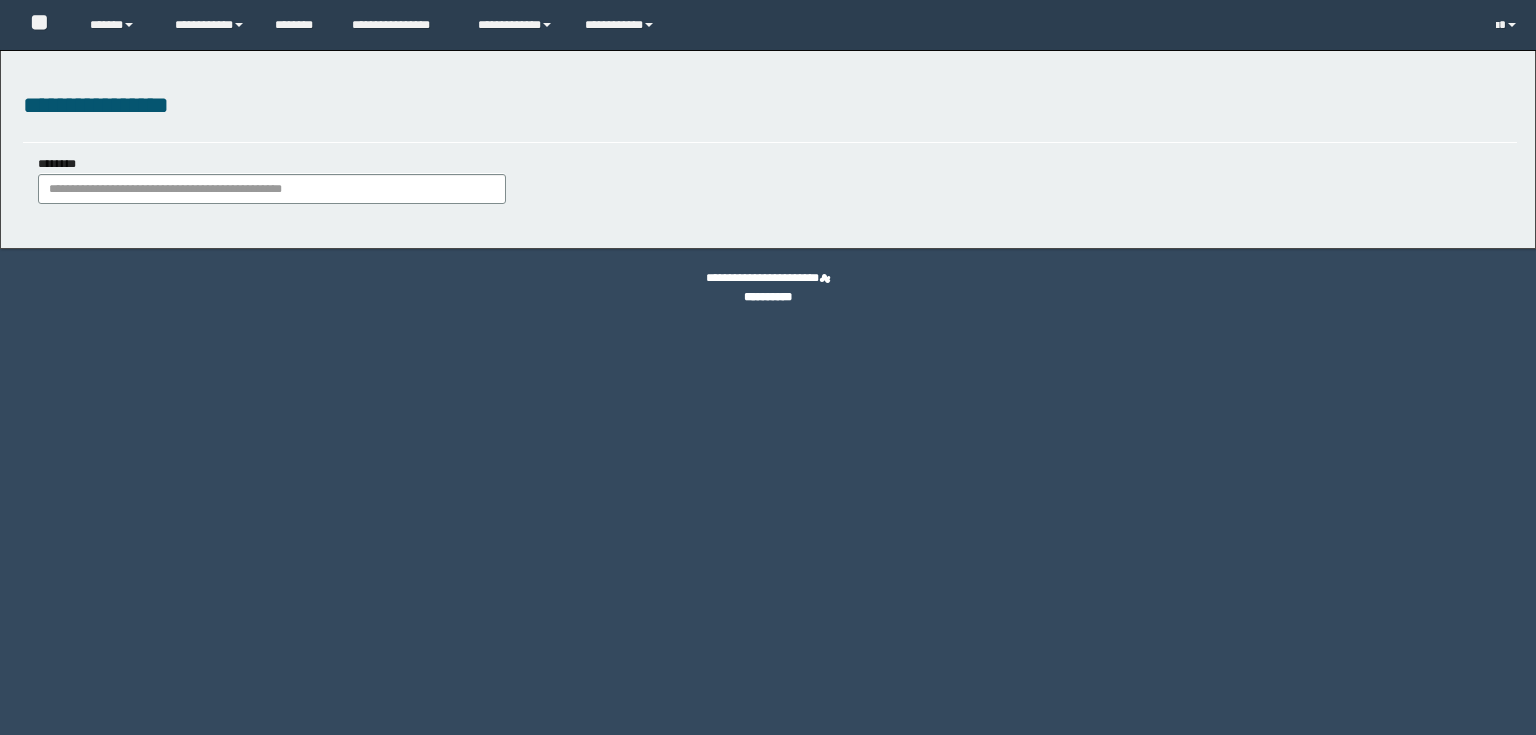 scroll, scrollTop: 0, scrollLeft: 0, axis: both 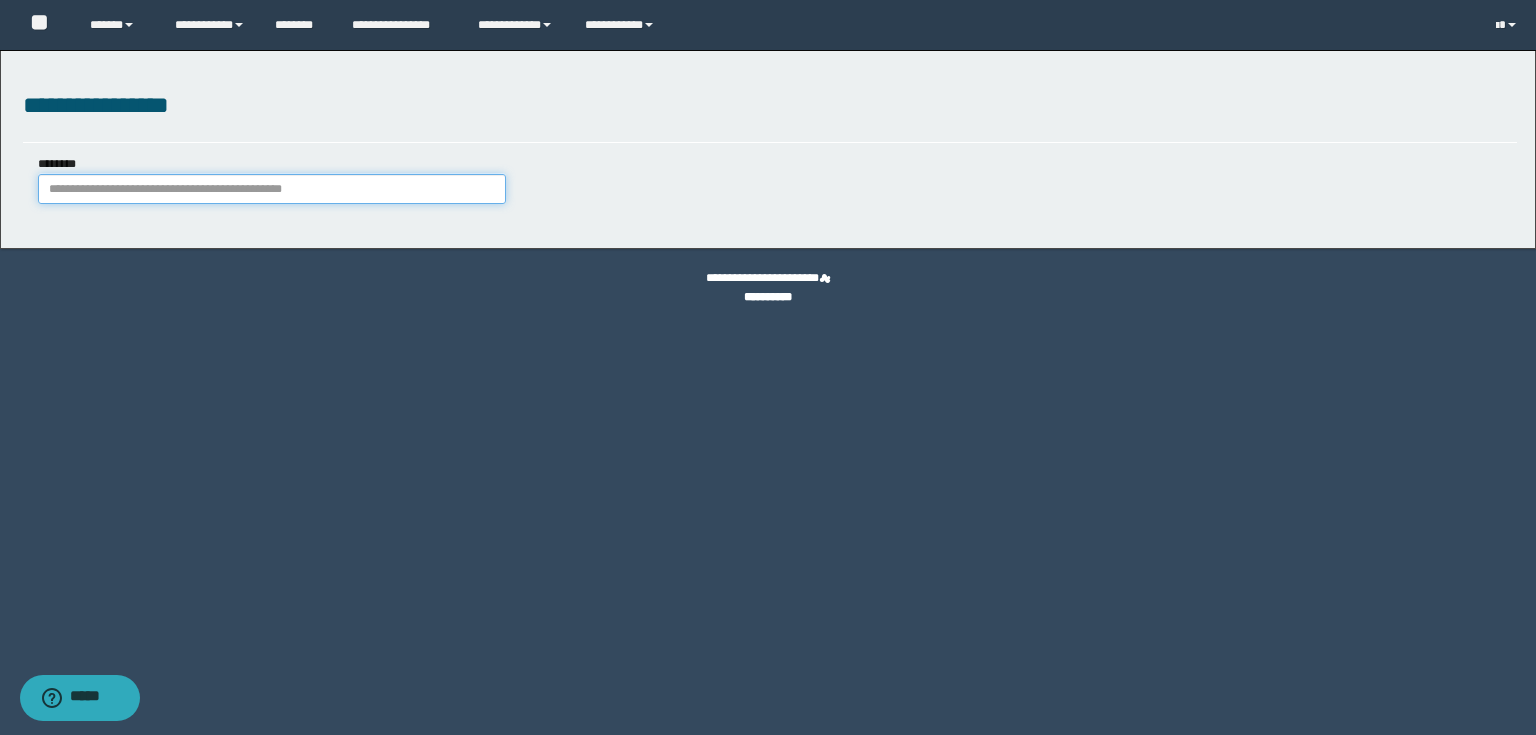 click on "********" at bounding box center (272, 189) 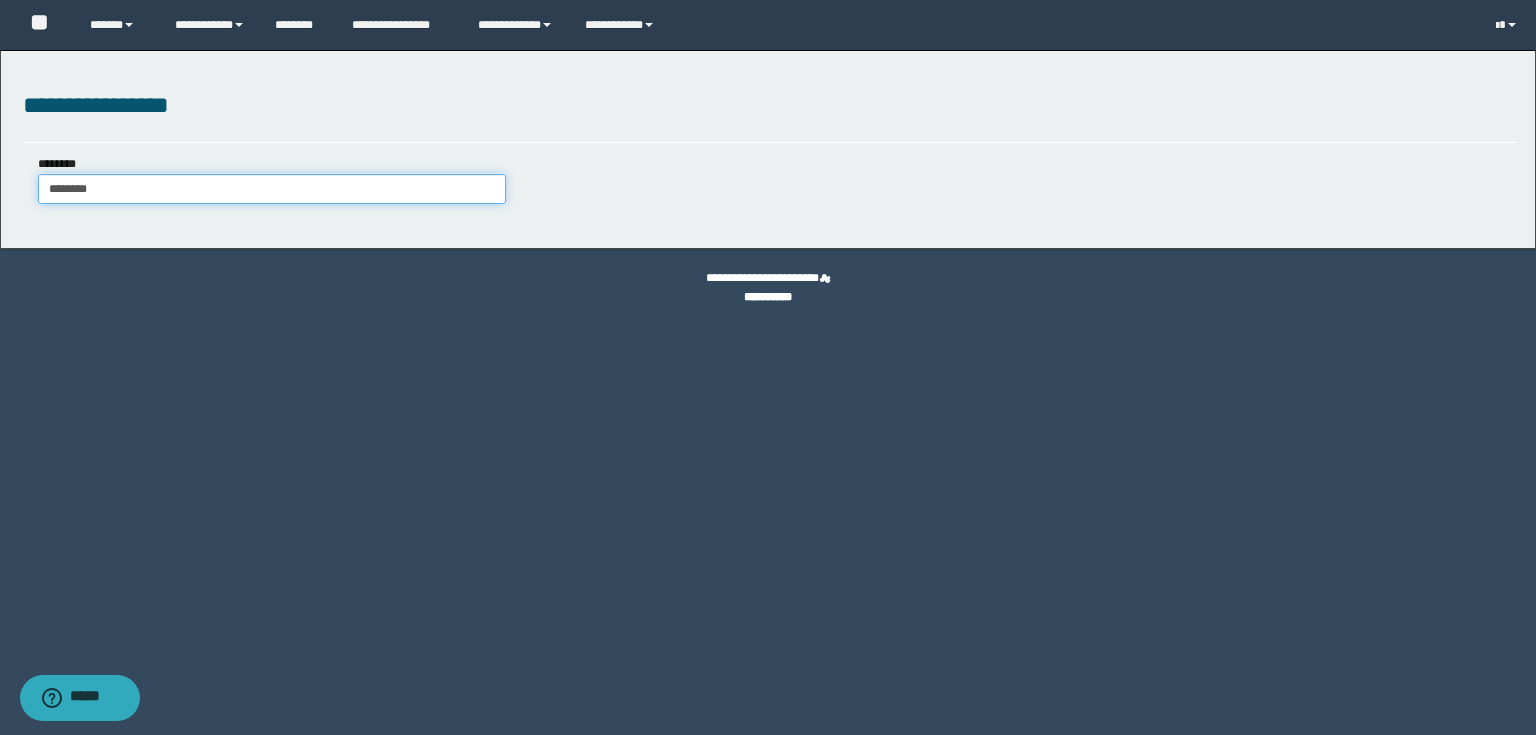 type on "********" 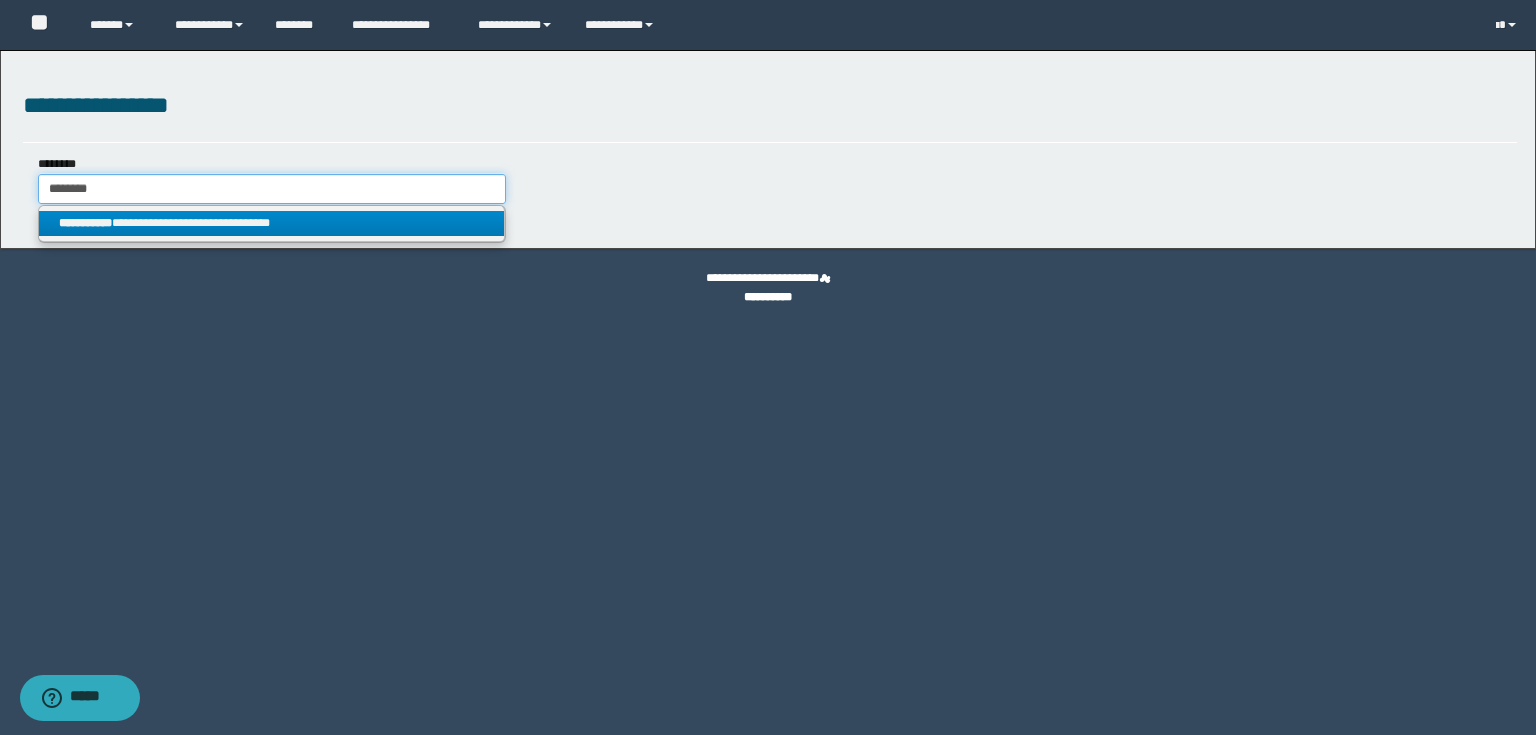 type on "********" 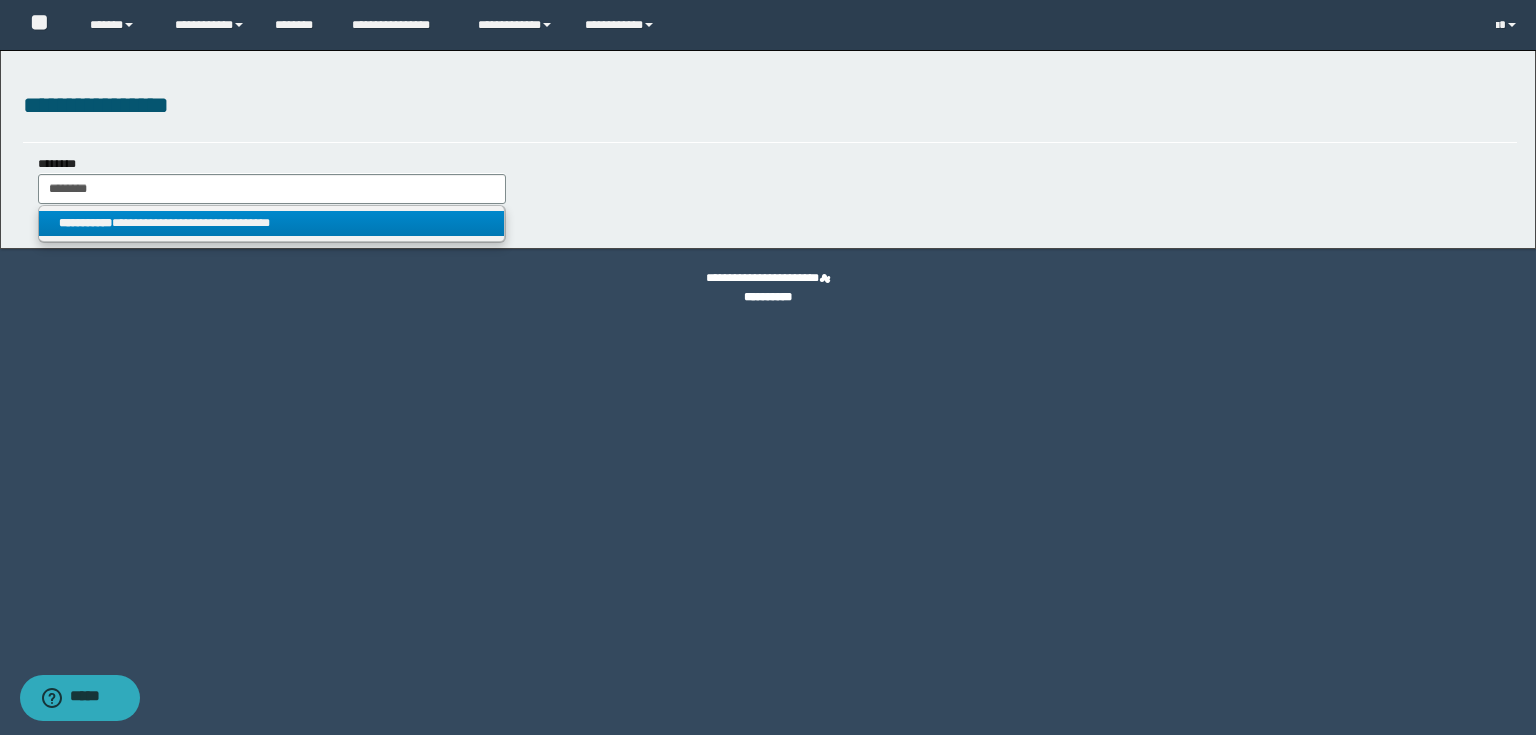 click on "**********" at bounding box center (272, 223) 